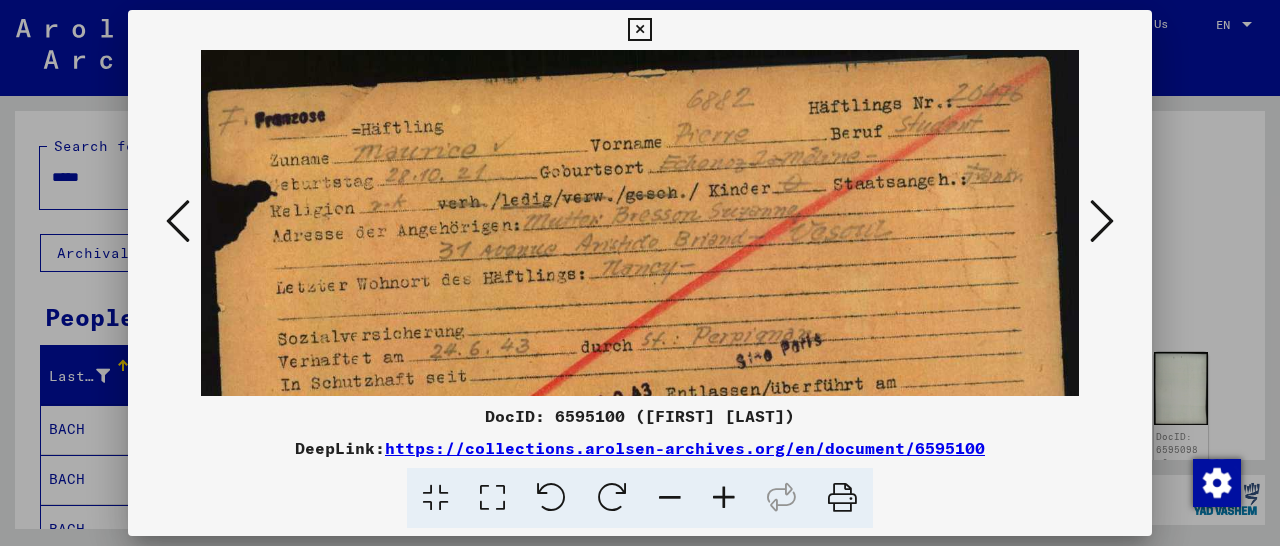 scroll, scrollTop: 0, scrollLeft: 0, axis: both 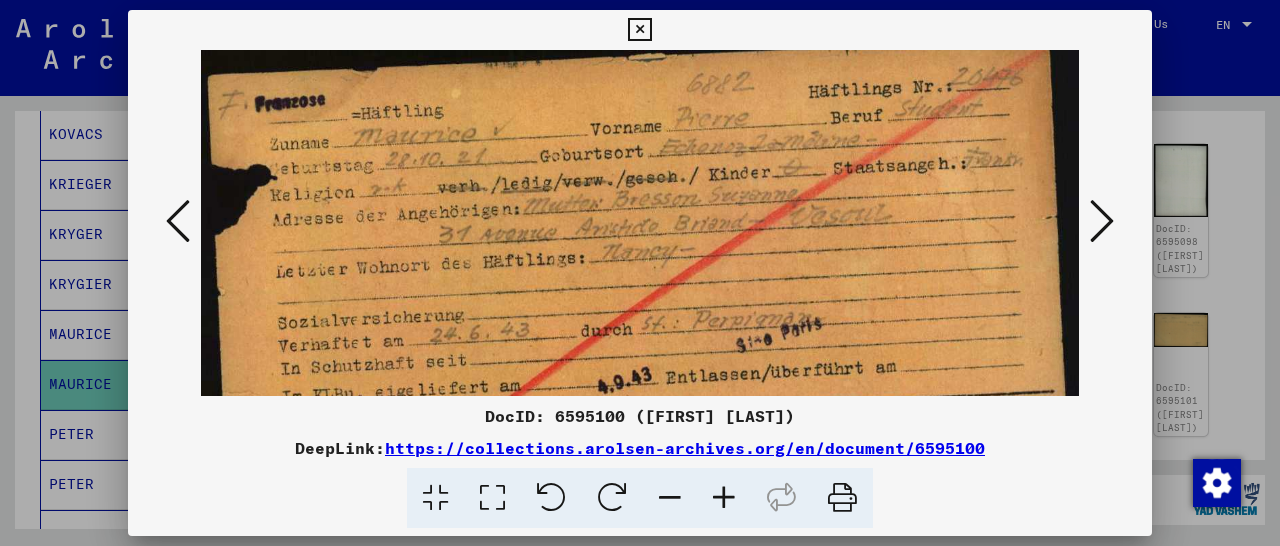 click at bounding box center (639, 30) 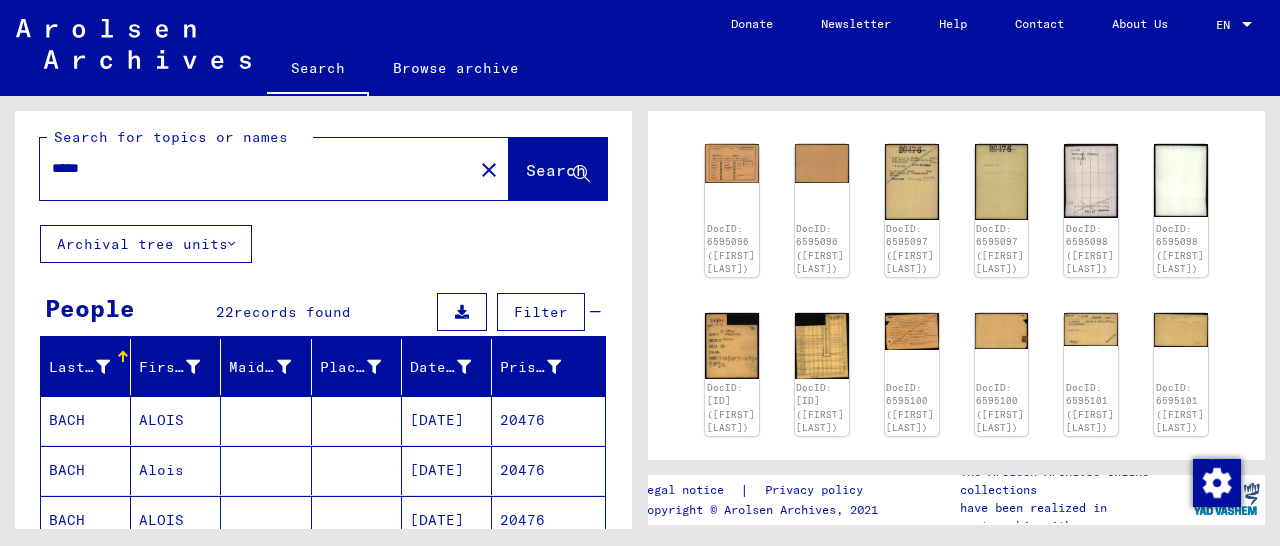 scroll, scrollTop: 0, scrollLeft: 0, axis: both 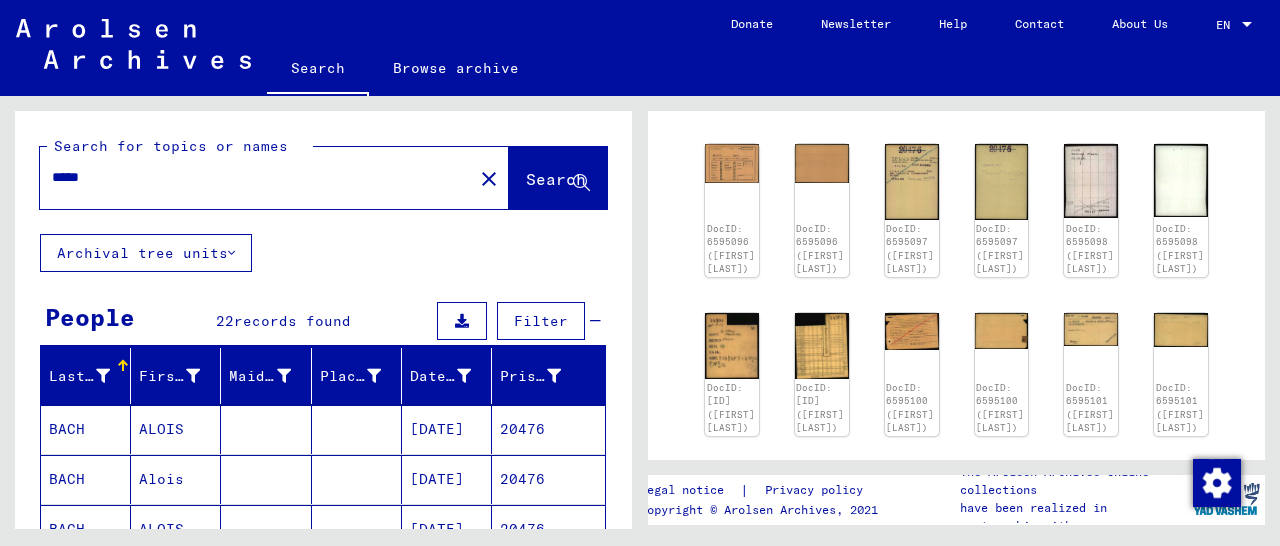 drag, startPoint x: 108, startPoint y: 176, endPoint x: 5, endPoint y: 179, distance: 103.04368 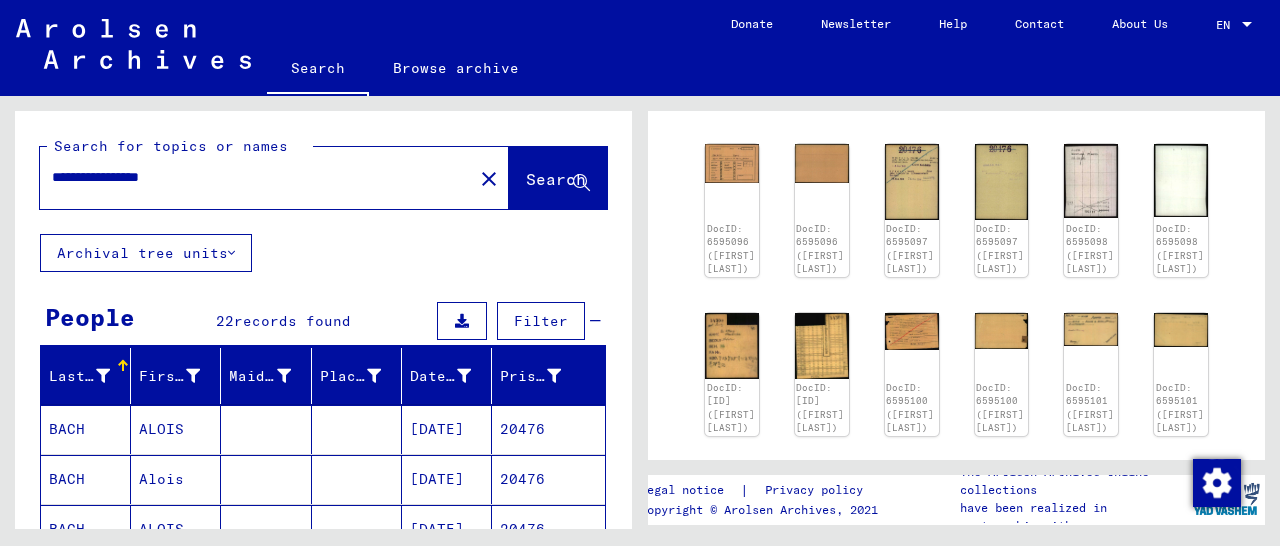 click on "Search" 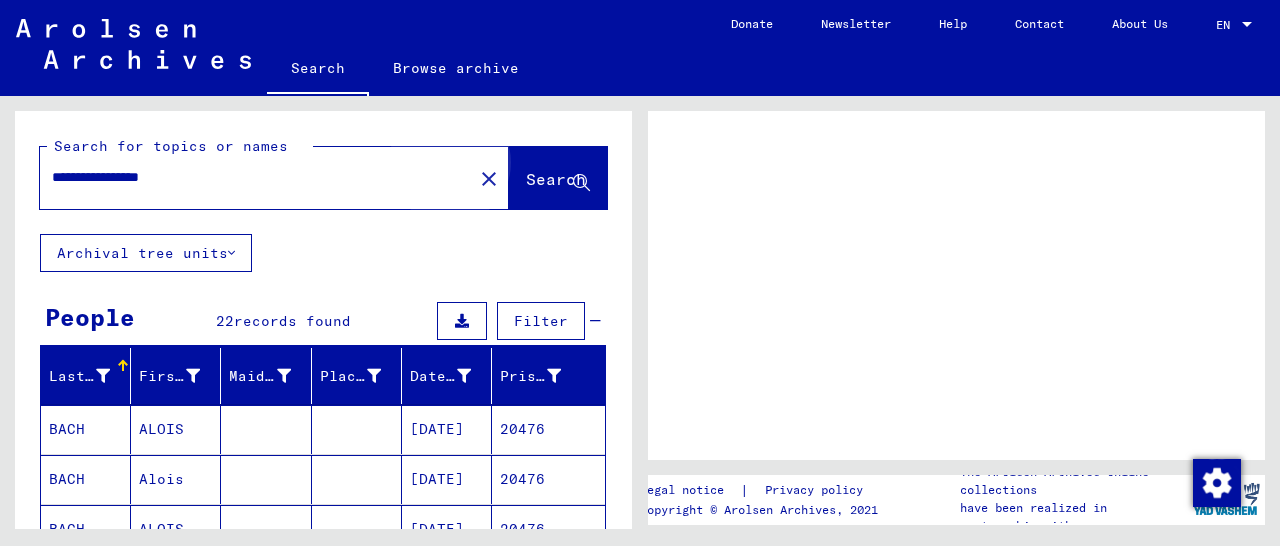 scroll, scrollTop: 0, scrollLeft: 0, axis: both 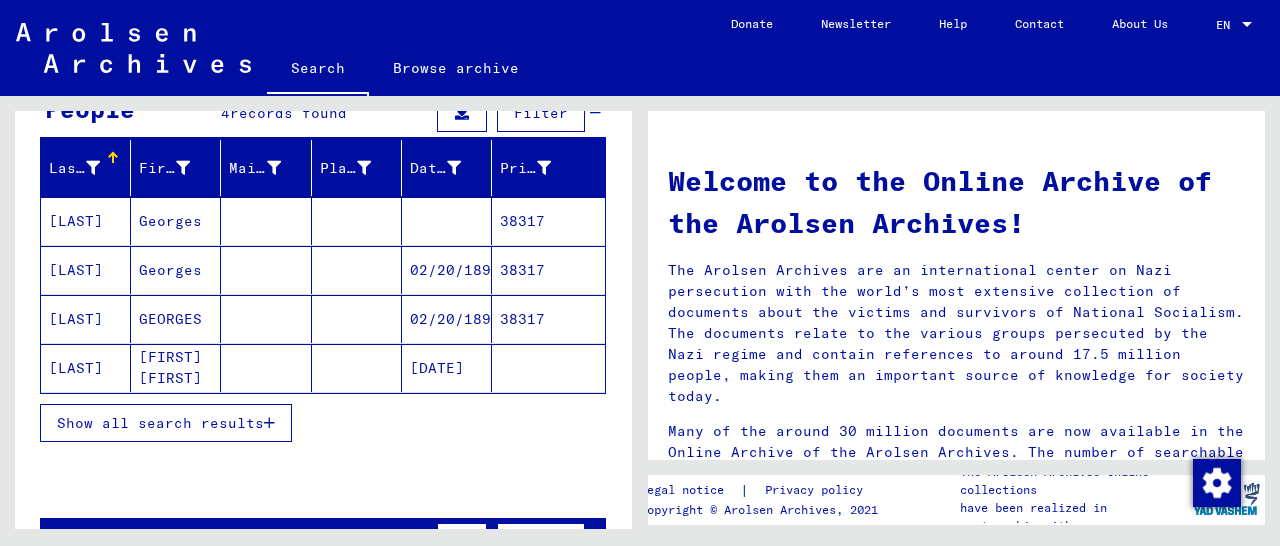 click on "38317" at bounding box center (548, 368) 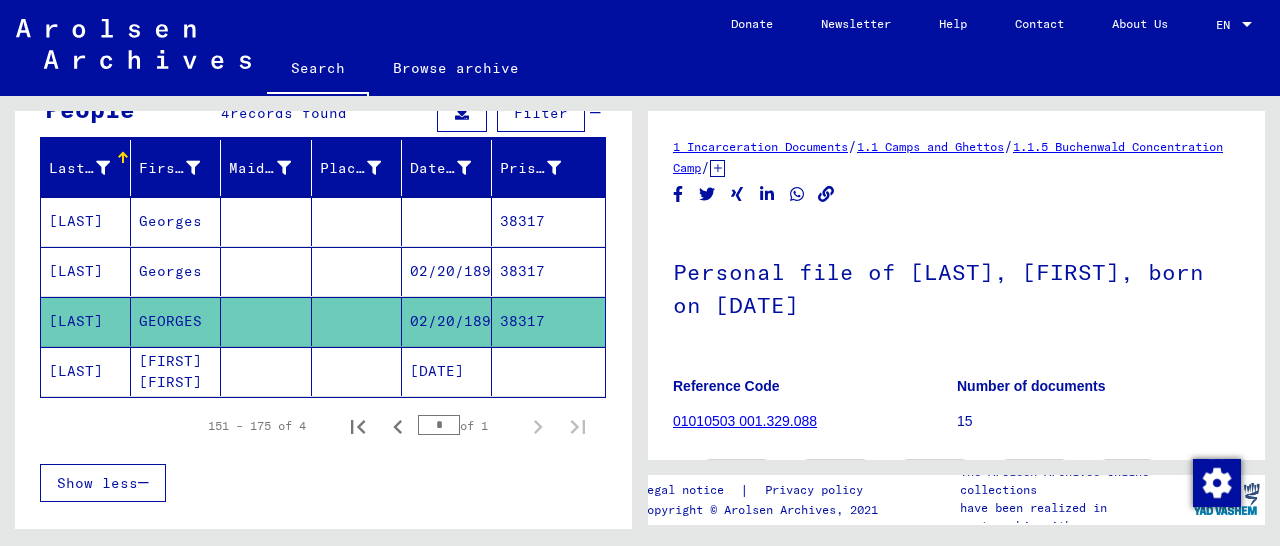 scroll, scrollTop: 208, scrollLeft: 0, axis: vertical 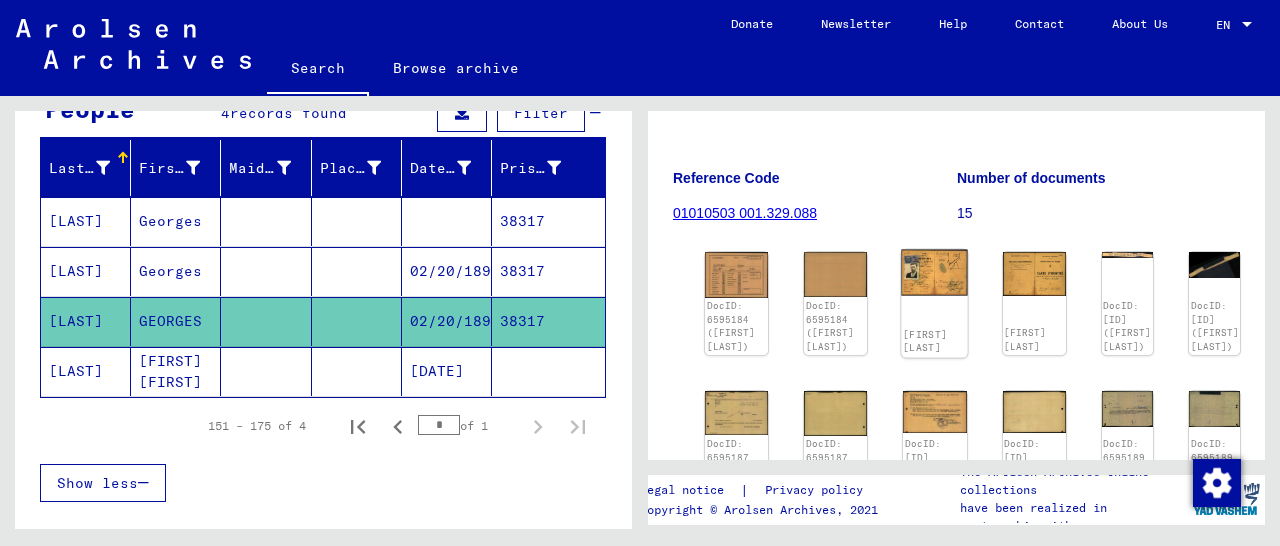 click 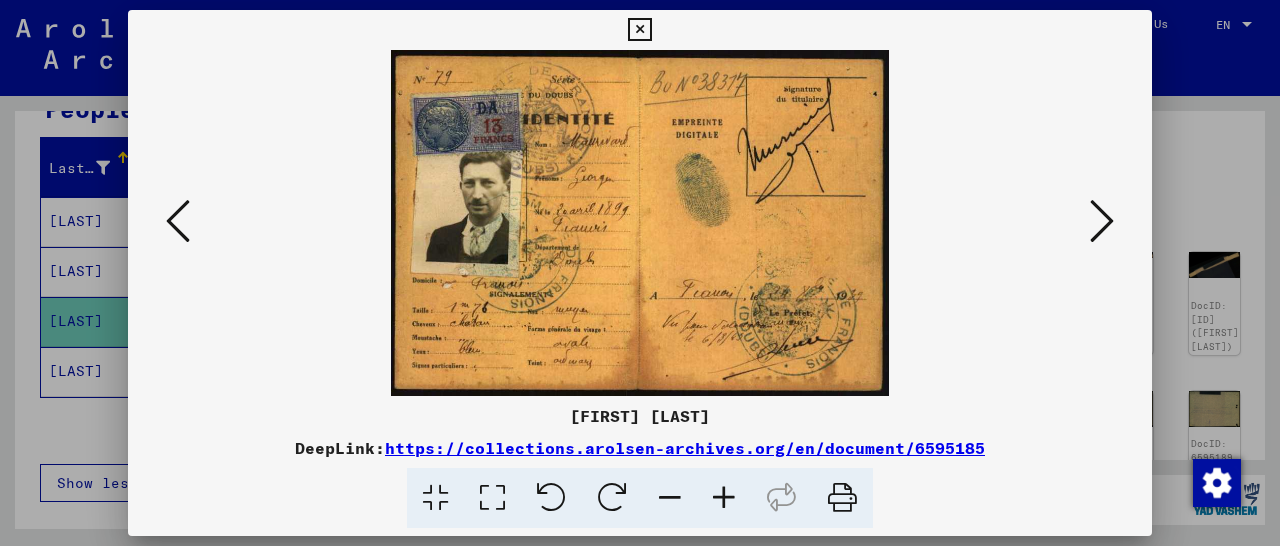 click at bounding box center [639, 30] 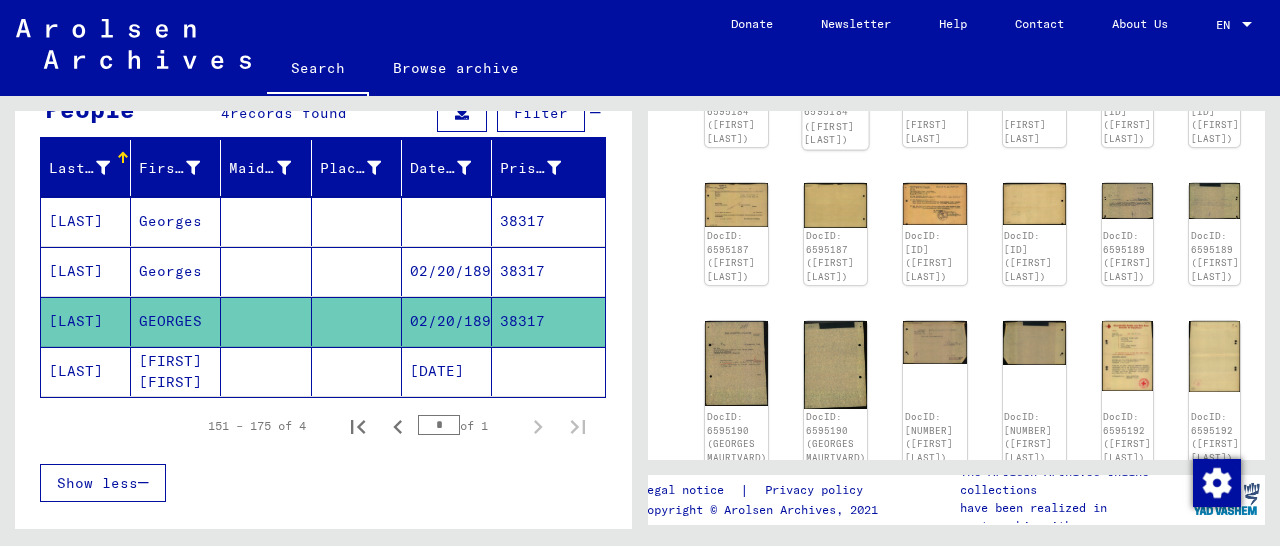 scroll, scrollTop: 728, scrollLeft: 0, axis: vertical 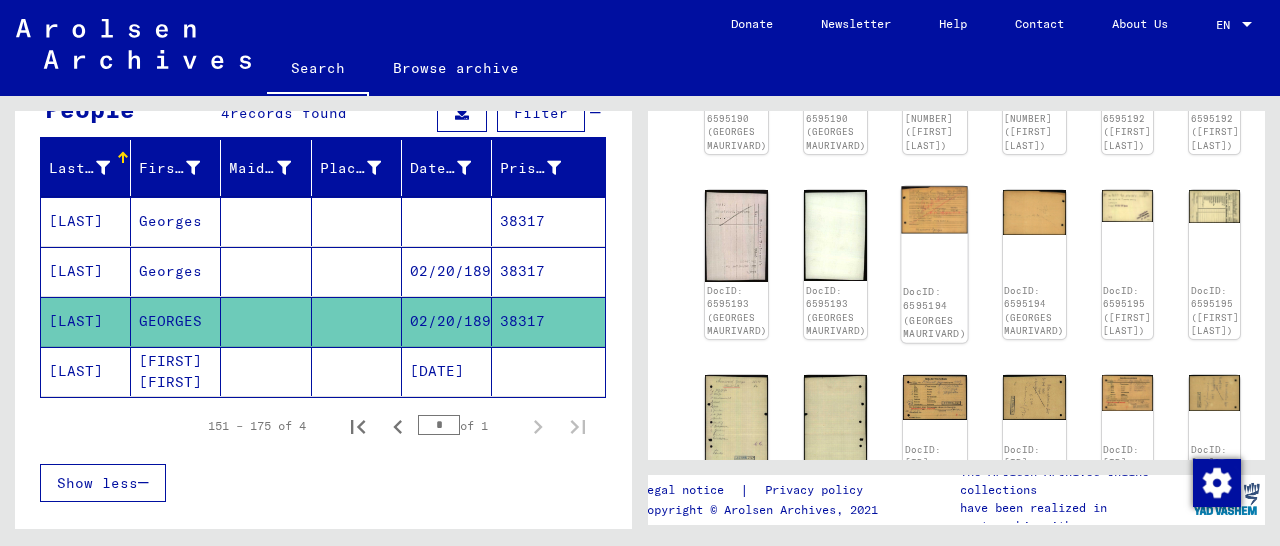 click 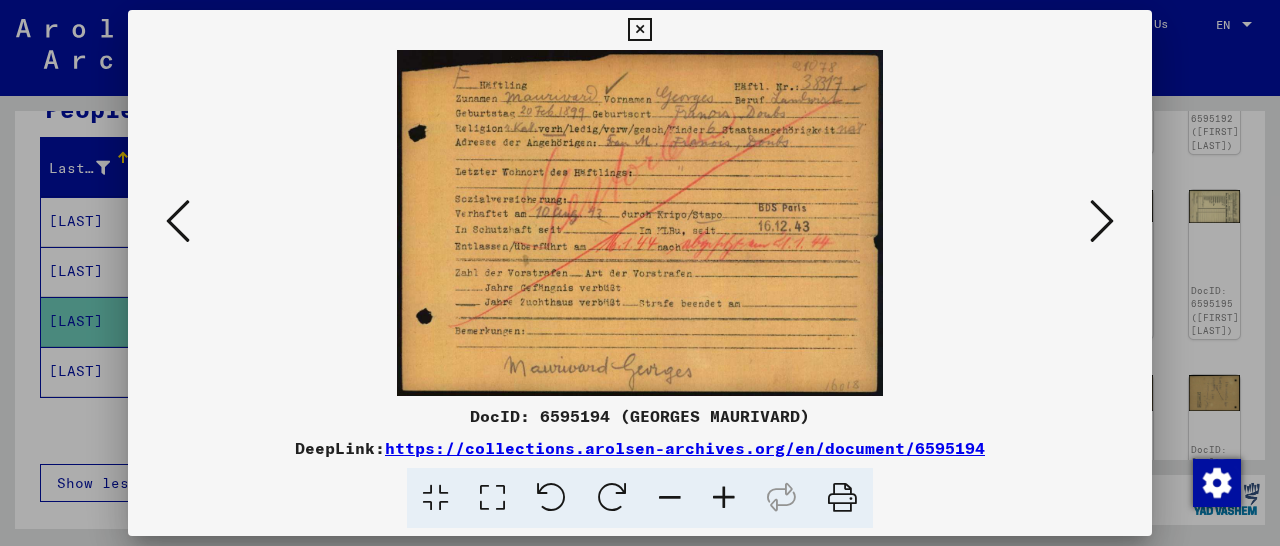 click at bounding box center [639, 30] 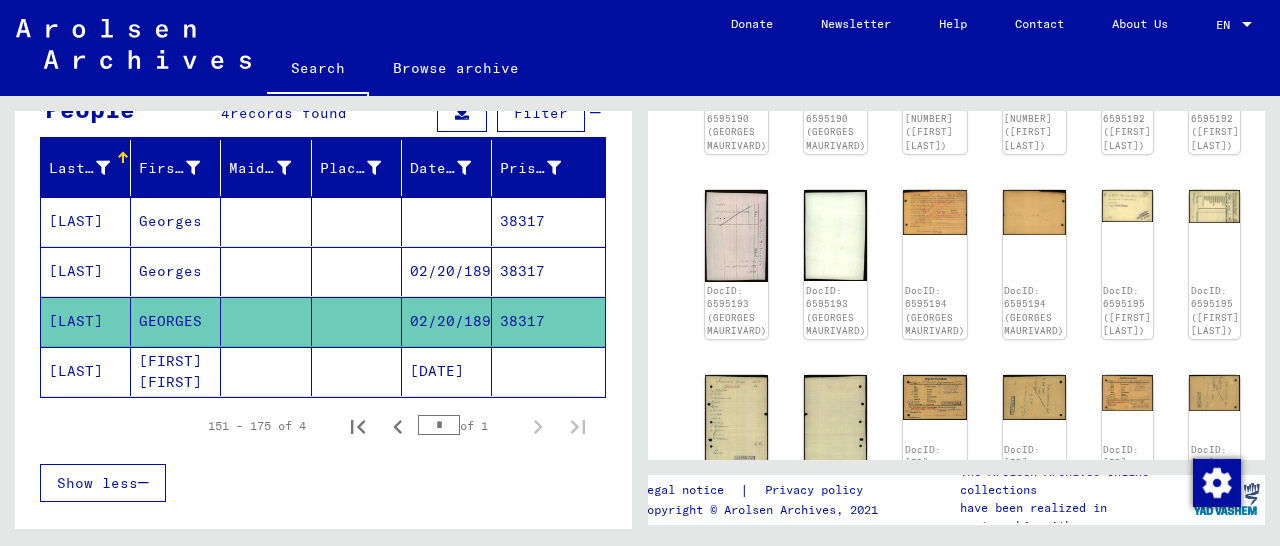 scroll, scrollTop: 0, scrollLeft: 0, axis: both 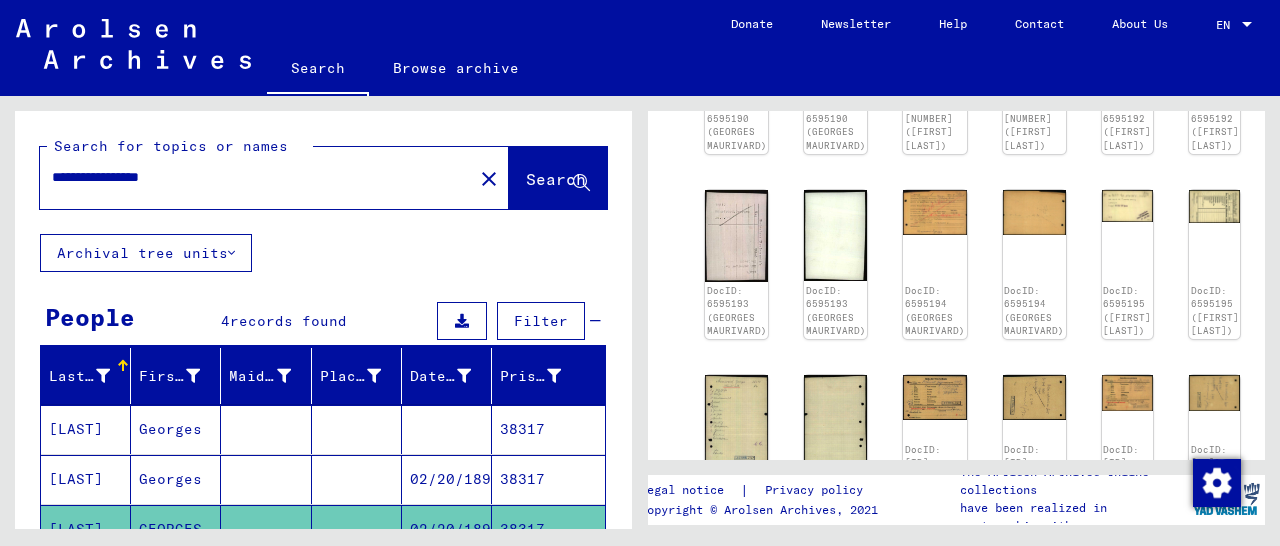 drag, startPoint x: 223, startPoint y: 173, endPoint x: 0, endPoint y: 161, distance: 223.32263 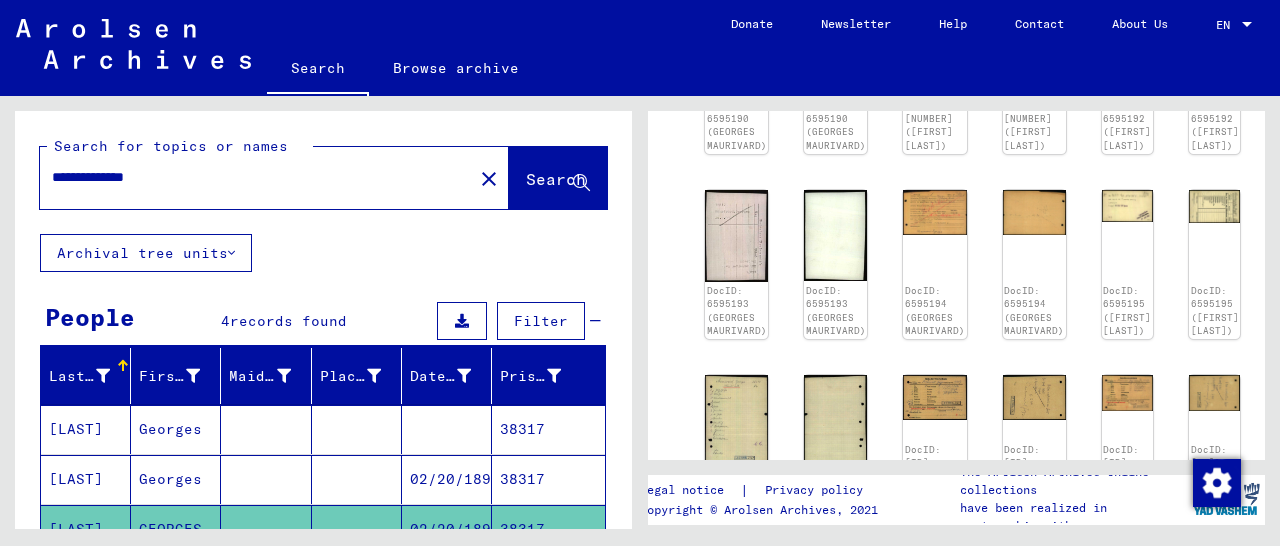 click on "Search" 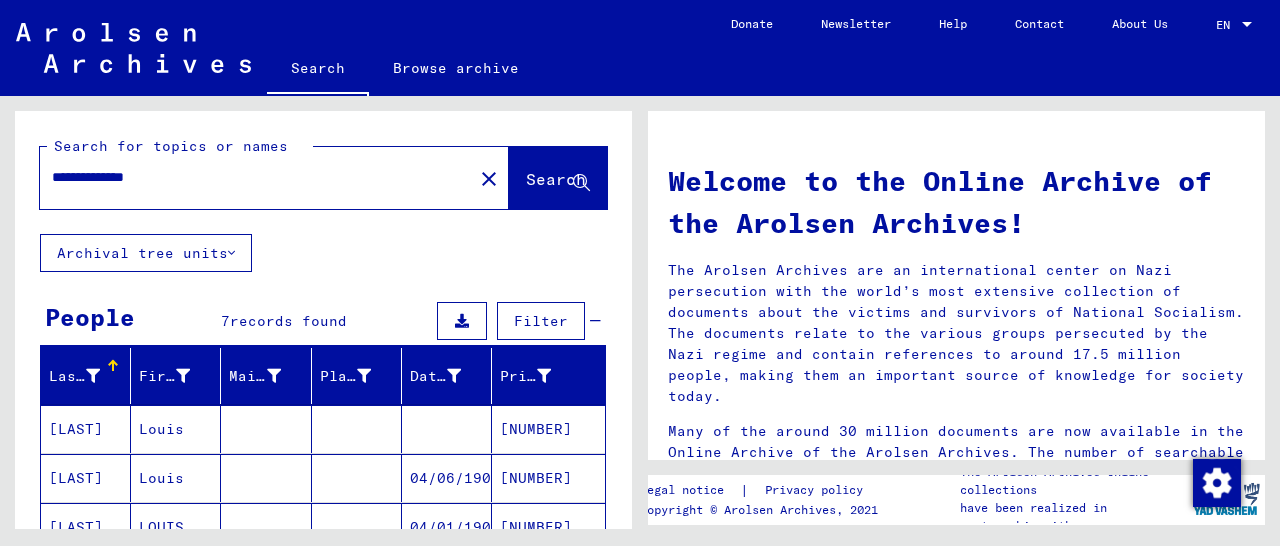 scroll, scrollTop: 312, scrollLeft: 0, axis: vertical 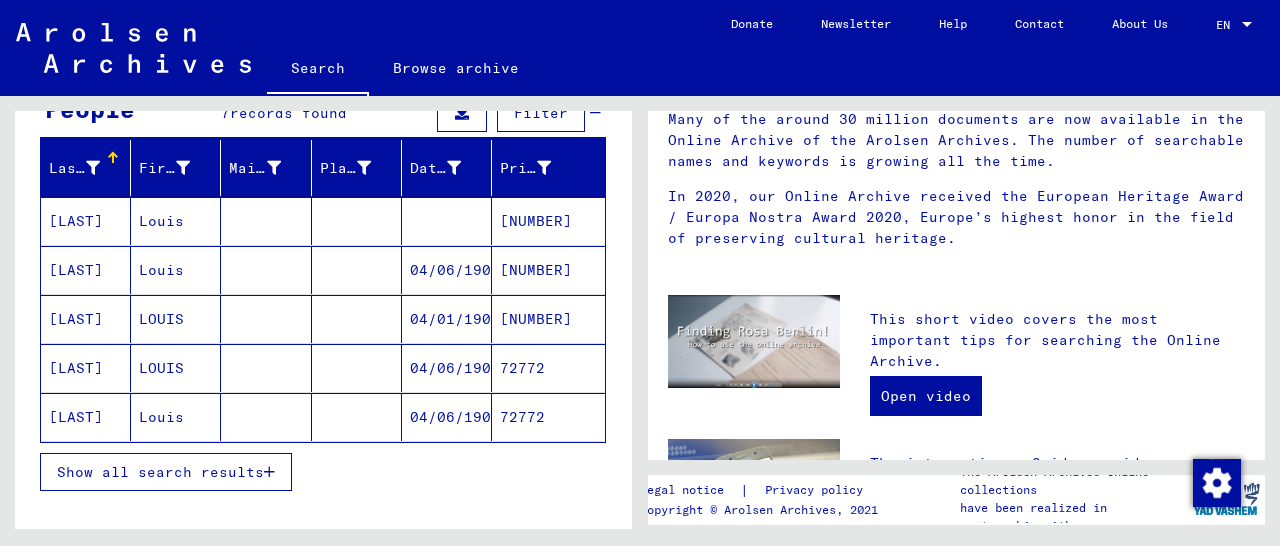click on "[NUMBER]" at bounding box center [548, 319] 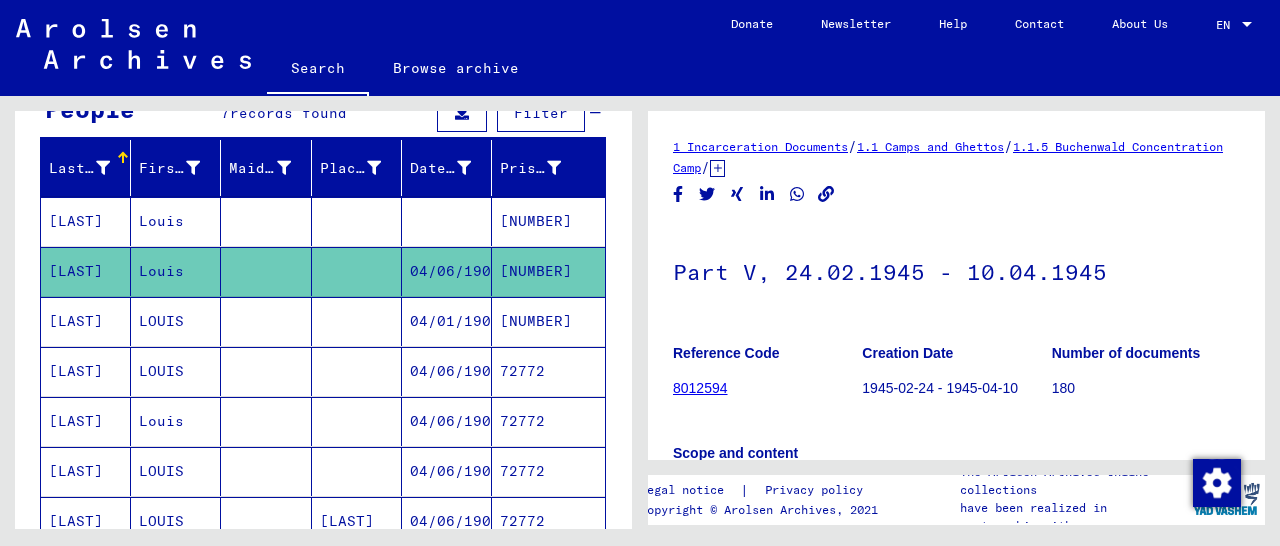 scroll, scrollTop: 312, scrollLeft: 0, axis: vertical 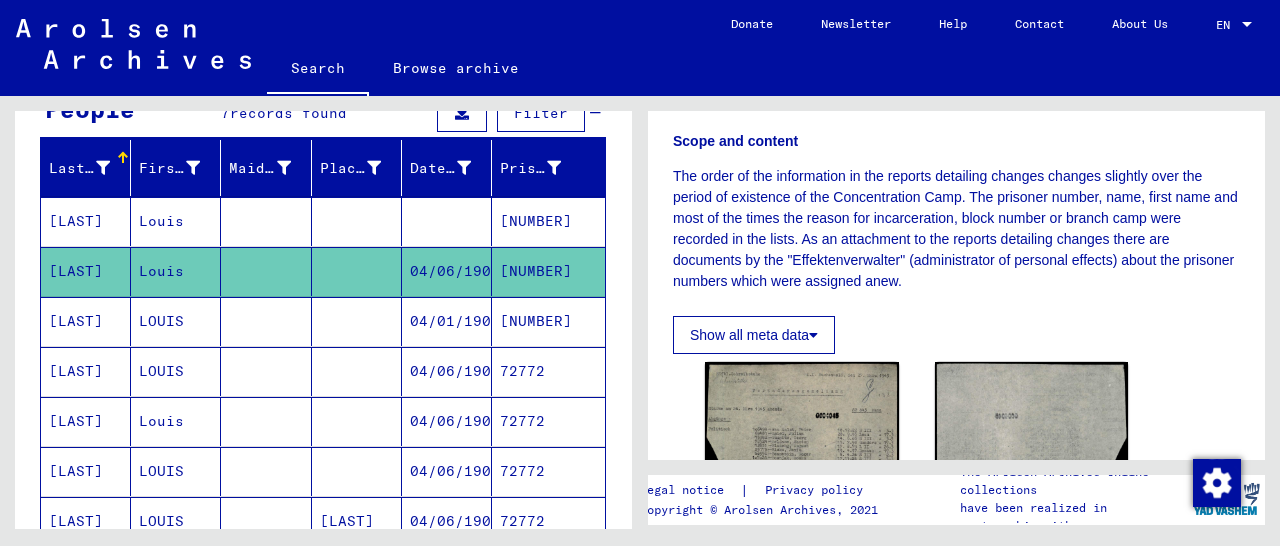 click on "[NUMBER]" at bounding box center (548, 371) 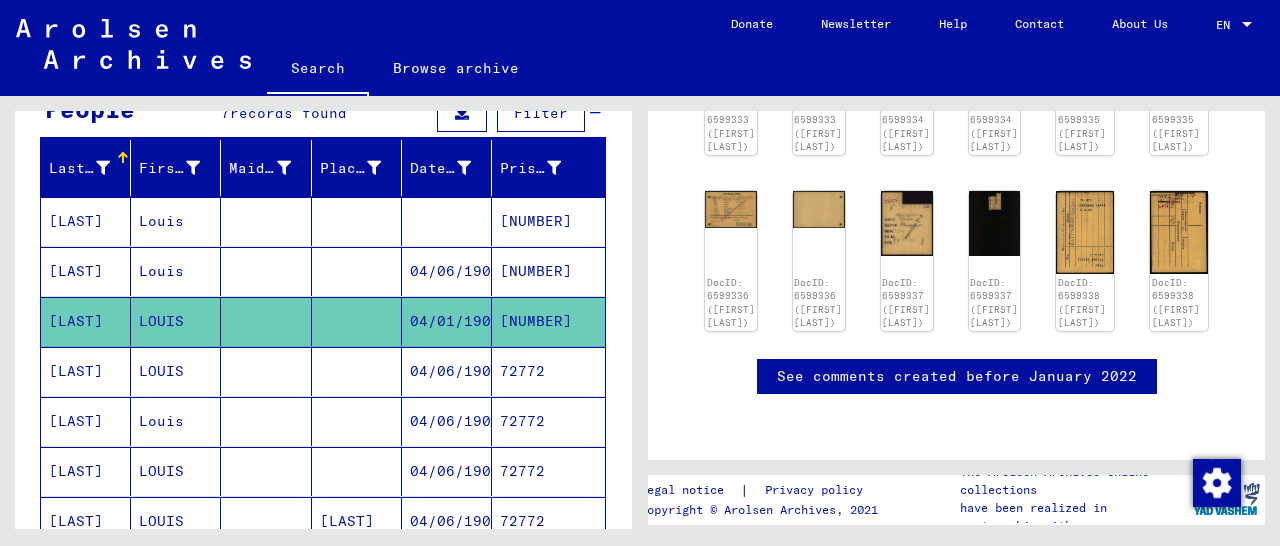 scroll, scrollTop: 387, scrollLeft: 0, axis: vertical 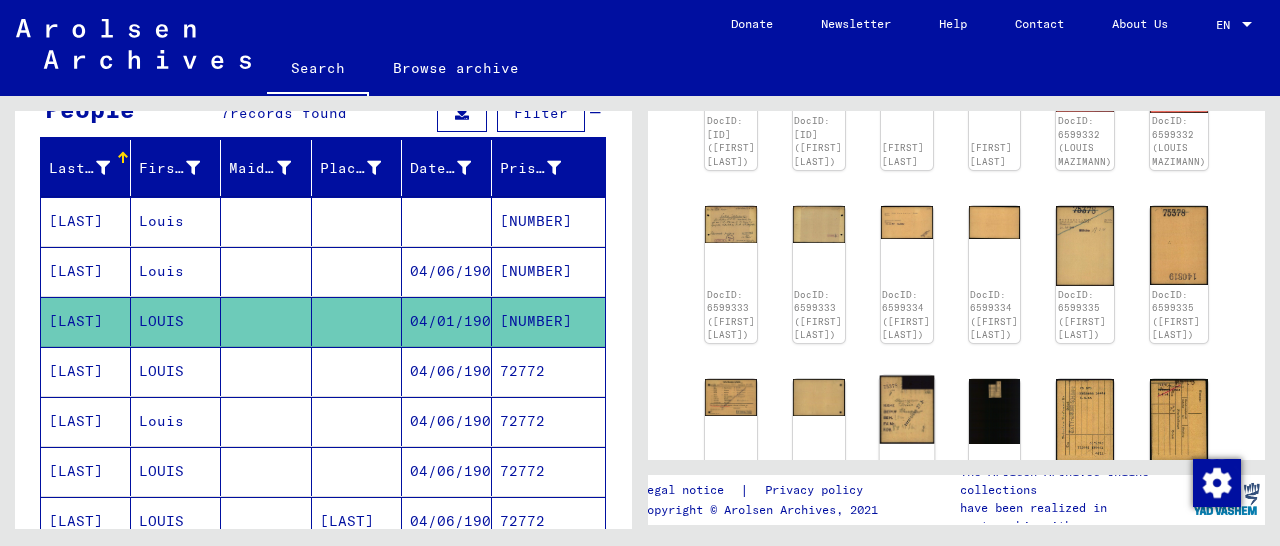 click 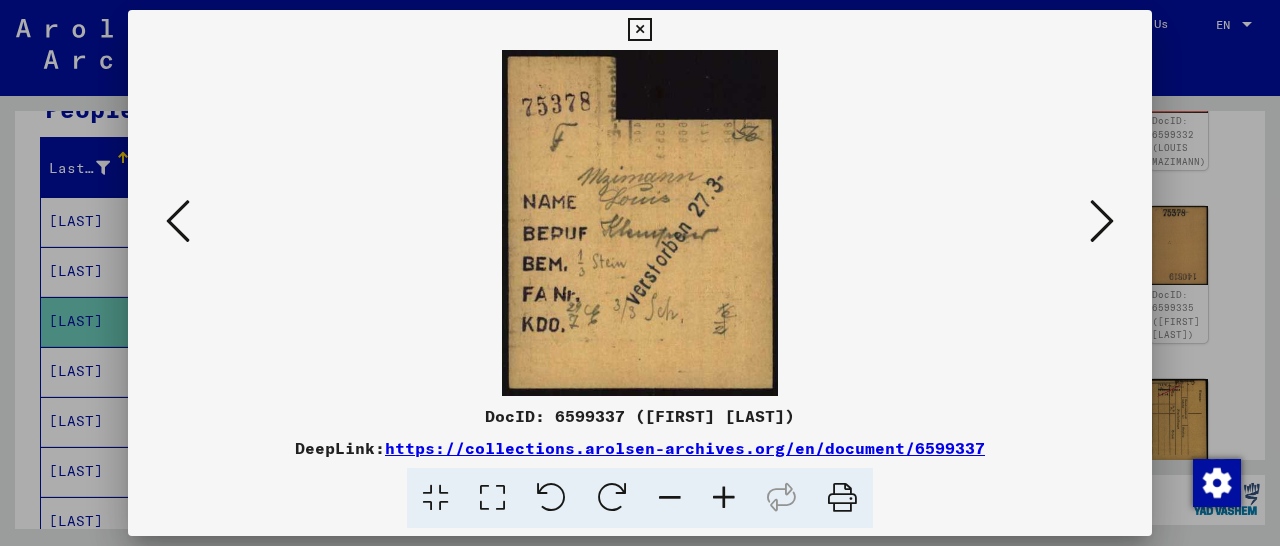 click at bounding box center (639, 30) 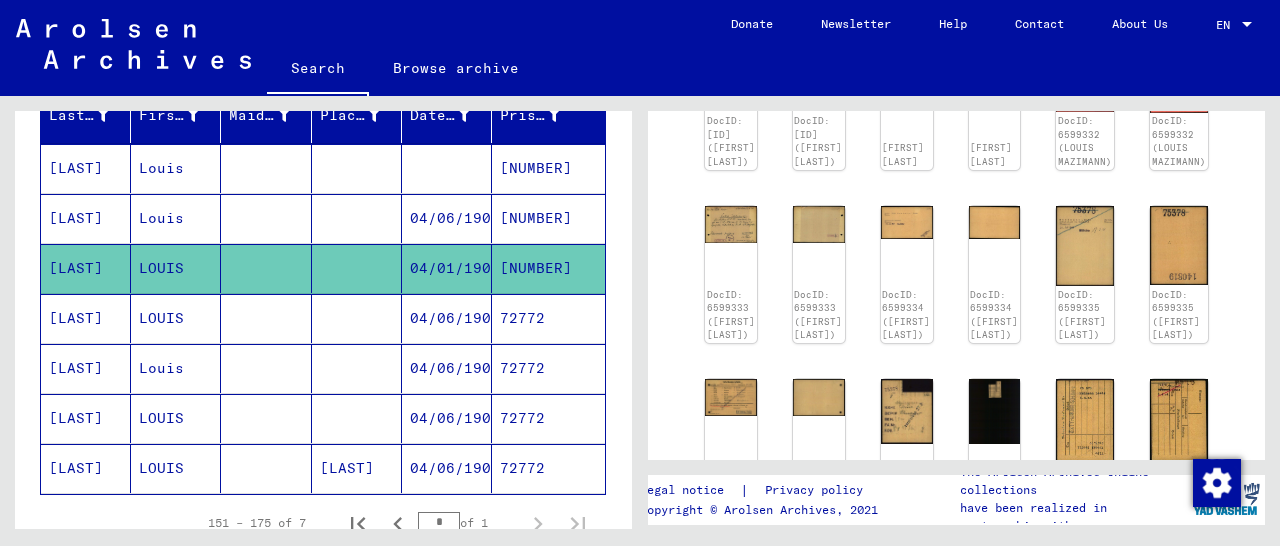 scroll, scrollTop: 312, scrollLeft: 0, axis: vertical 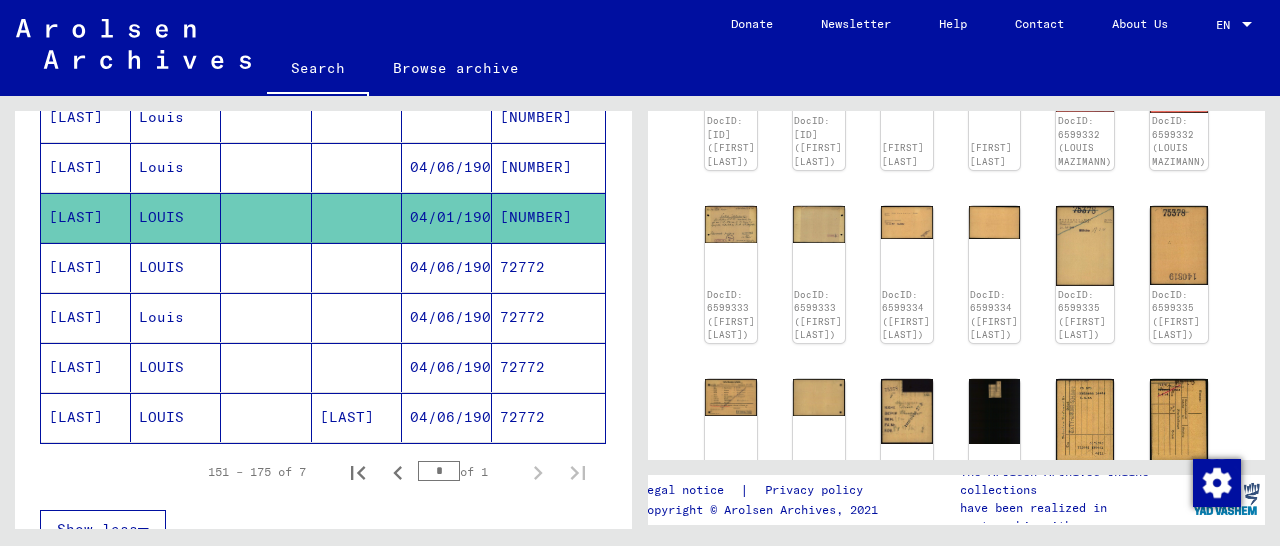 click on "72772" at bounding box center [548, 317] 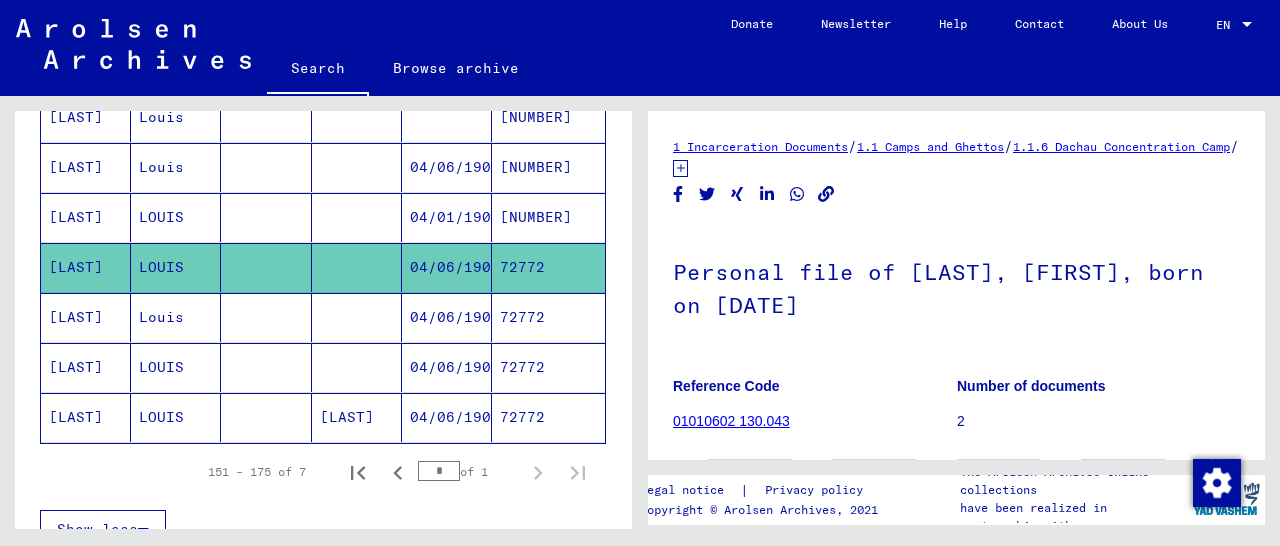 scroll, scrollTop: 208, scrollLeft: 0, axis: vertical 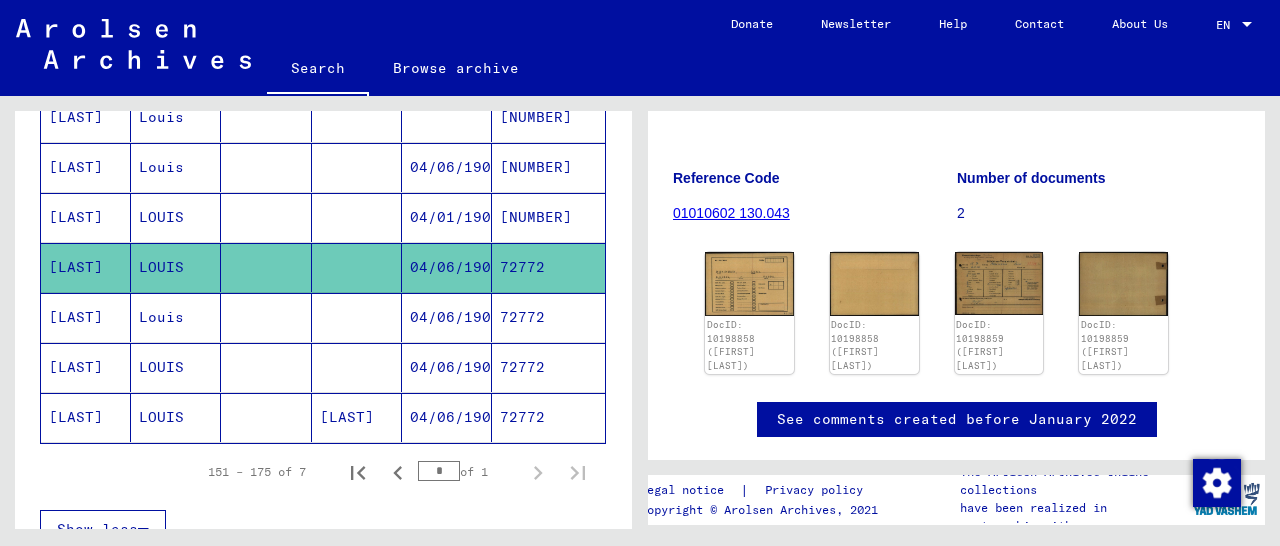 click on "72772" at bounding box center (548, 367) 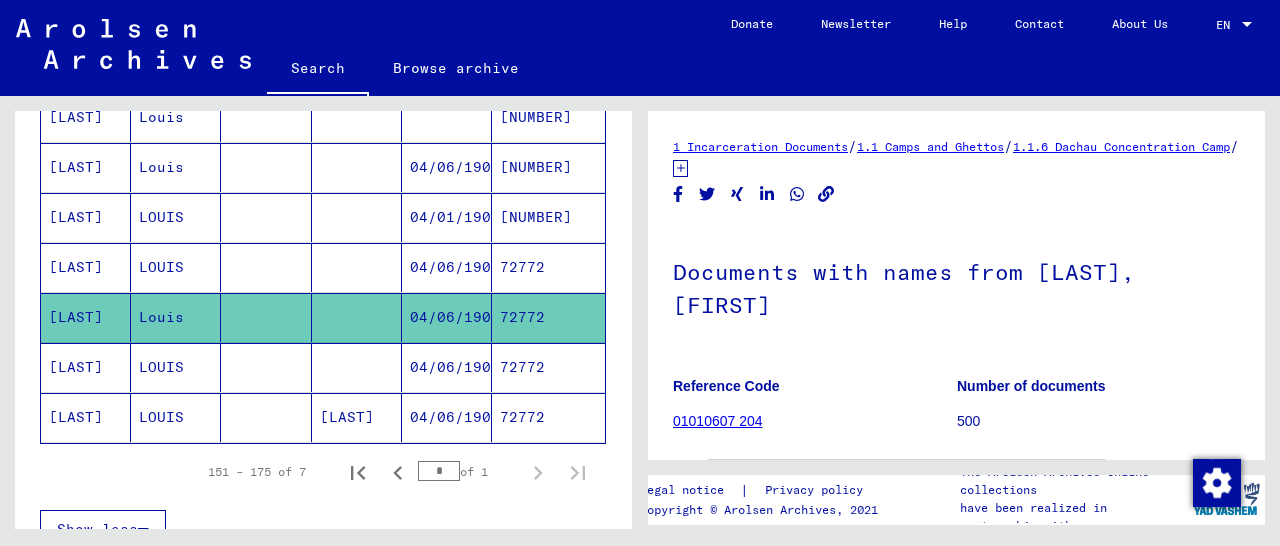 scroll, scrollTop: 208, scrollLeft: 0, axis: vertical 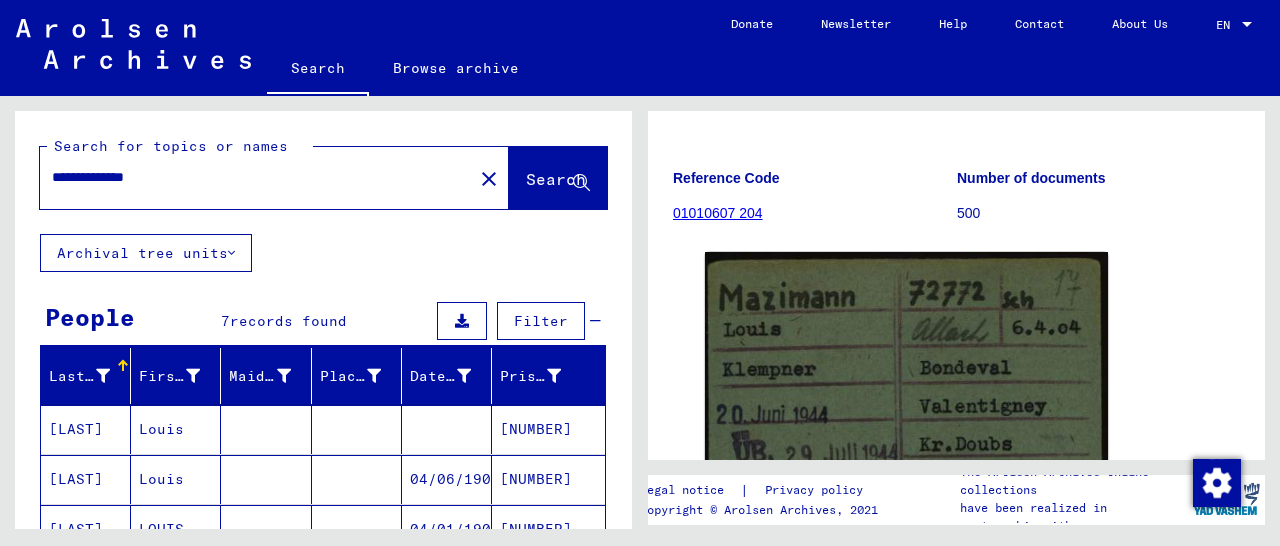 drag, startPoint x: 203, startPoint y: 183, endPoint x: 0, endPoint y: 183, distance: 203 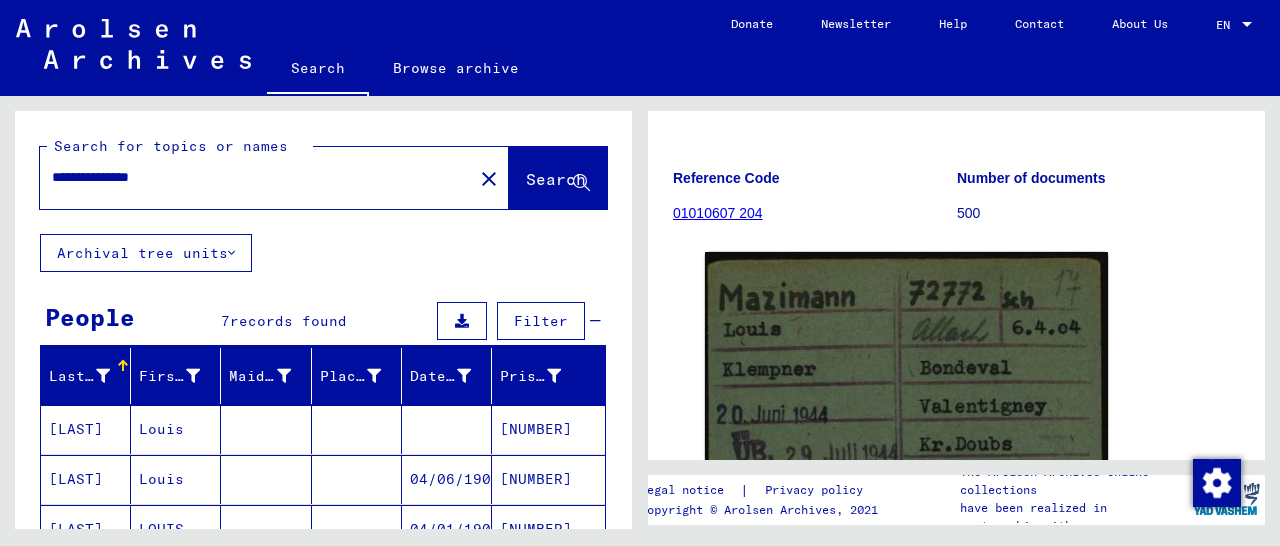 click on "Search" 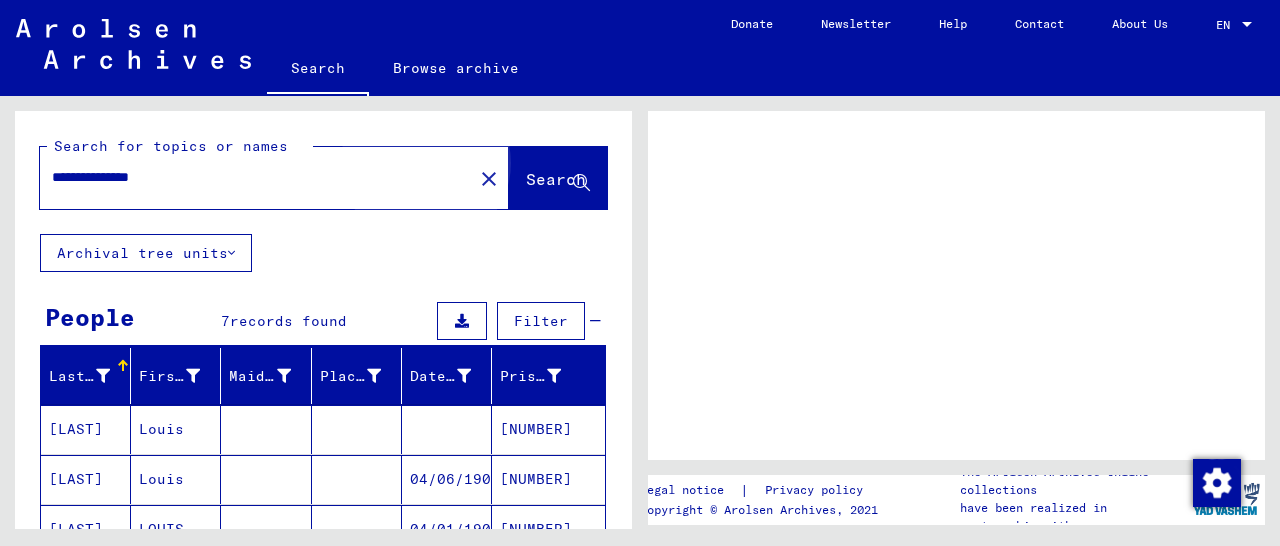 scroll, scrollTop: 0, scrollLeft: 0, axis: both 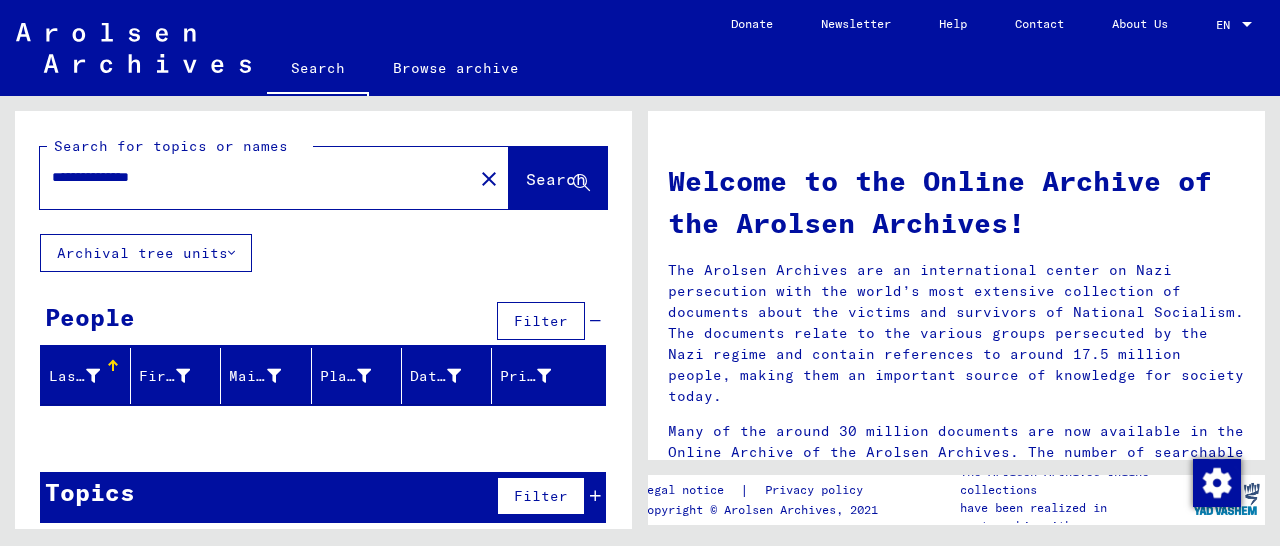 drag, startPoint x: 111, startPoint y: 177, endPoint x: 221, endPoint y: 185, distance: 110.29053 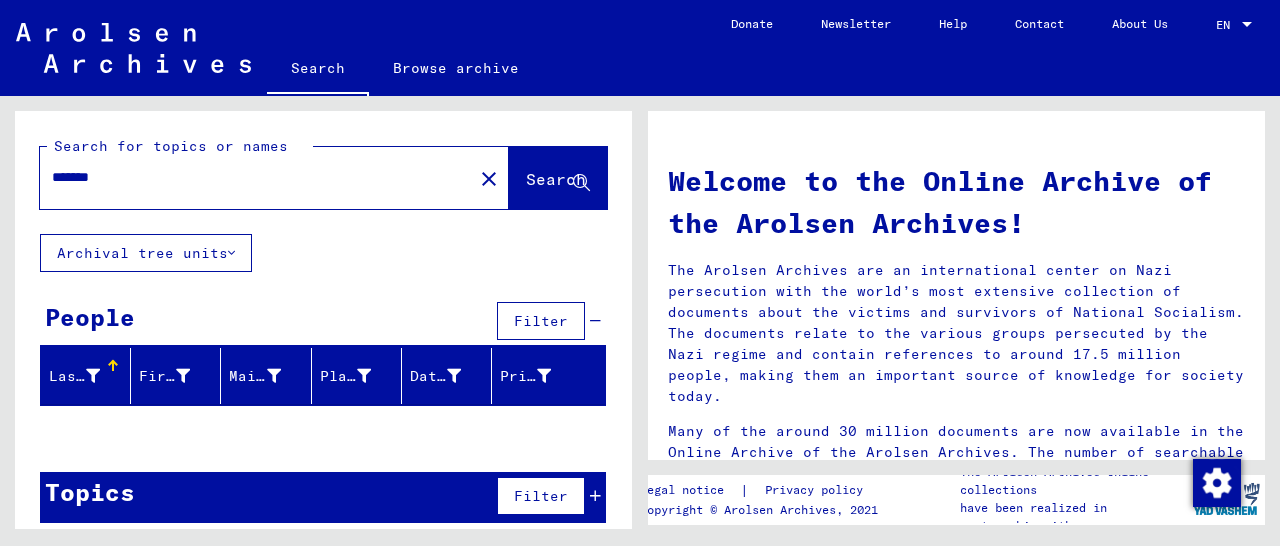 type on "*******" 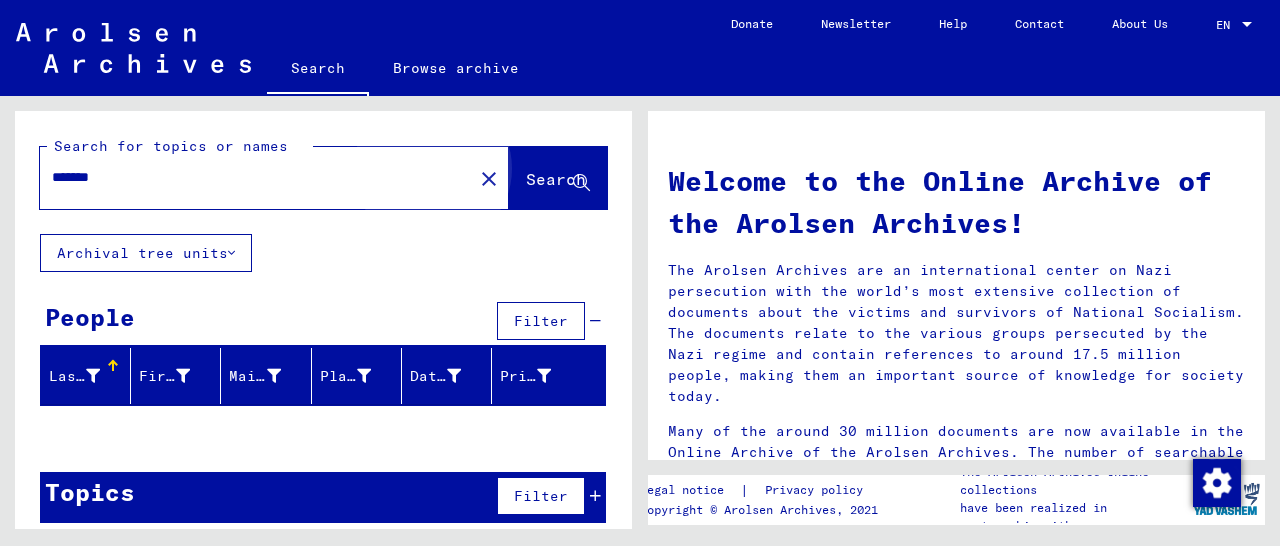 click on "Search" 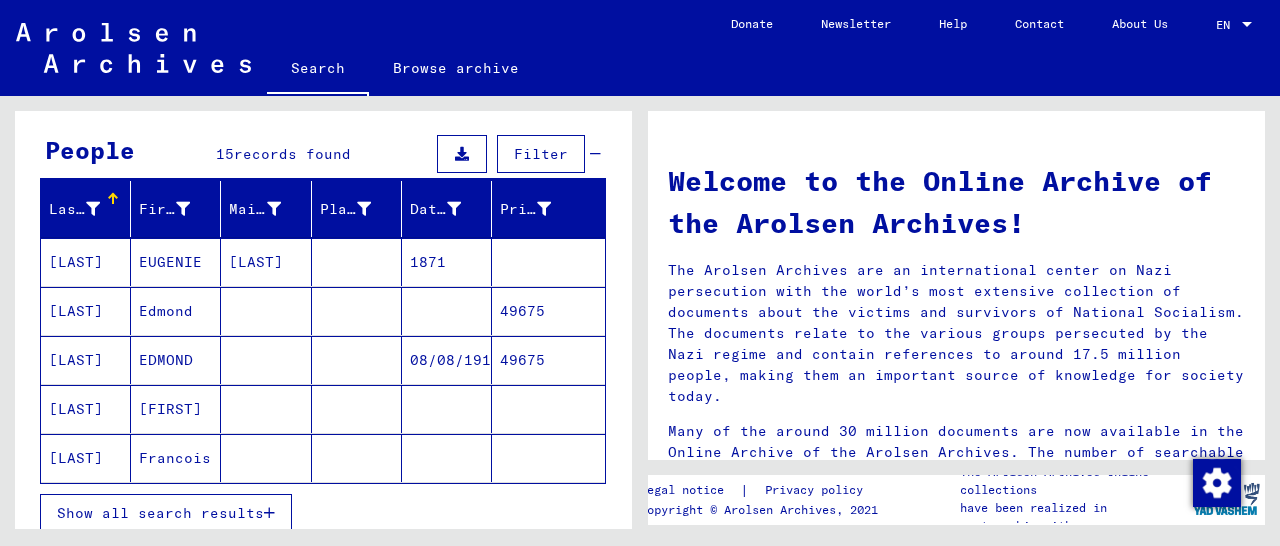 scroll, scrollTop: 208, scrollLeft: 0, axis: vertical 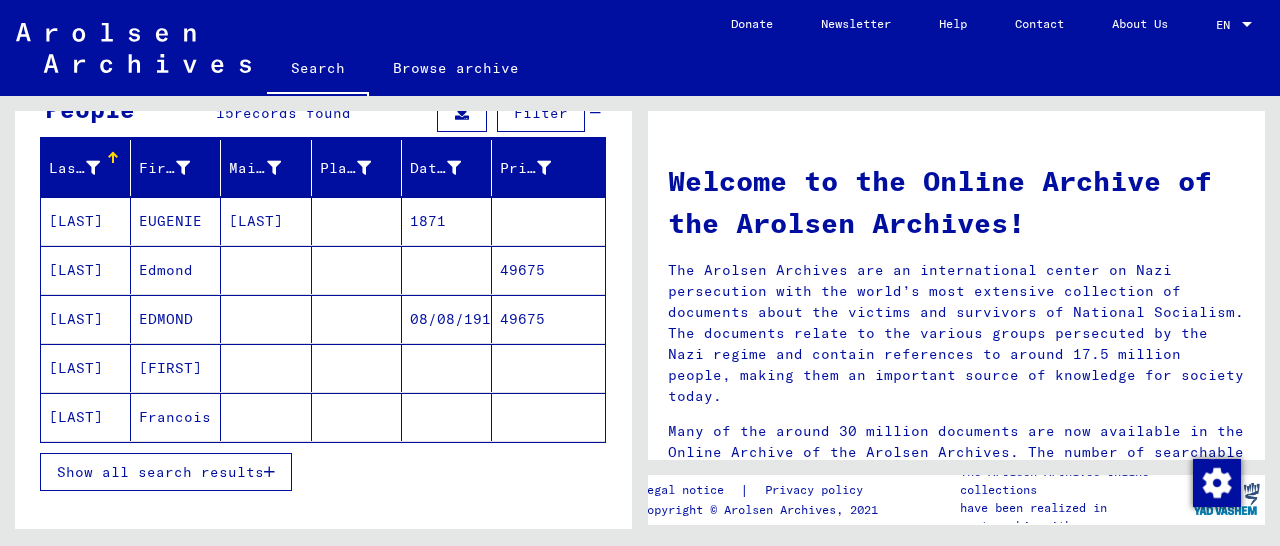 click on "Show all search results" at bounding box center (166, 472) 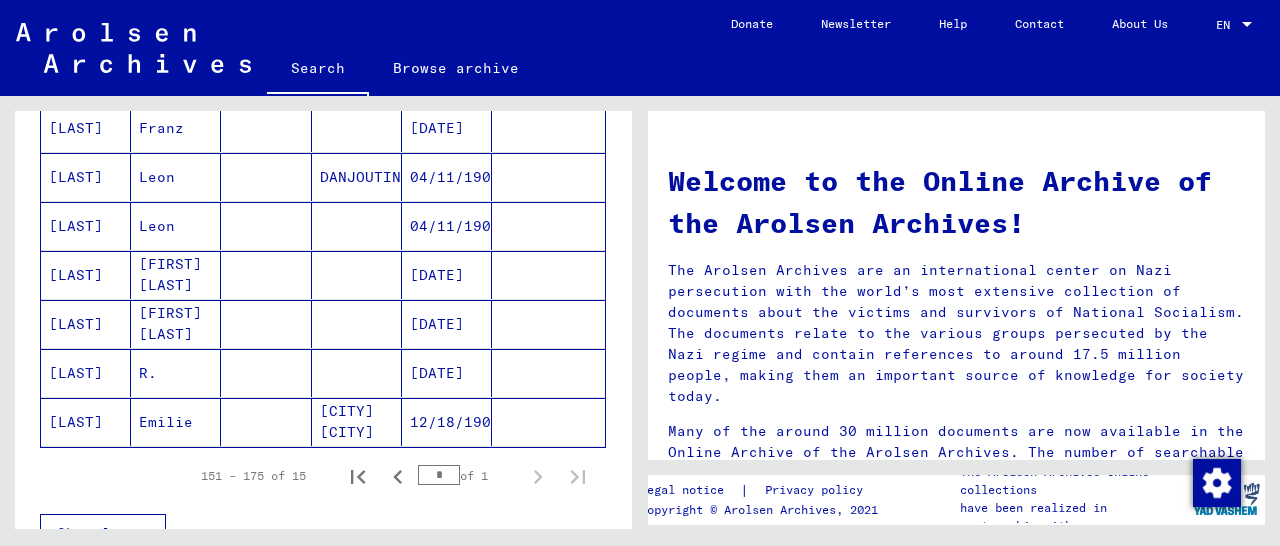 scroll, scrollTop: 728, scrollLeft: 0, axis: vertical 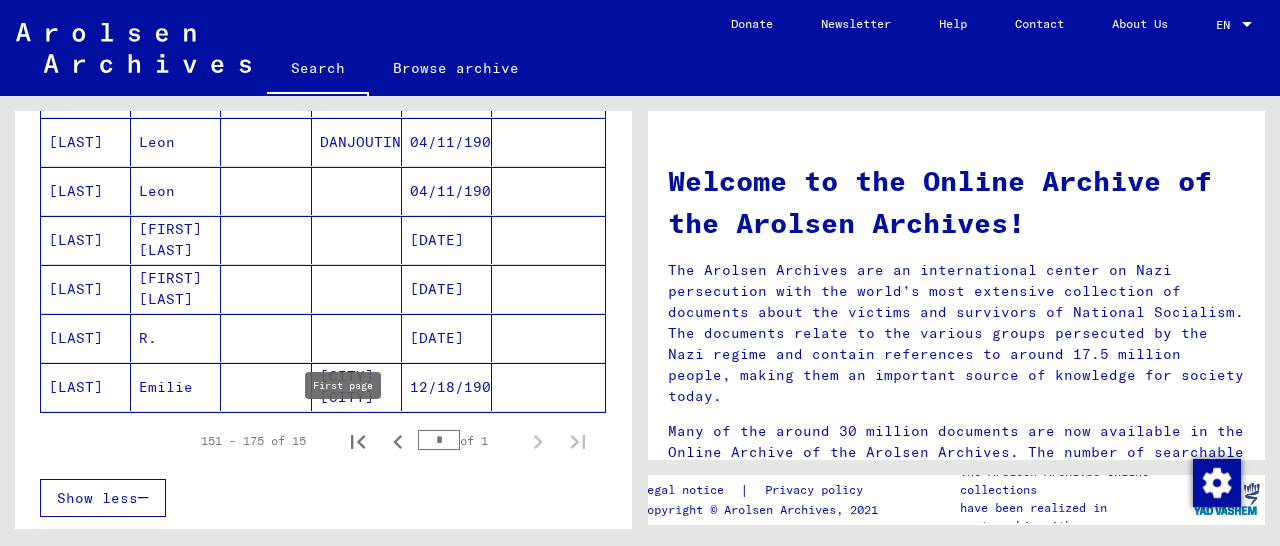 click 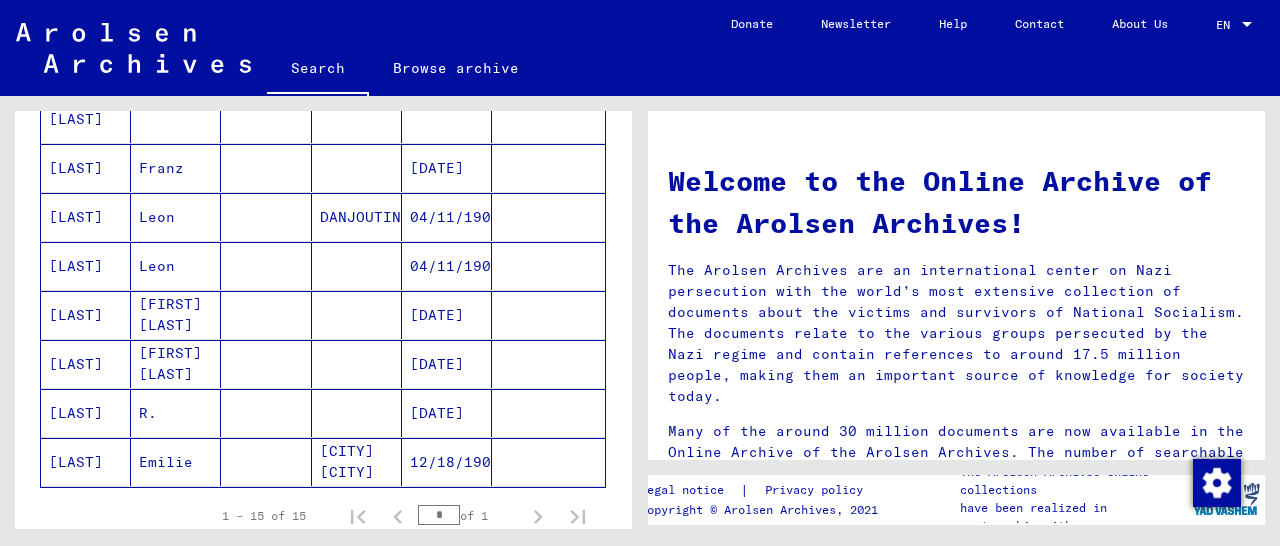 scroll, scrollTop: 624, scrollLeft: 0, axis: vertical 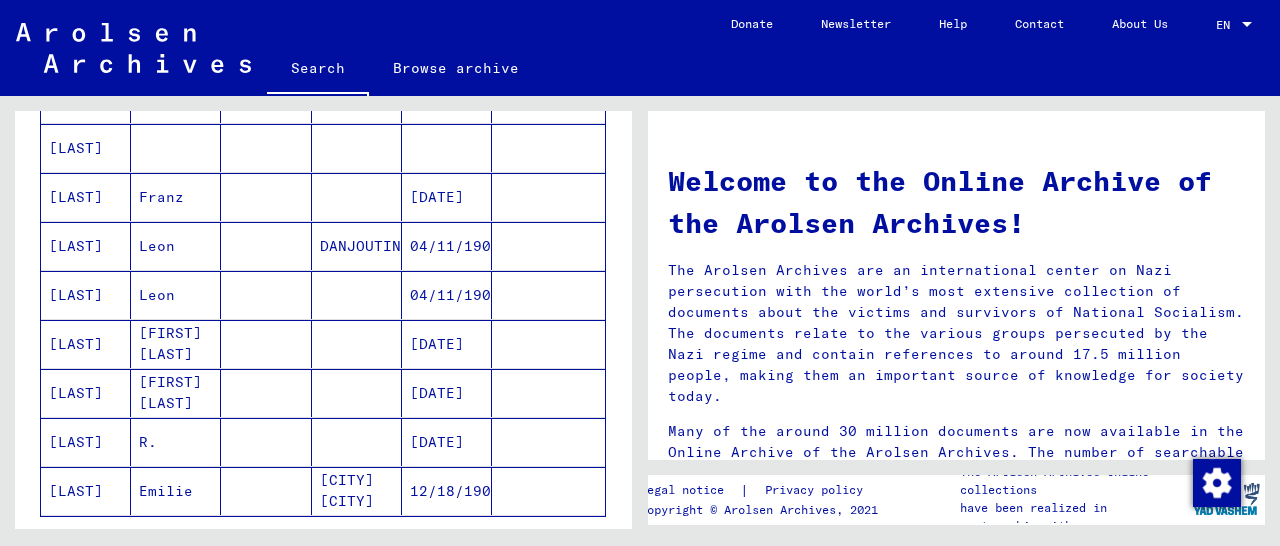 click at bounding box center [548, 491] 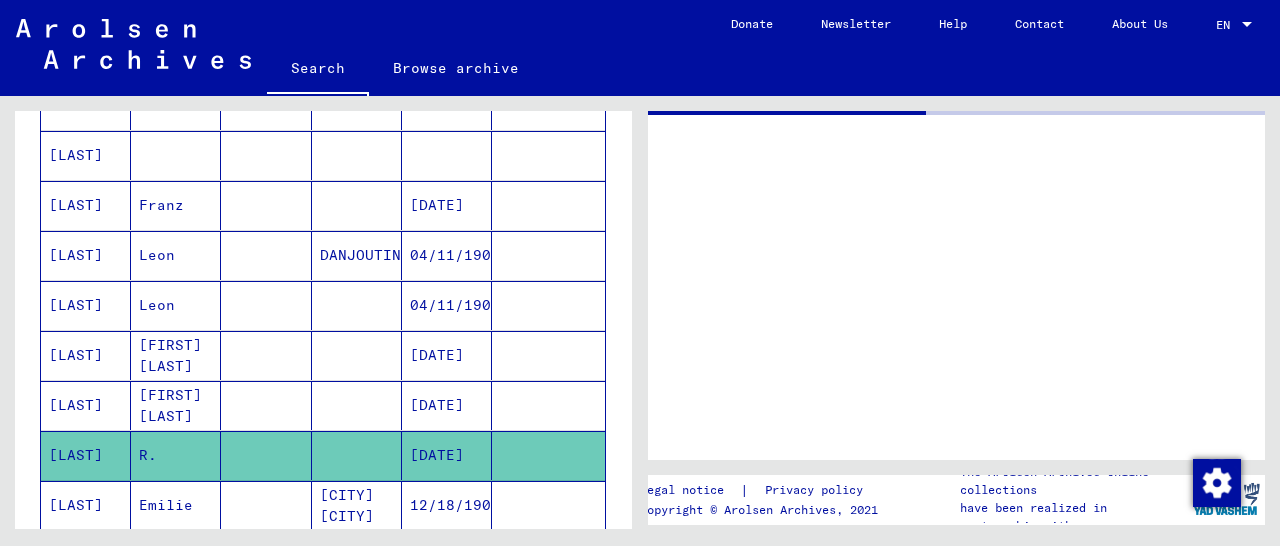 scroll, scrollTop: 628, scrollLeft: 0, axis: vertical 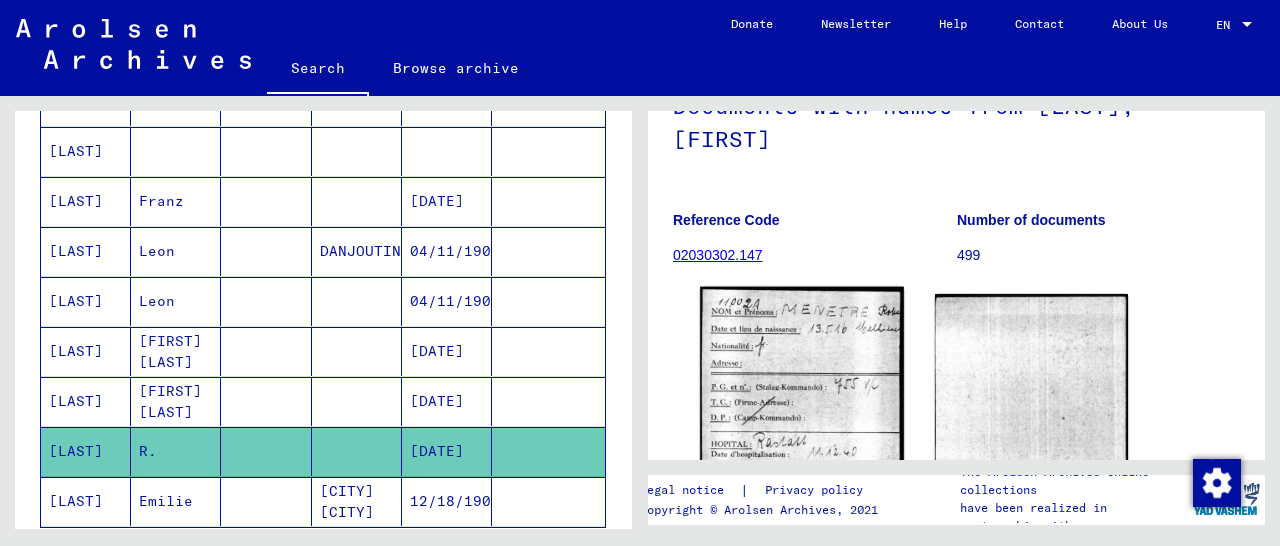 click 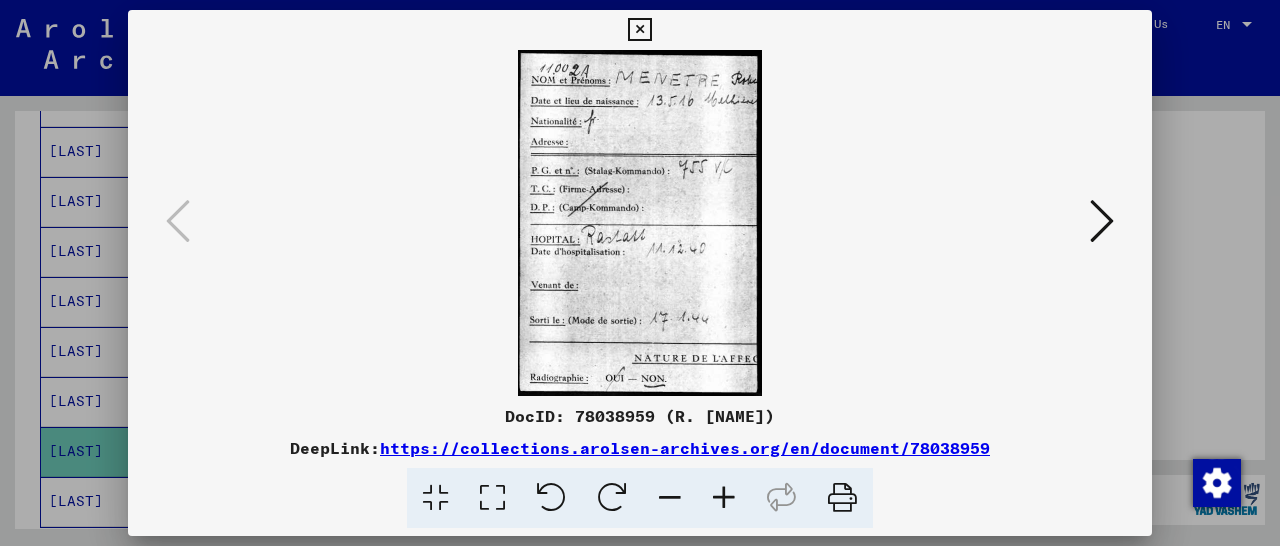 click at bounding box center [670, 498] 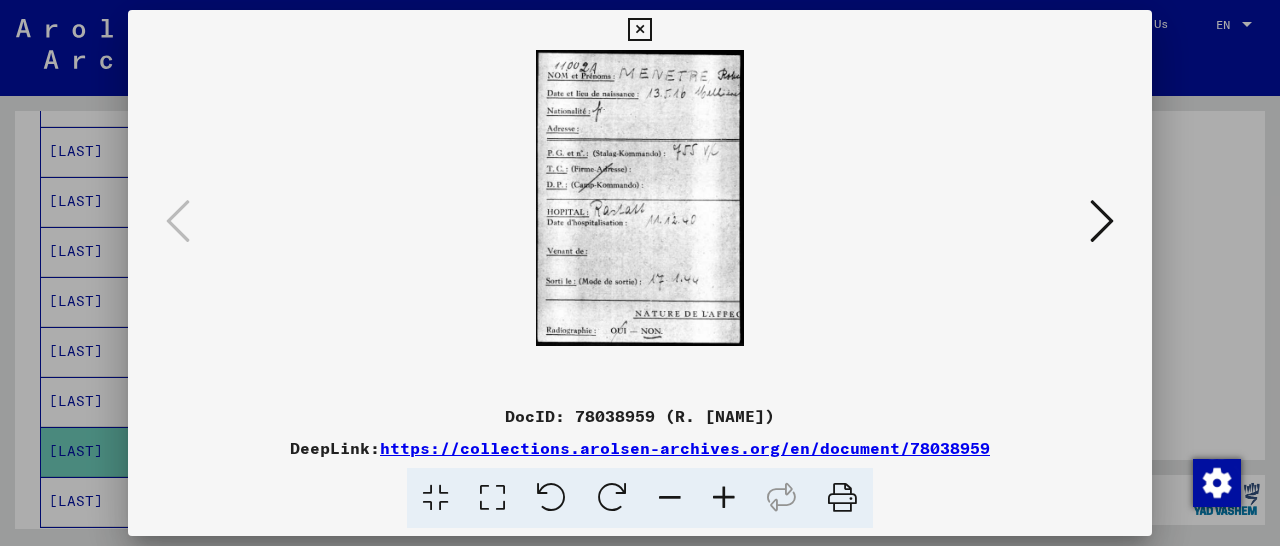 click at bounding box center (670, 498) 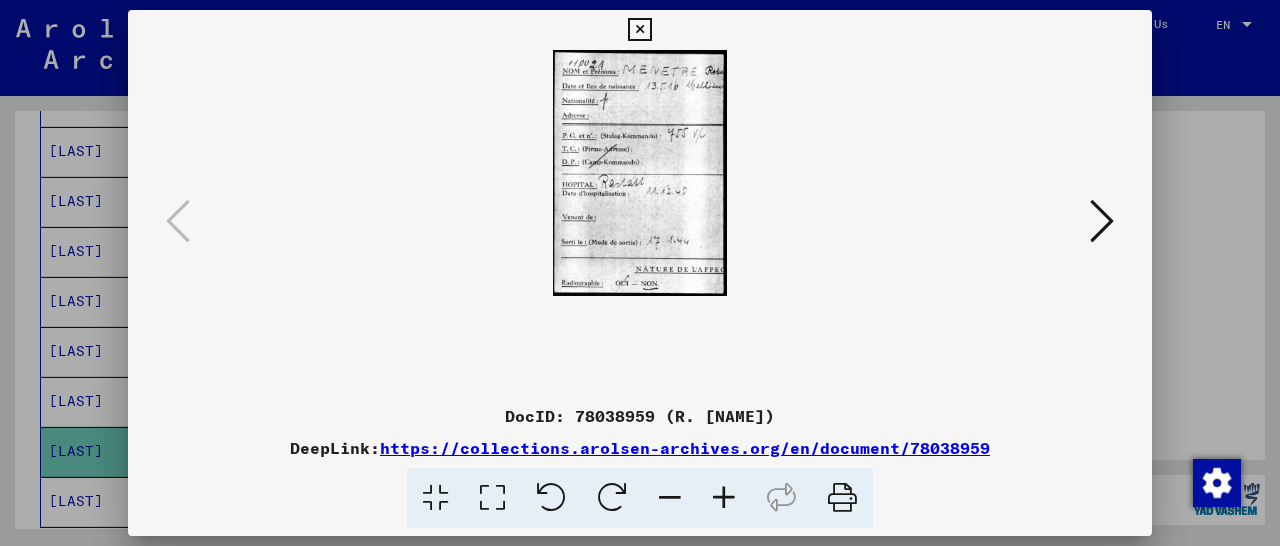 click at bounding box center (670, 498) 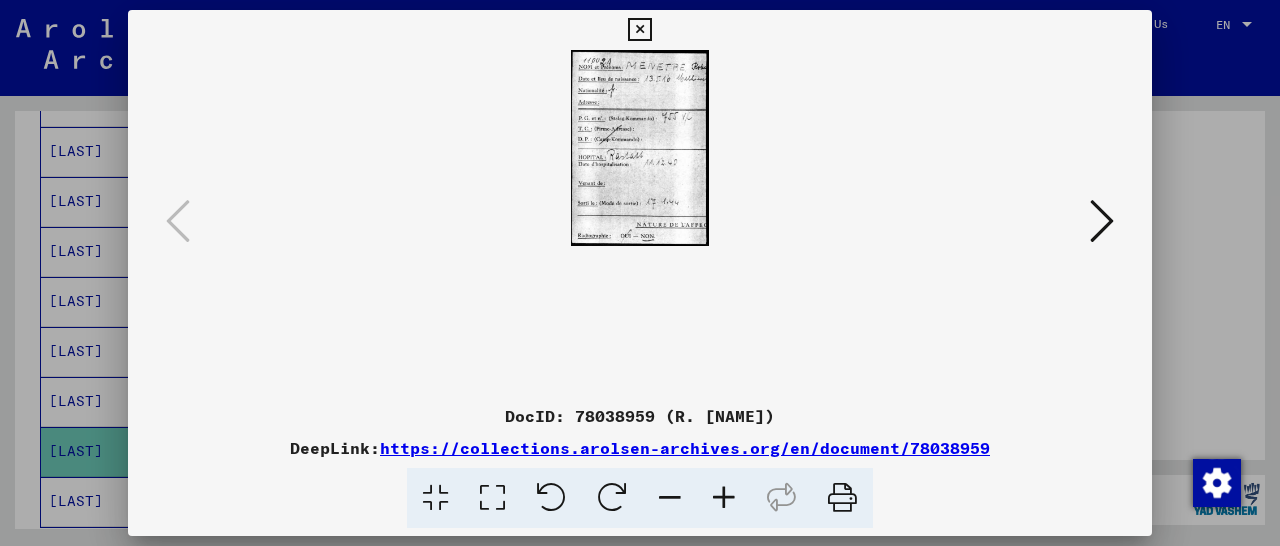 click at bounding box center (724, 498) 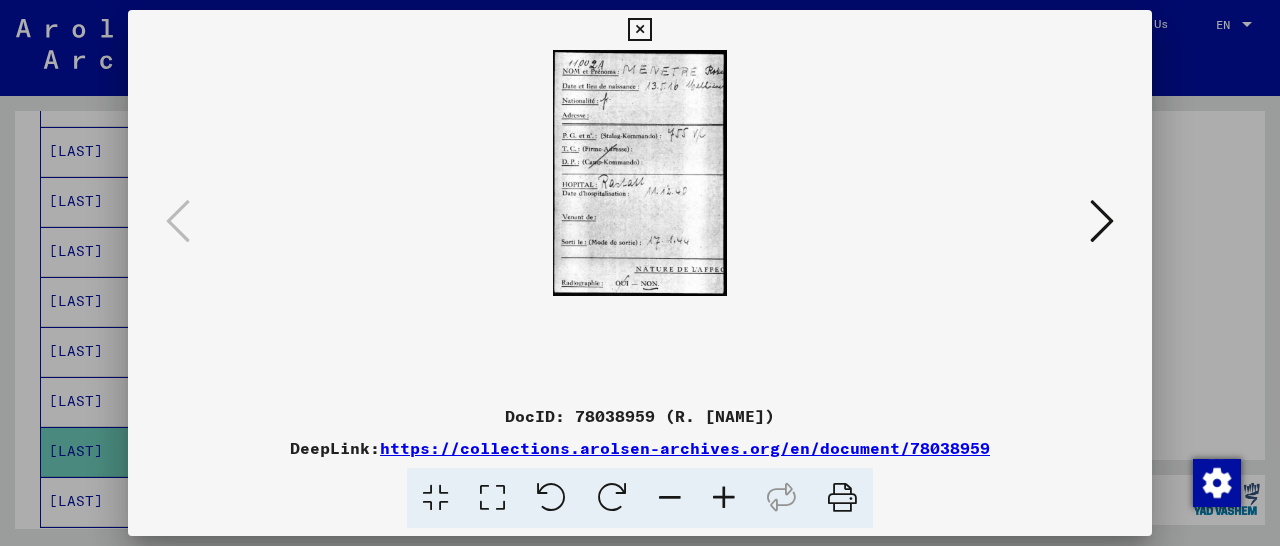 click at bounding box center (724, 498) 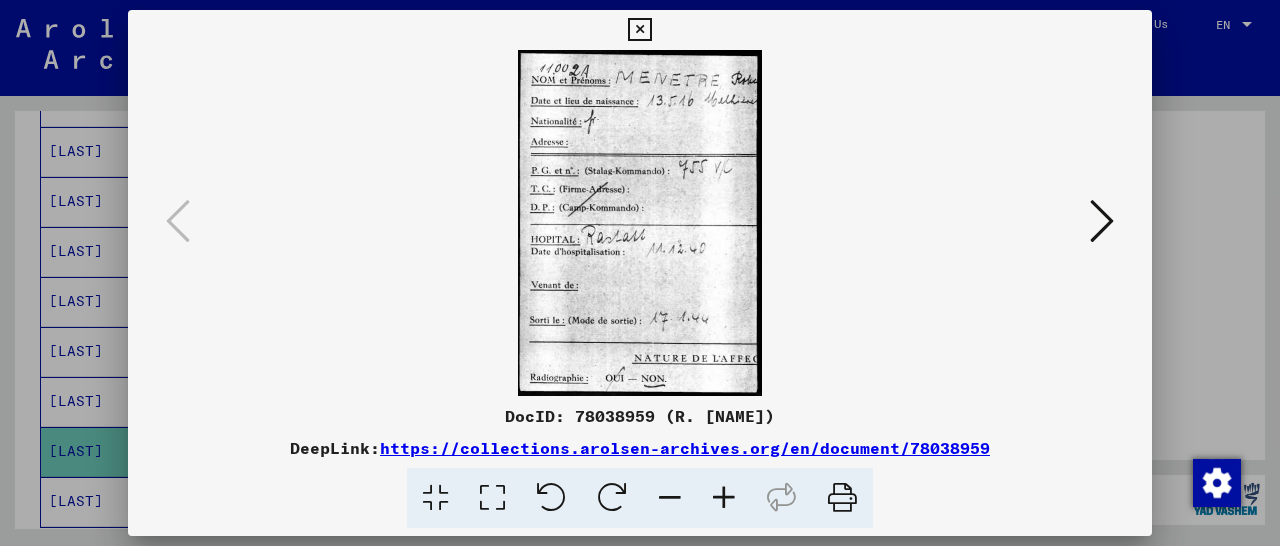 click at bounding box center (724, 498) 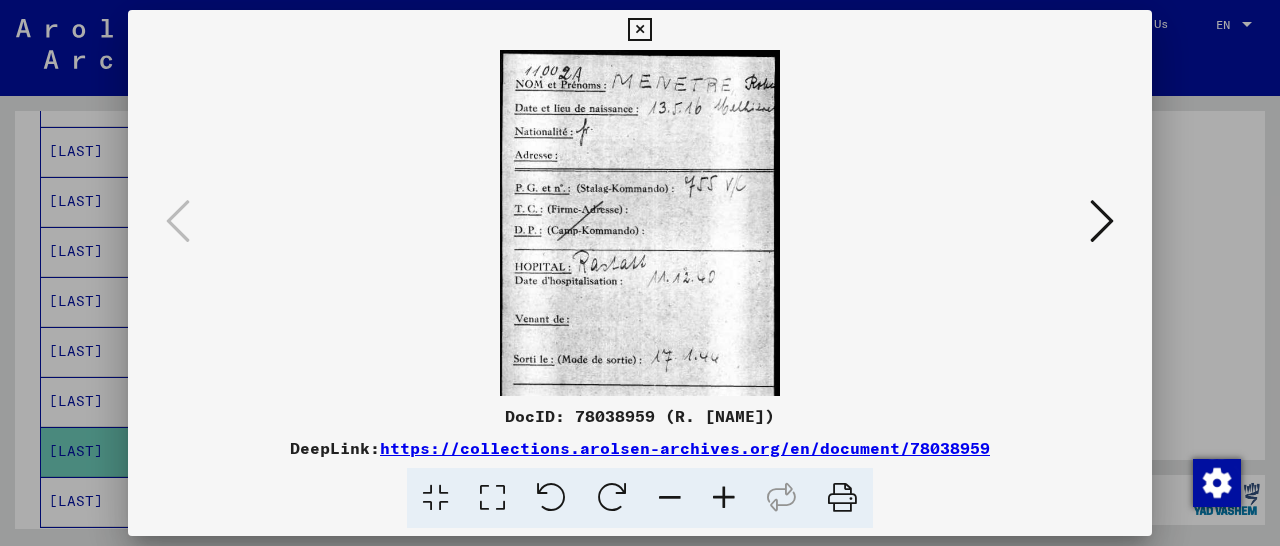 click at bounding box center [724, 498] 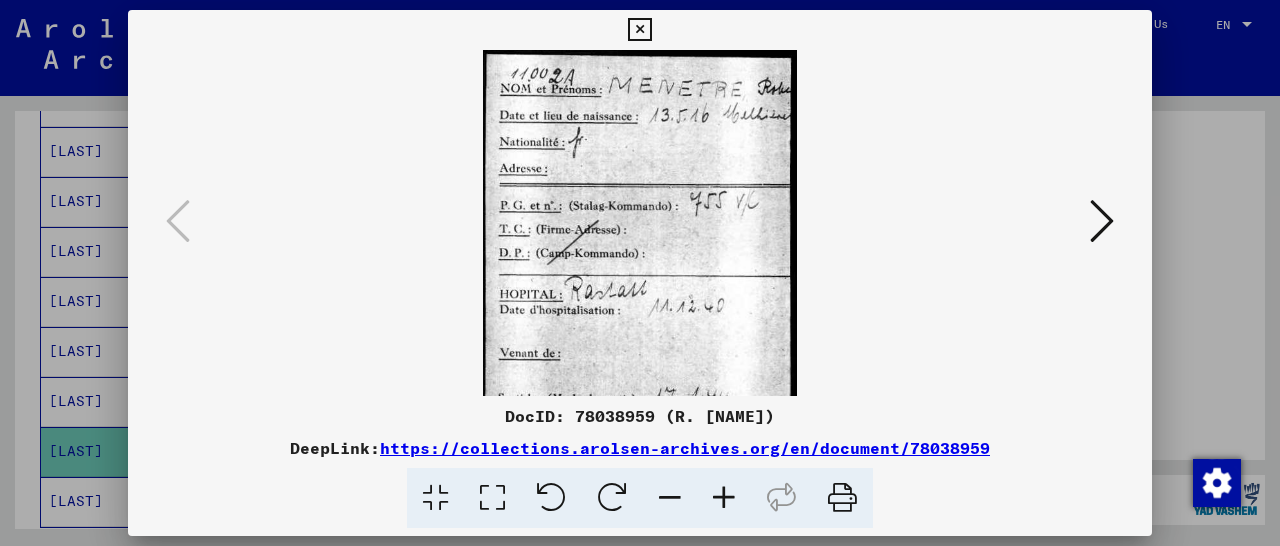 click at bounding box center (724, 498) 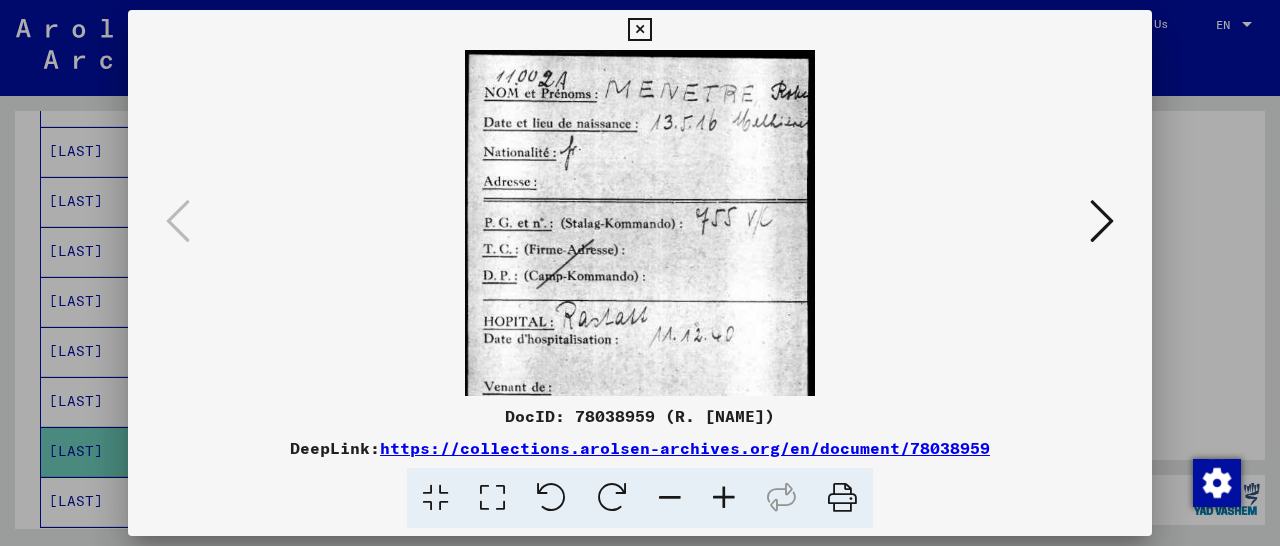 click at bounding box center (724, 498) 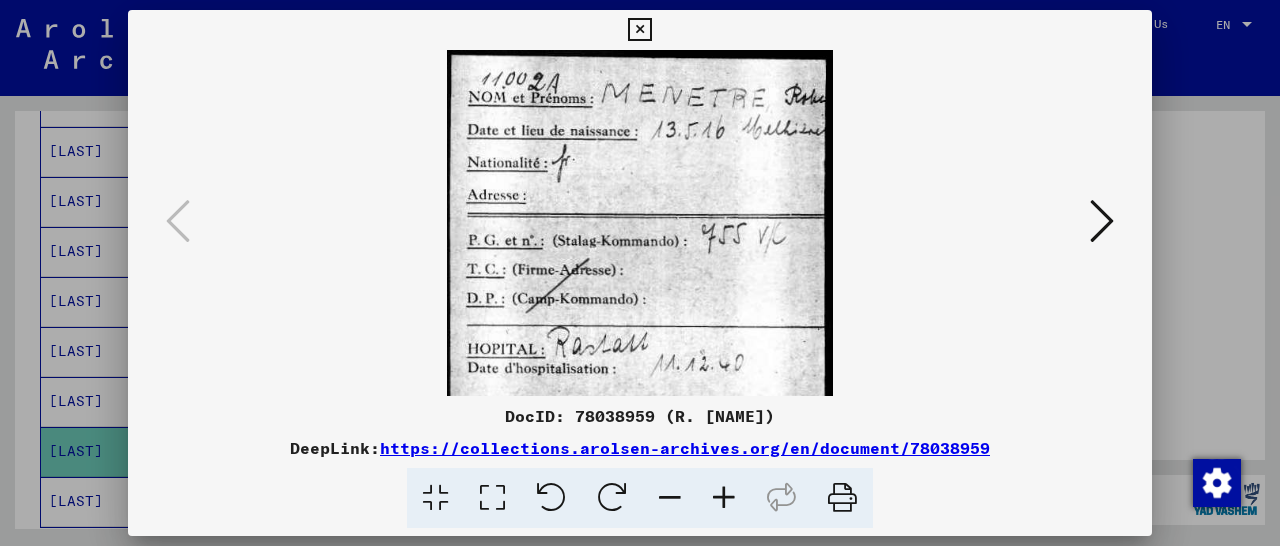 click at bounding box center (724, 498) 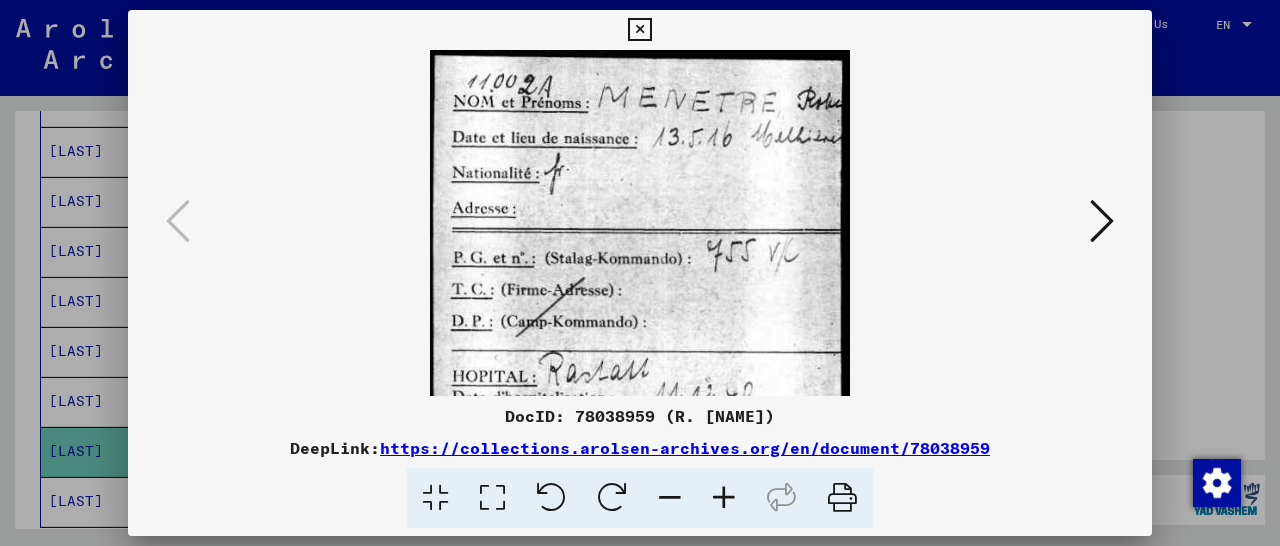 click at bounding box center [724, 498] 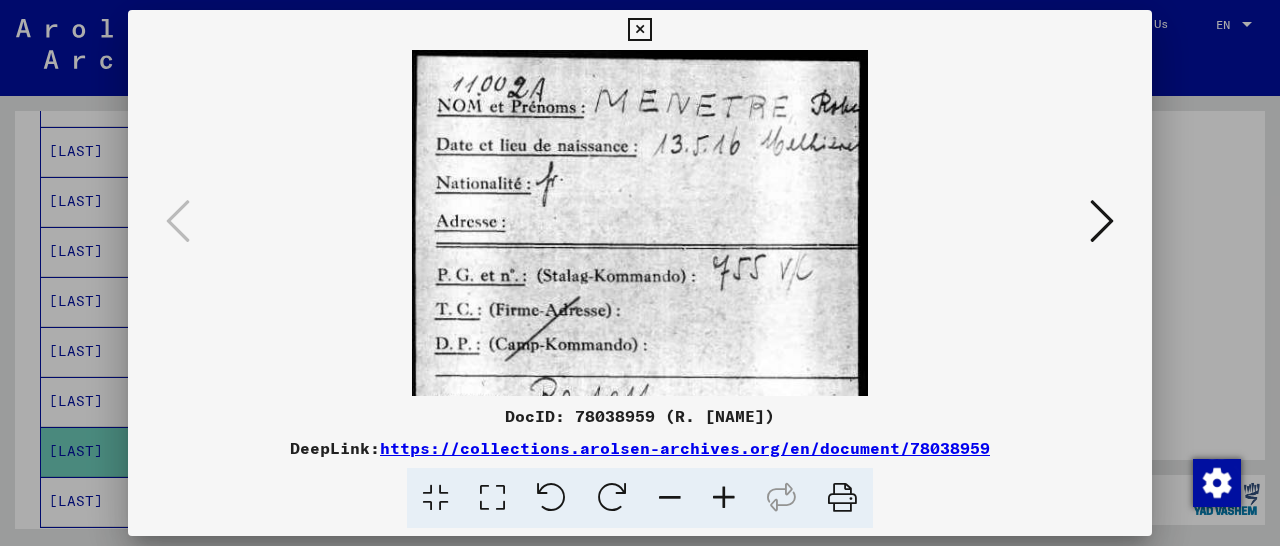 click at bounding box center (724, 498) 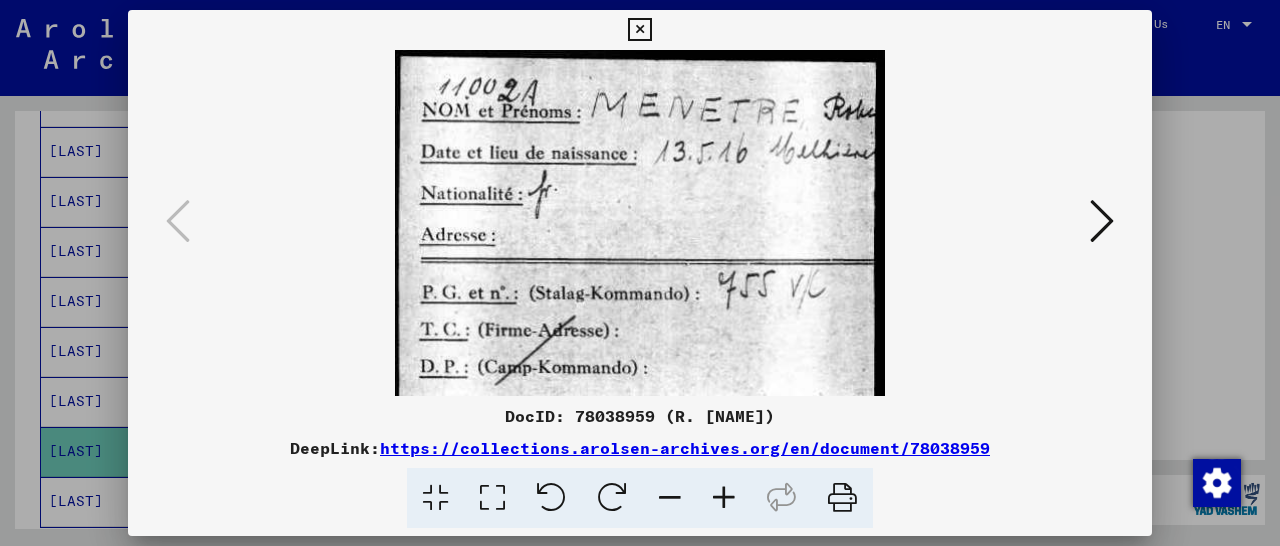 click at bounding box center [724, 498] 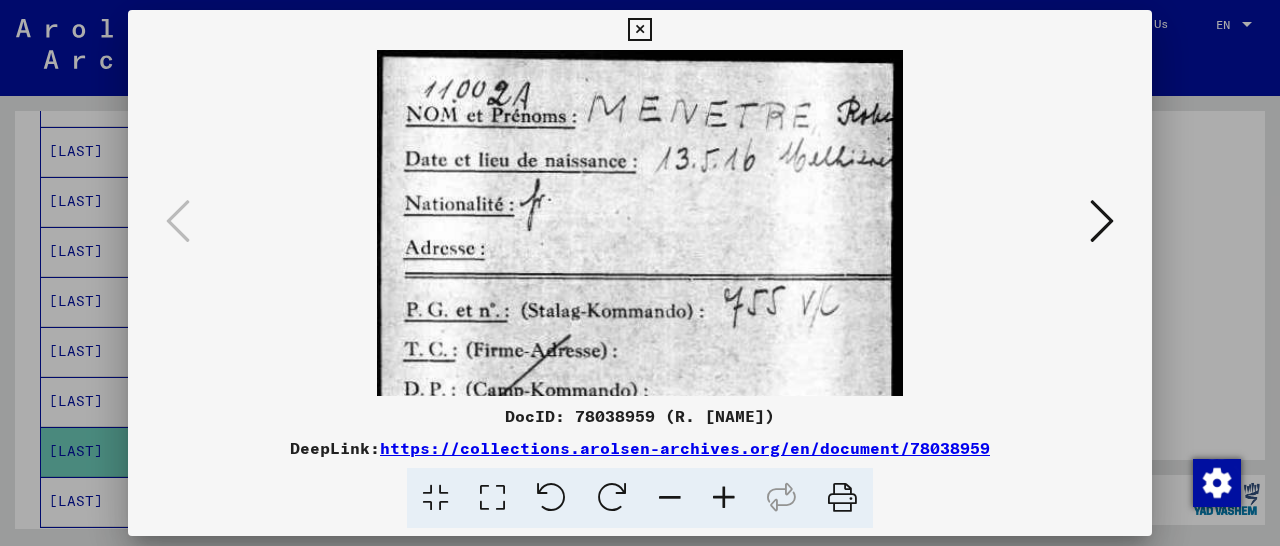 click at bounding box center [639, 30] 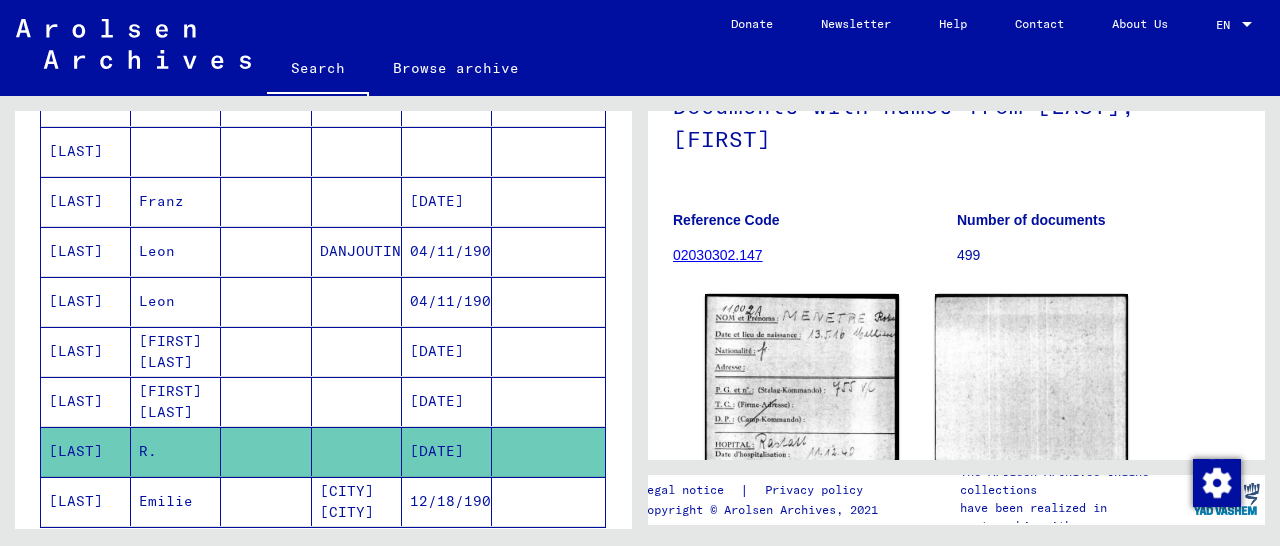click at bounding box center [548, 451] 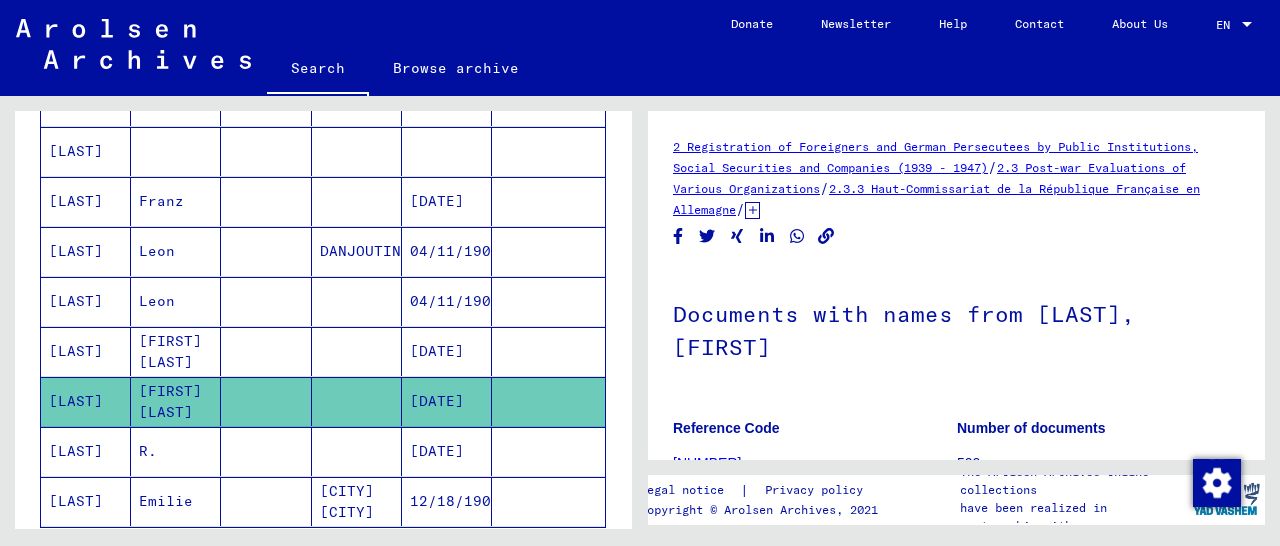 scroll, scrollTop: 312, scrollLeft: 0, axis: vertical 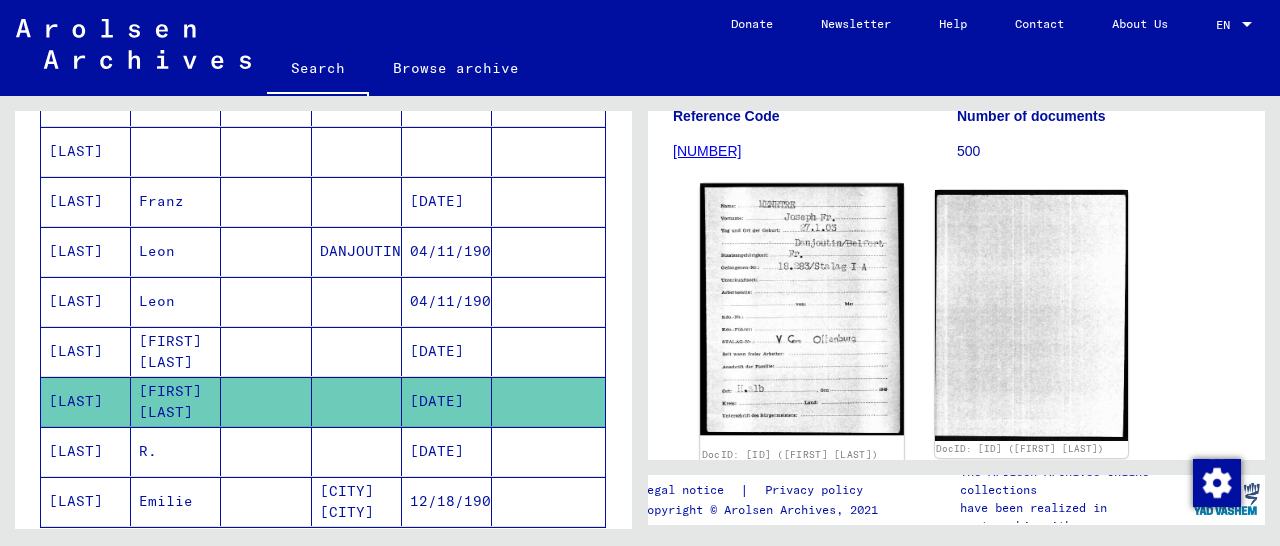 click 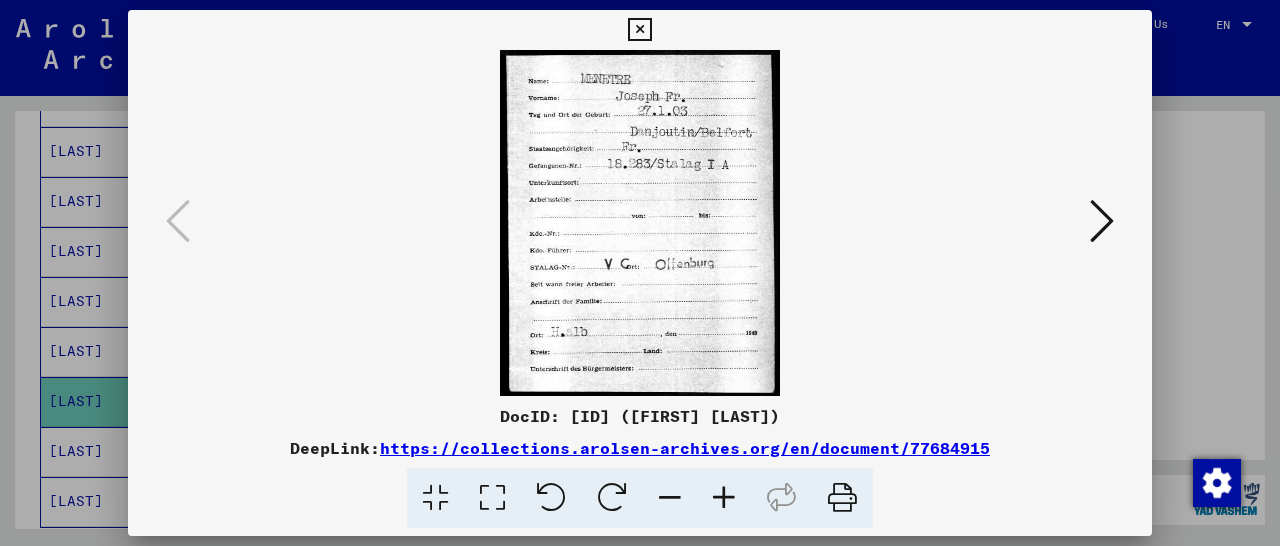 click at bounding box center (639, 30) 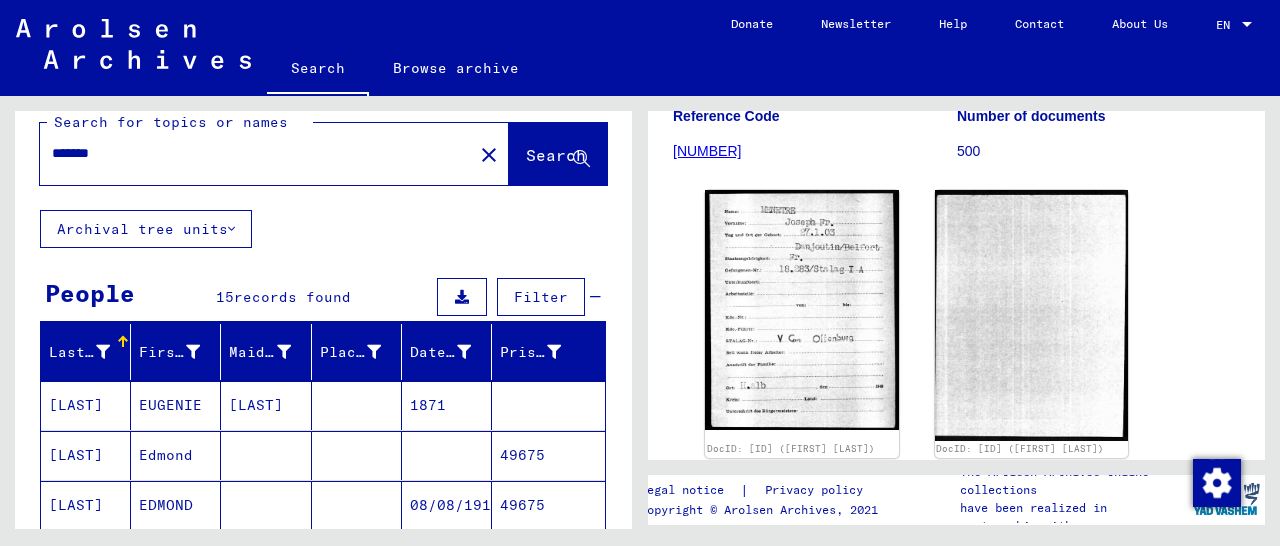 scroll, scrollTop: 0, scrollLeft: 0, axis: both 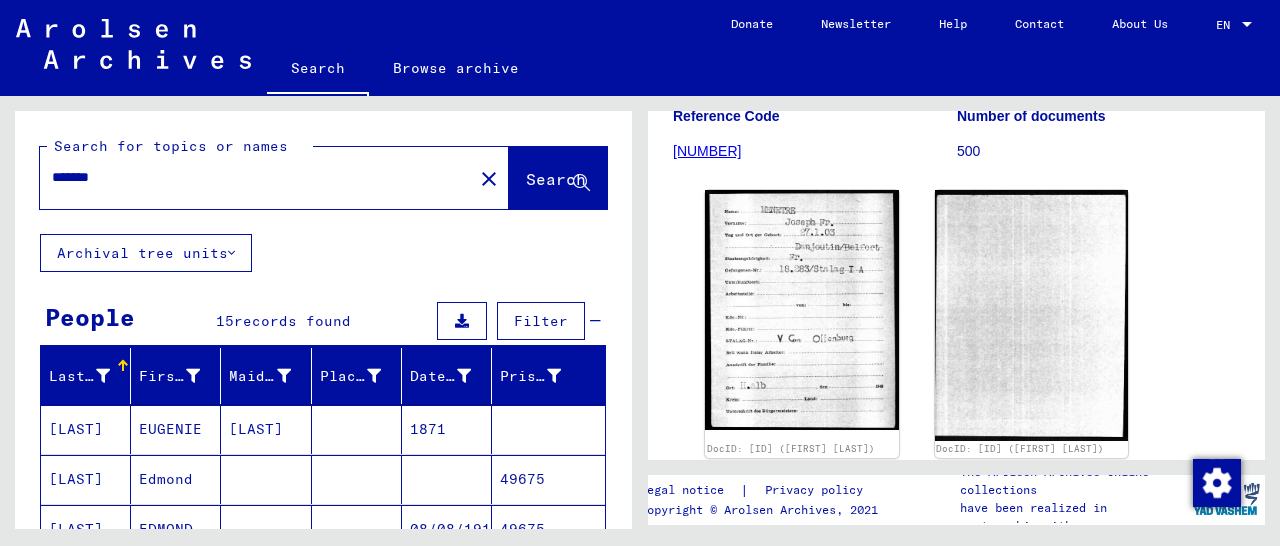 drag, startPoint x: 169, startPoint y: 175, endPoint x: 45, endPoint y: 188, distance: 124.67959 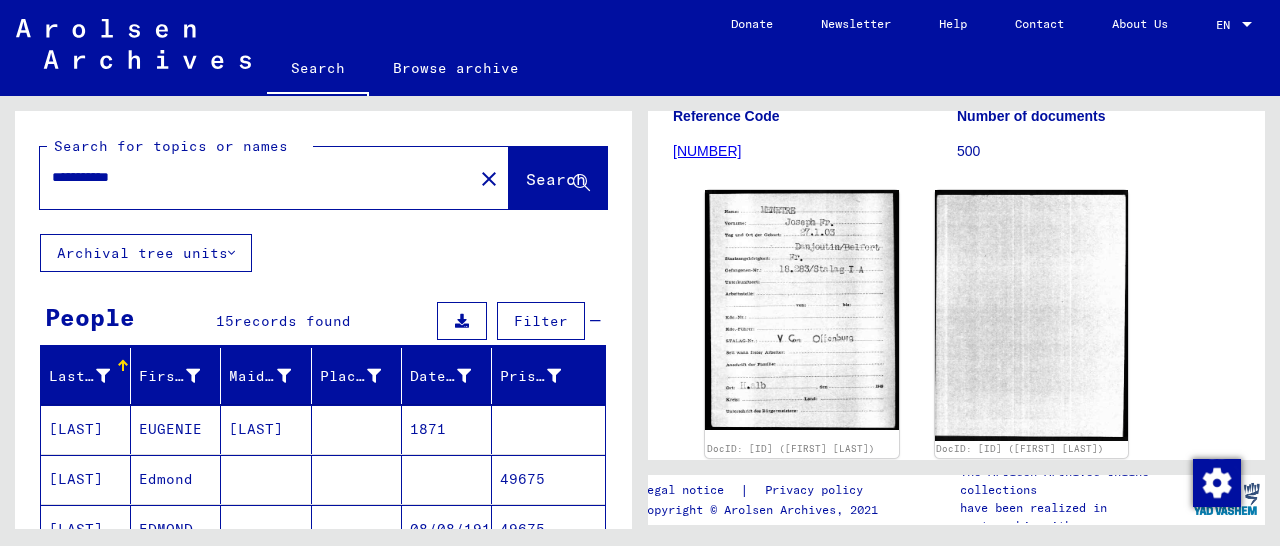 type on "**********" 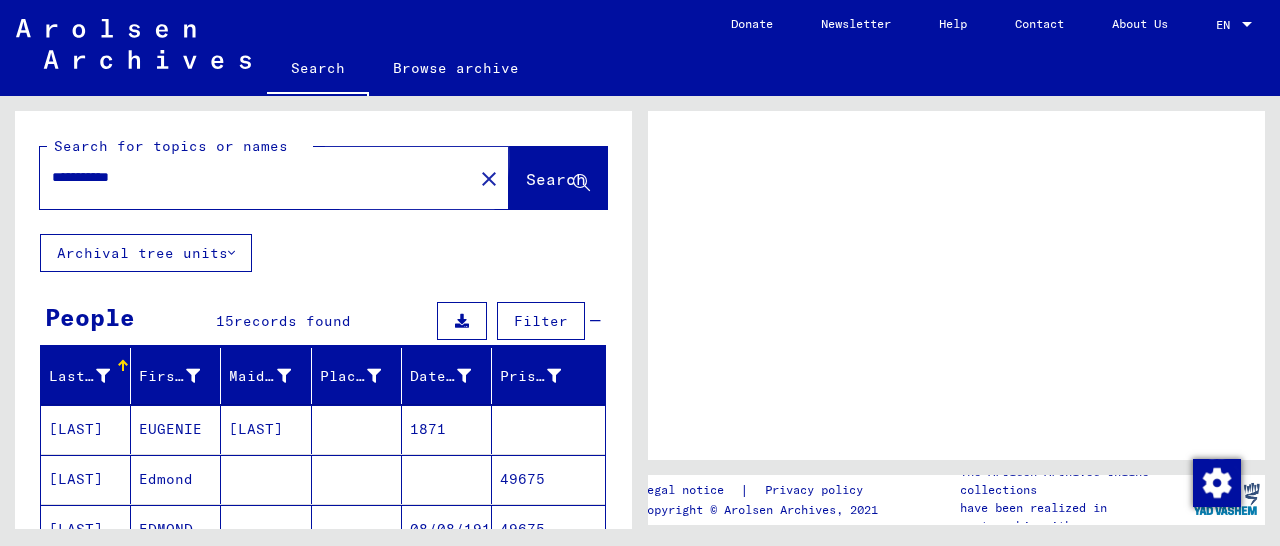 scroll, scrollTop: 0, scrollLeft: 0, axis: both 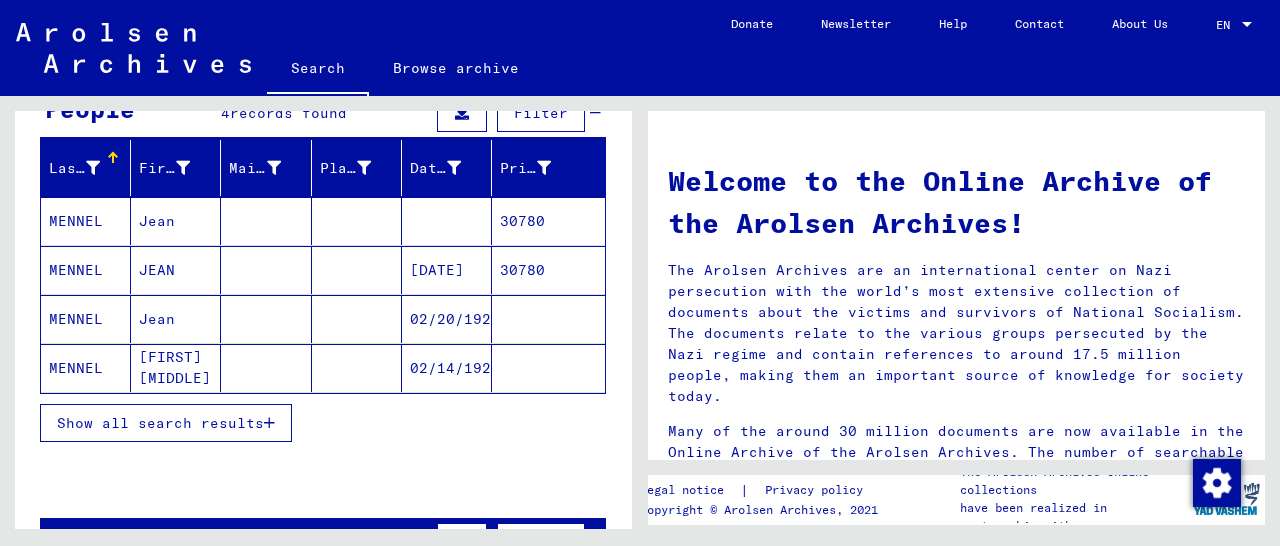 click on "30780" at bounding box center (548, 319) 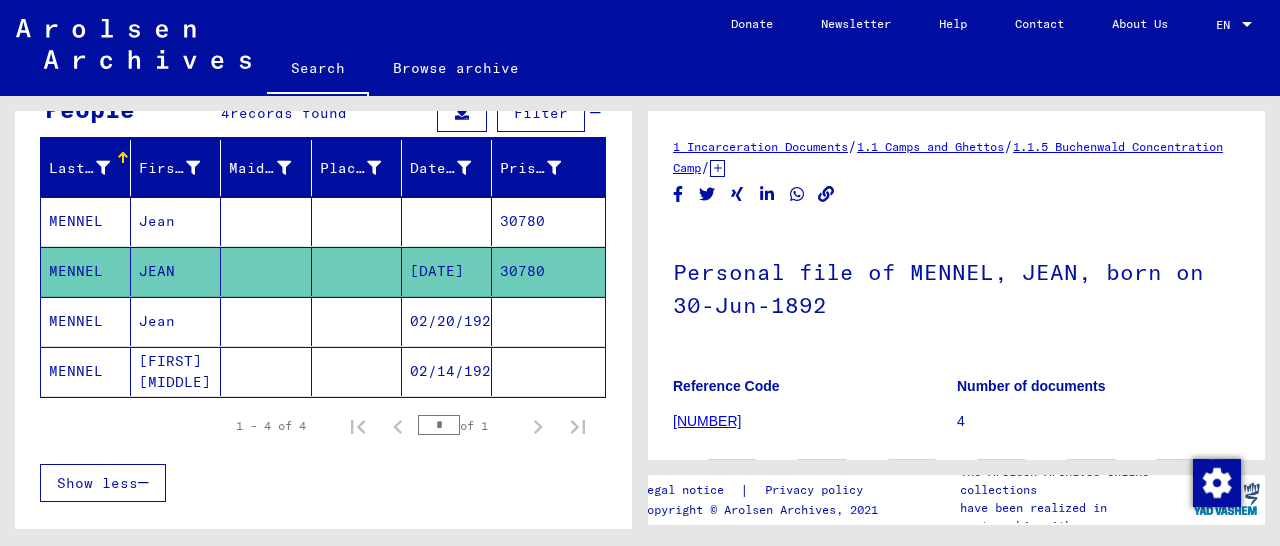 scroll, scrollTop: 208, scrollLeft: 0, axis: vertical 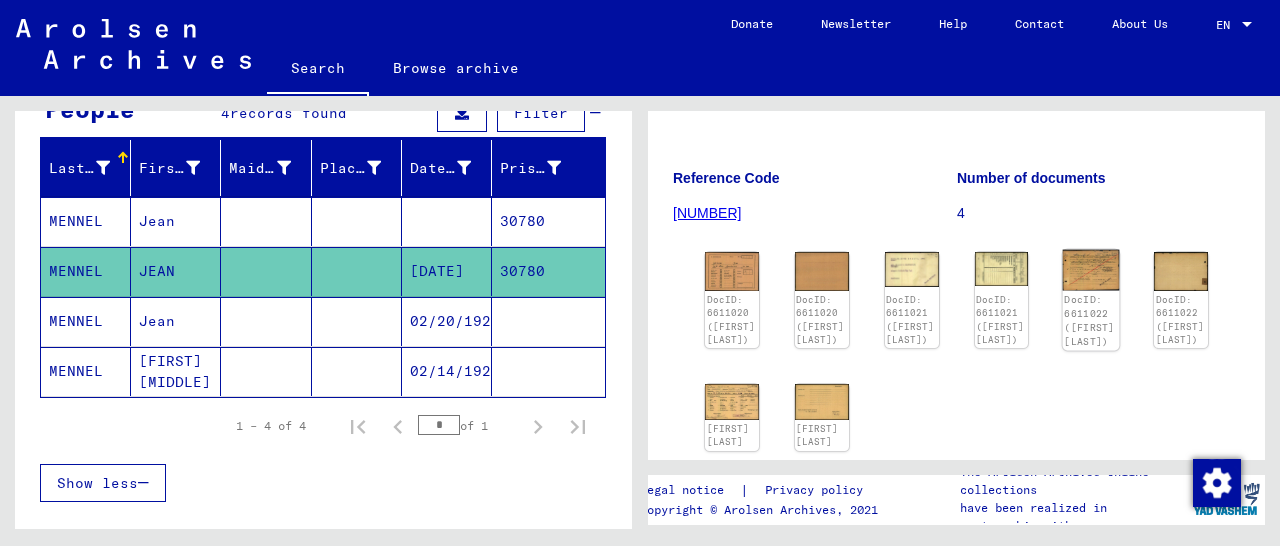 click 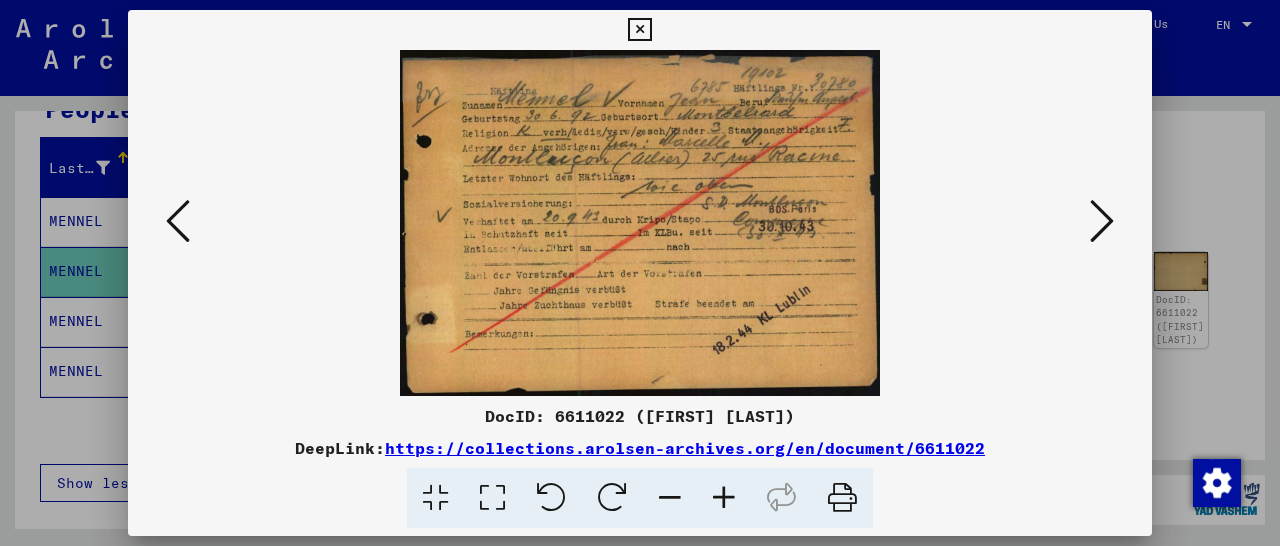 click at bounding box center (639, 30) 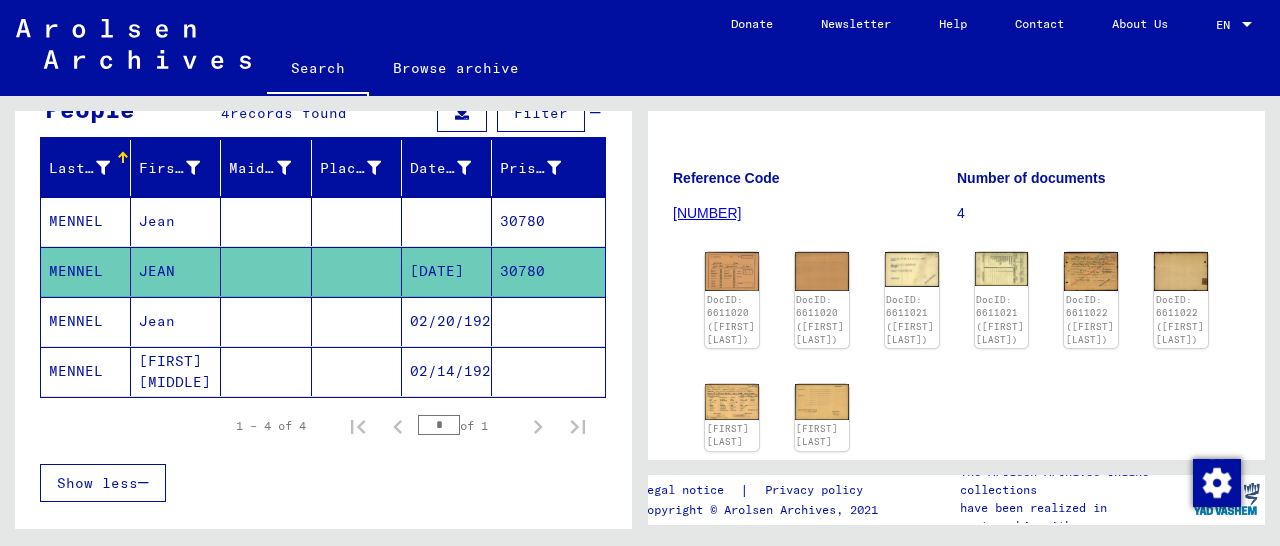 scroll, scrollTop: 0, scrollLeft: 0, axis: both 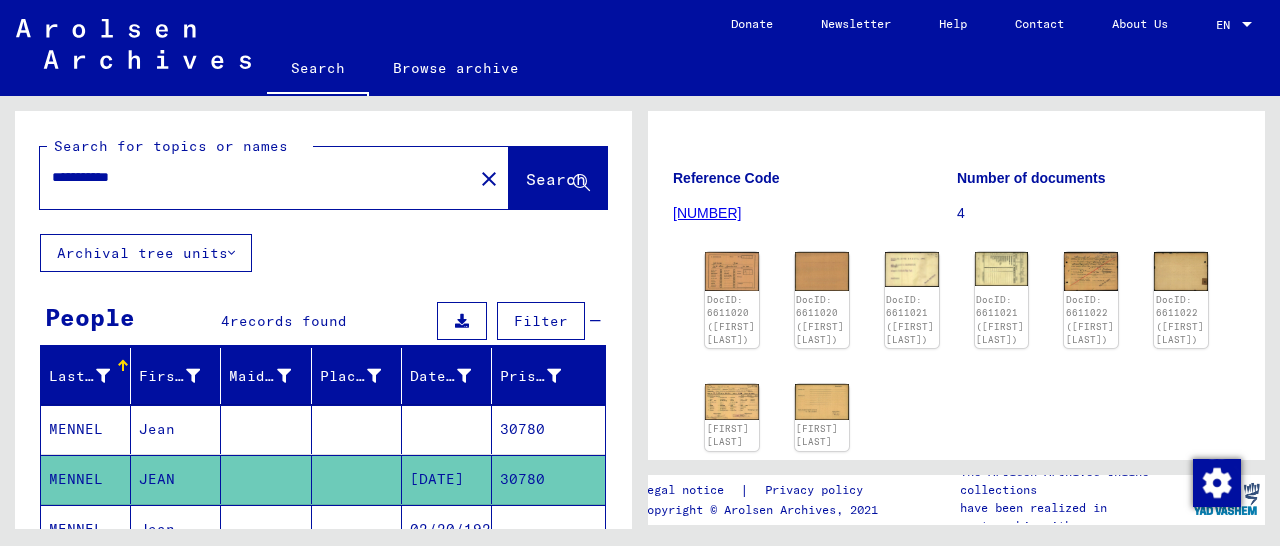 drag, startPoint x: 149, startPoint y: 185, endPoint x: 14, endPoint y: 186, distance: 135.00371 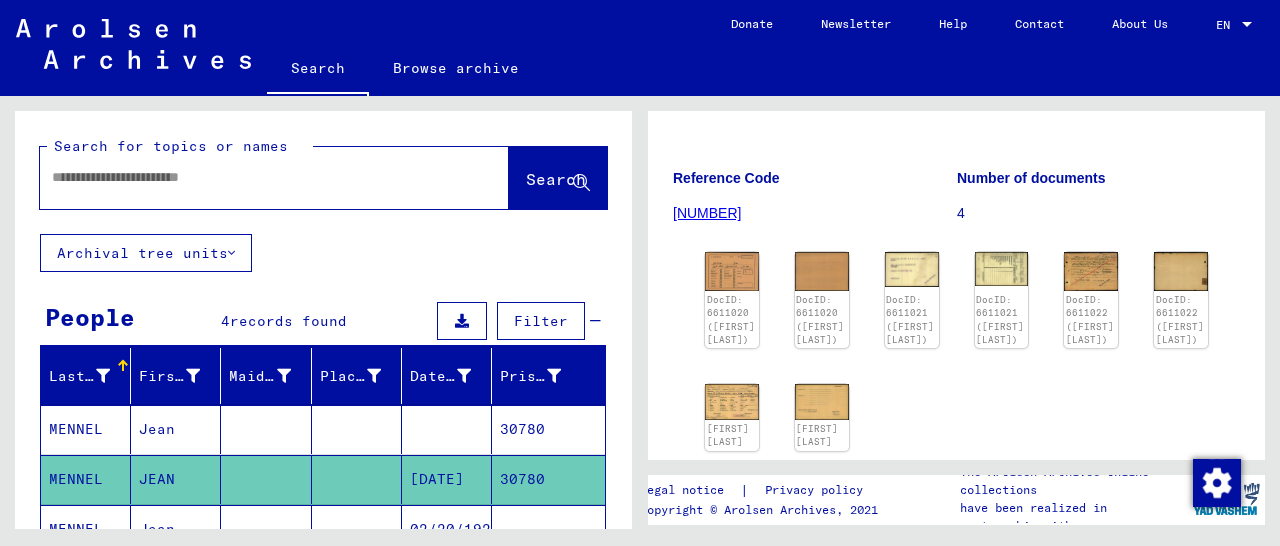 paste on "**********" 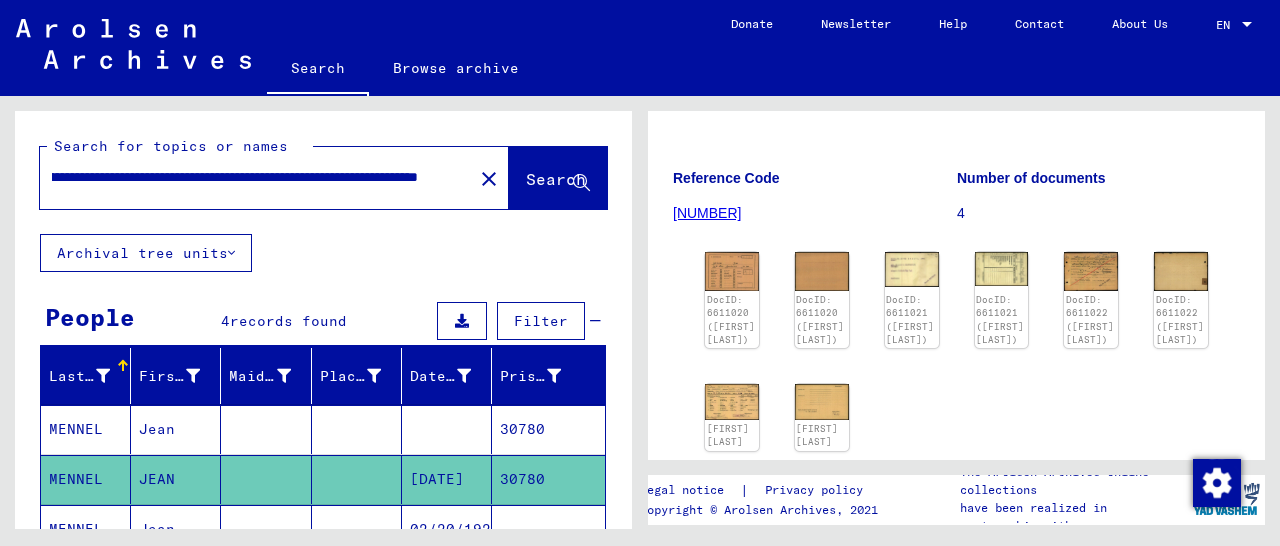 scroll, scrollTop: 0, scrollLeft: 971, axis: horizontal 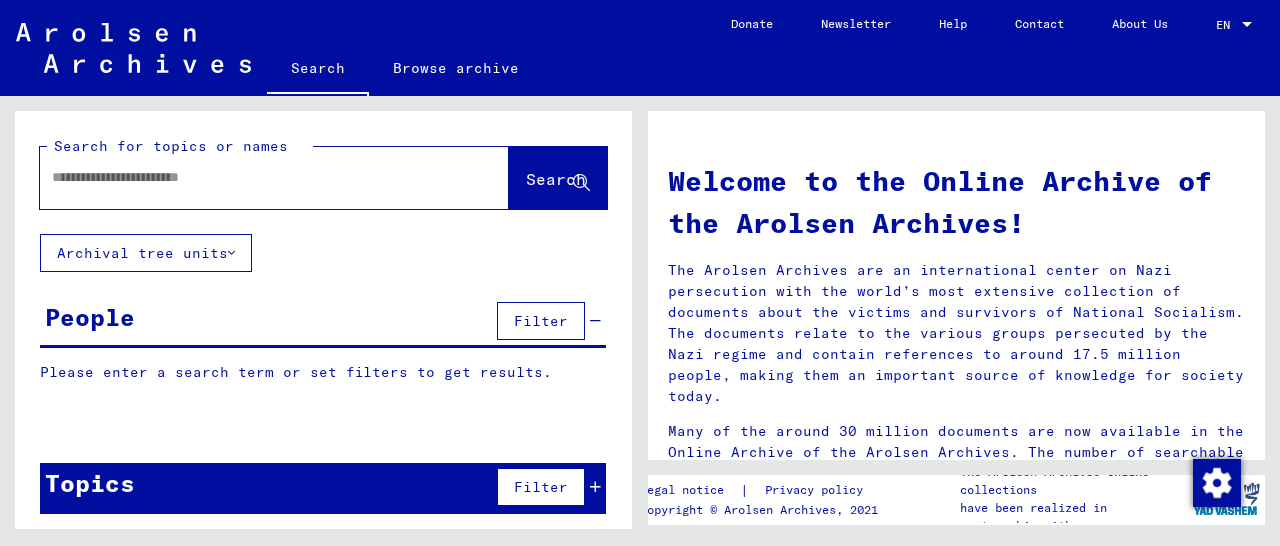 click at bounding box center [229, 177] 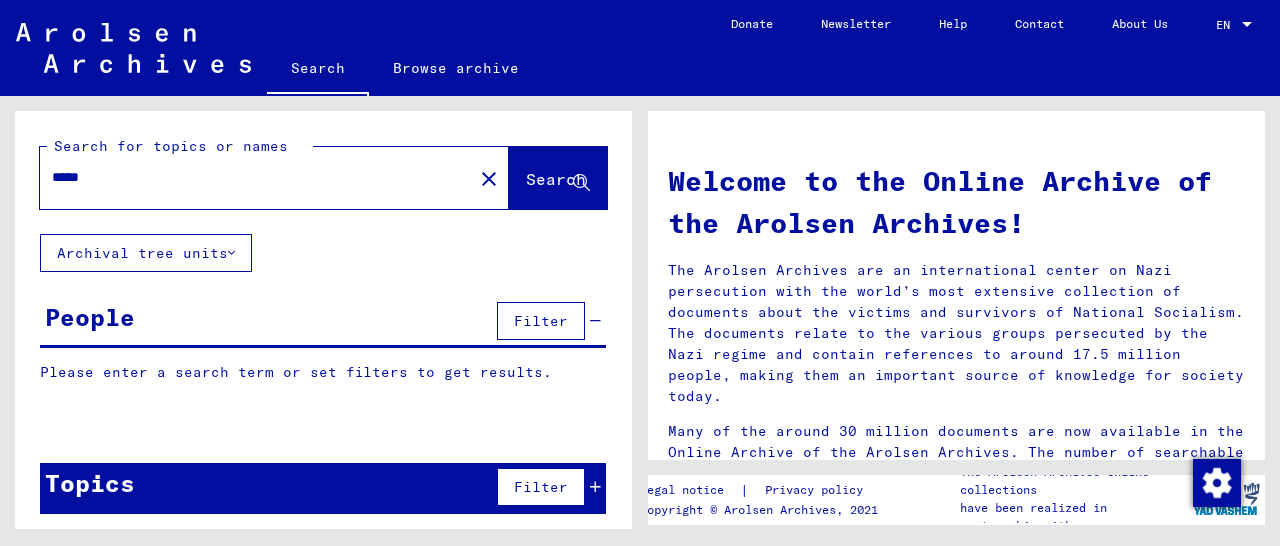 type on "*****" 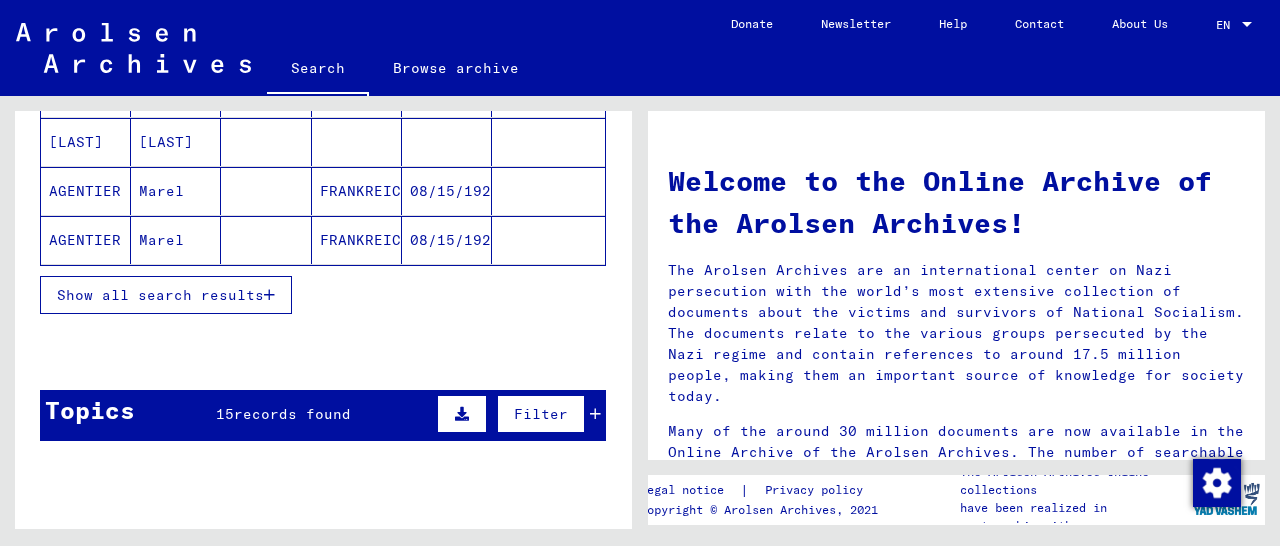 scroll, scrollTop: 416, scrollLeft: 0, axis: vertical 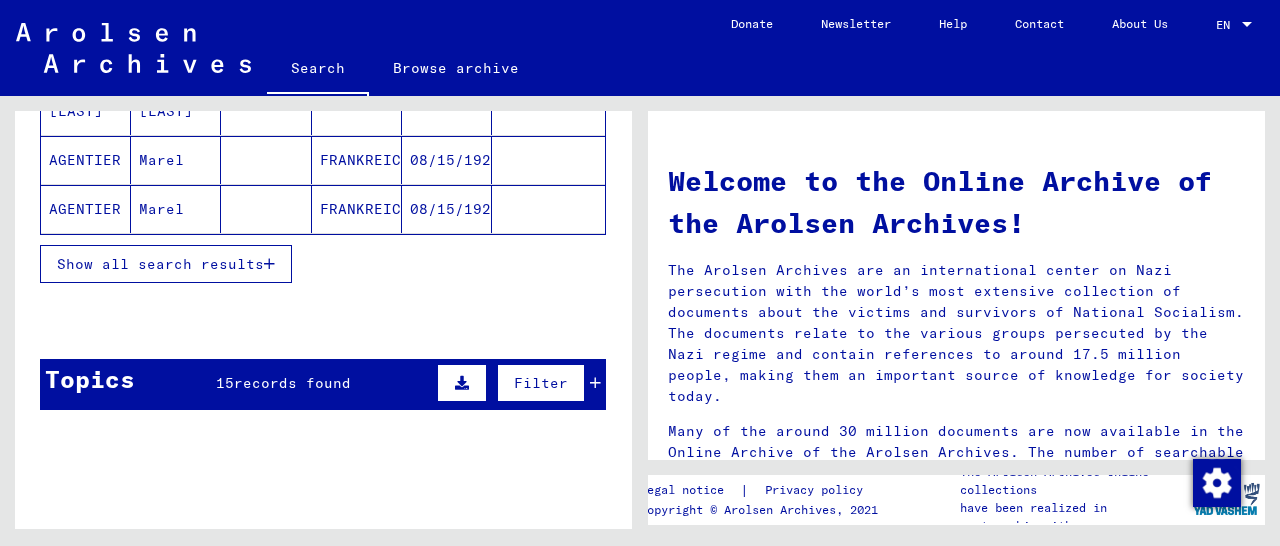 click at bounding box center [269, 264] 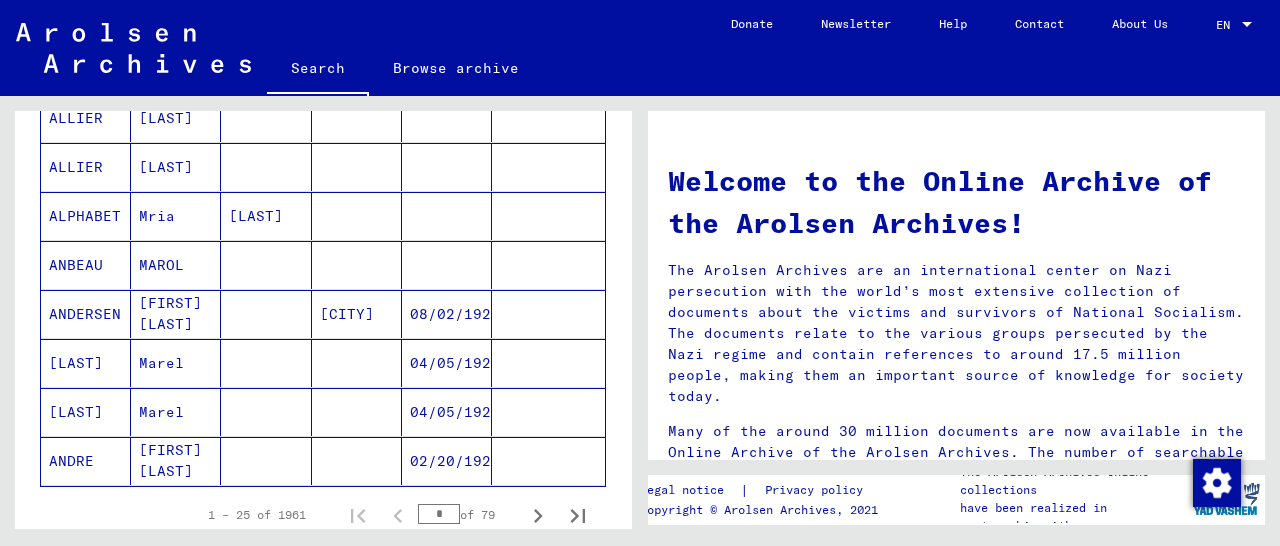 scroll, scrollTop: 1352, scrollLeft: 0, axis: vertical 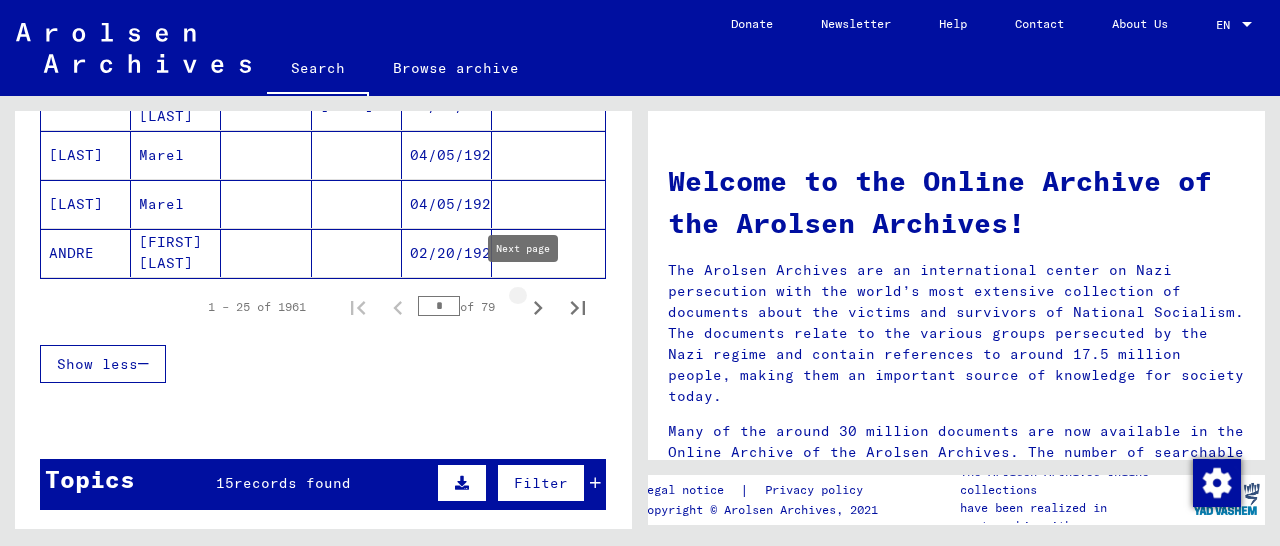 click 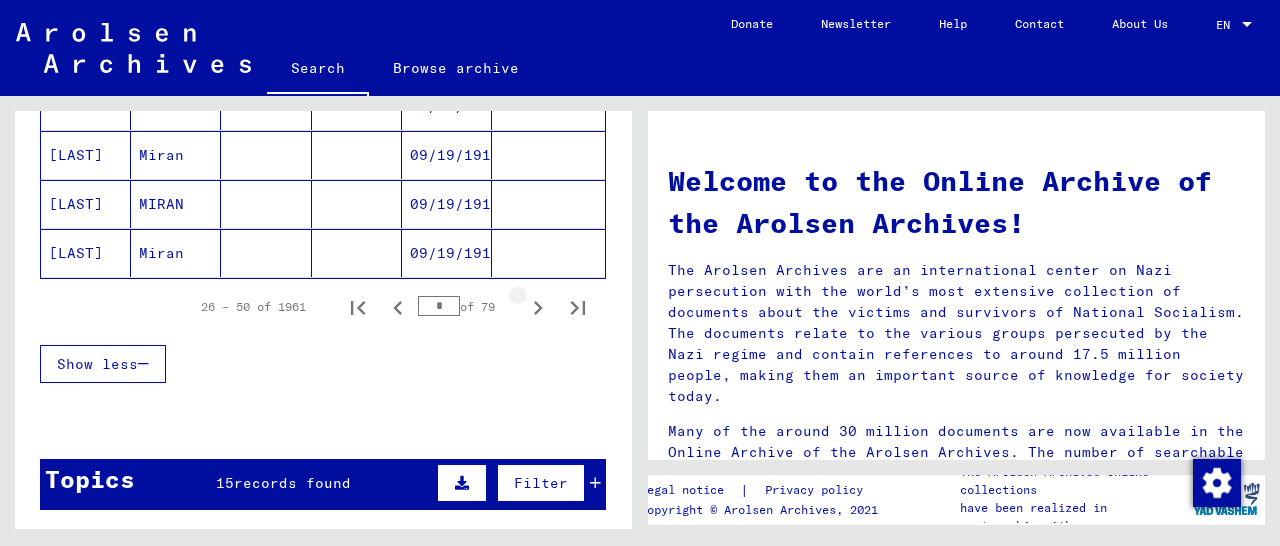 click 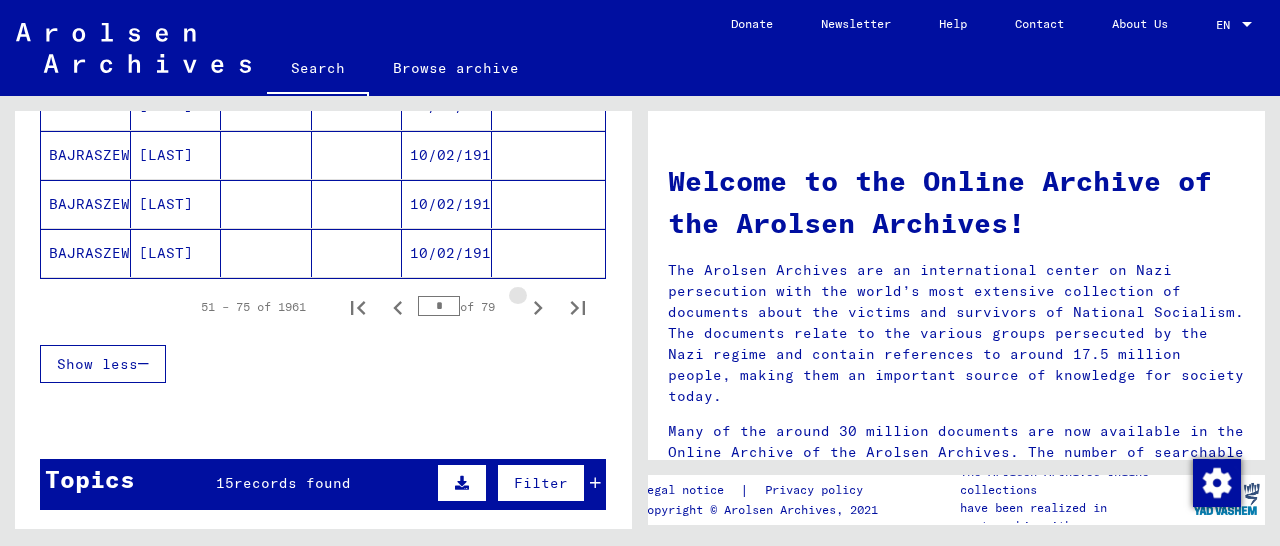click 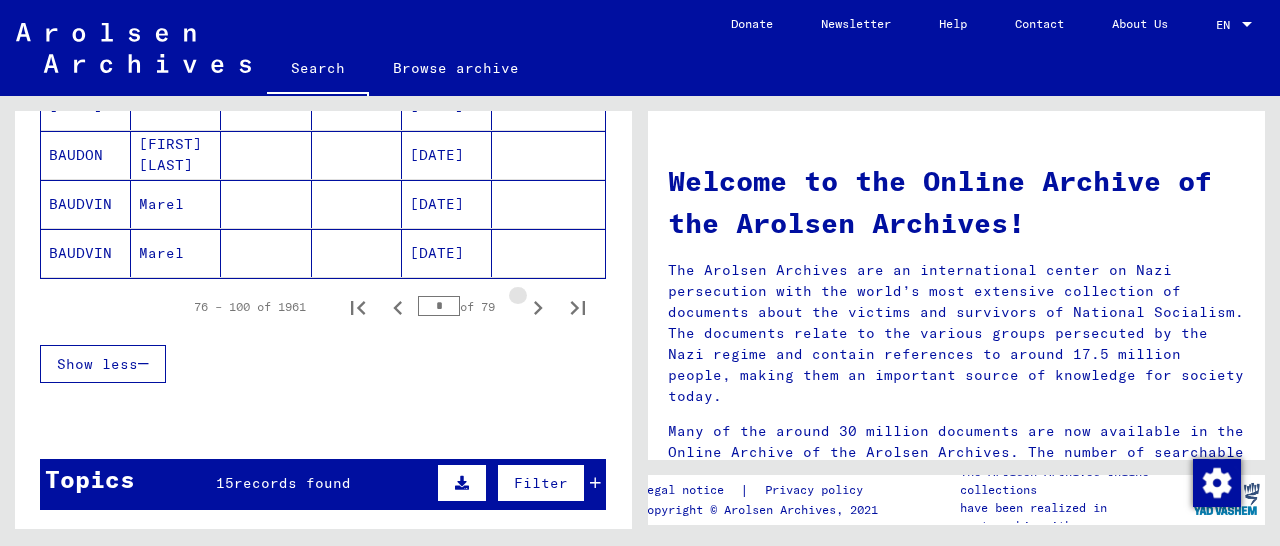 click 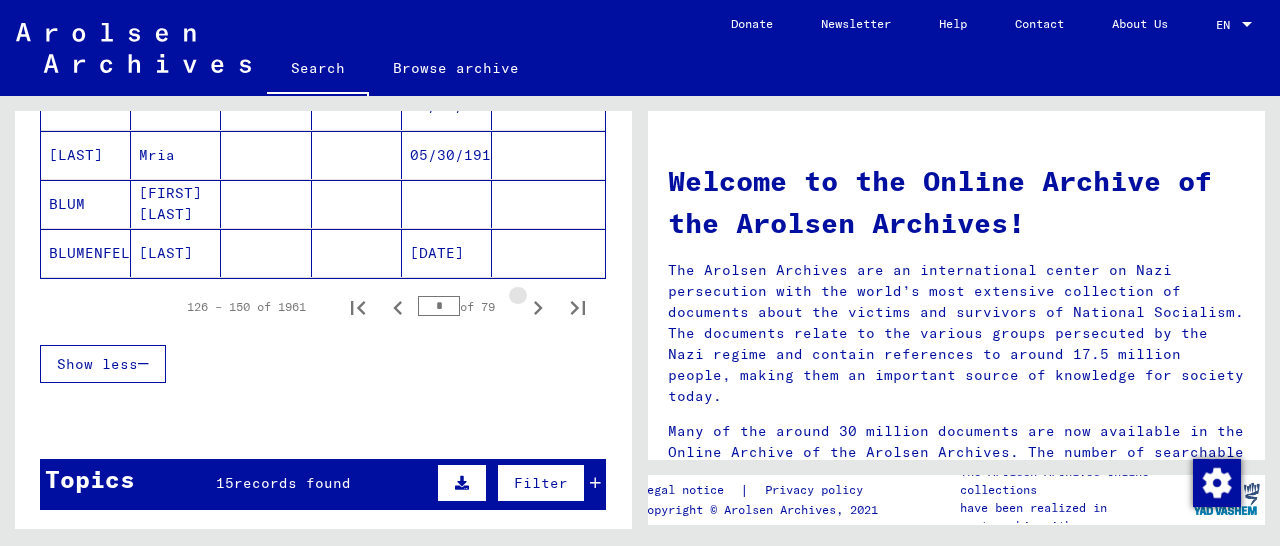 click 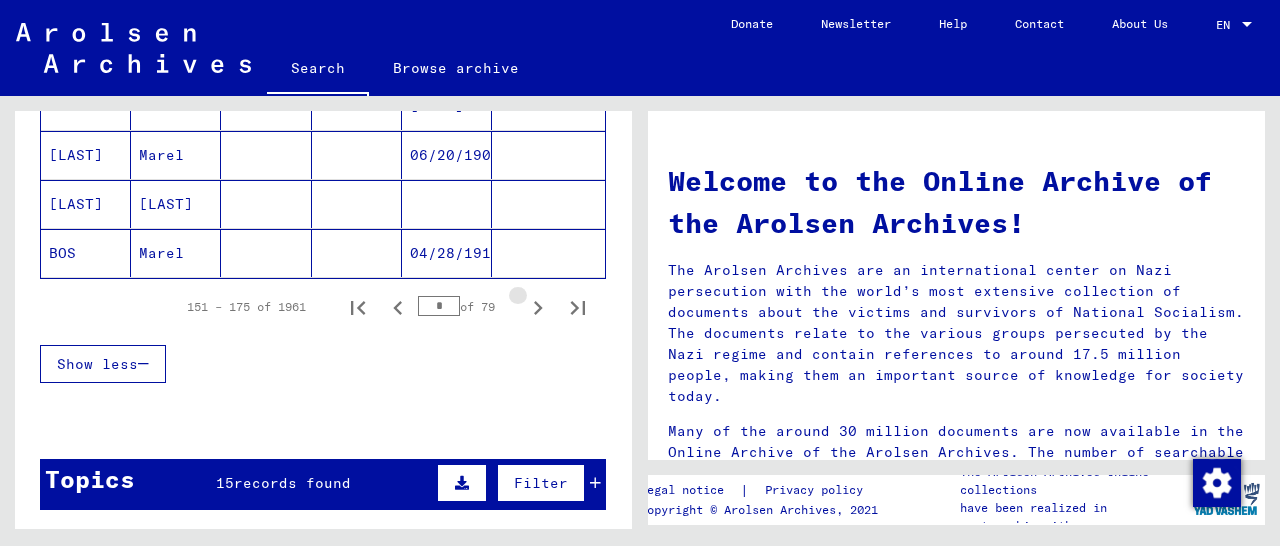 click 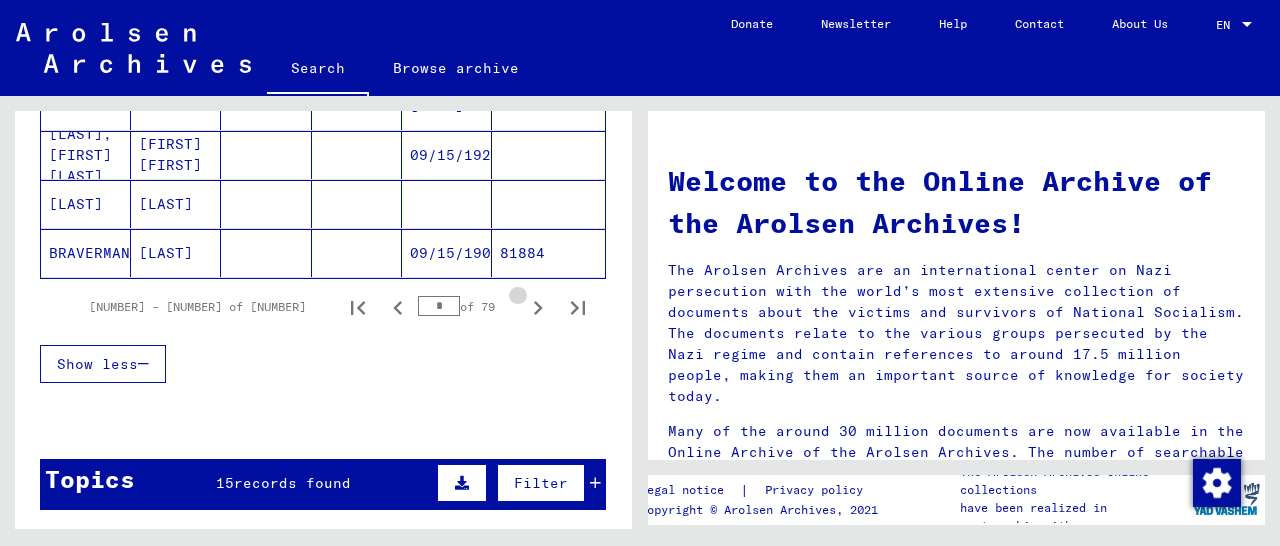 click 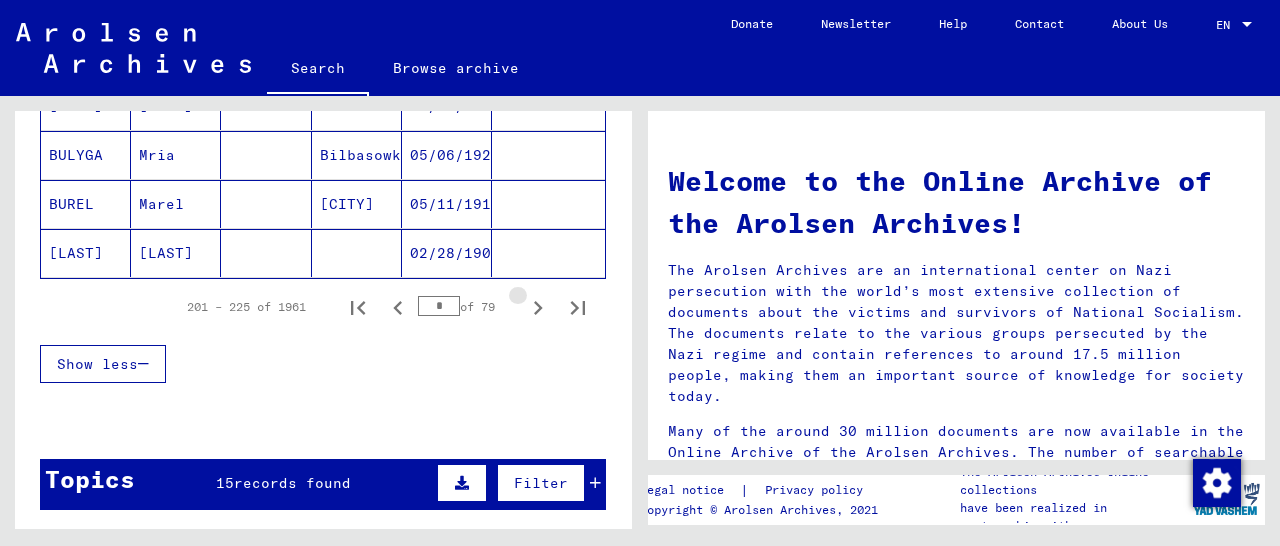 click 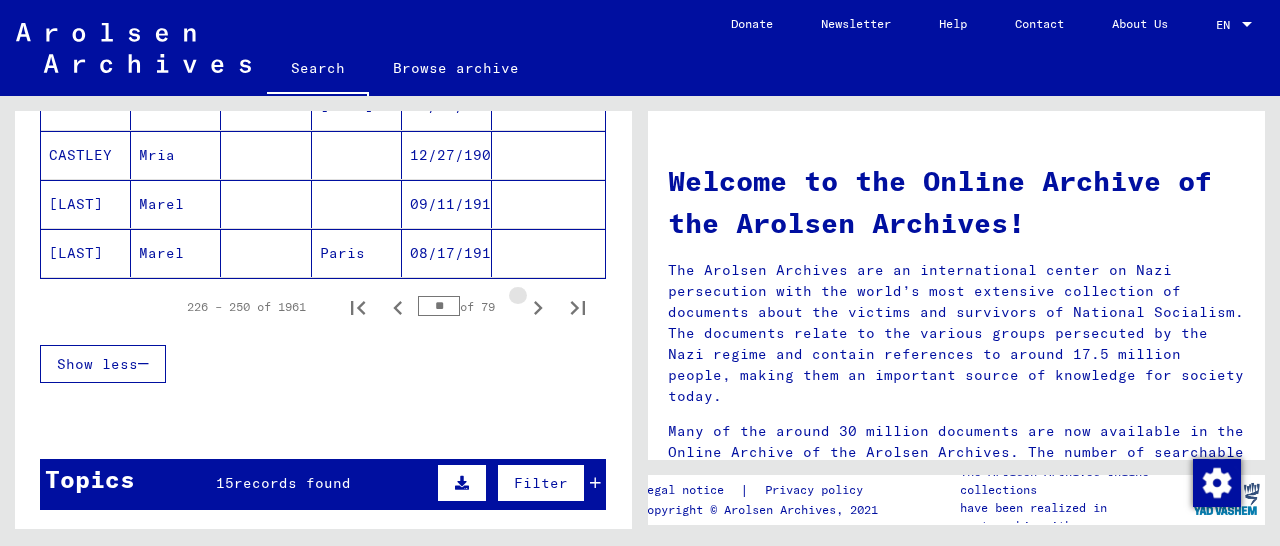 click 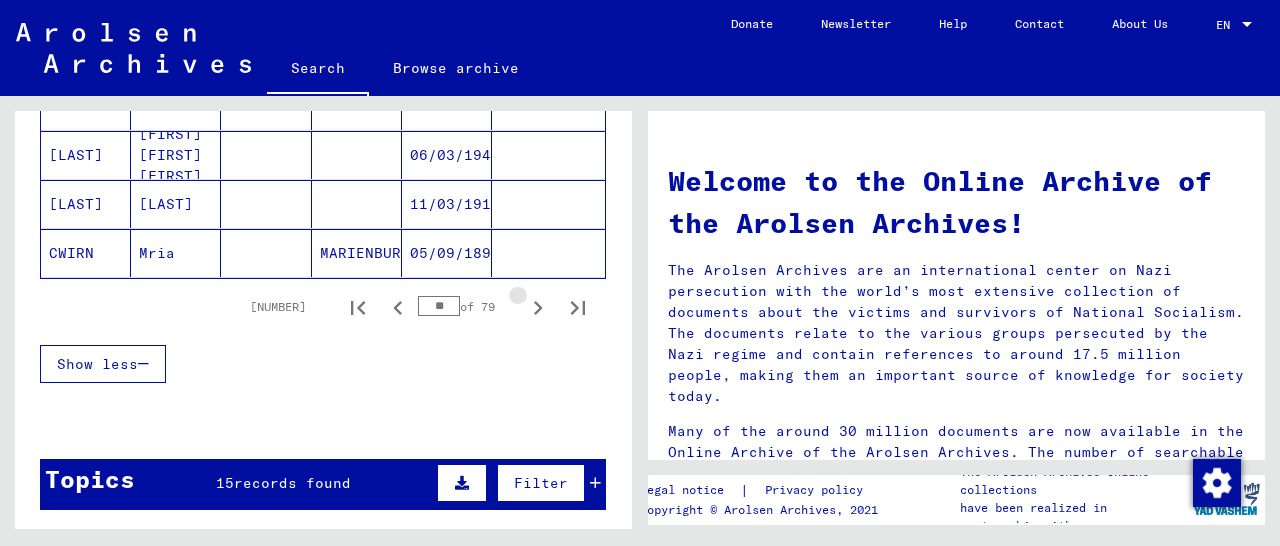click 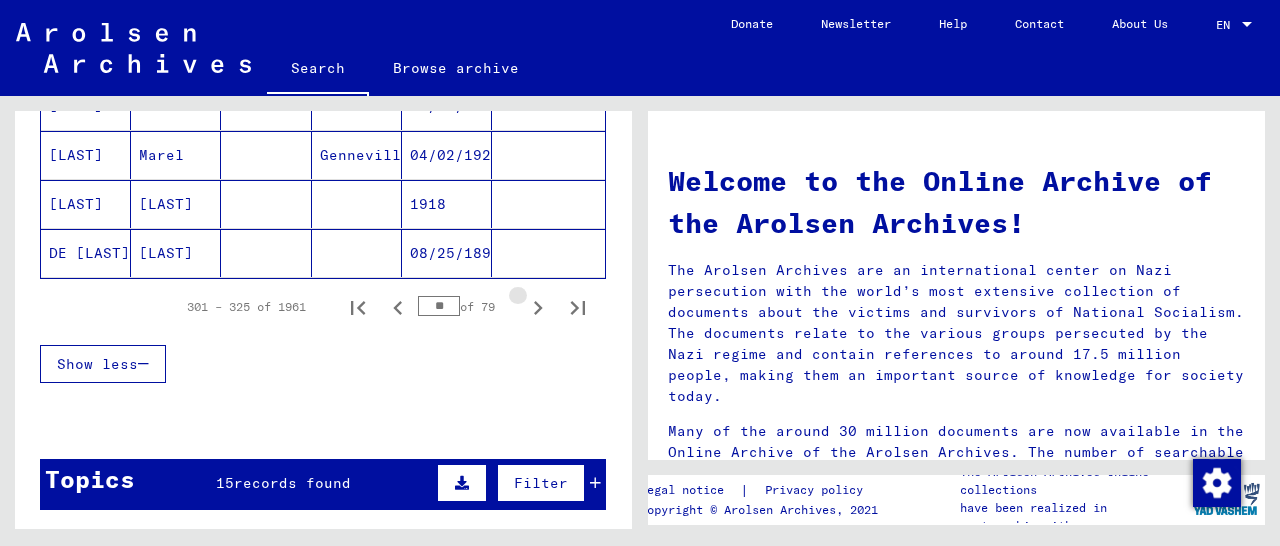 click 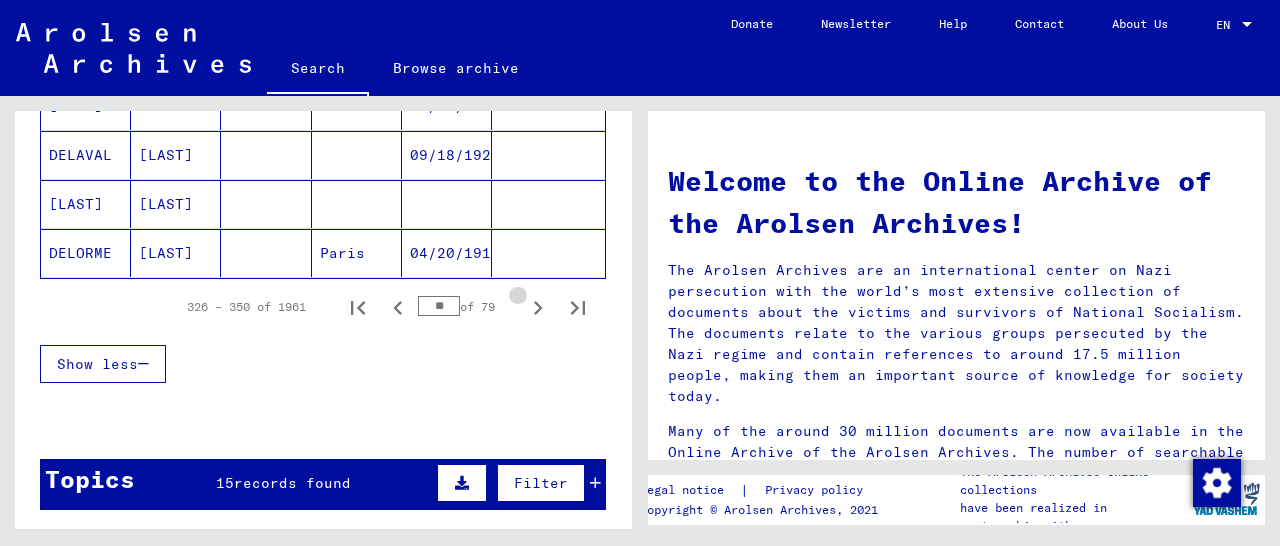 click 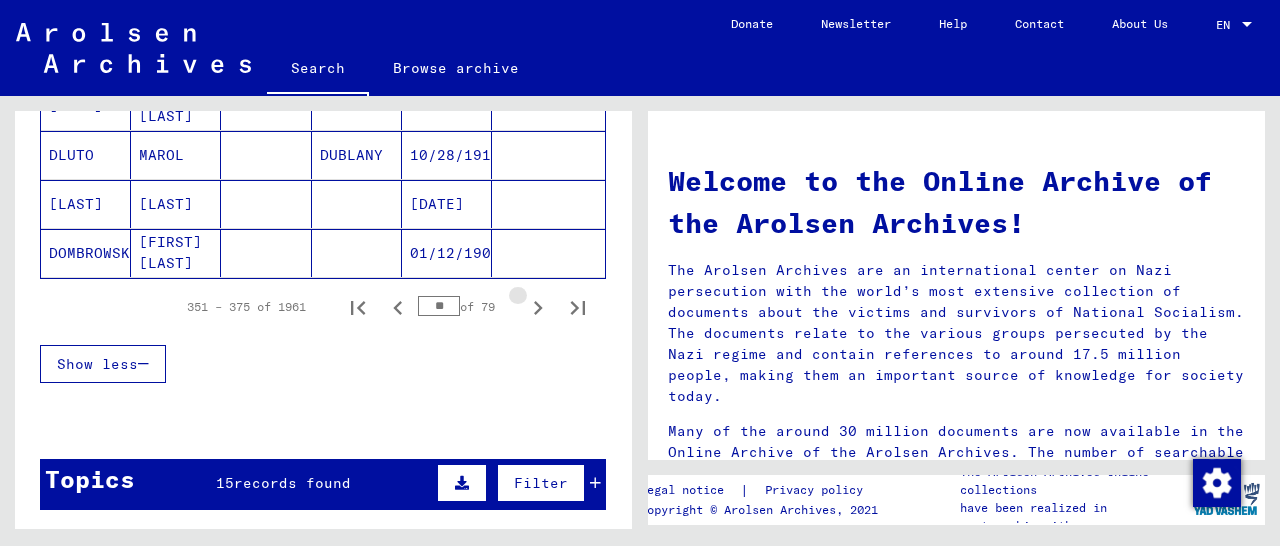 click 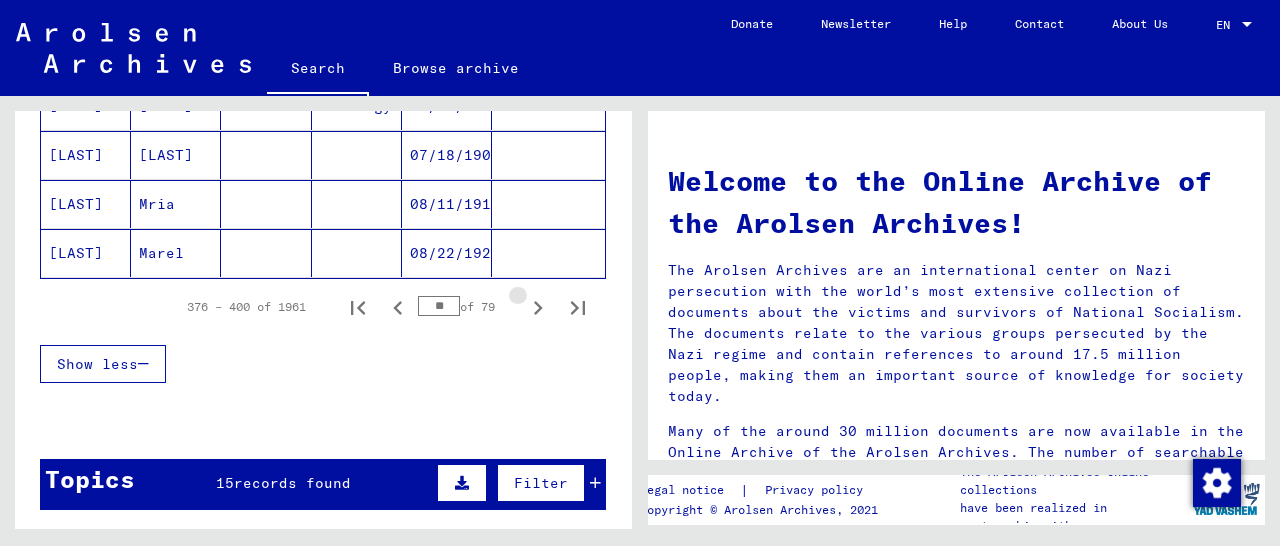 click 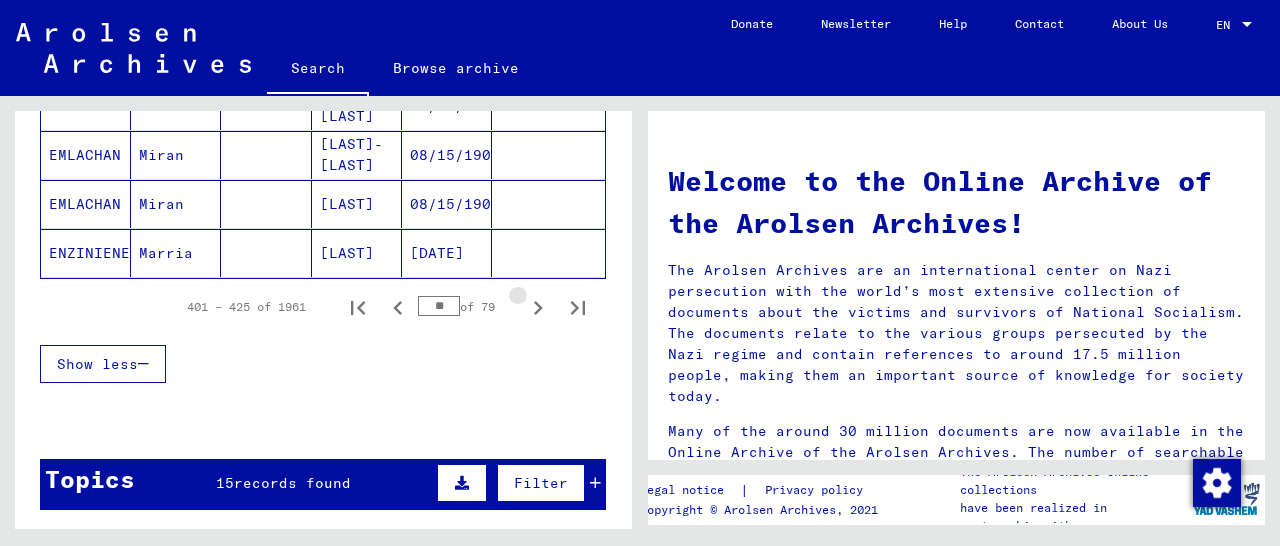 click 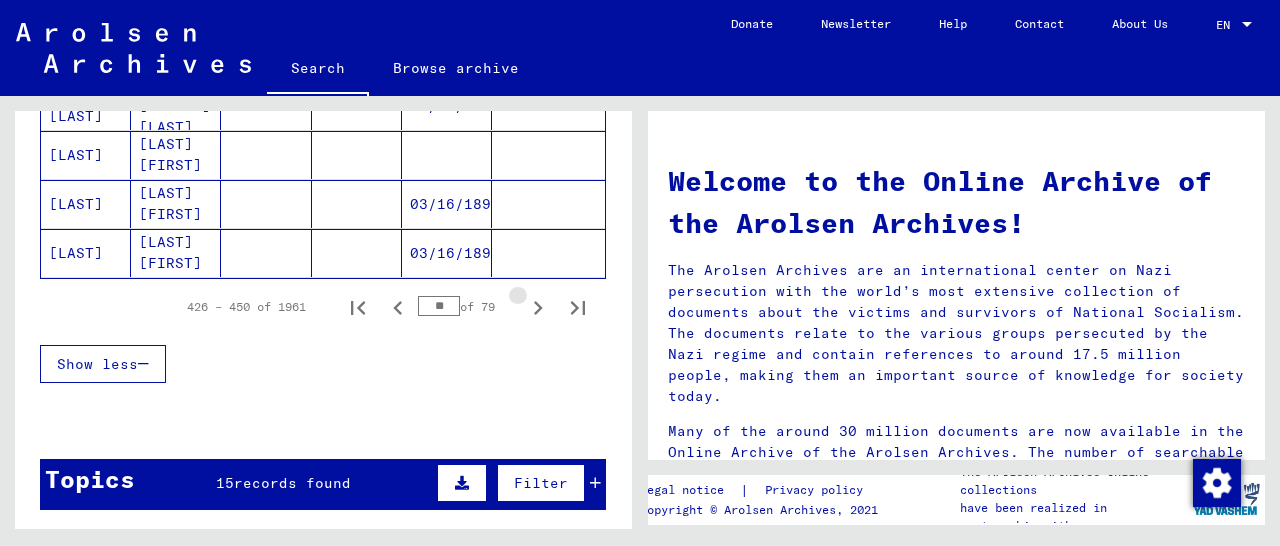 click 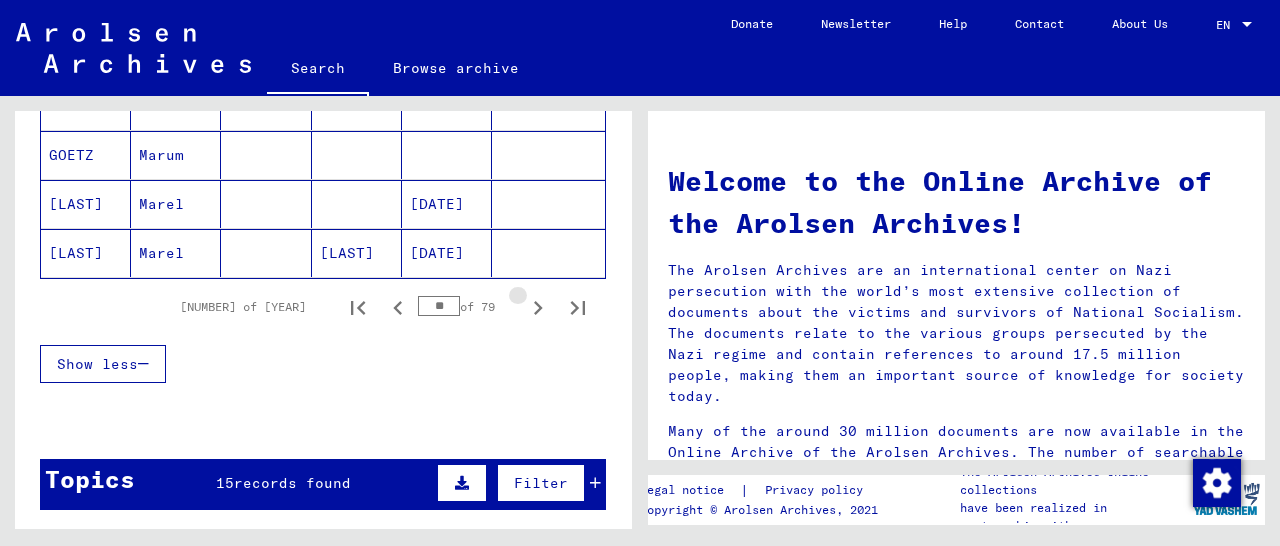 click 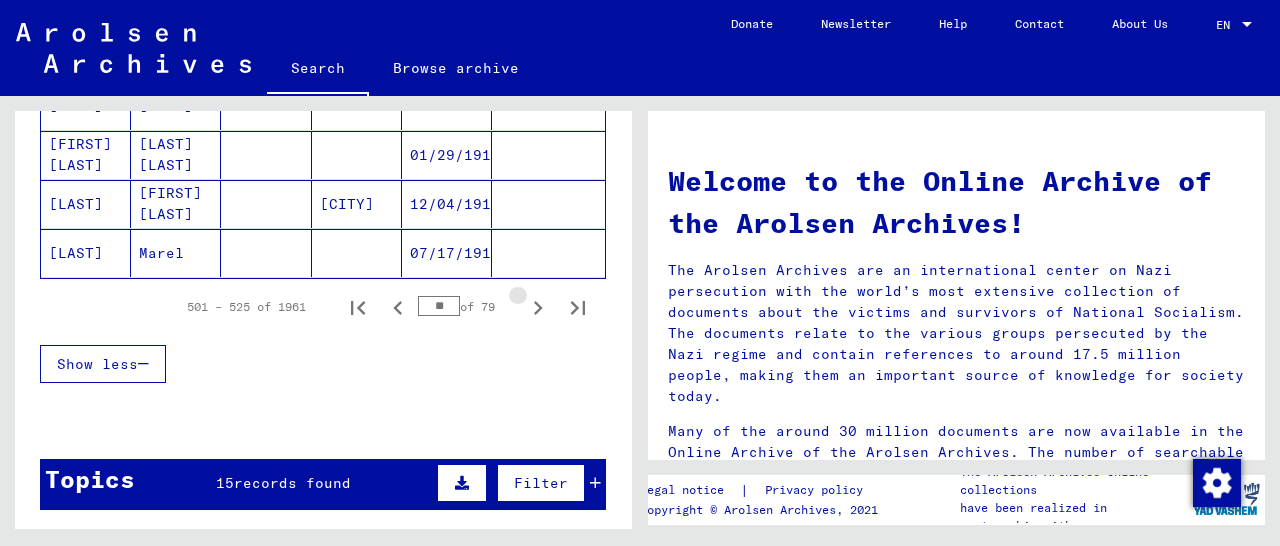 click 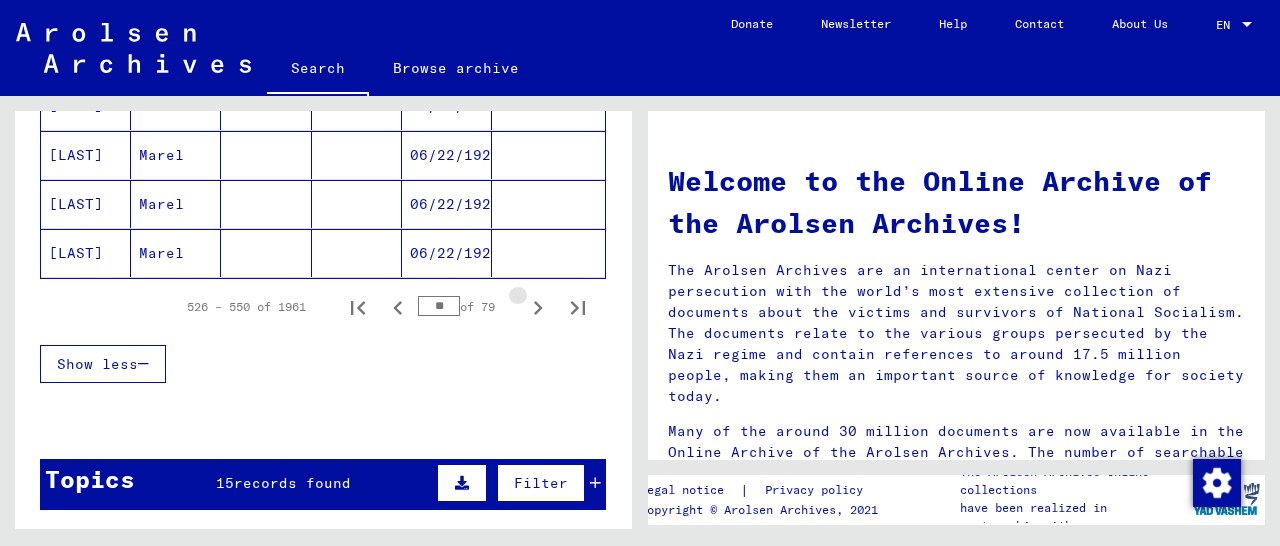 click 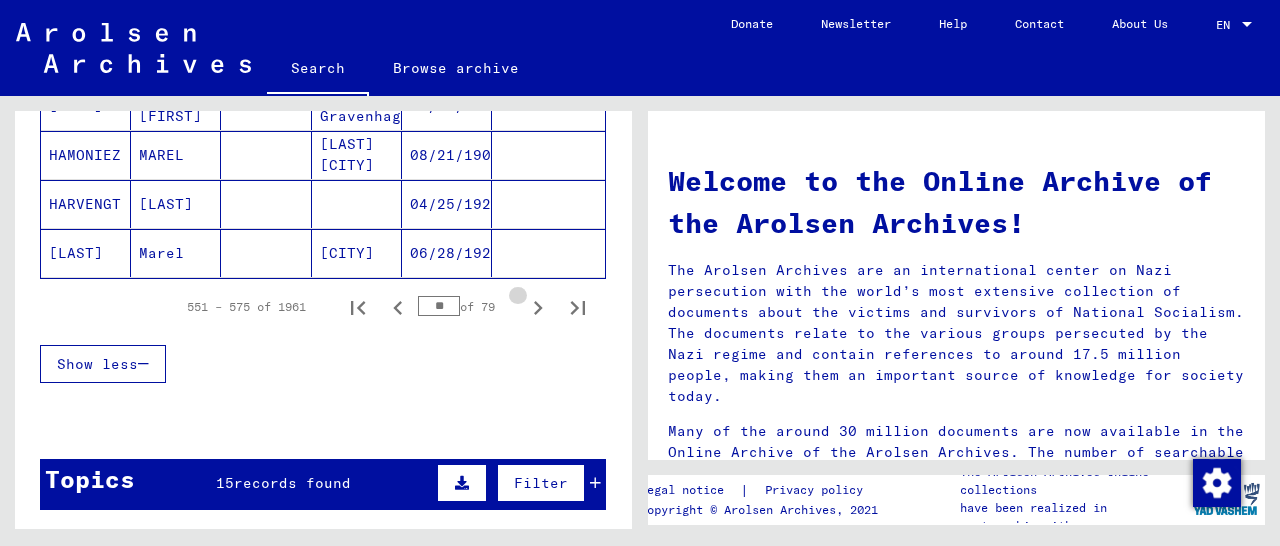 click 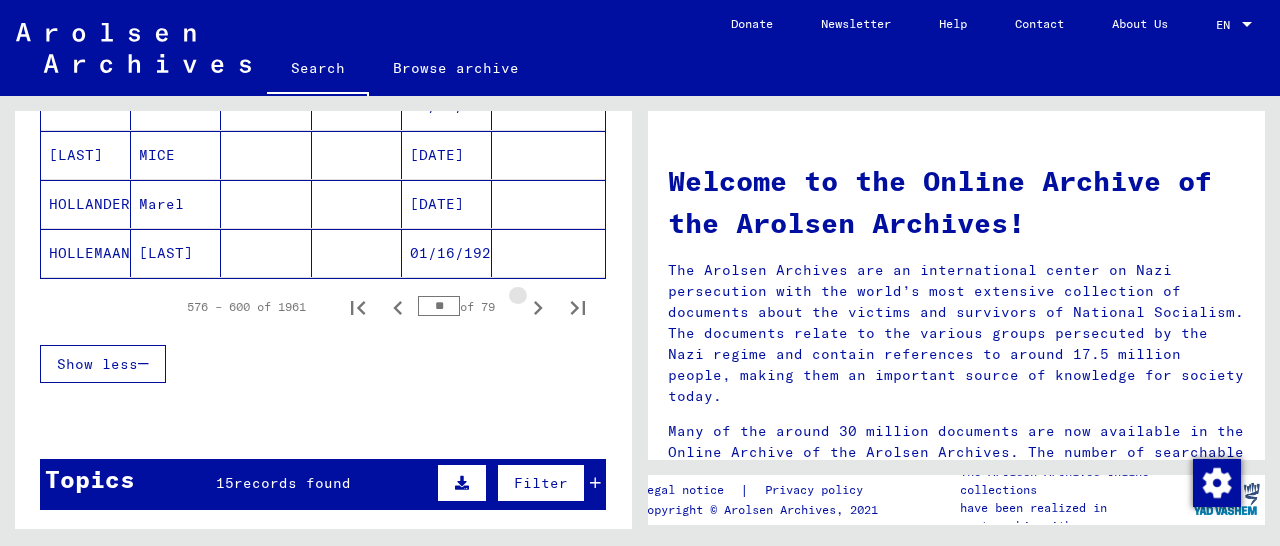 click 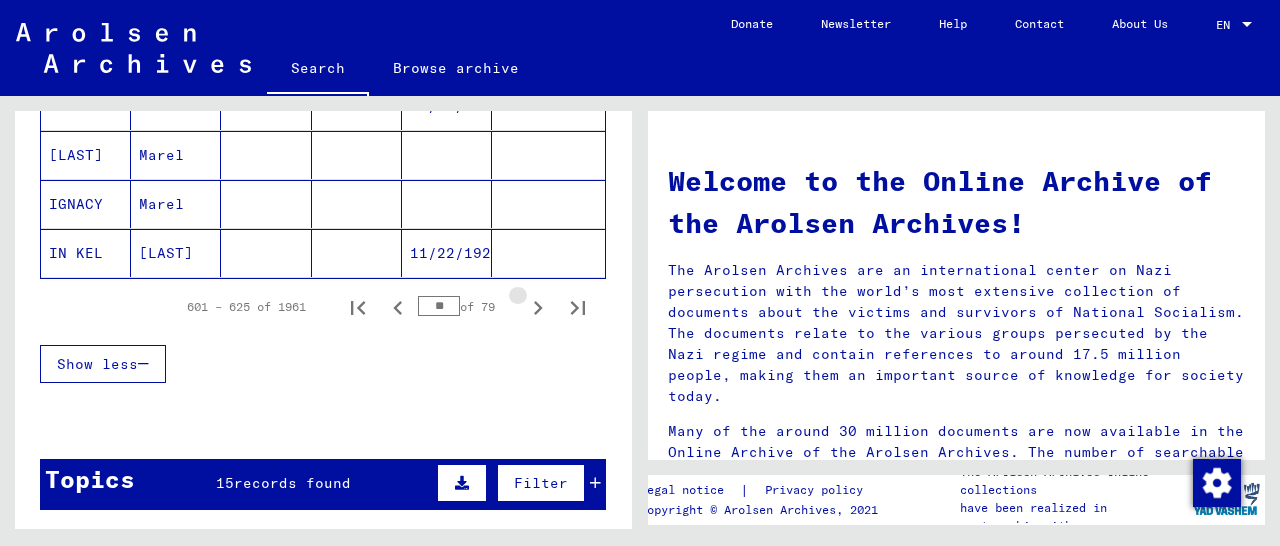 click 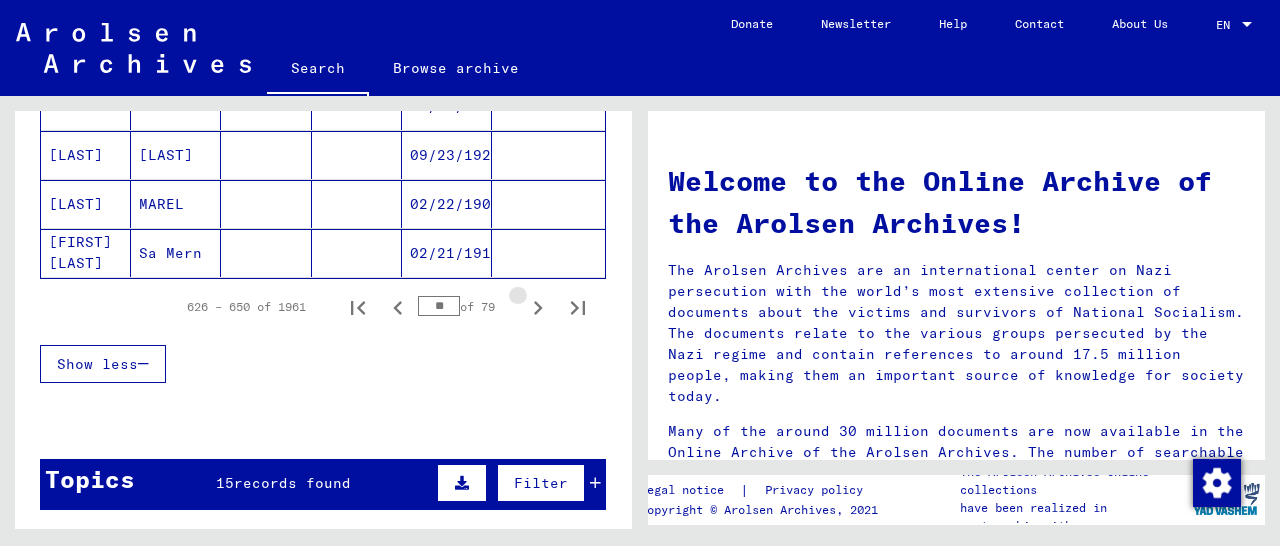 click 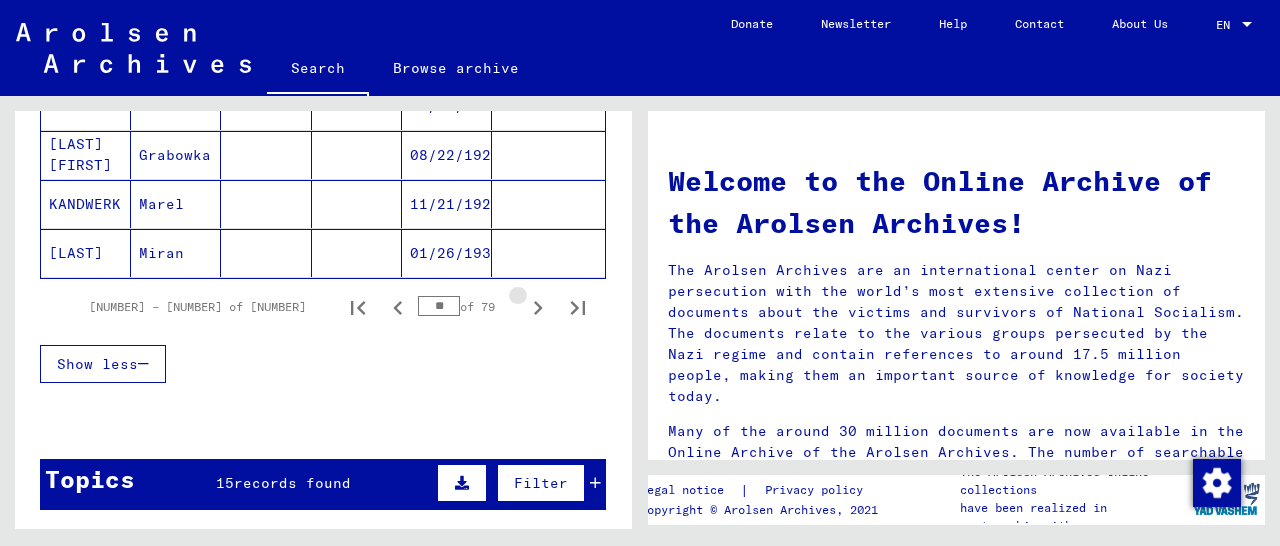 click 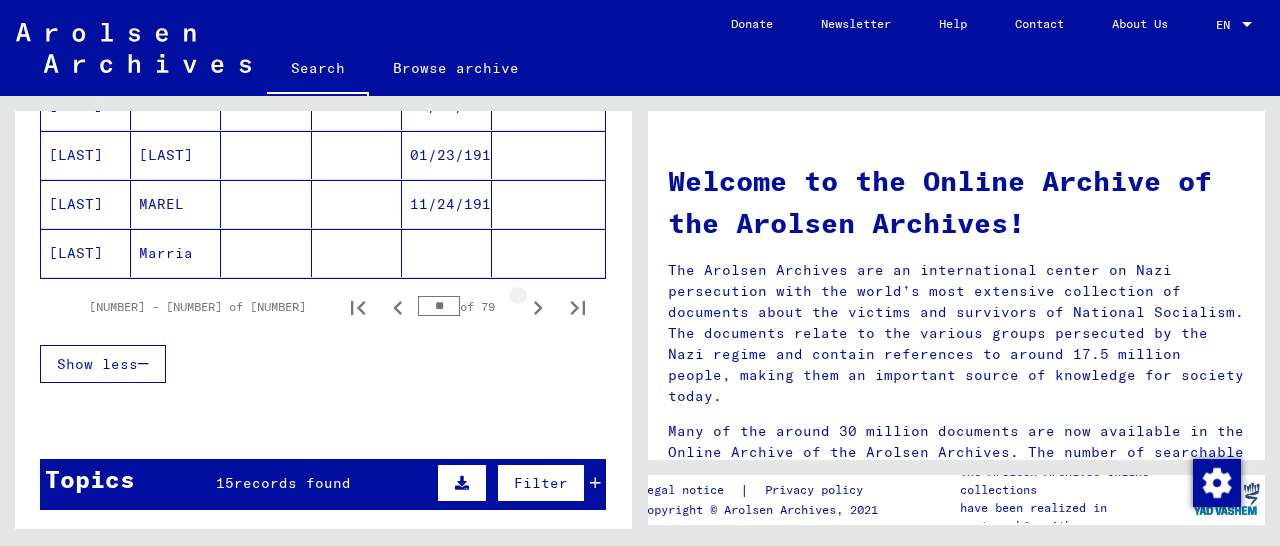 click 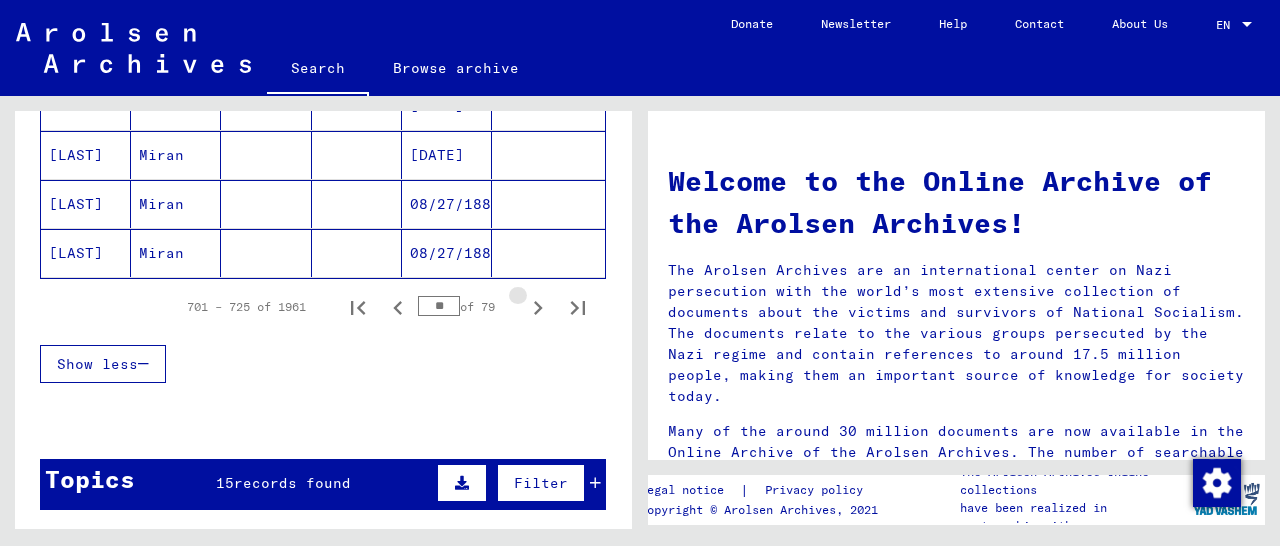 click 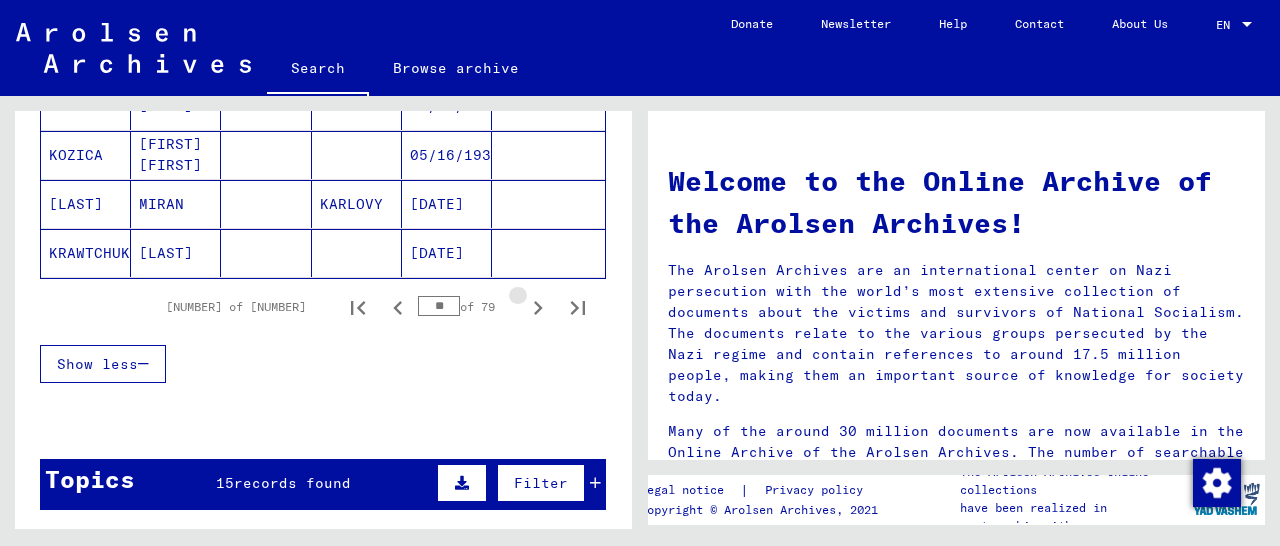 click 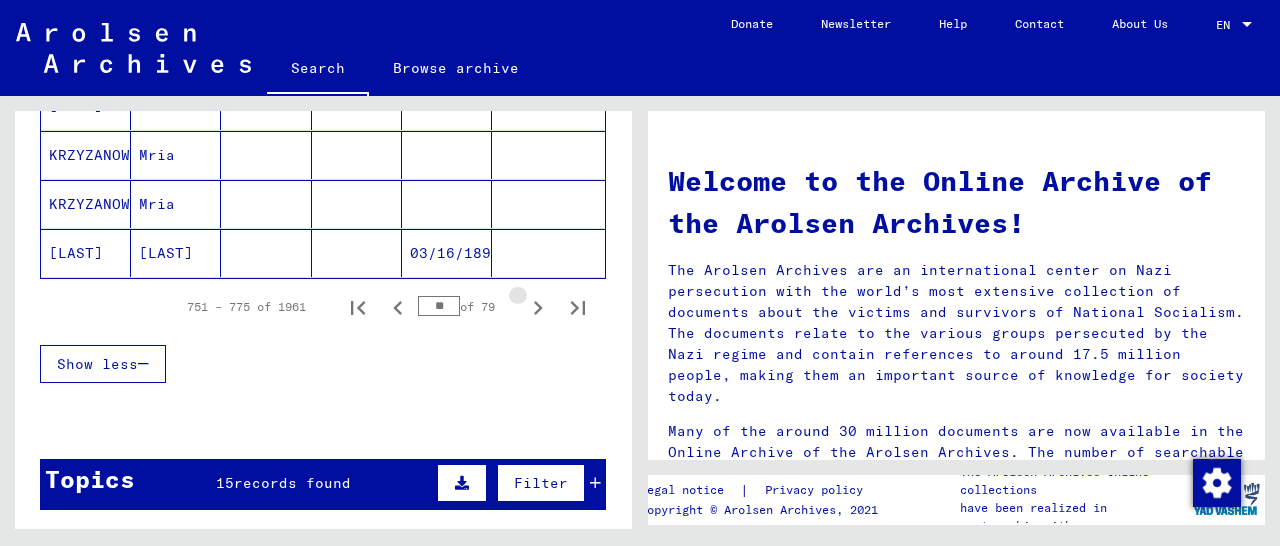 click 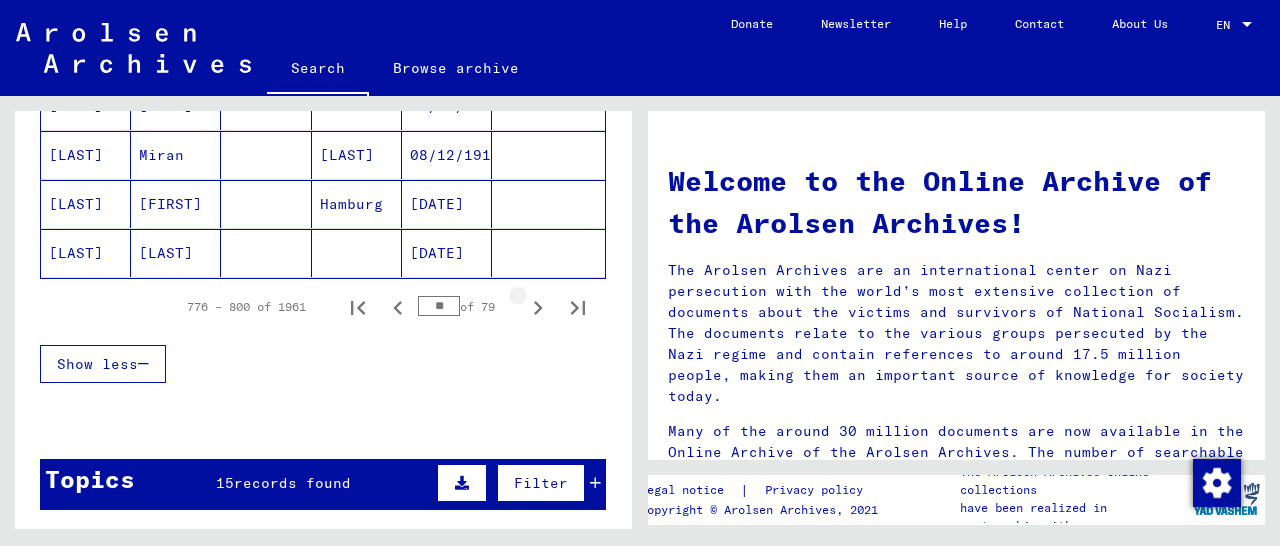 click 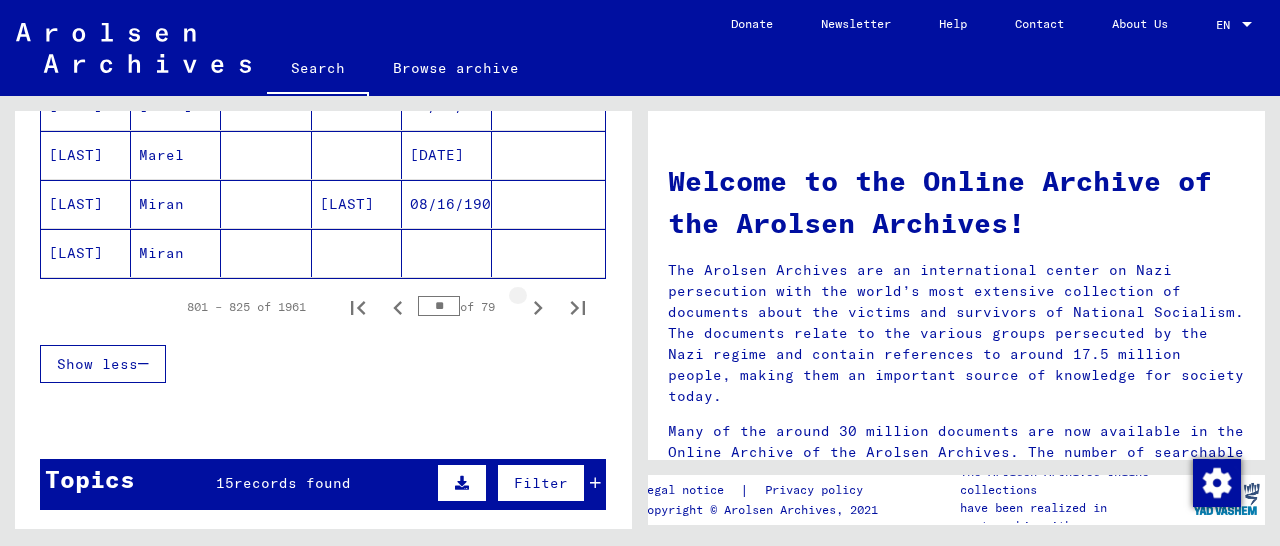 click 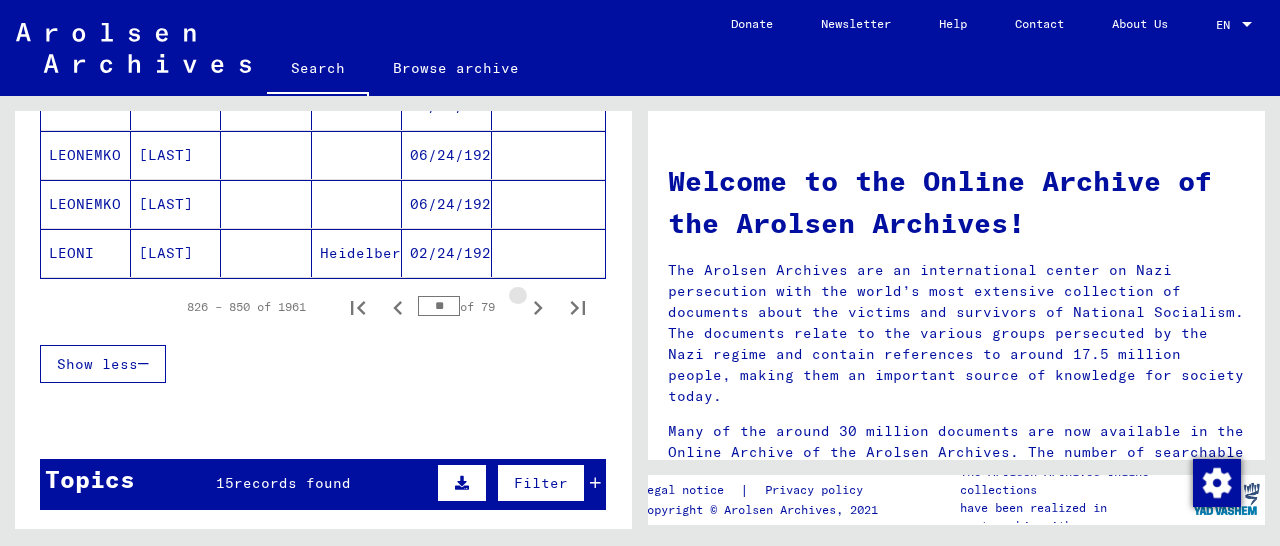 click 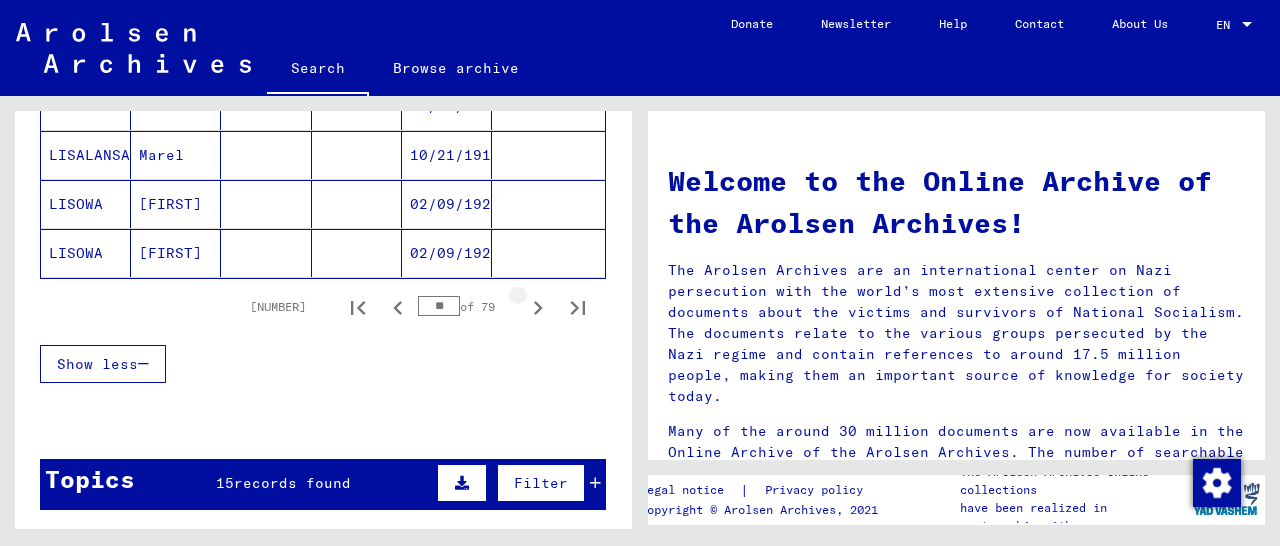 click 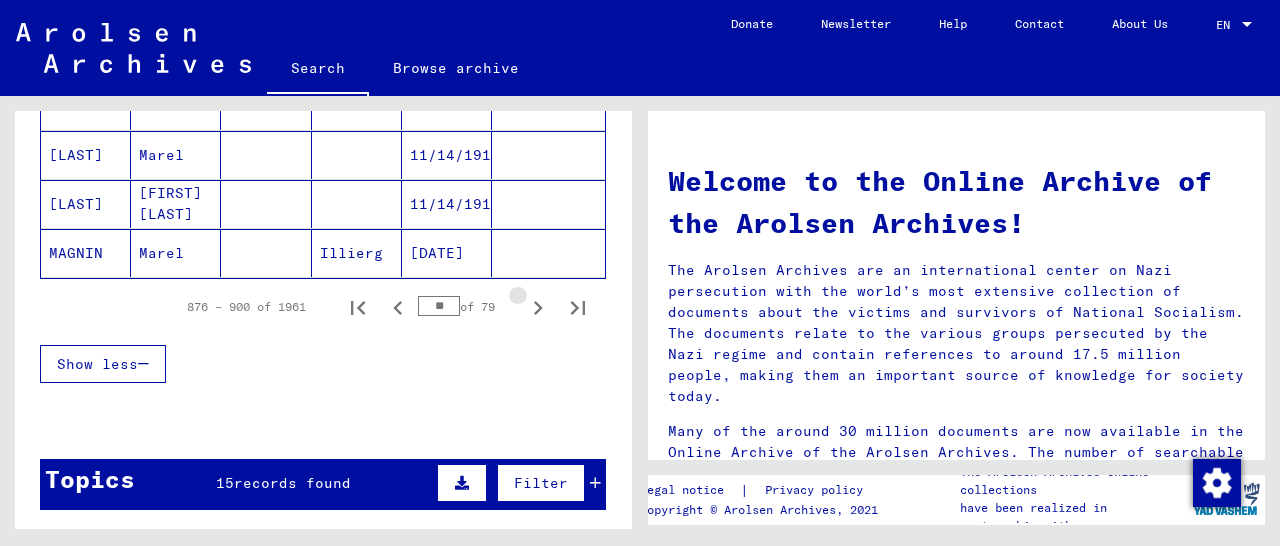 click 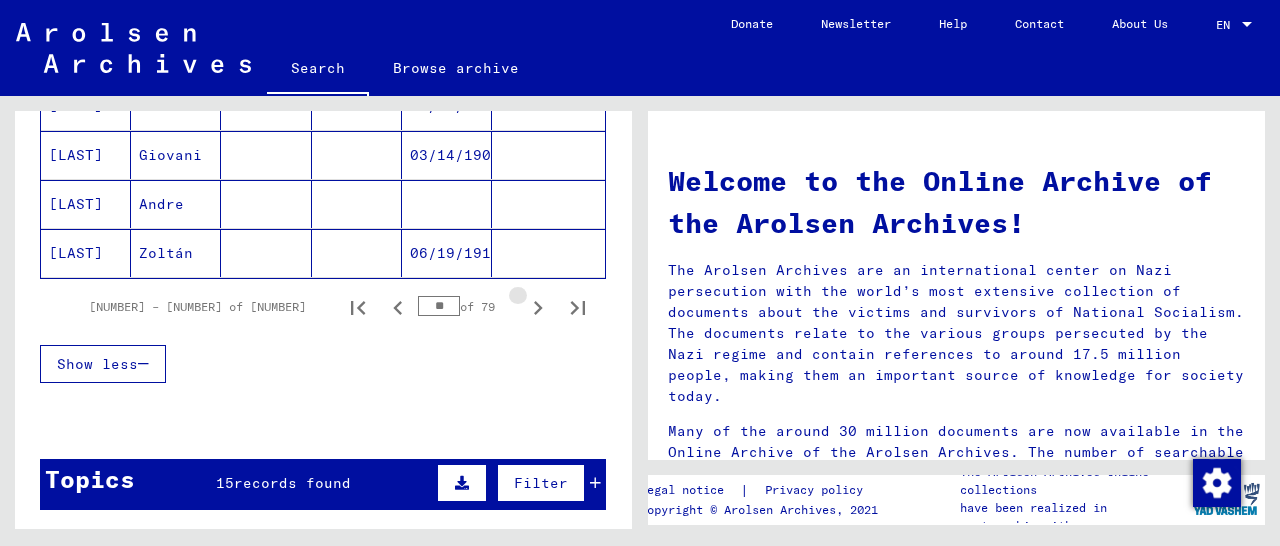 click 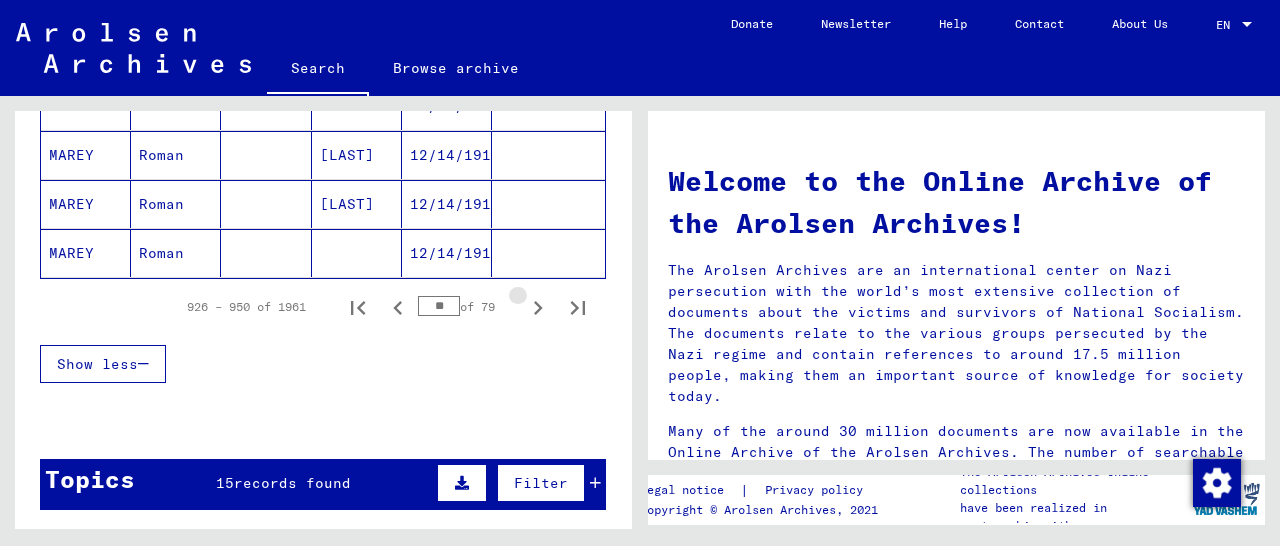 click 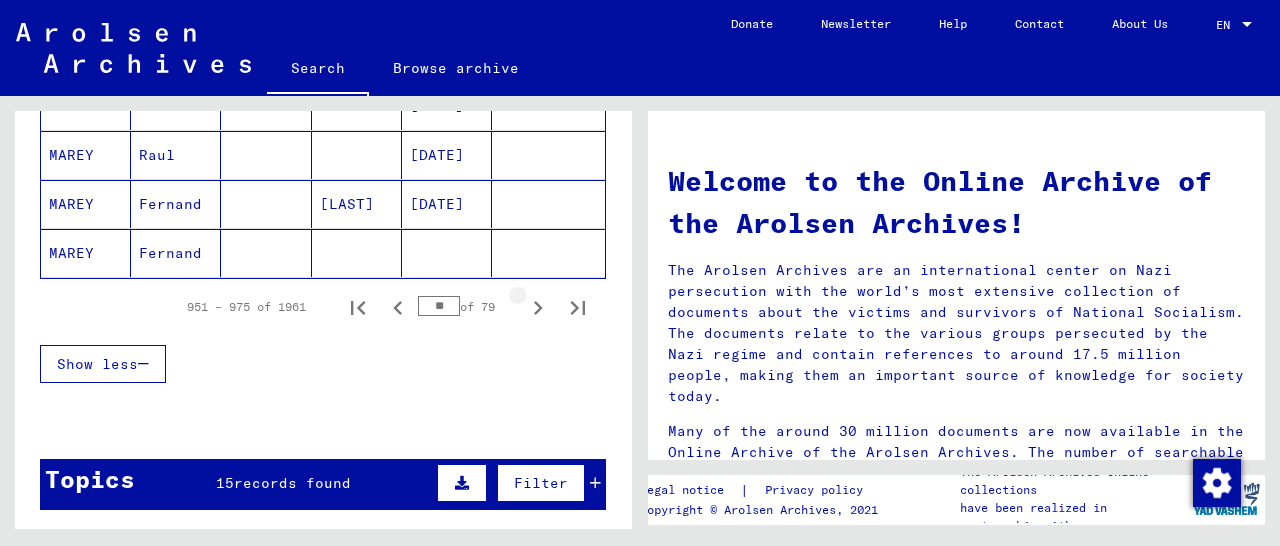 click 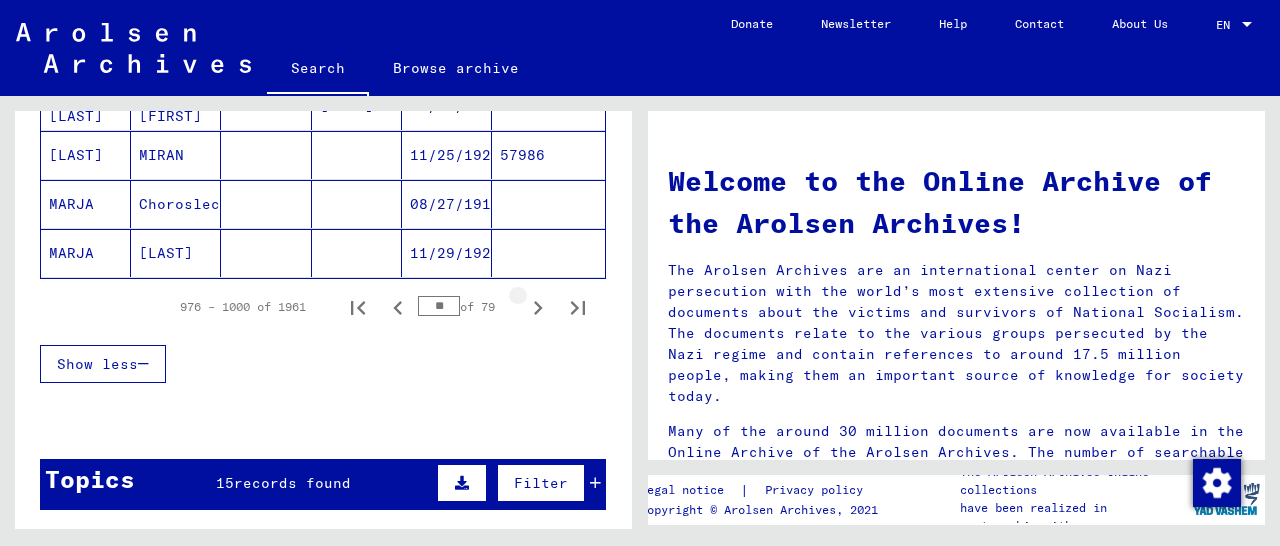 click 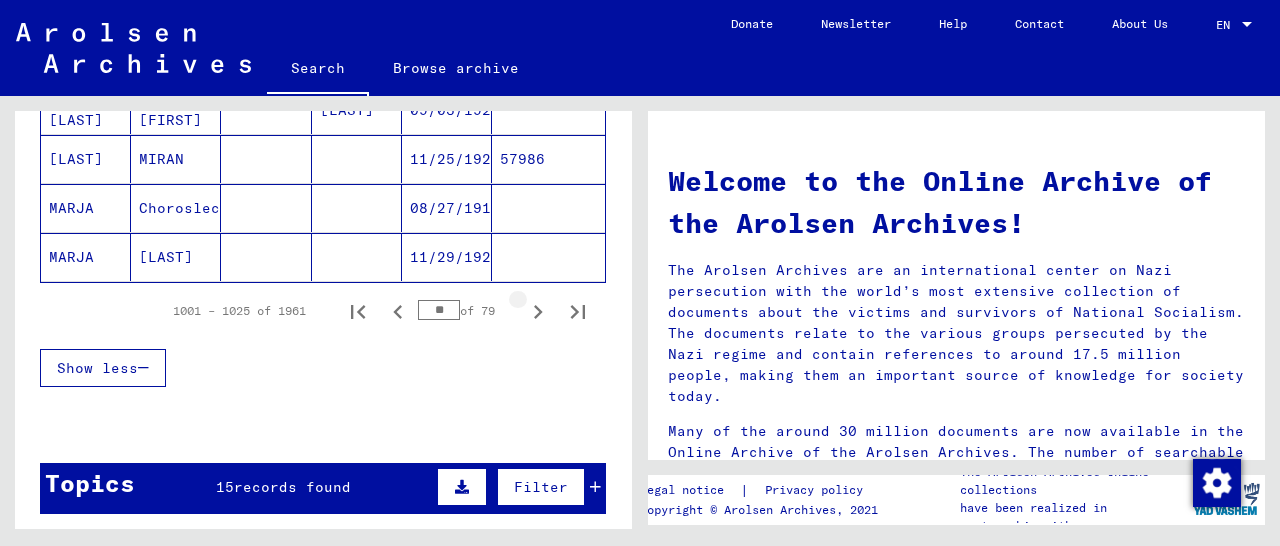 scroll, scrollTop: 1356, scrollLeft: 0, axis: vertical 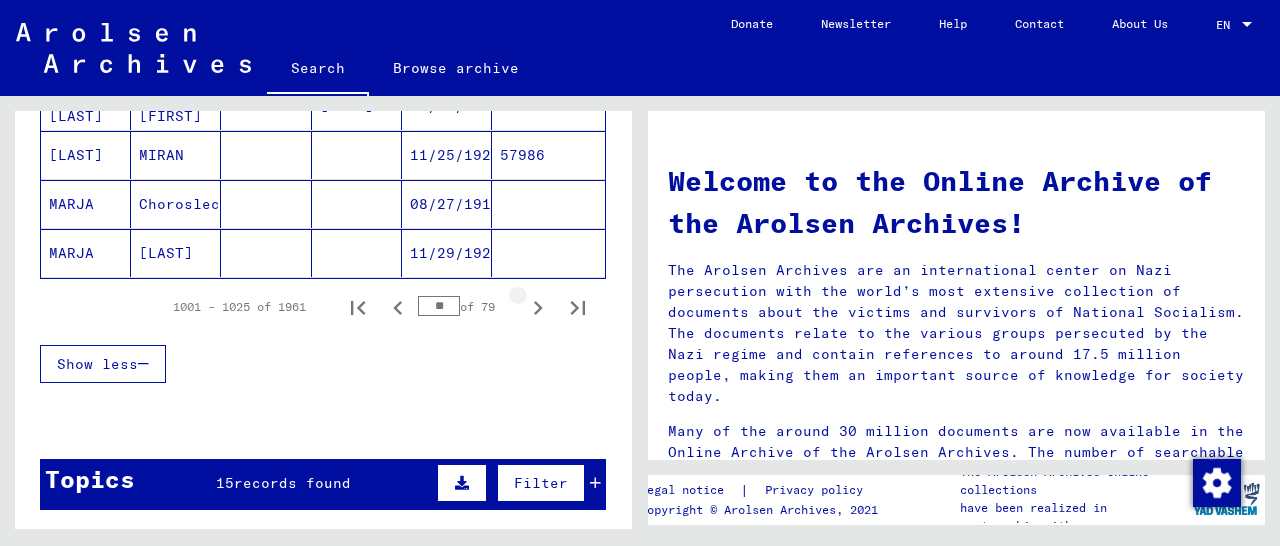click 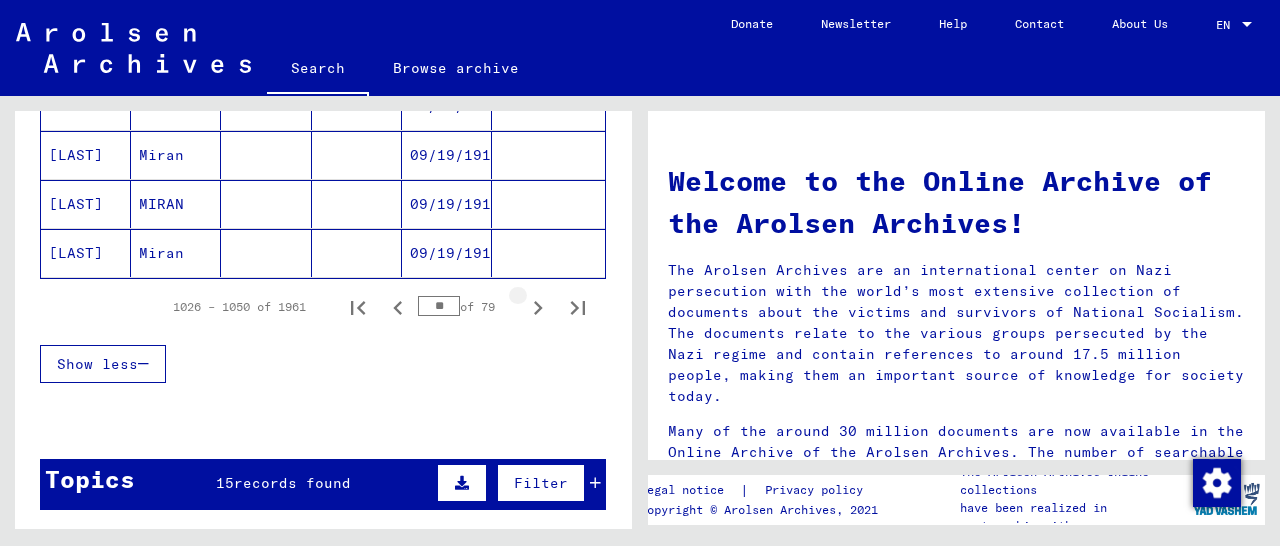 click 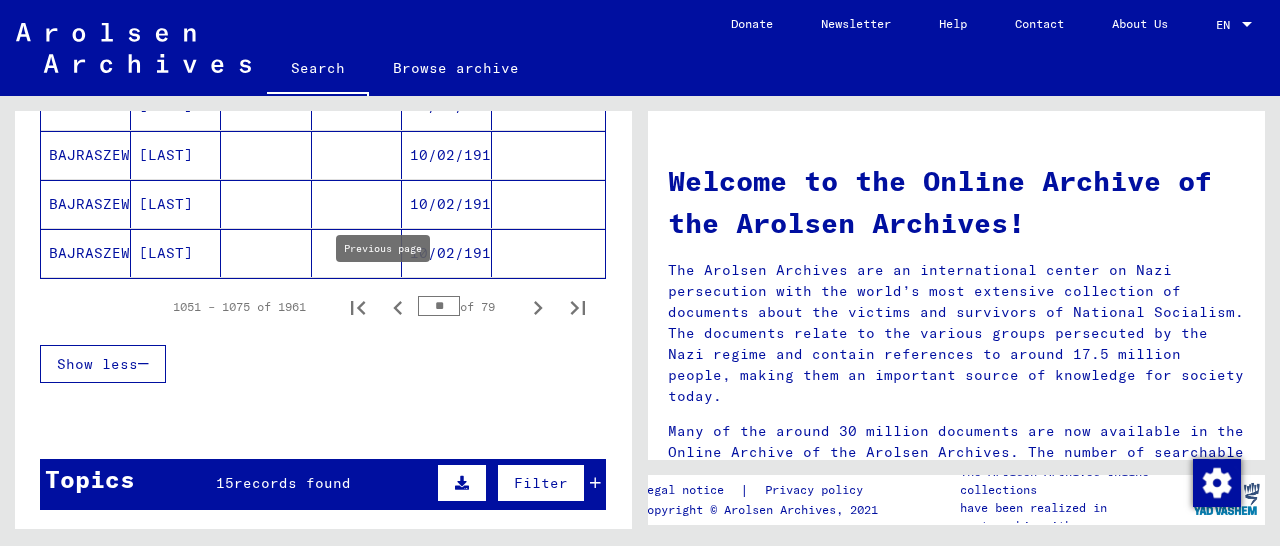 click 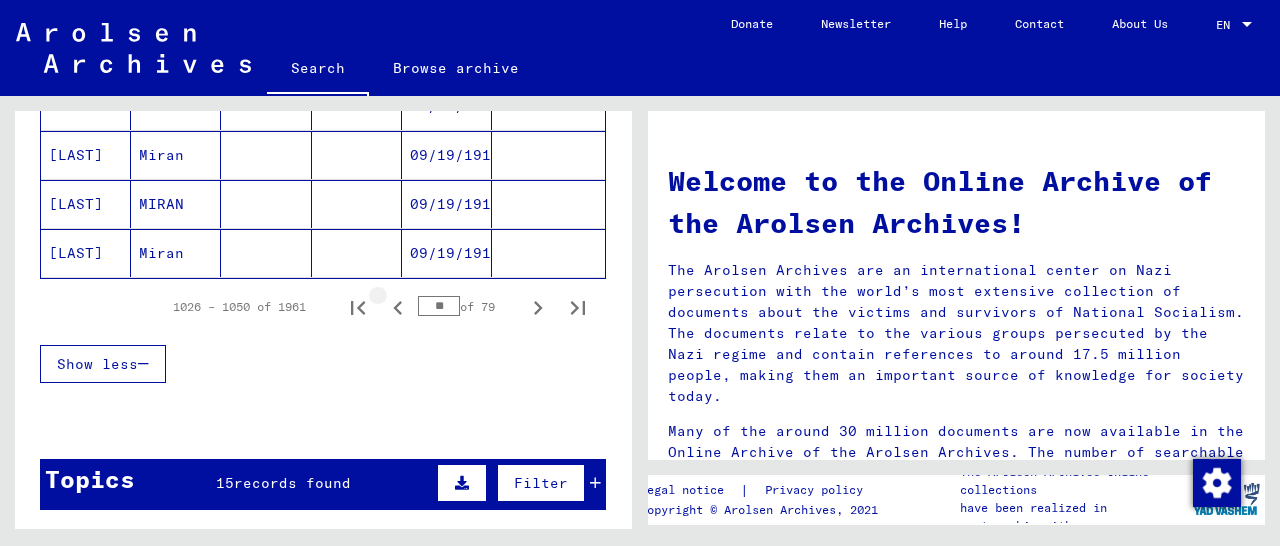 click 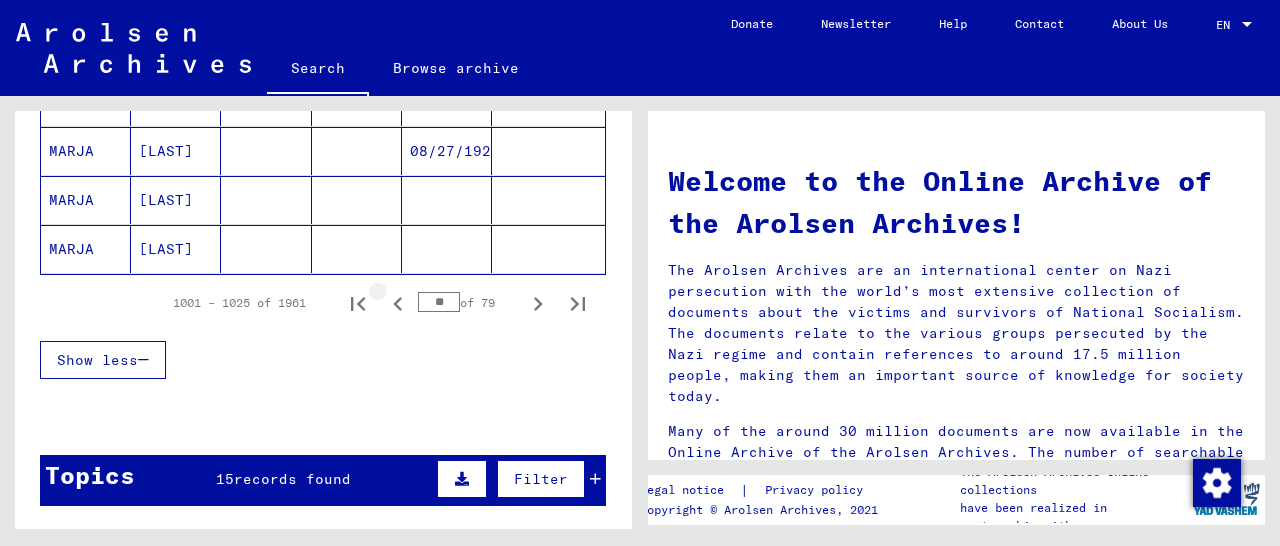 click 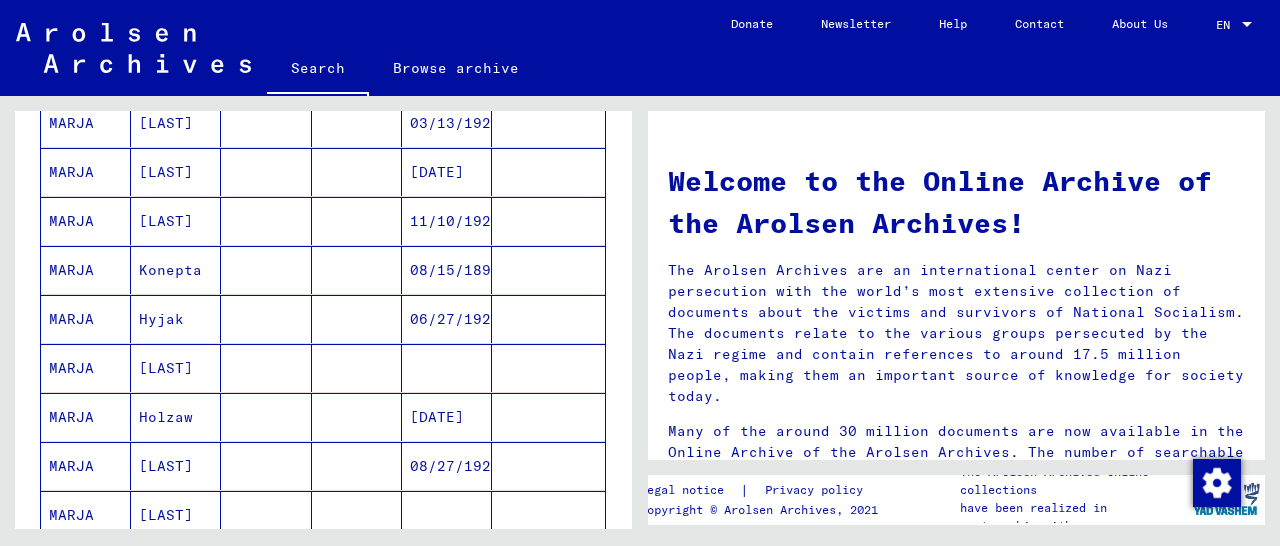scroll, scrollTop: 836, scrollLeft: 0, axis: vertical 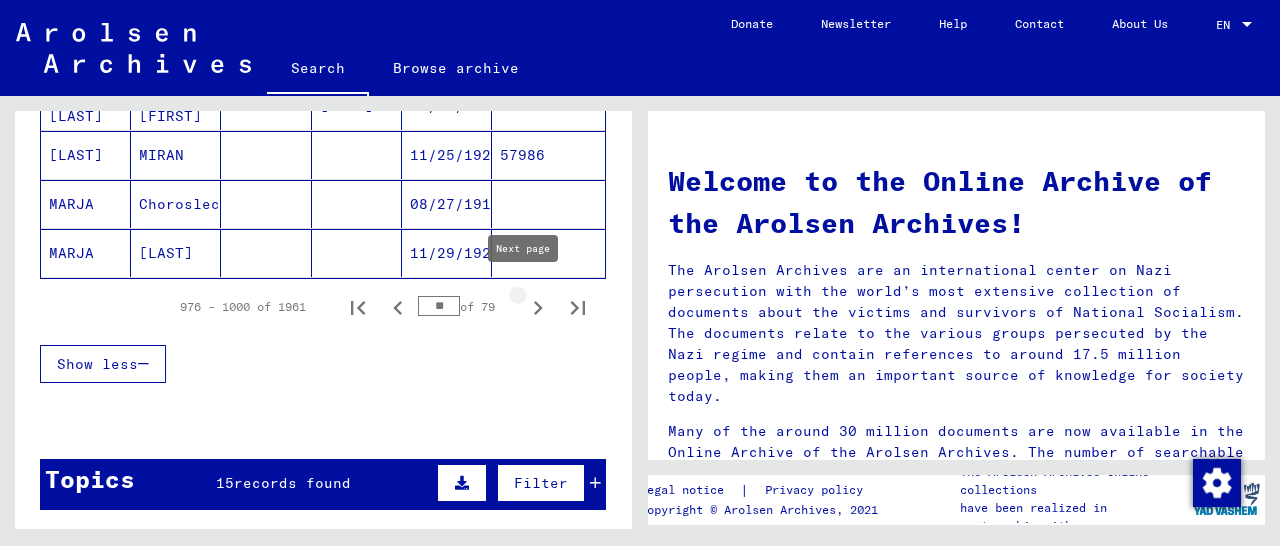 click 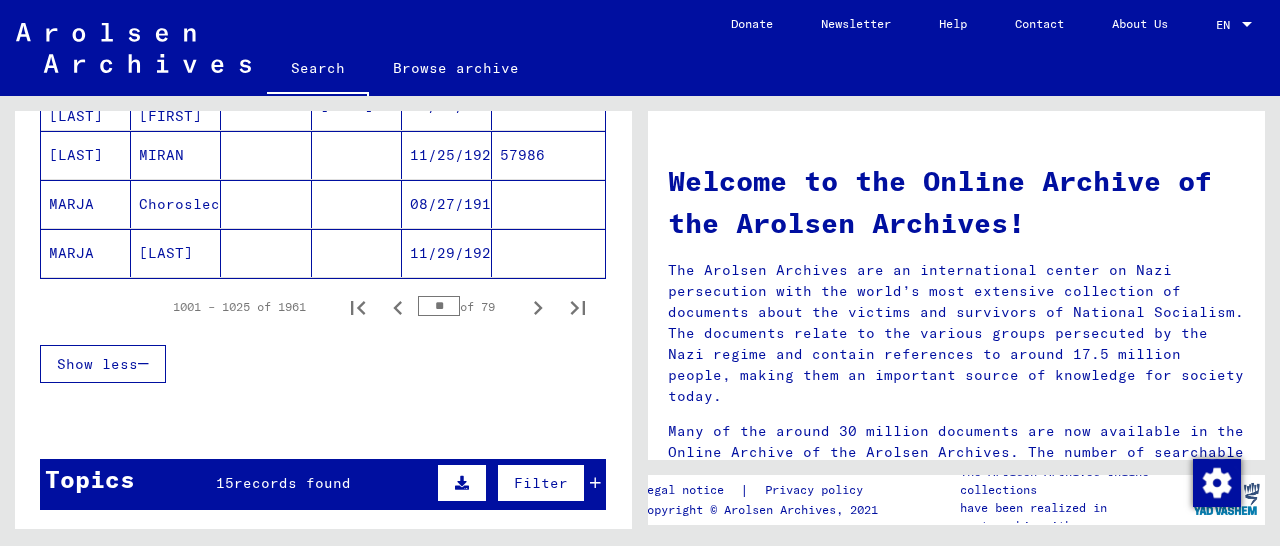 click 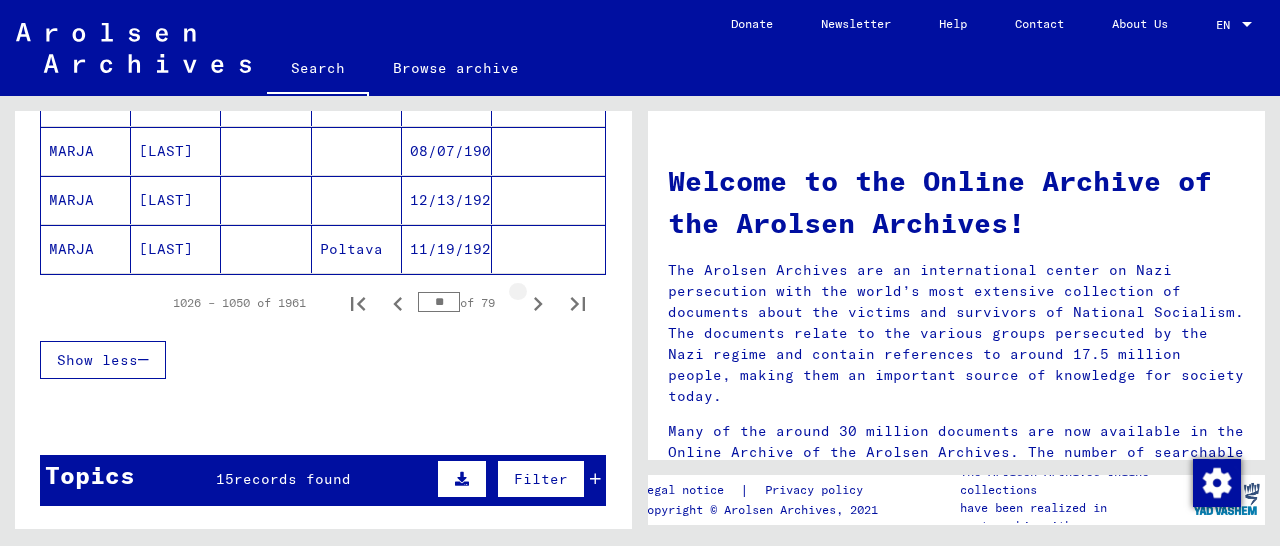 scroll, scrollTop: 1352, scrollLeft: 0, axis: vertical 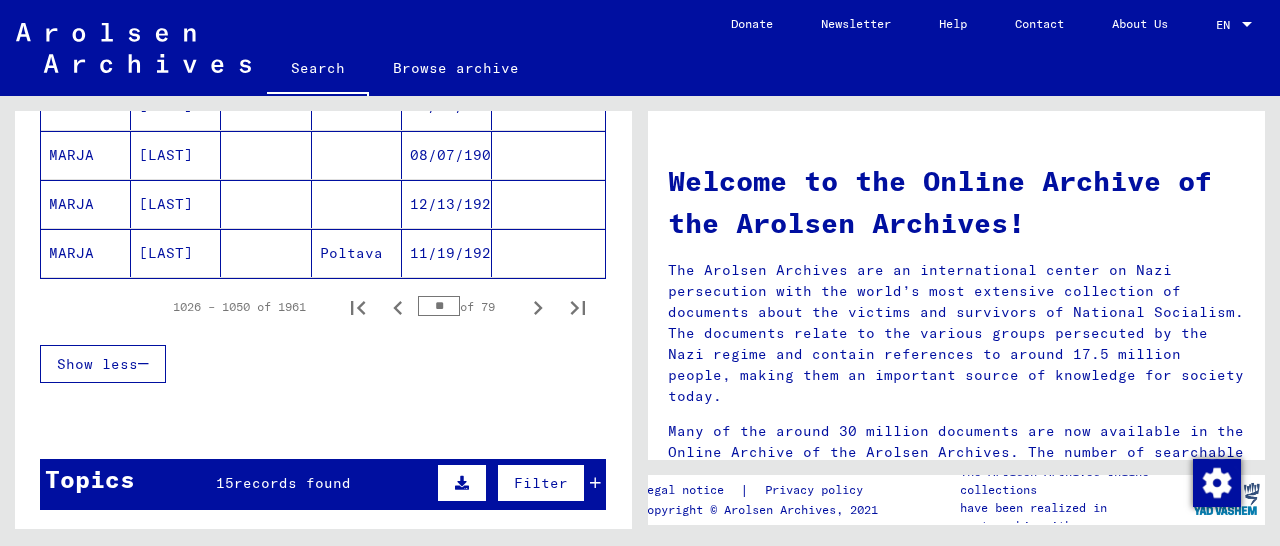 click 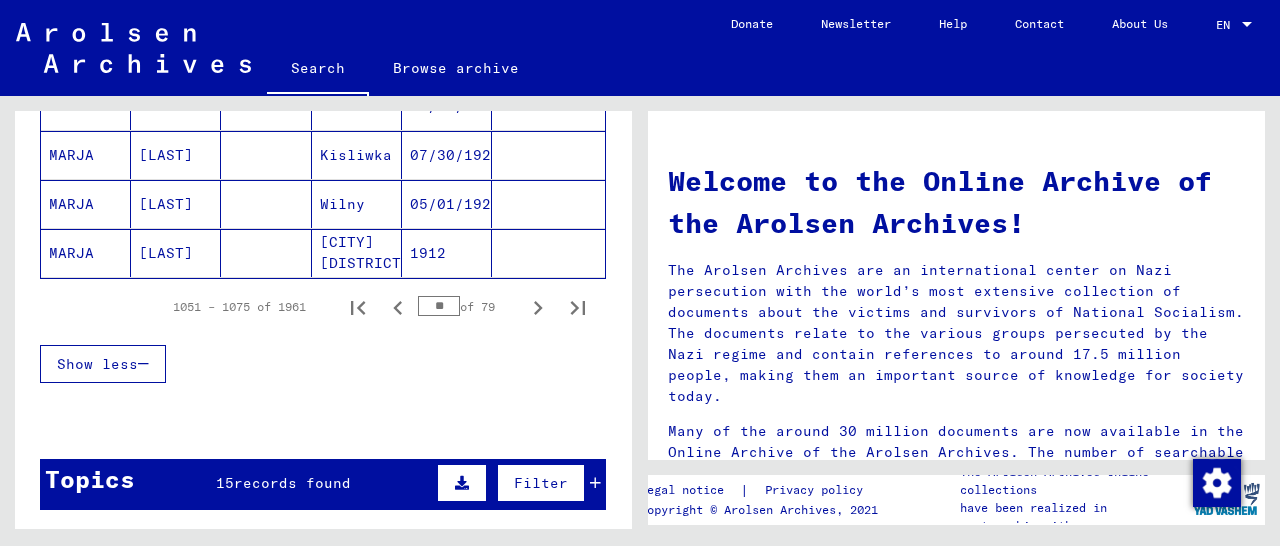 click 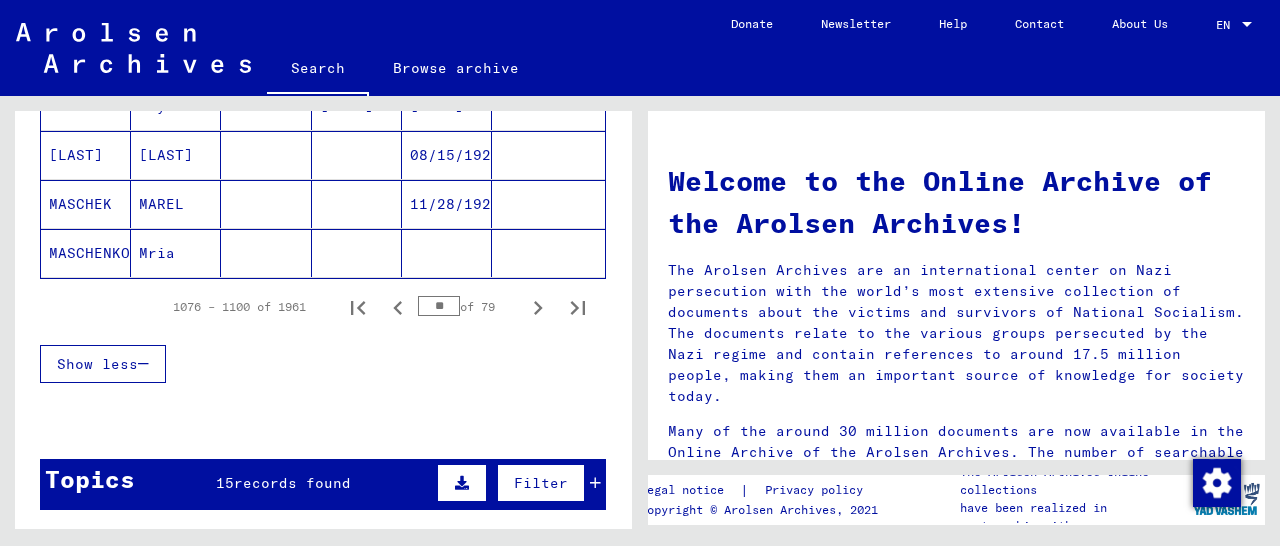 click 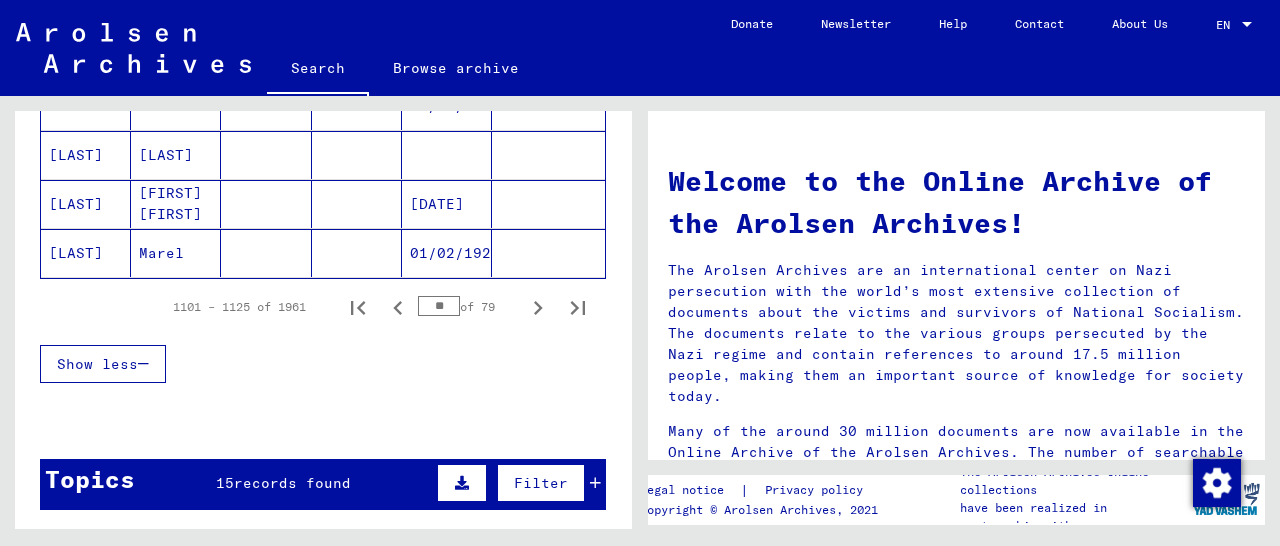 click 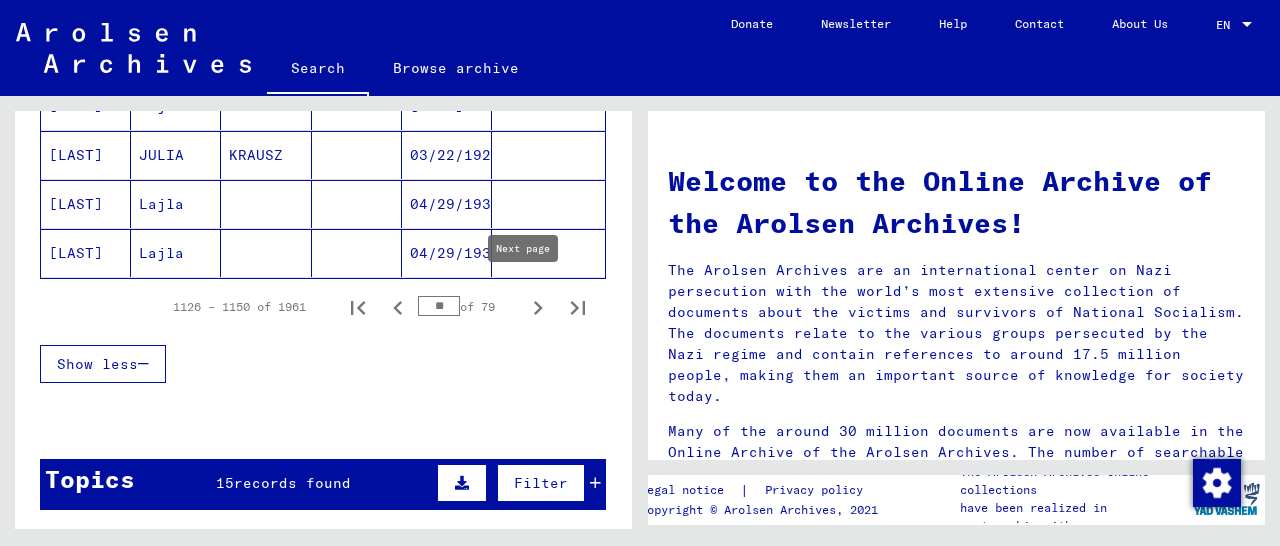 click 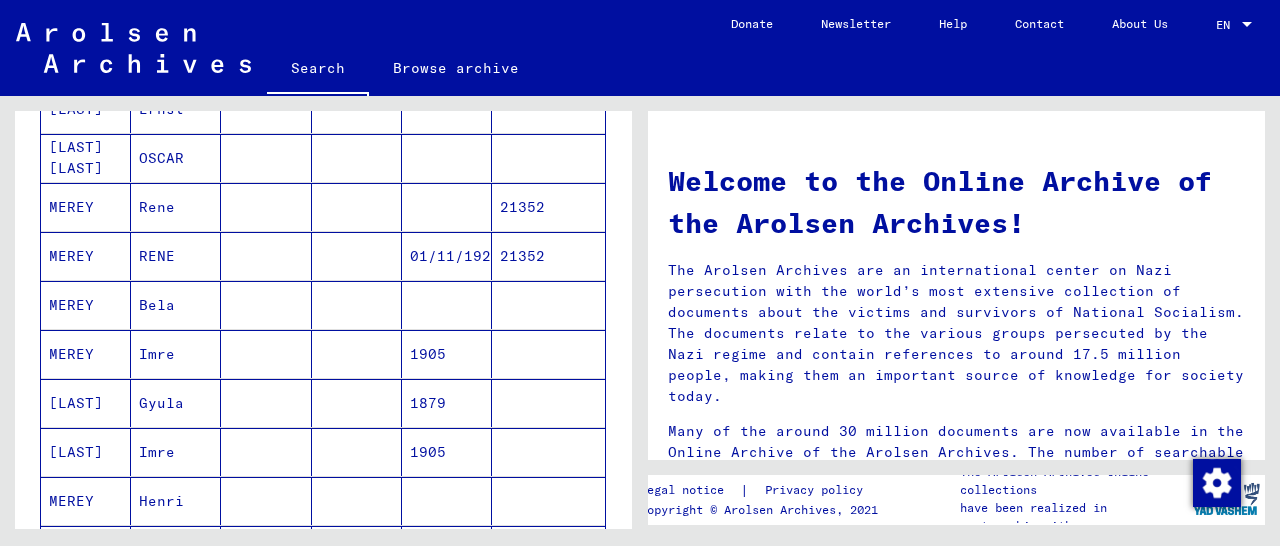 scroll, scrollTop: 624, scrollLeft: 0, axis: vertical 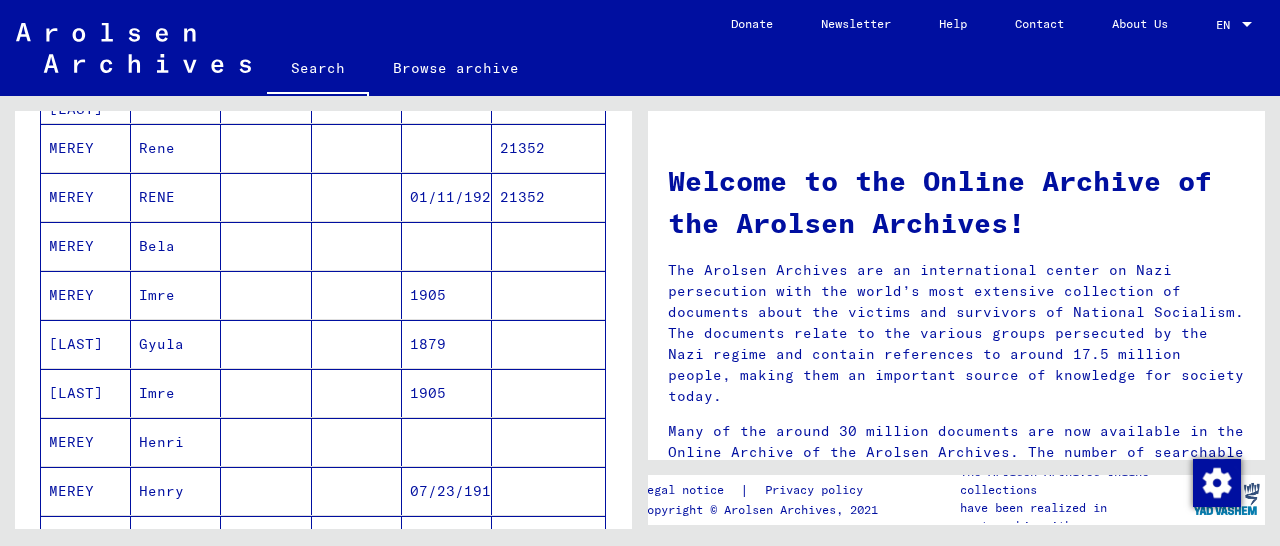 click on "21352" at bounding box center (548, 246) 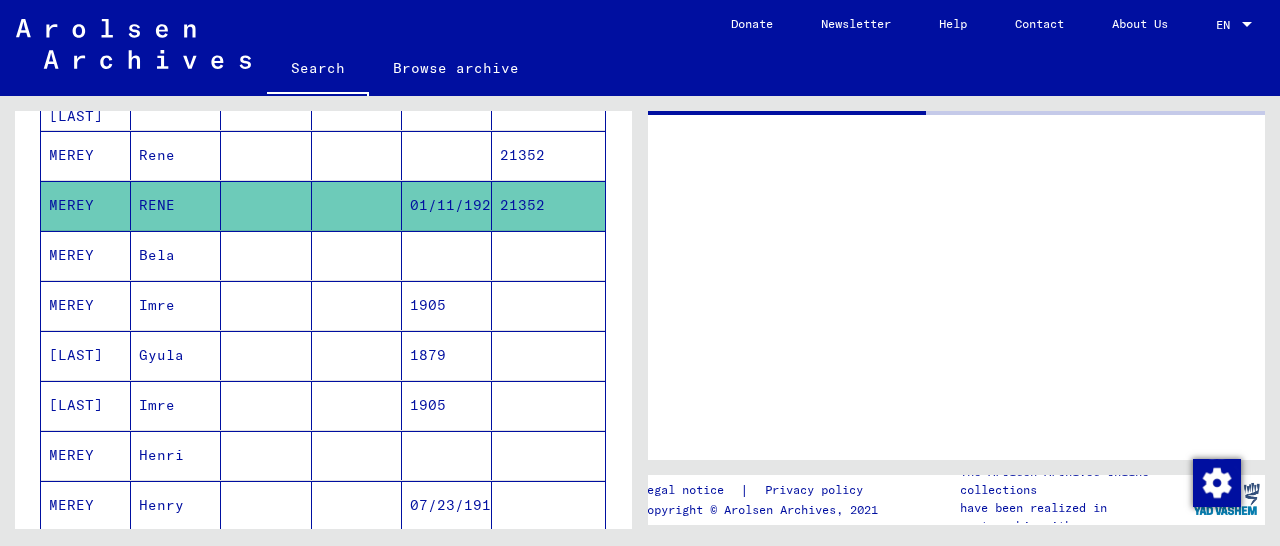 scroll, scrollTop: 628, scrollLeft: 0, axis: vertical 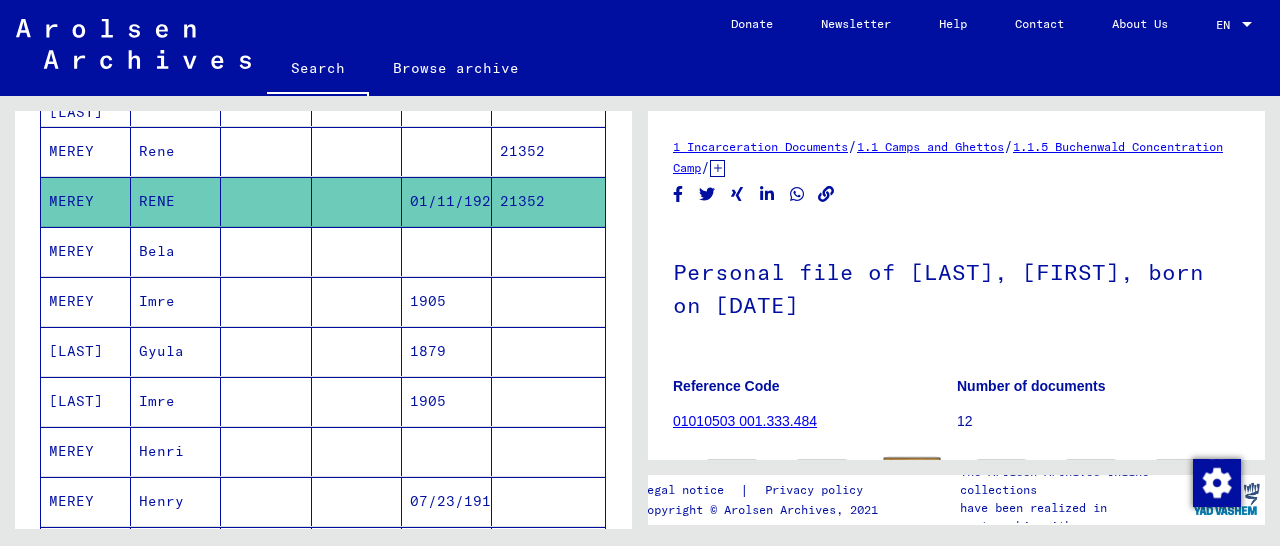 click 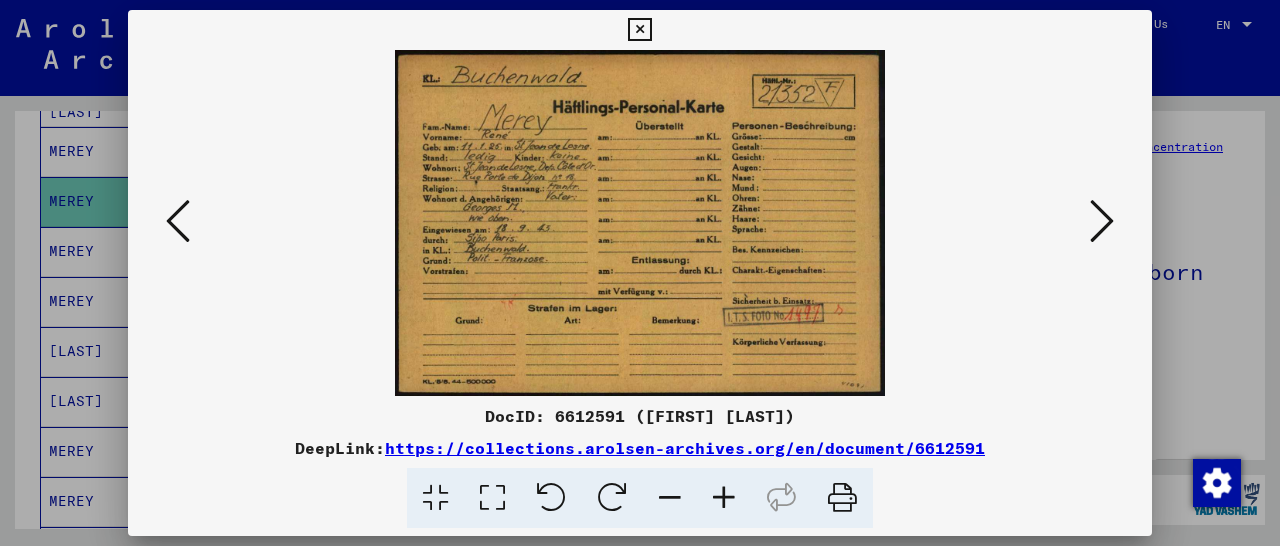 scroll, scrollTop: 208, scrollLeft: 0, axis: vertical 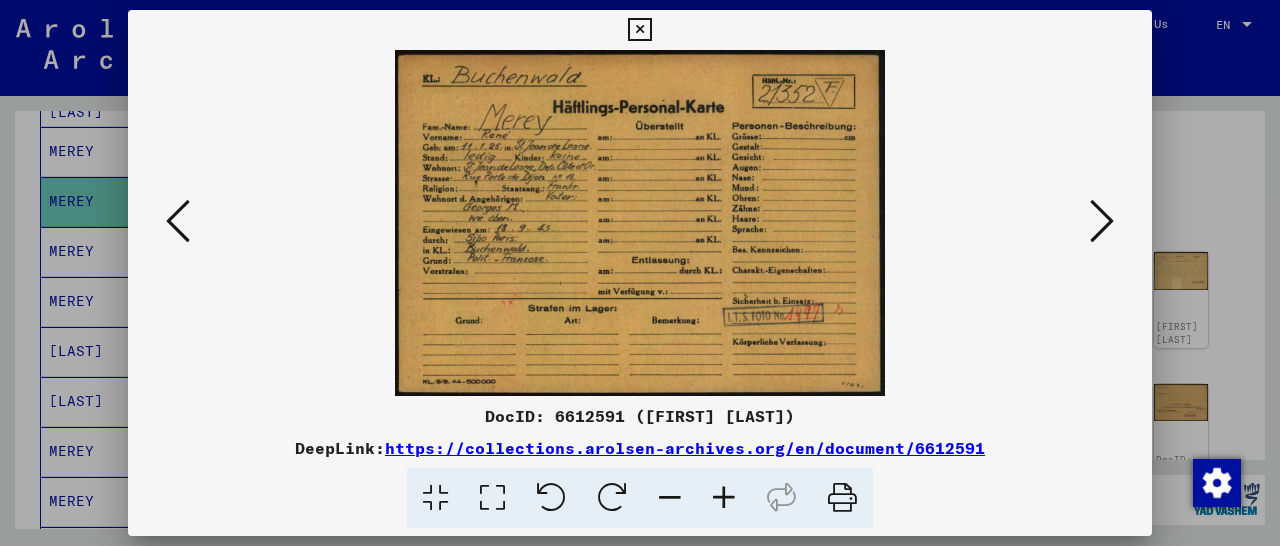 click at bounding box center [639, 30] 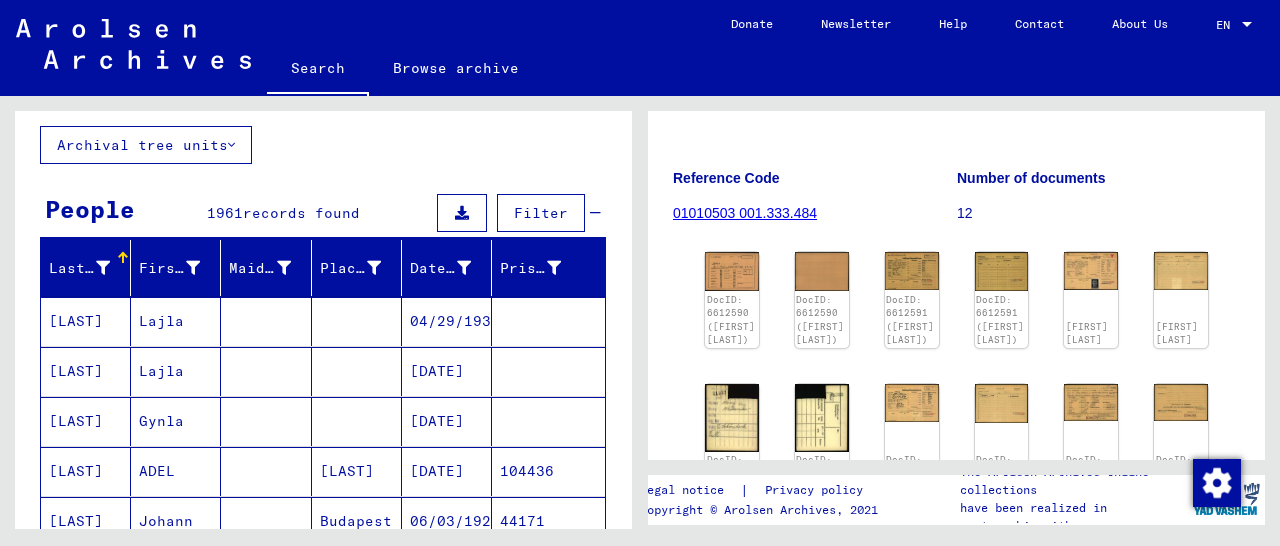 scroll, scrollTop: 0, scrollLeft: 0, axis: both 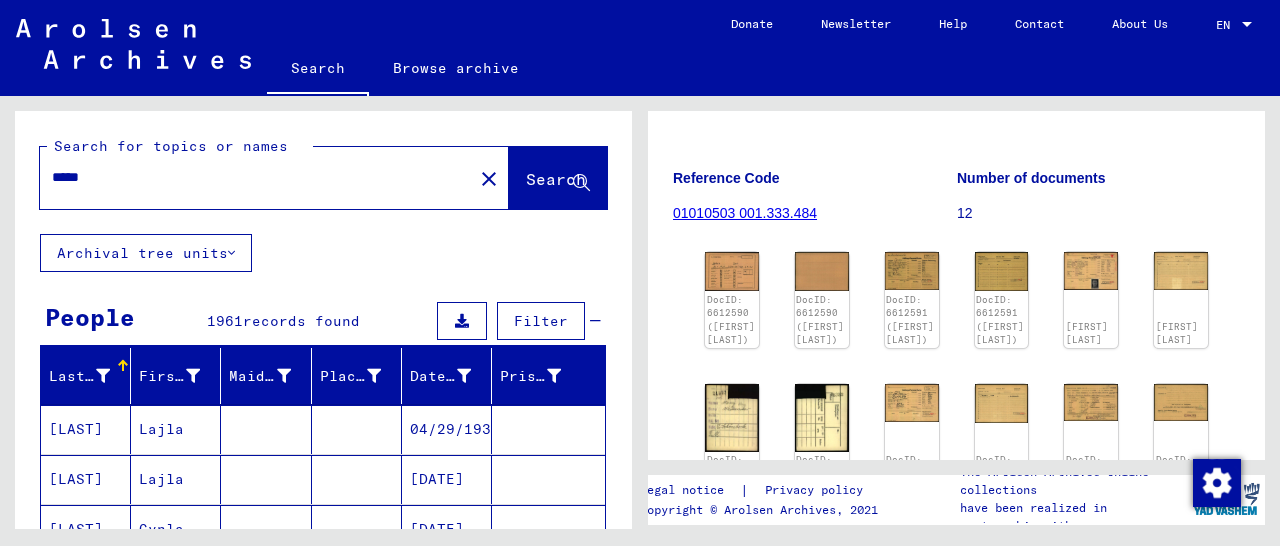 drag, startPoint x: 157, startPoint y: 177, endPoint x: 0, endPoint y: 193, distance: 157.81319 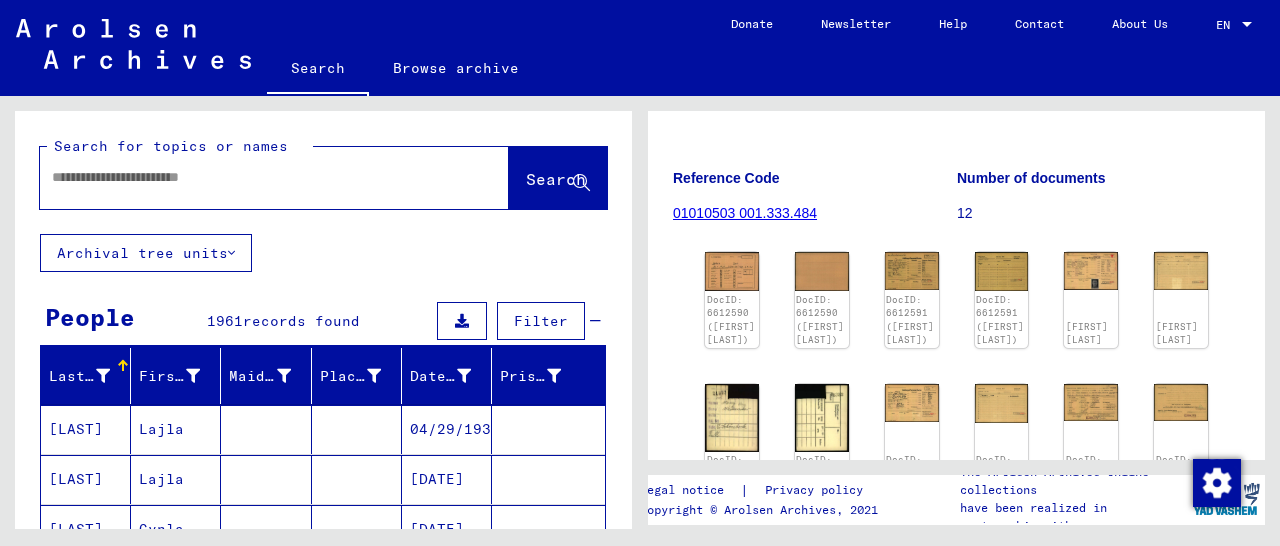 paste on "*****" 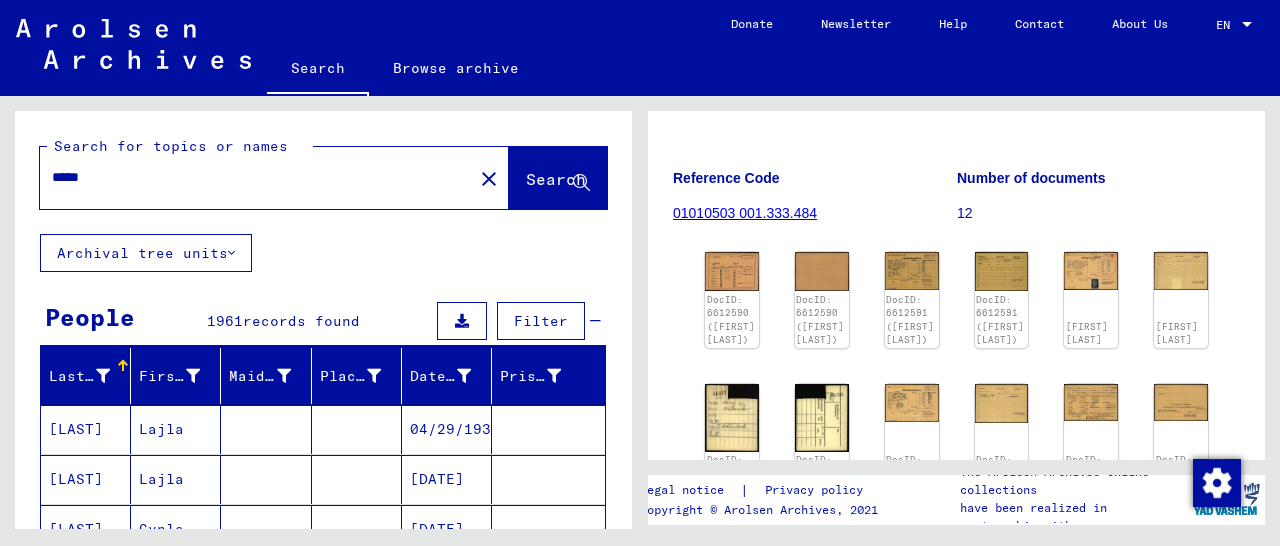 type on "*****" 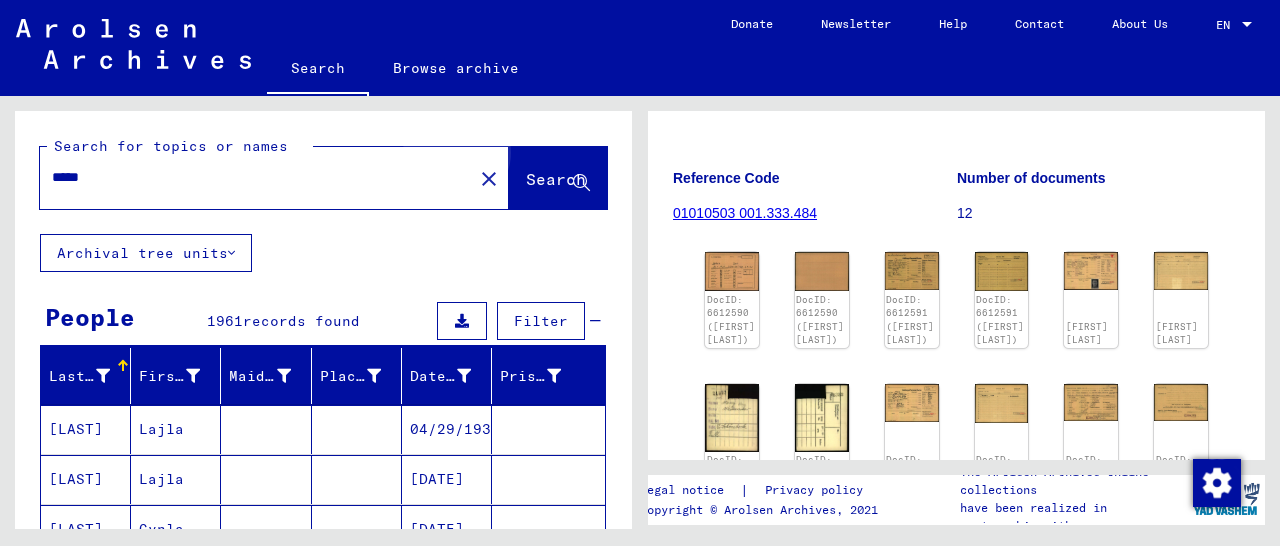 drag, startPoint x: 524, startPoint y: 177, endPoint x: 556, endPoint y: 545, distance: 369.38867 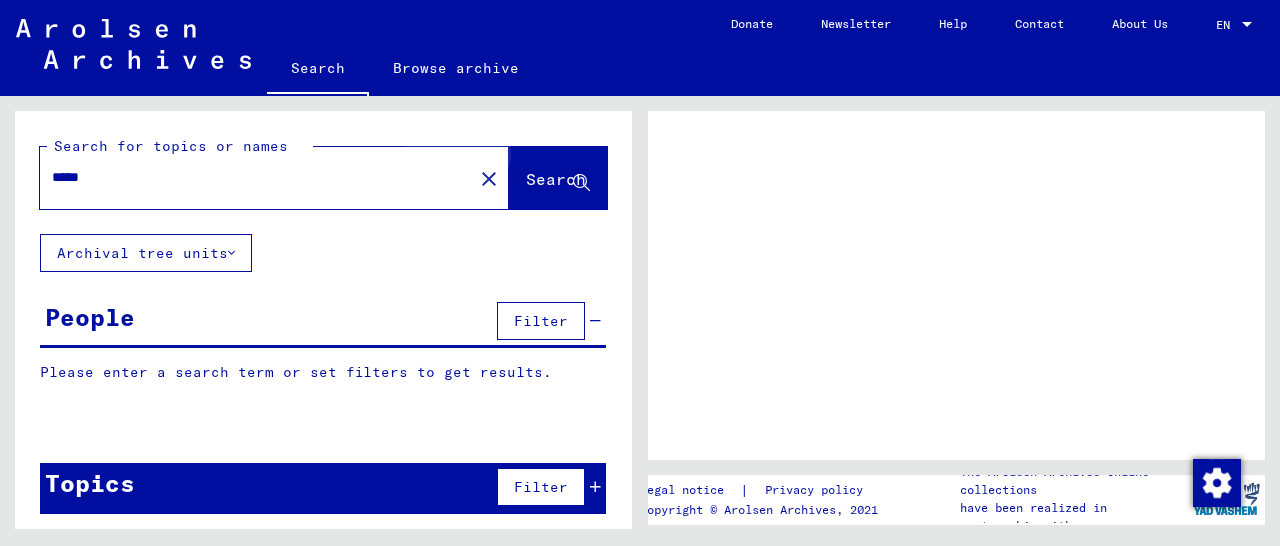 scroll, scrollTop: 0, scrollLeft: 0, axis: both 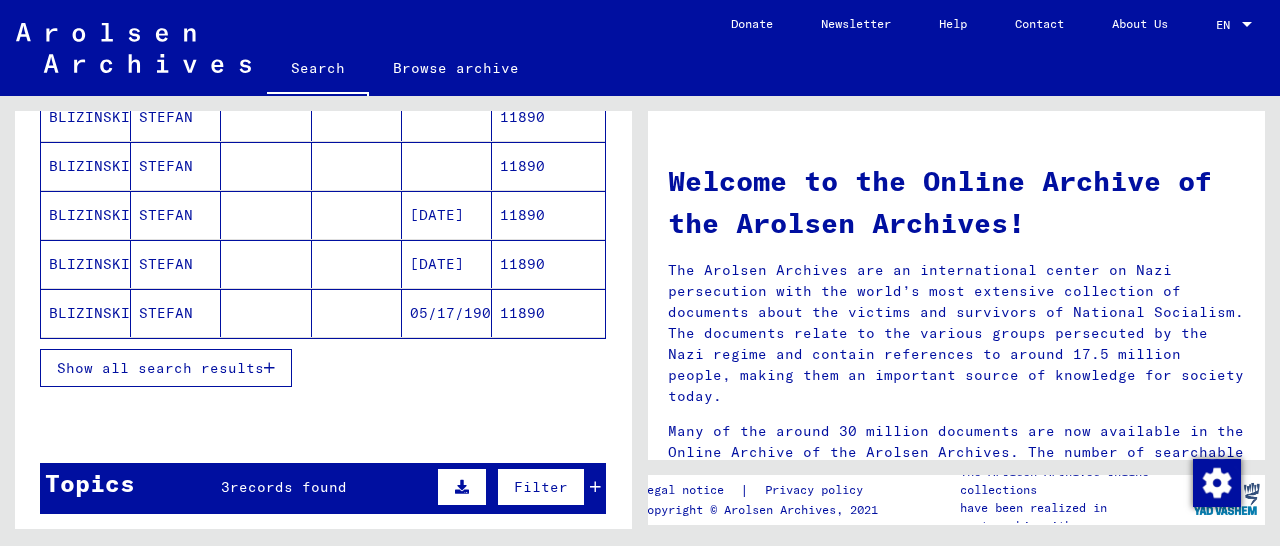 click at bounding box center (269, 368) 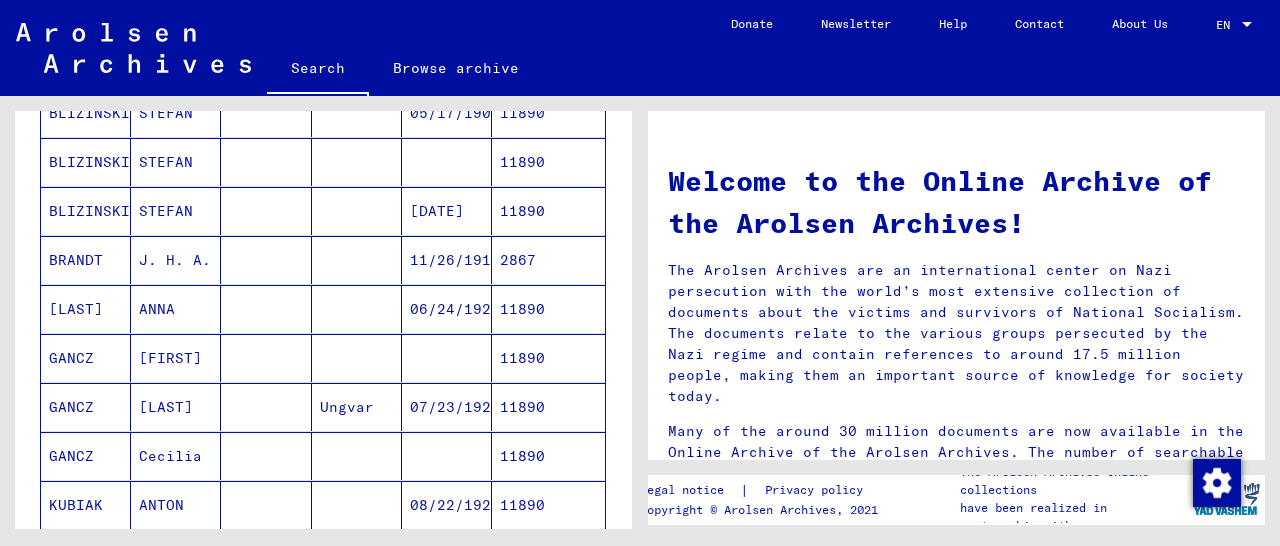 scroll, scrollTop: 624, scrollLeft: 0, axis: vertical 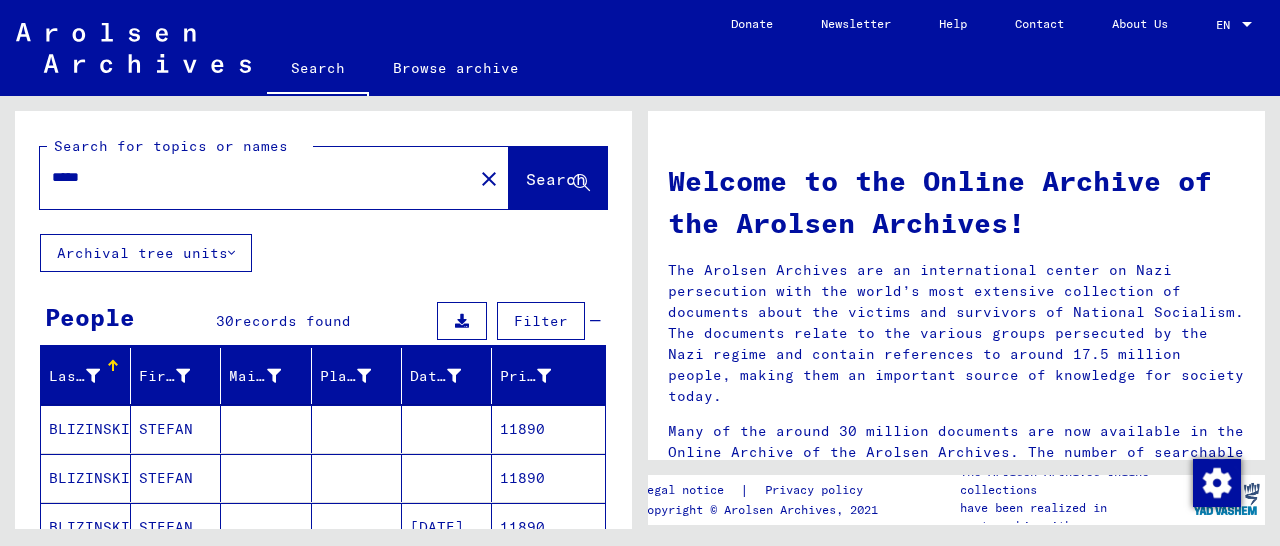 drag, startPoint x: 187, startPoint y: 183, endPoint x: 27, endPoint y: 187, distance: 160.04999 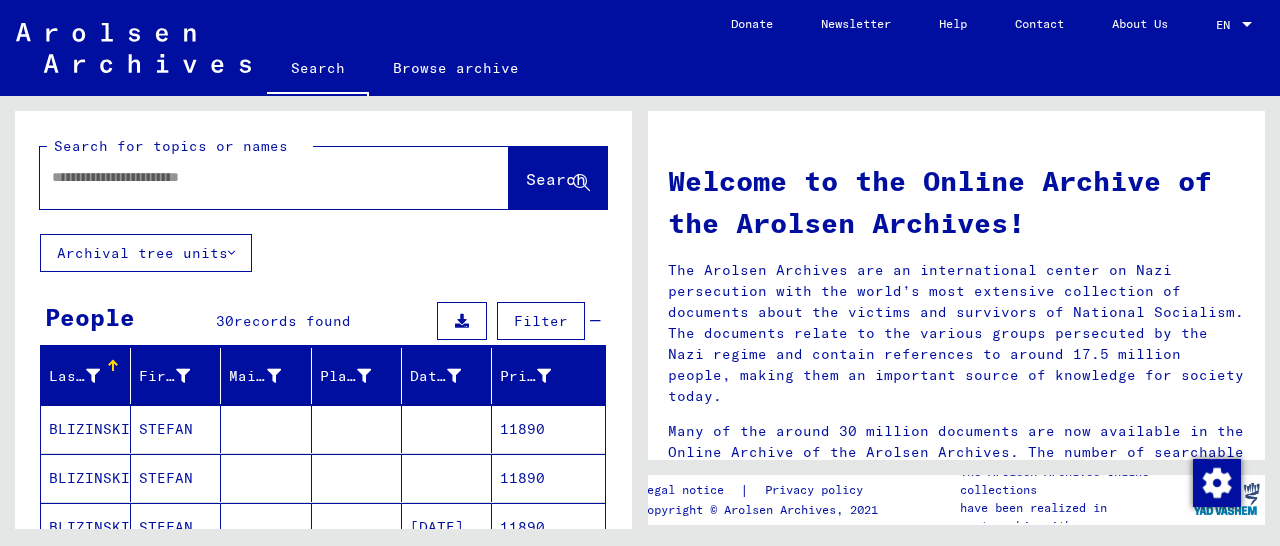 paste on "**********" 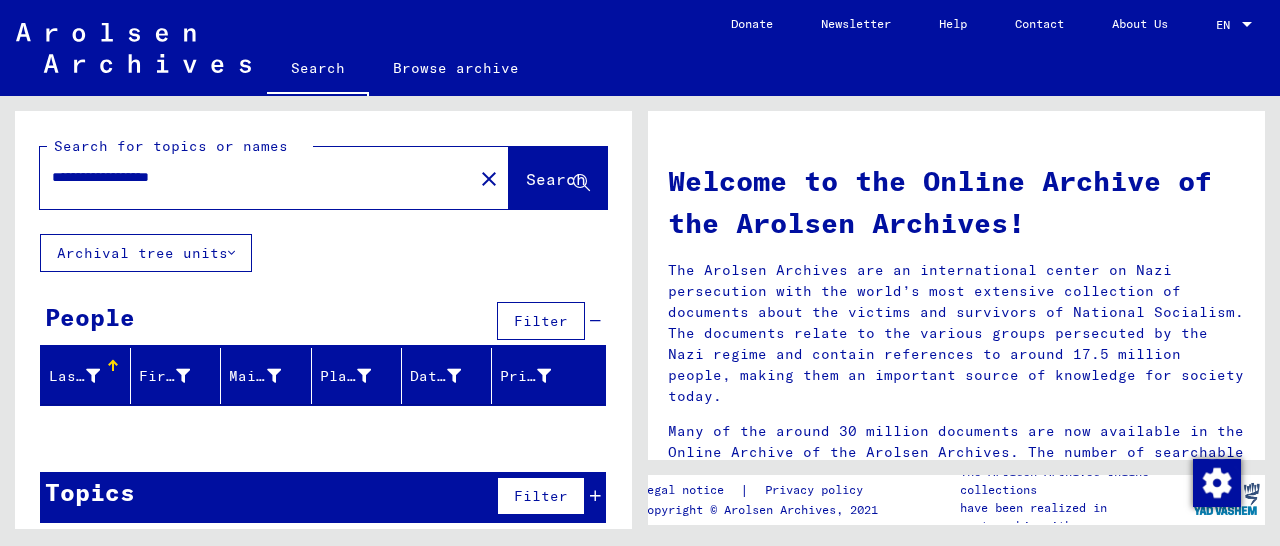 click on "**********" at bounding box center [229, 177] 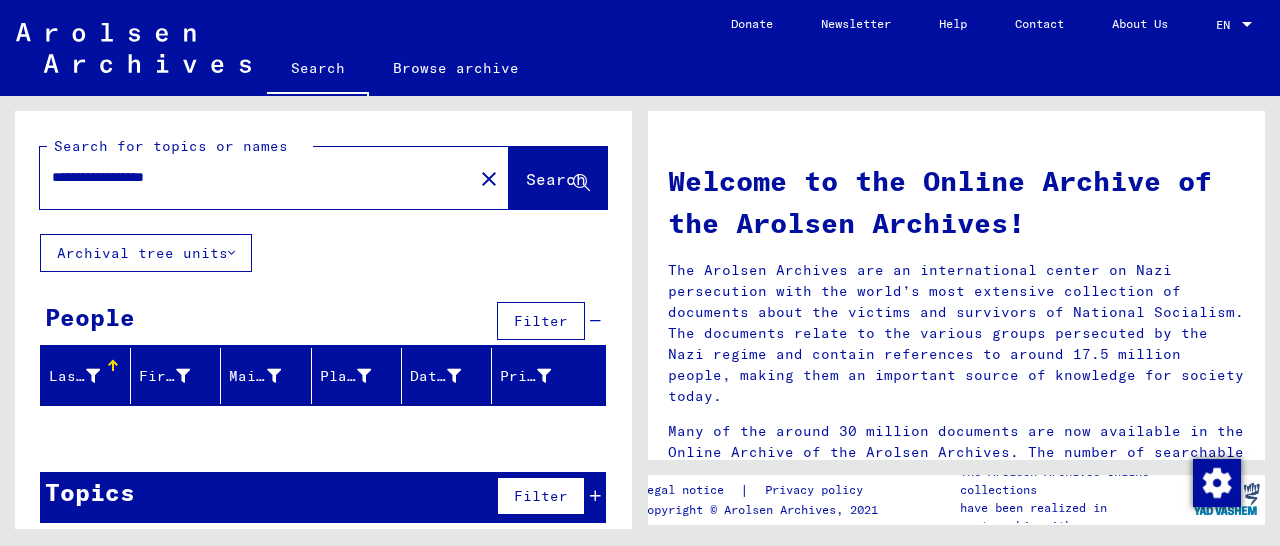 type on "**********" 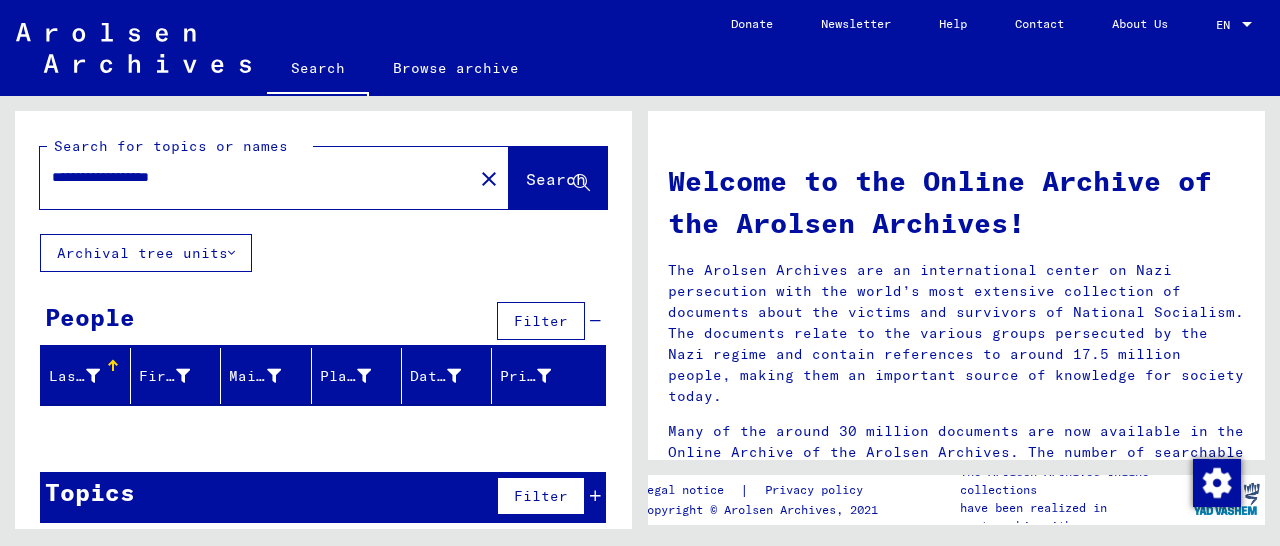 drag, startPoint x: 257, startPoint y: 174, endPoint x: 11, endPoint y: 203, distance: 247.70345 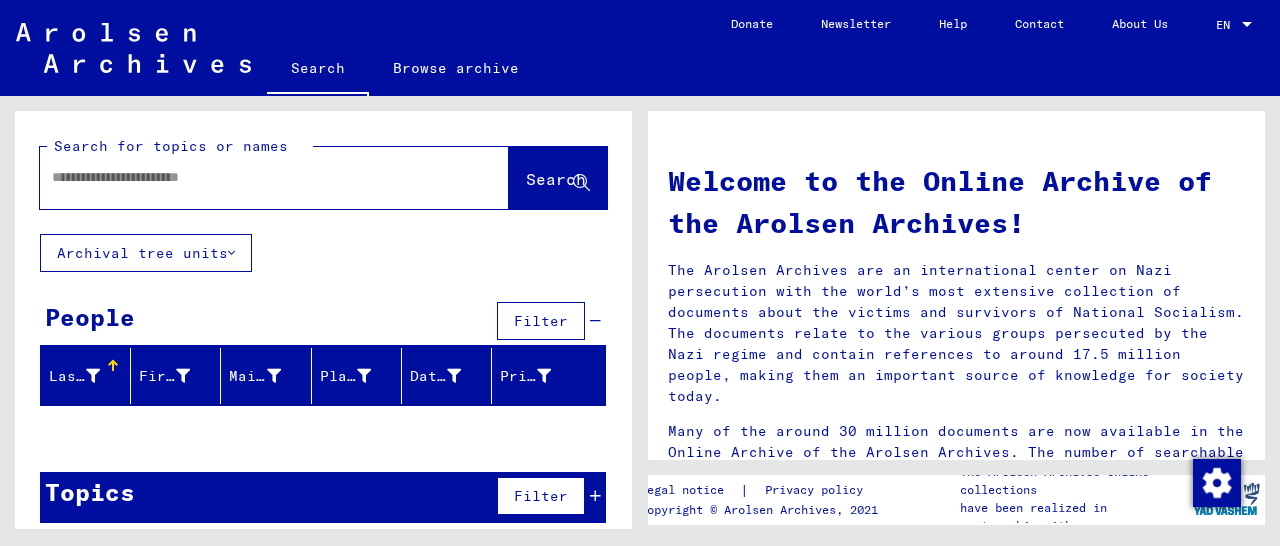 paste on "******" 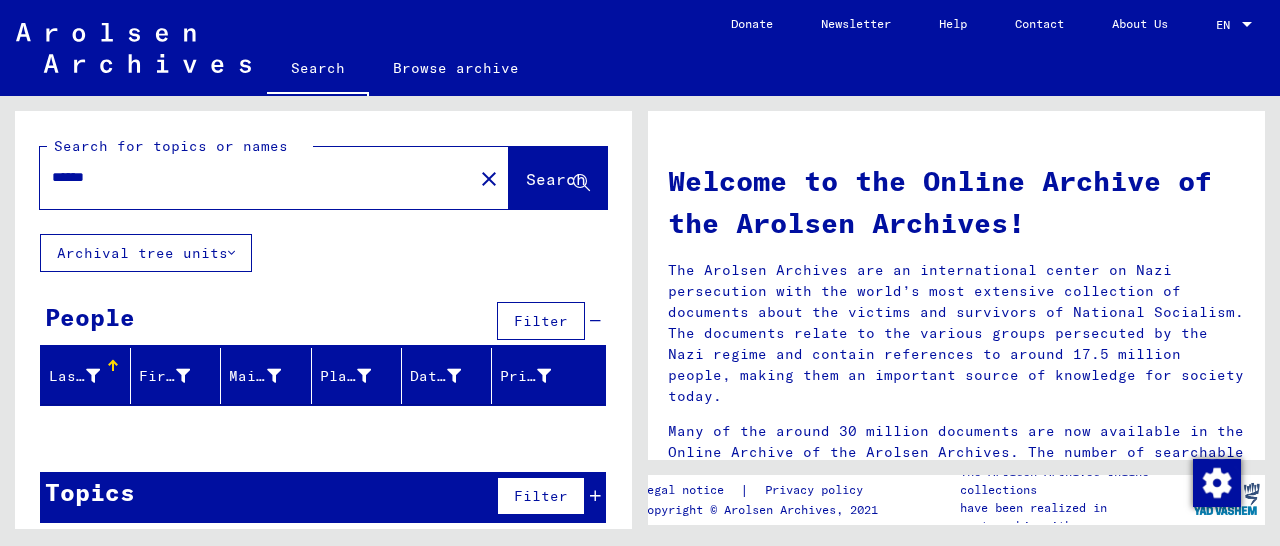 type on "******" 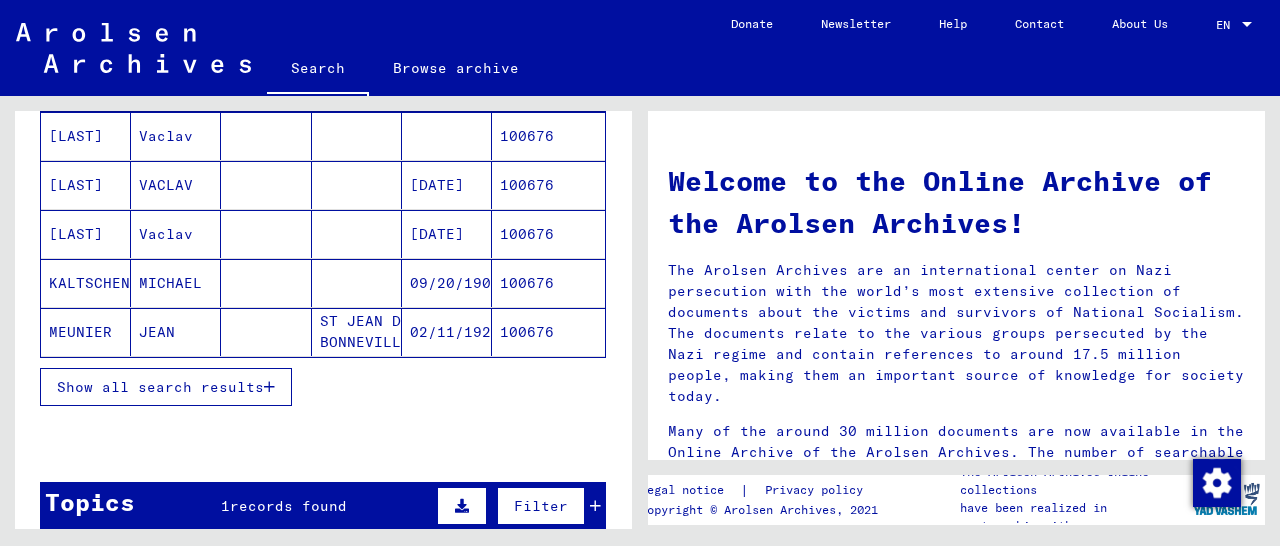scroll, scrollTop: 312, scrollLeft: 0, axis: vertical 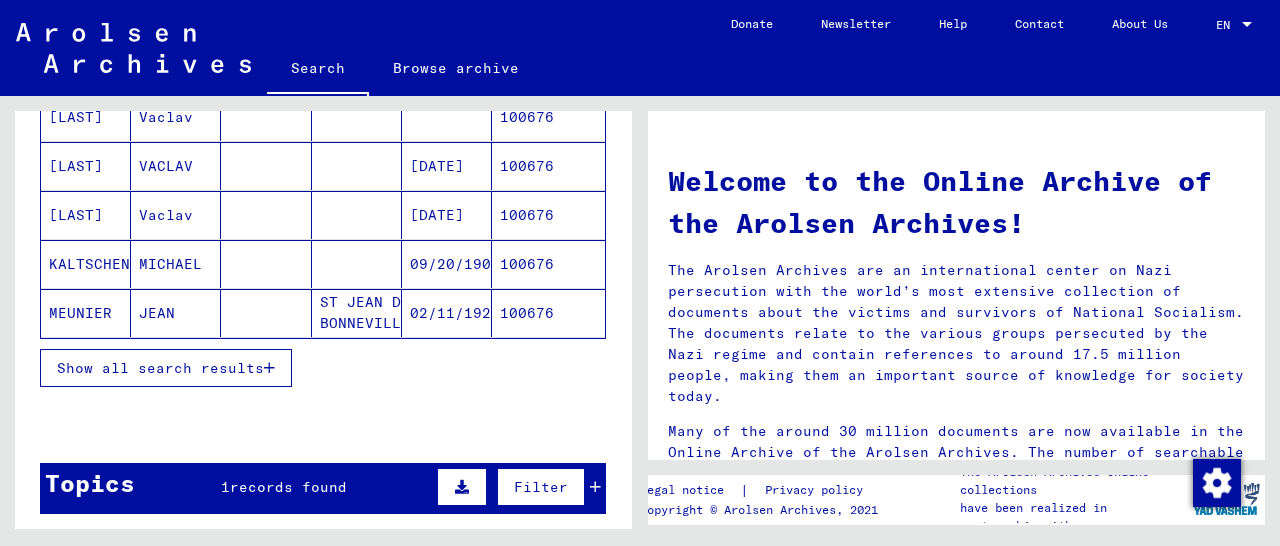 click on "Show all search results" at bounding box center (166, 368) 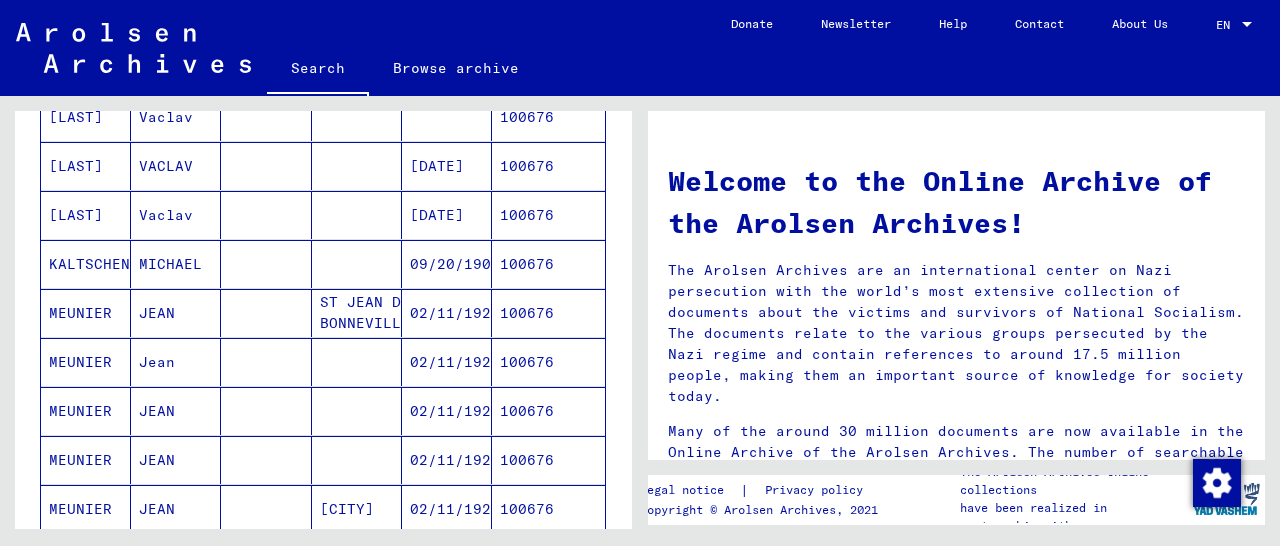 click on "100676" at bounding box center (548, 362) 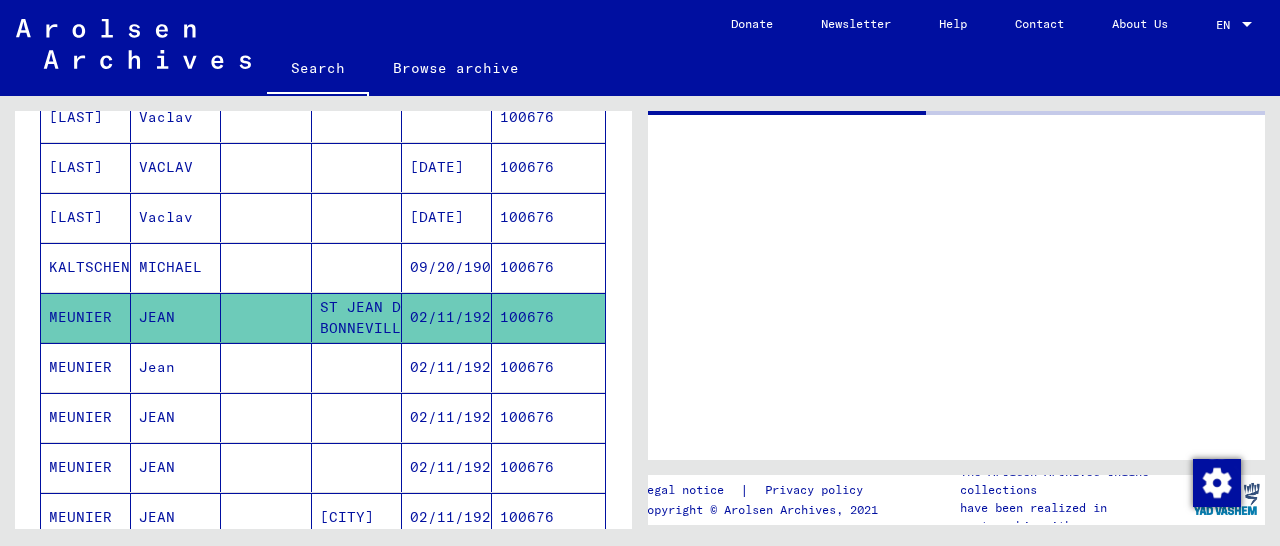 scroll, scrollTop: 312, scrollLeft: 0, axis: vertical 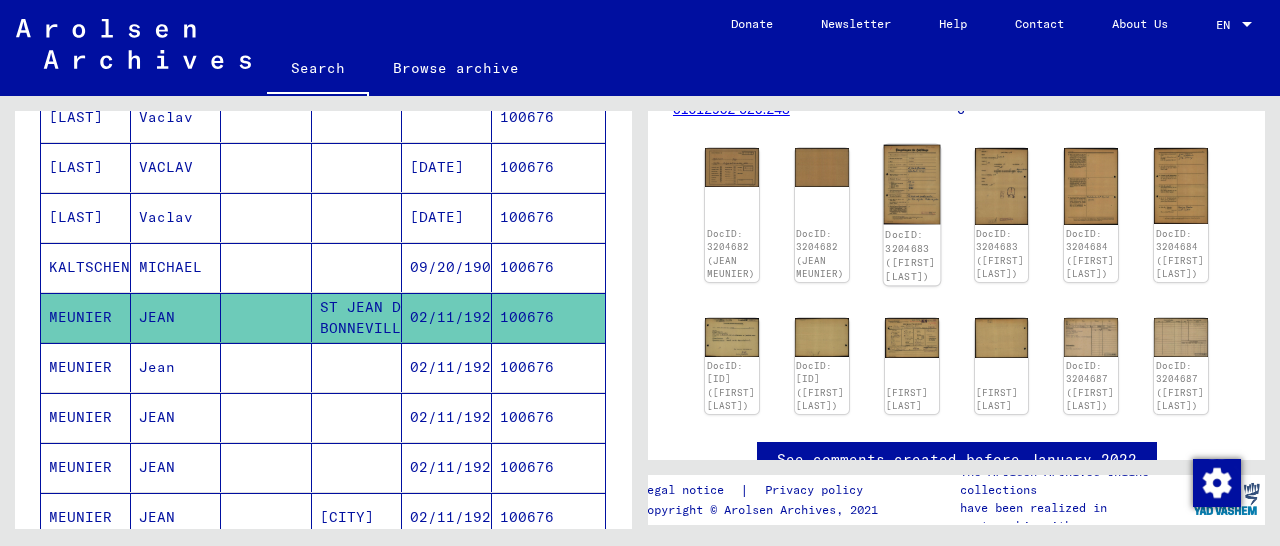 click 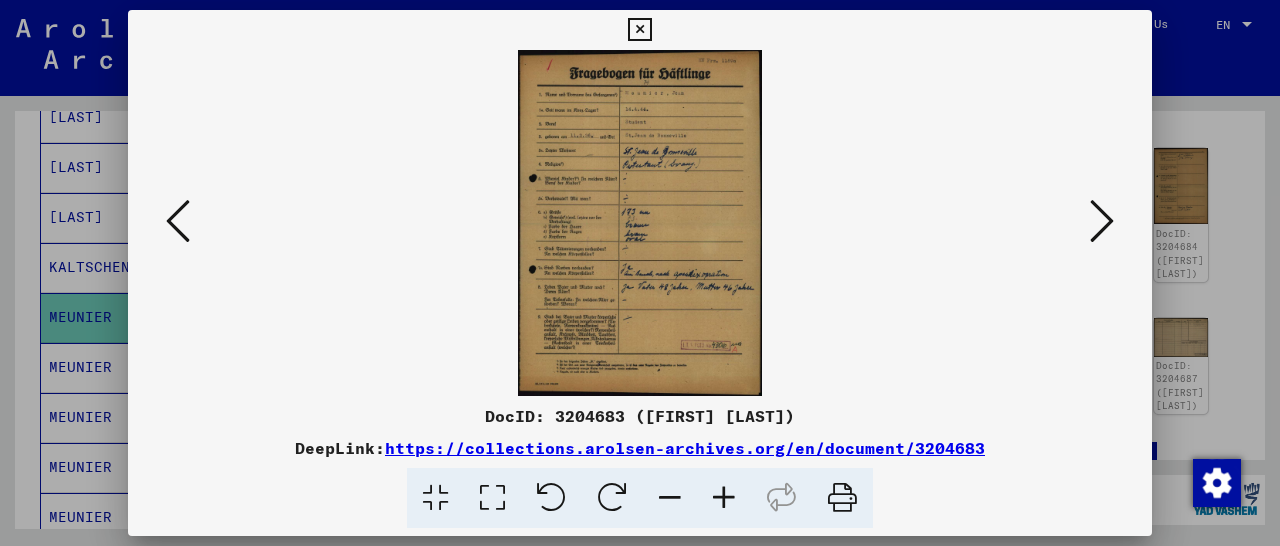 click at bounding box center [724, 498] 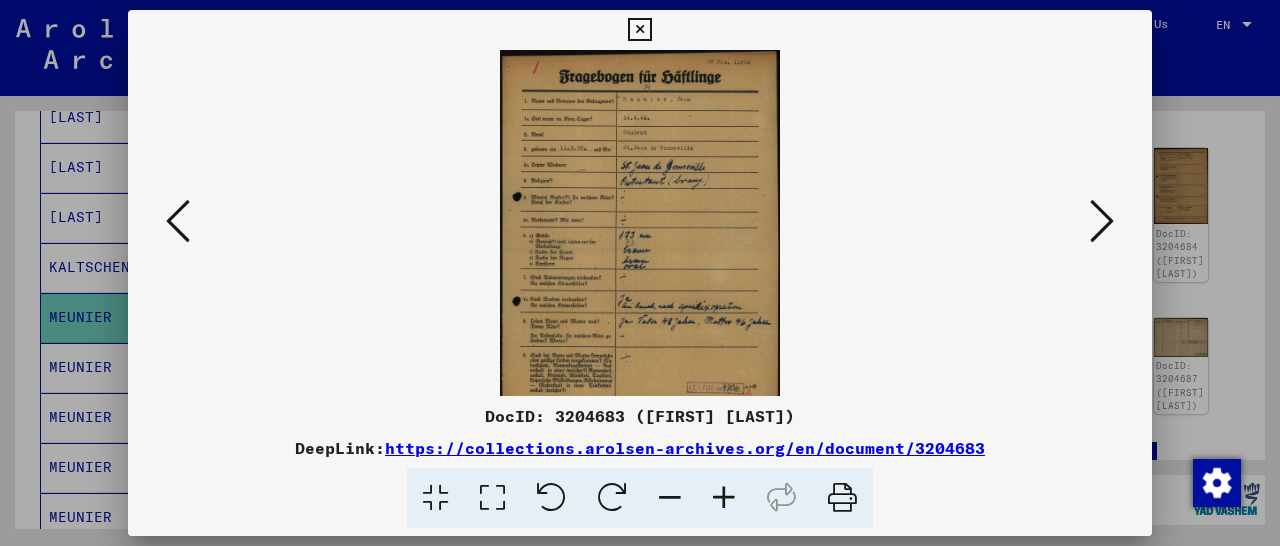 click at bounding box center (724, 498) 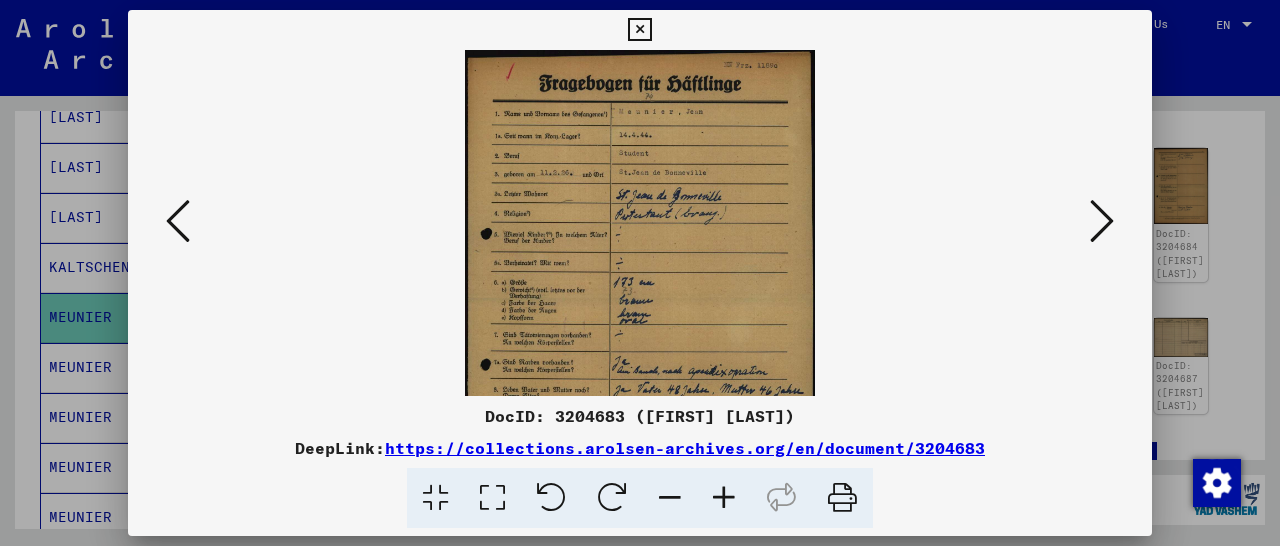 click at bounding box center (724, 498) 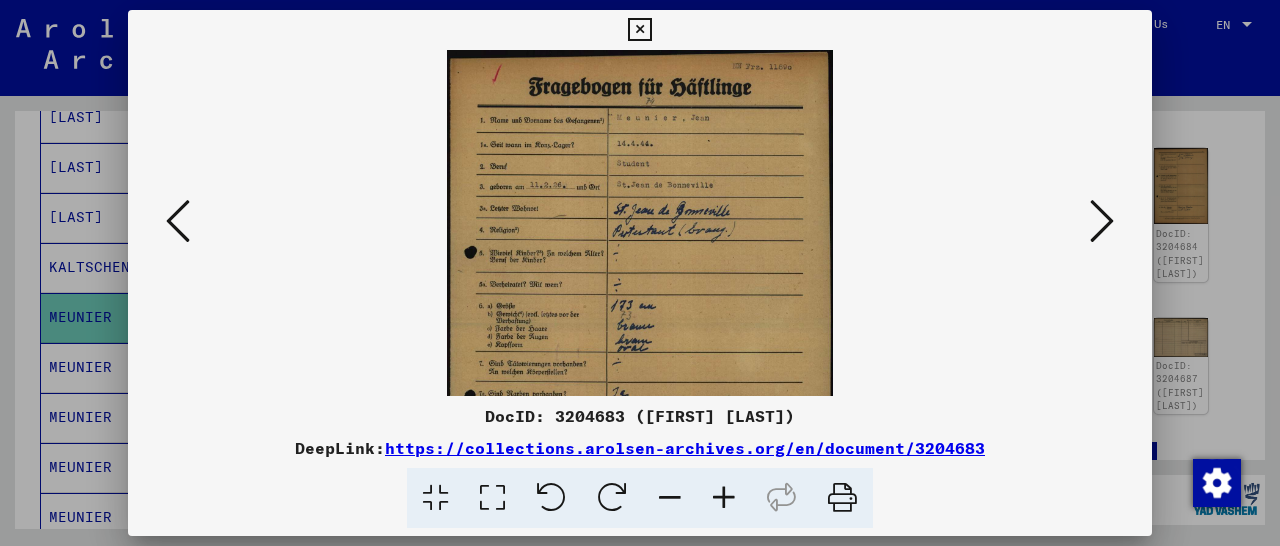 click at bounding box center [724, 498] 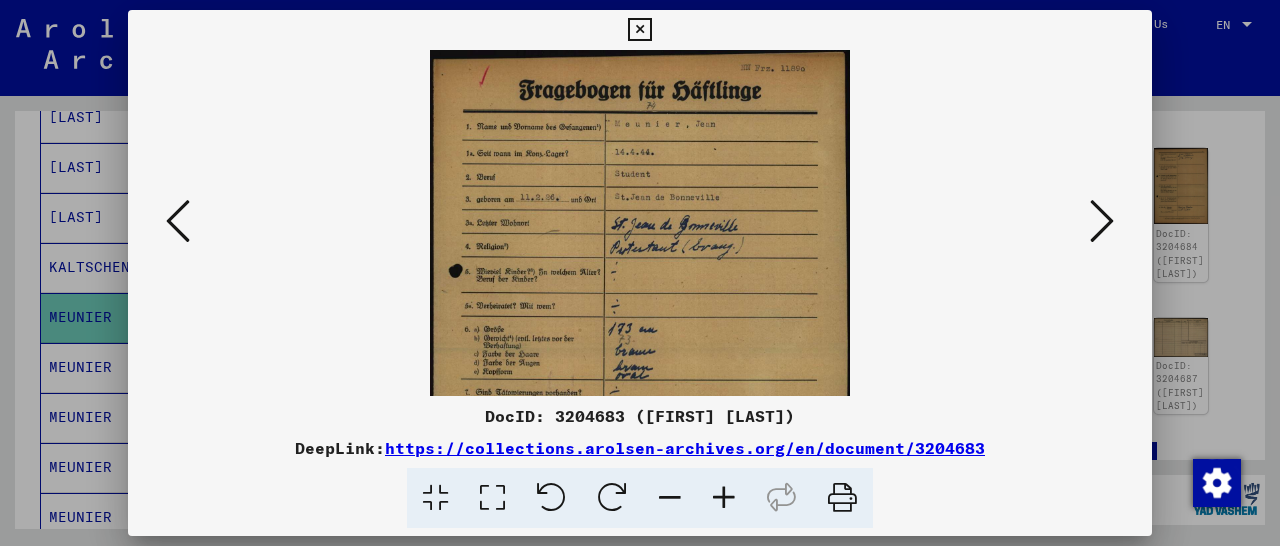 click at bounding box center (724, 498) 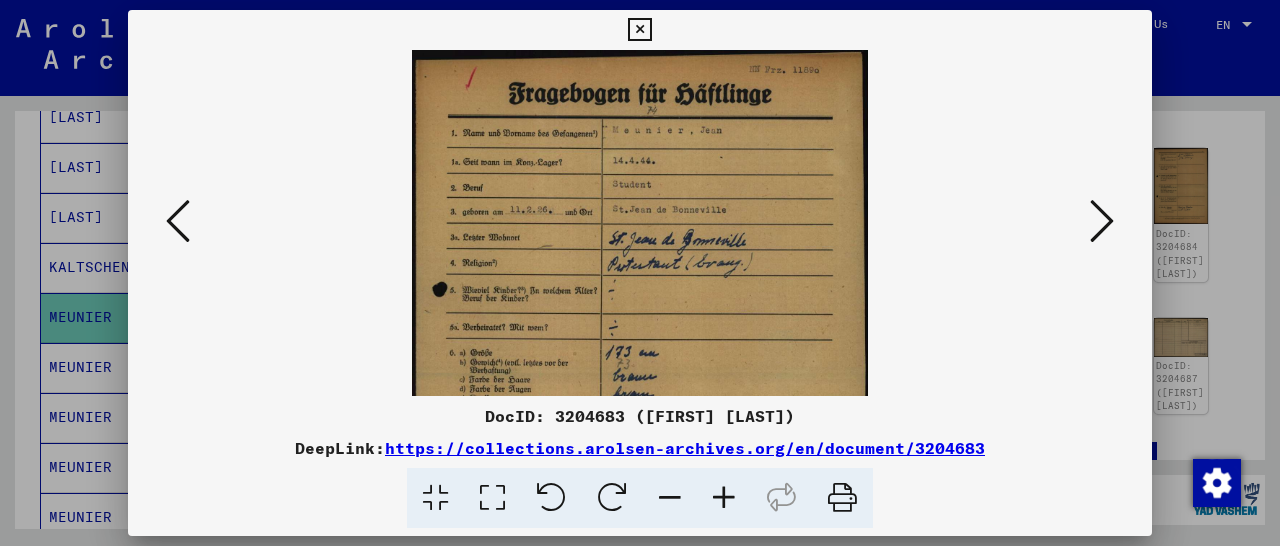 click at bounding box center (724, 498) 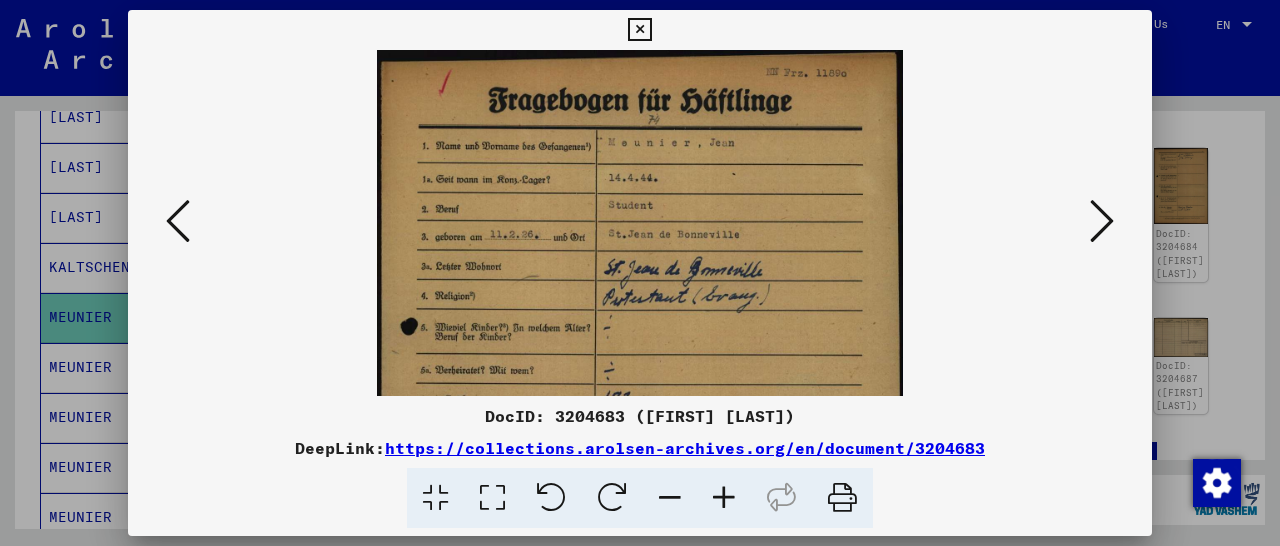 click at bounding box center (724, 498) 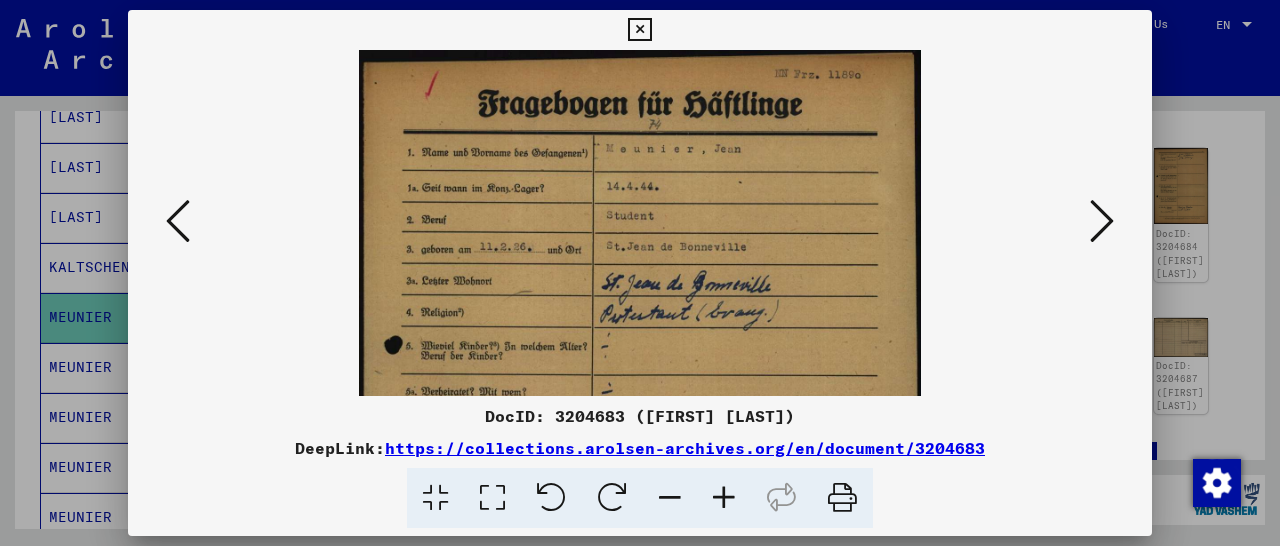 click at bounding box center [724, 498] 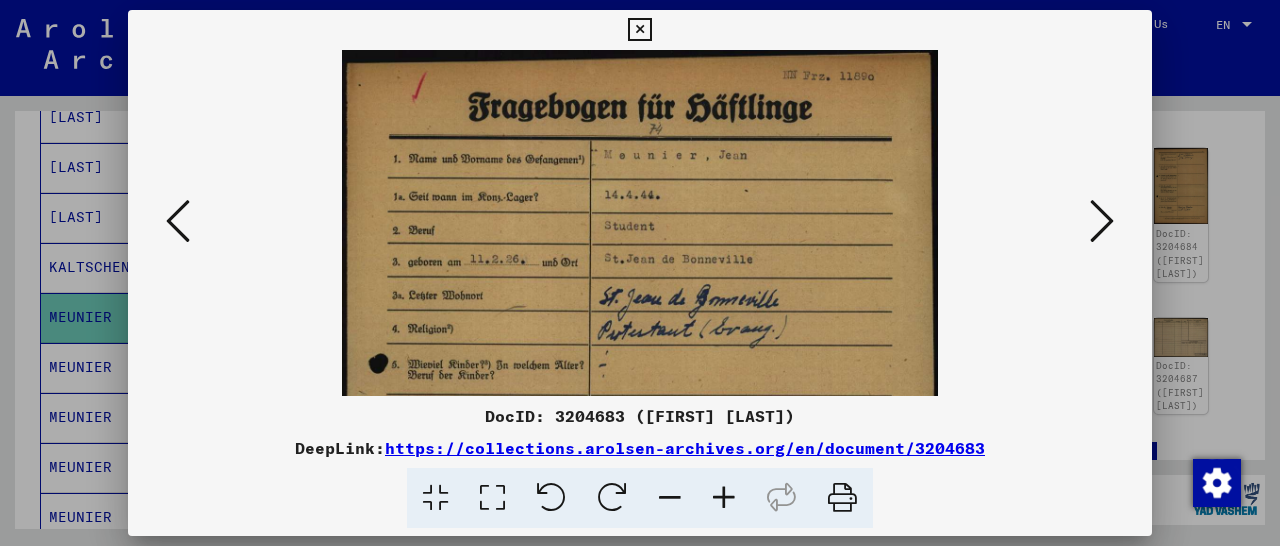 click at bounding box center (724, 498) 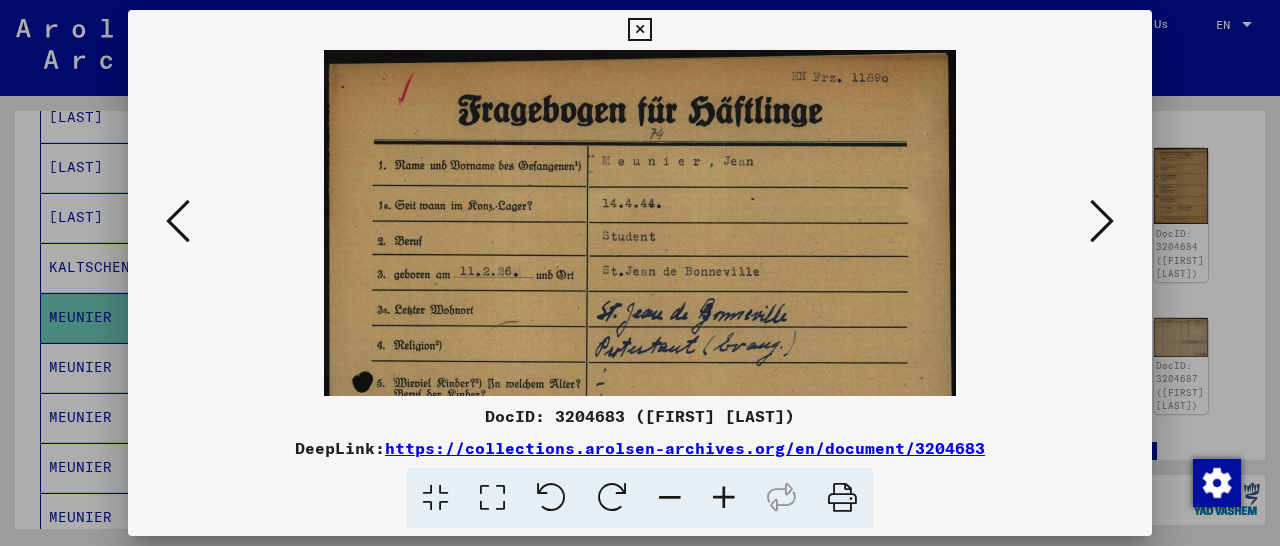 click at bounding box center (724, 498) 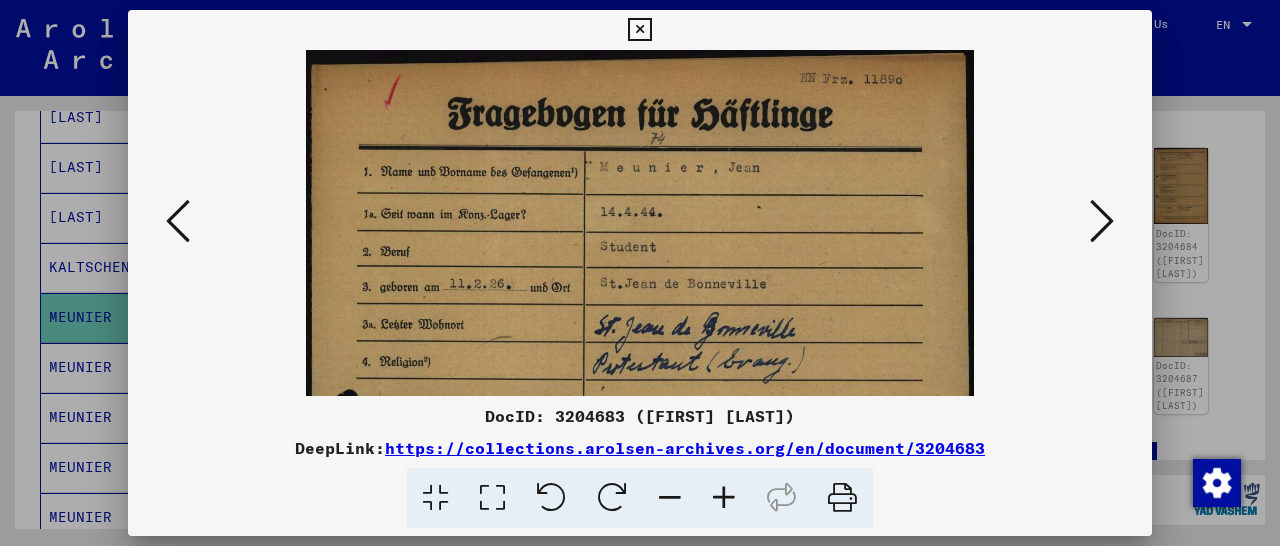 click at bounding box center [724, 498] 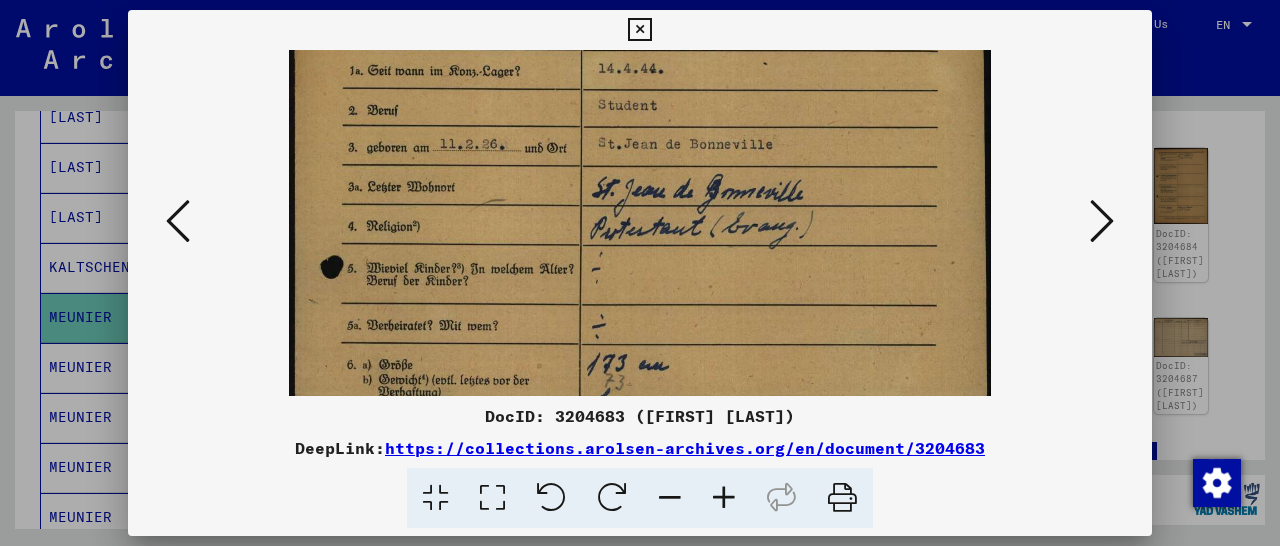 scroll, scrollTop: 154, scrollLeft: 0, axis: vertical 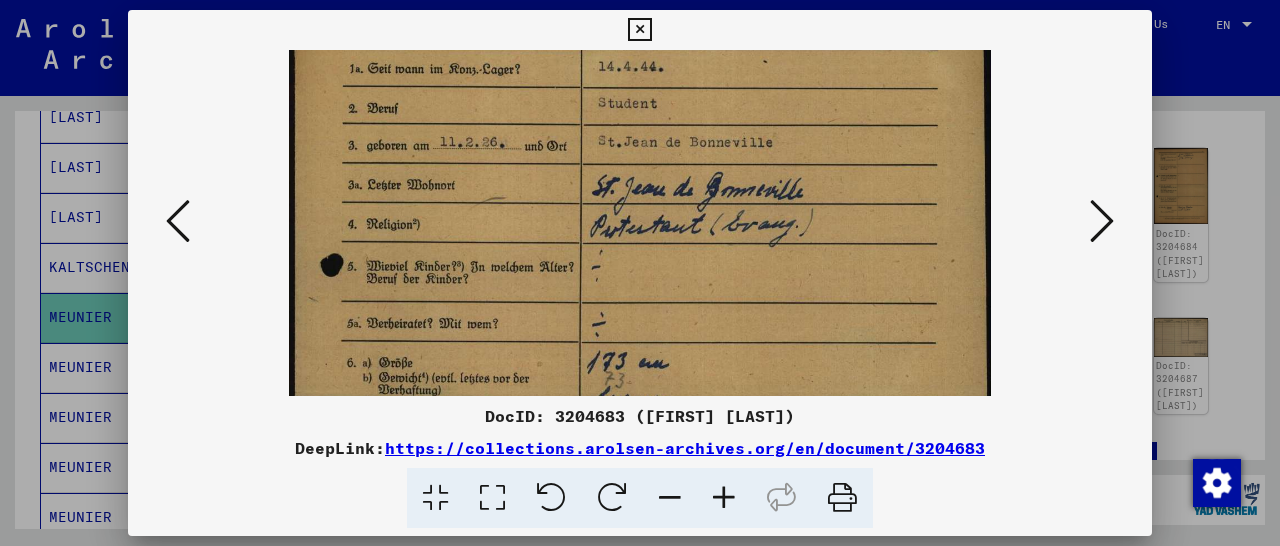 drag, startPoint x: 720, startPoint y: 363, endPoint x: 755, endPoint y: 209, distance: 157.9272 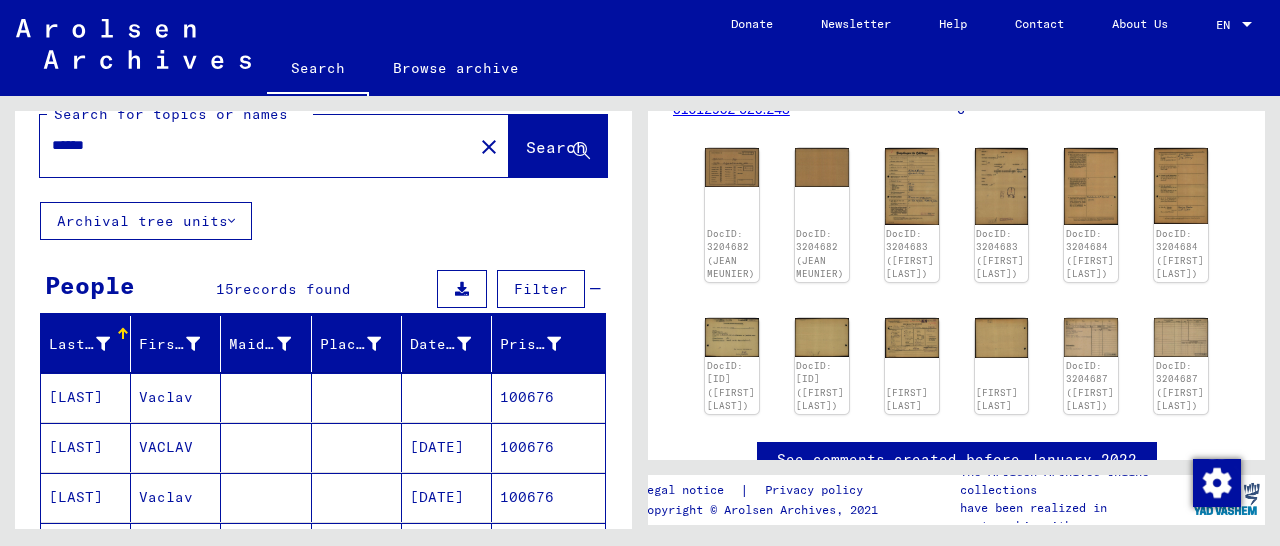 scroll, scrollTop: 0, scrollLeft: 0, axis: both 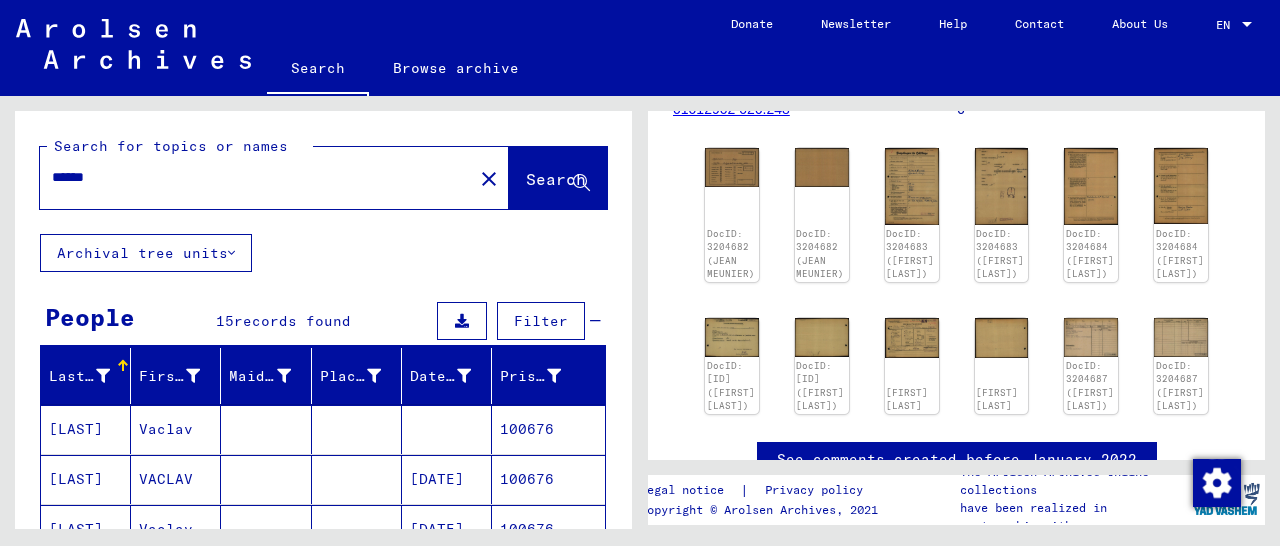 drag, startPoint x: 138, startPoint y: 180, endPoint x: 9, endPoint y: 185, distance: 129.09686 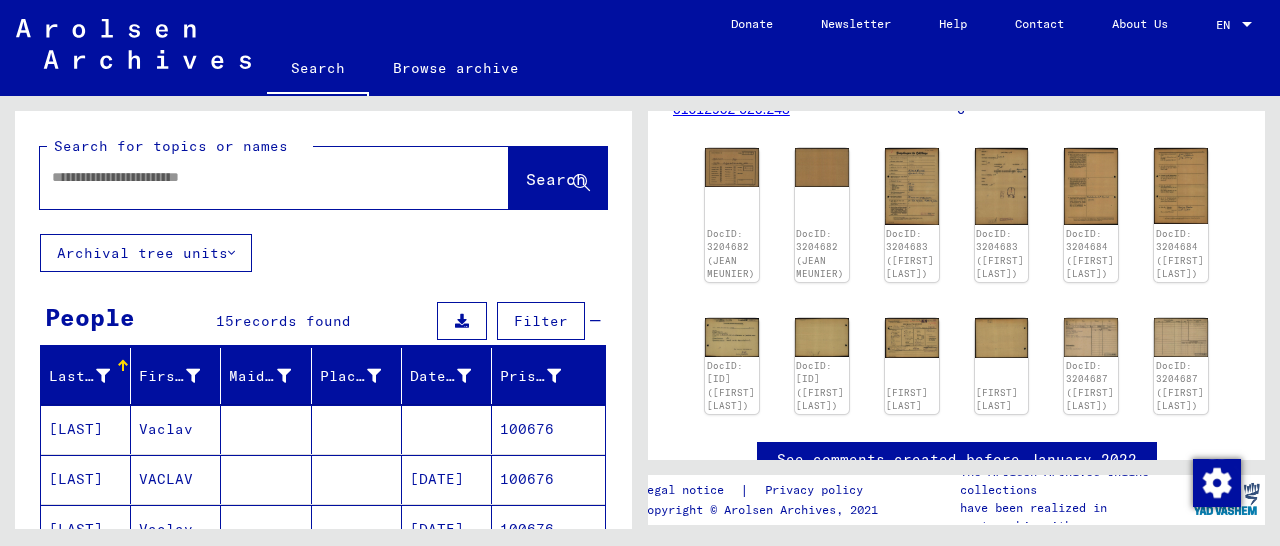paste on "*****" 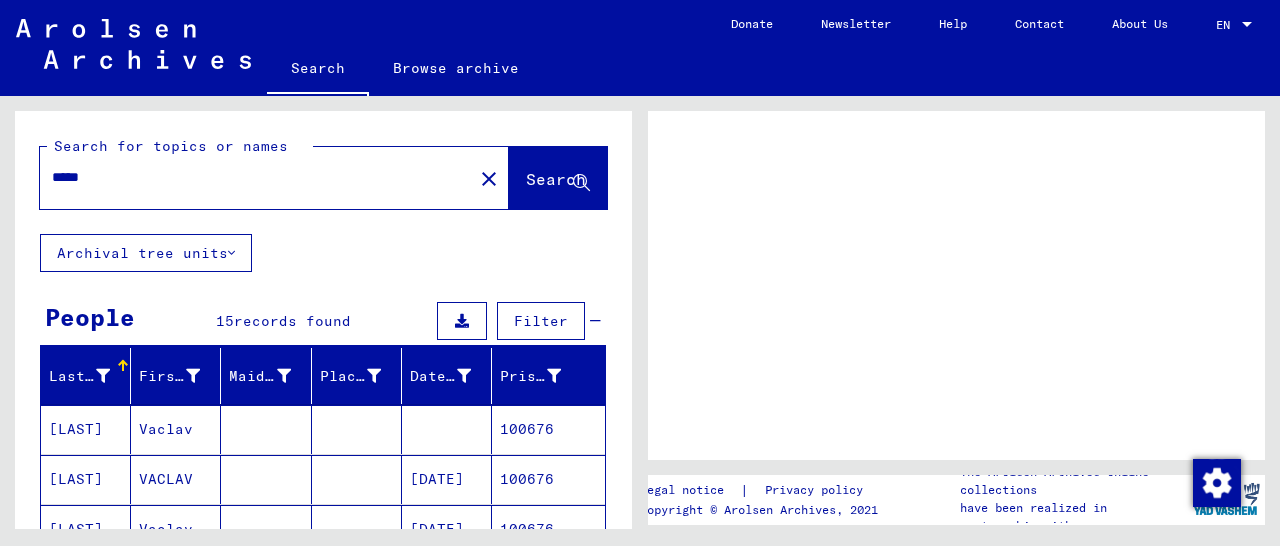 scroll, scrollTop: 0, scrollLeft: 0, axis: both 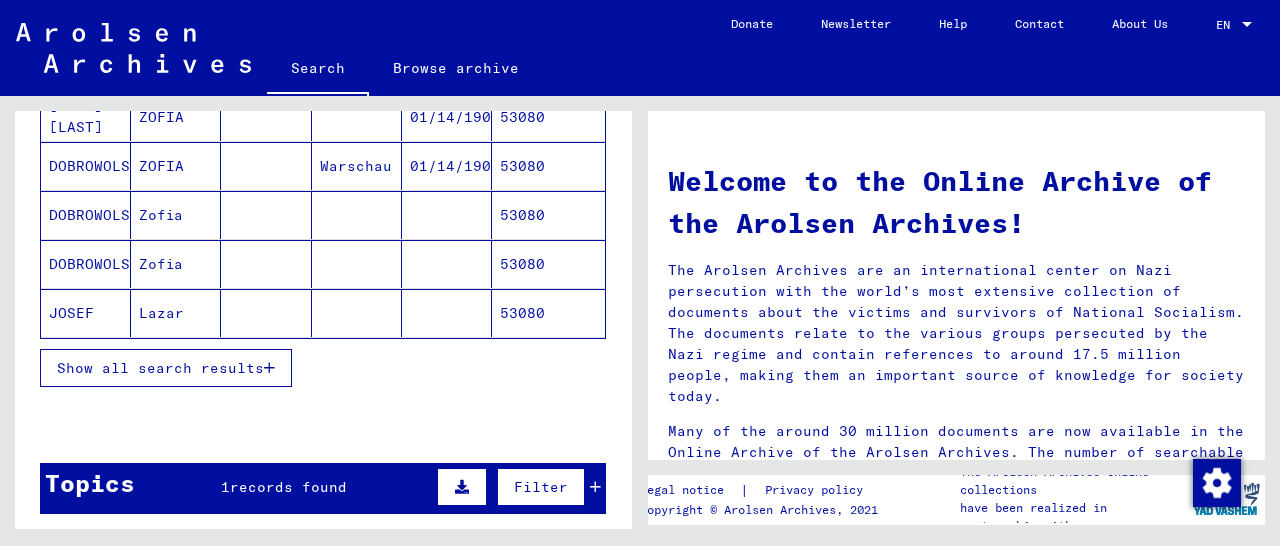 click at bounding box center [269, 368] 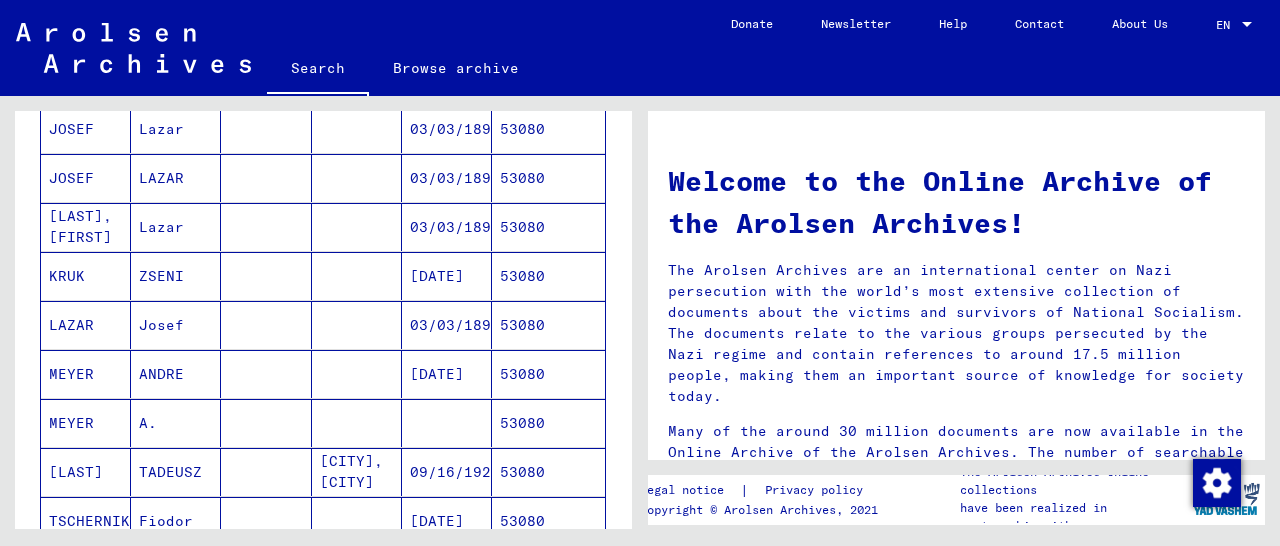 scroll, scrollTop: 624, scrollLeft: 0, axis: vertical 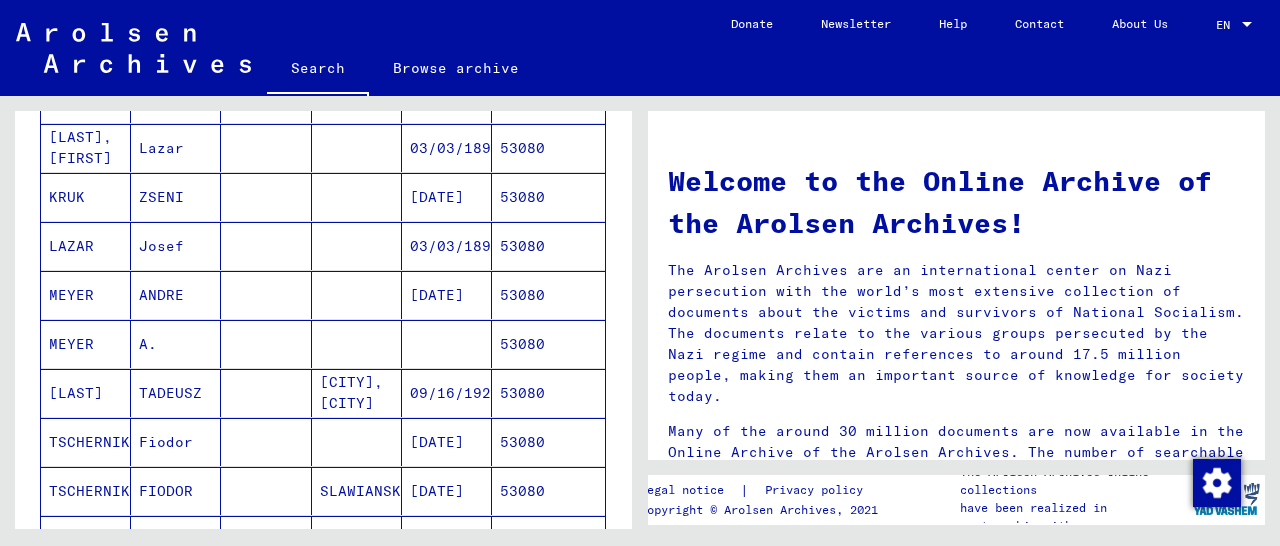 click on "53080" at bounding box center (548, 344) 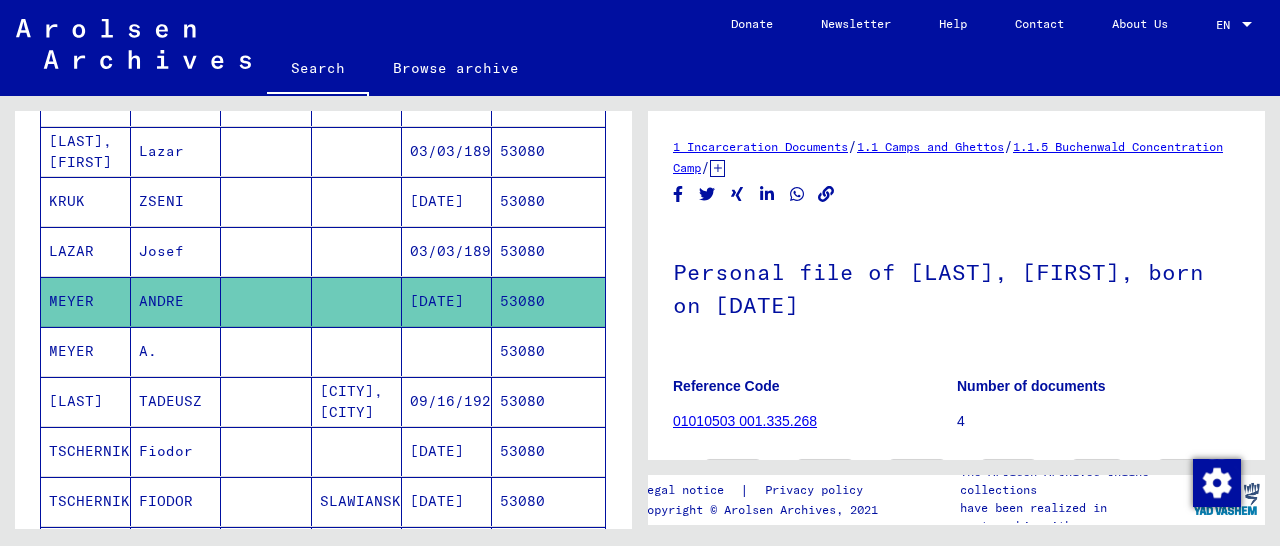 scroll, scrollTop: 312, scrollLeft: 0, axis: vertical 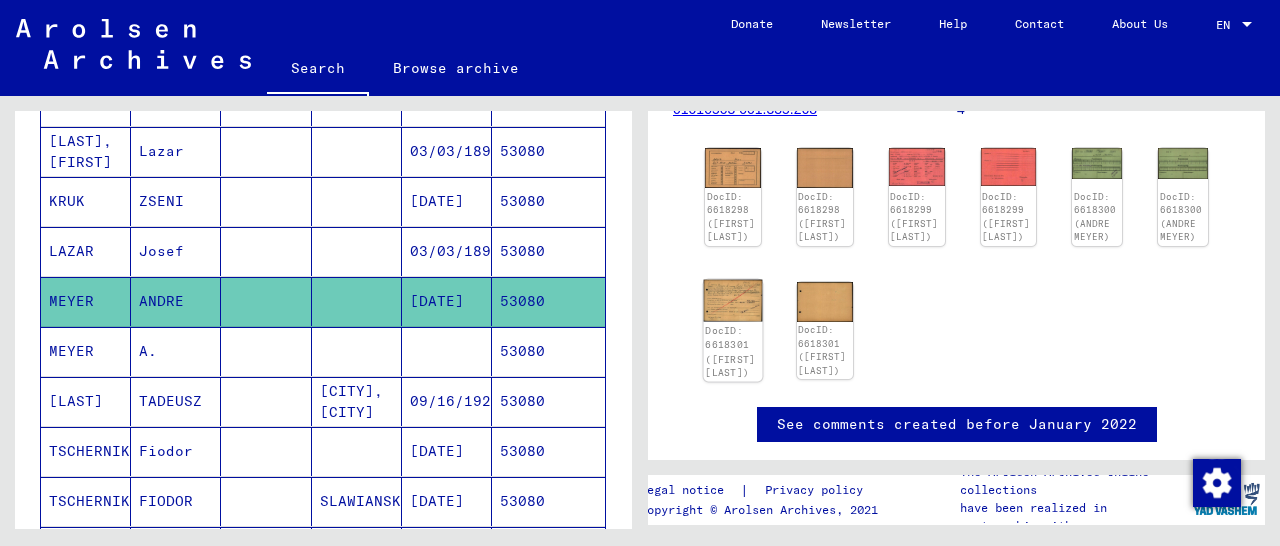 click 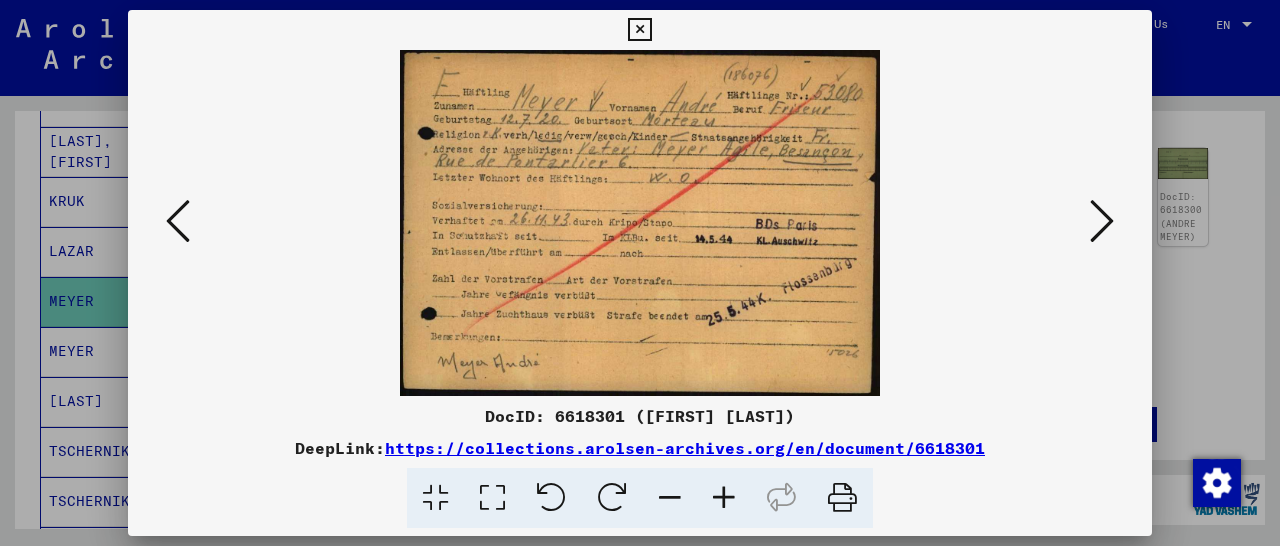 click at bounding box center (639, 30) 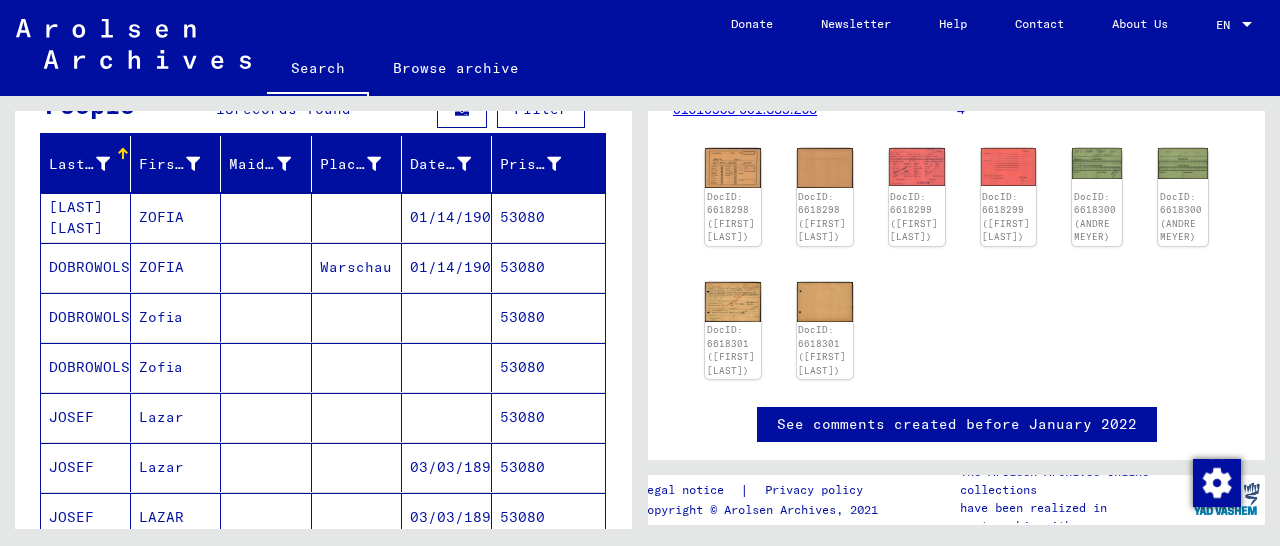 scroll, scrollTop: 0, scrollLeft: 0, axis: both 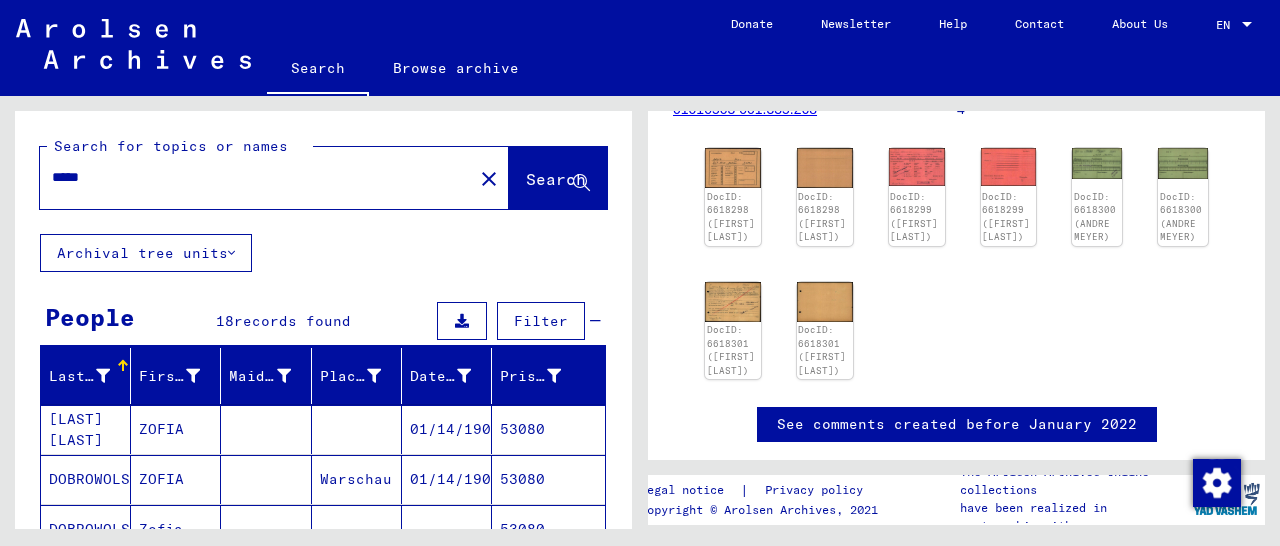 drag, startPoint x: 141, startPoint y: 182, endPoint x: 2, endPoint y: 180, distance: 139.01439 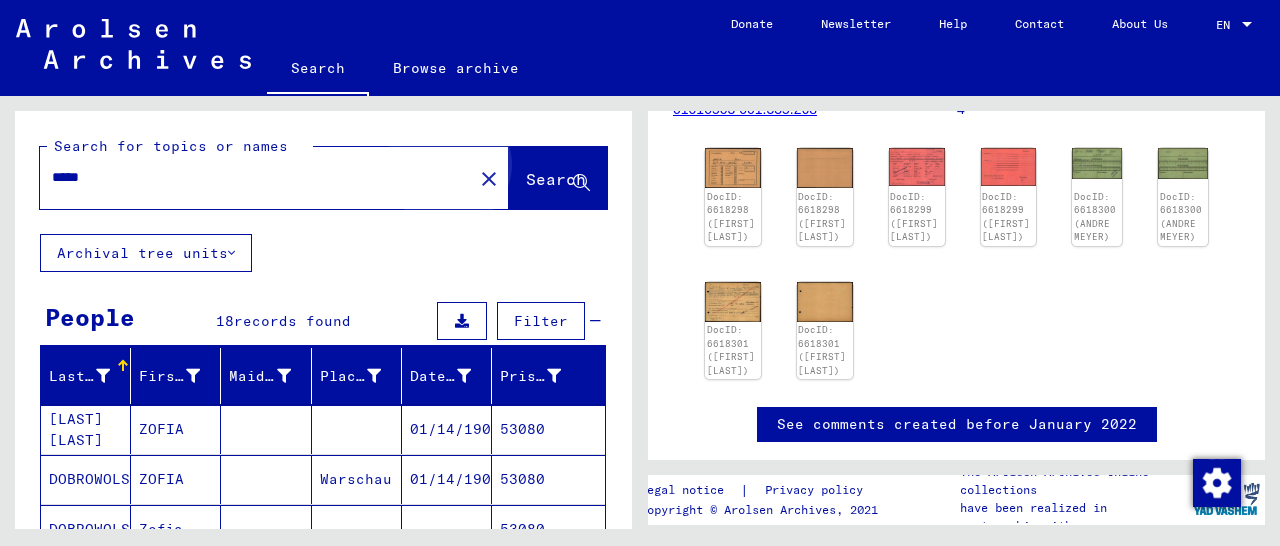 click on "Search" 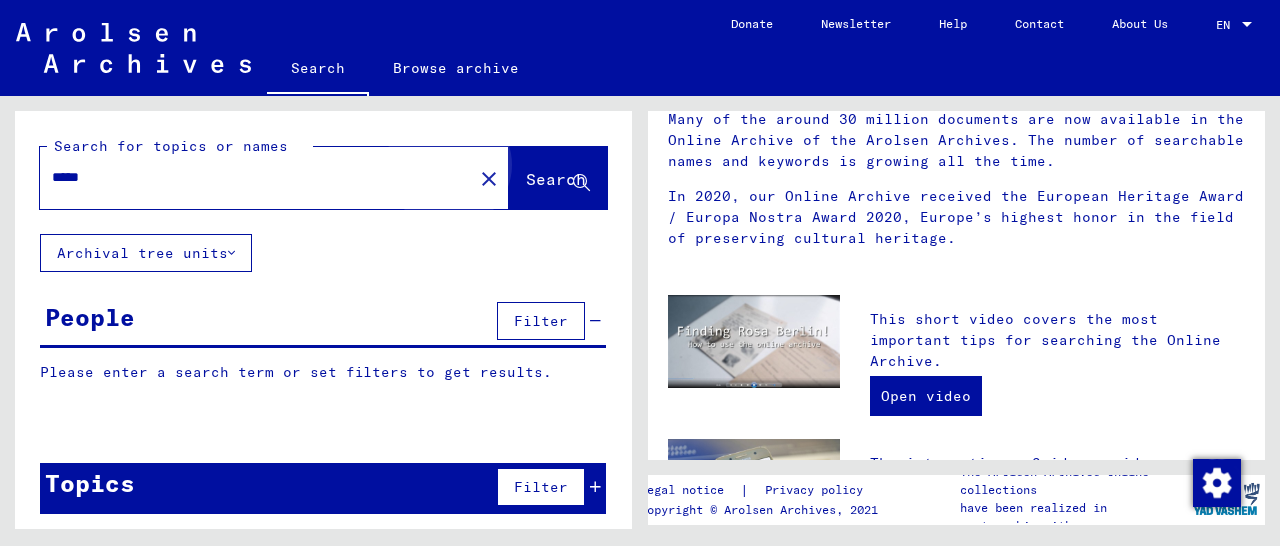 scroll, scrollTop: 0, scrollLeft: 0, axis: both 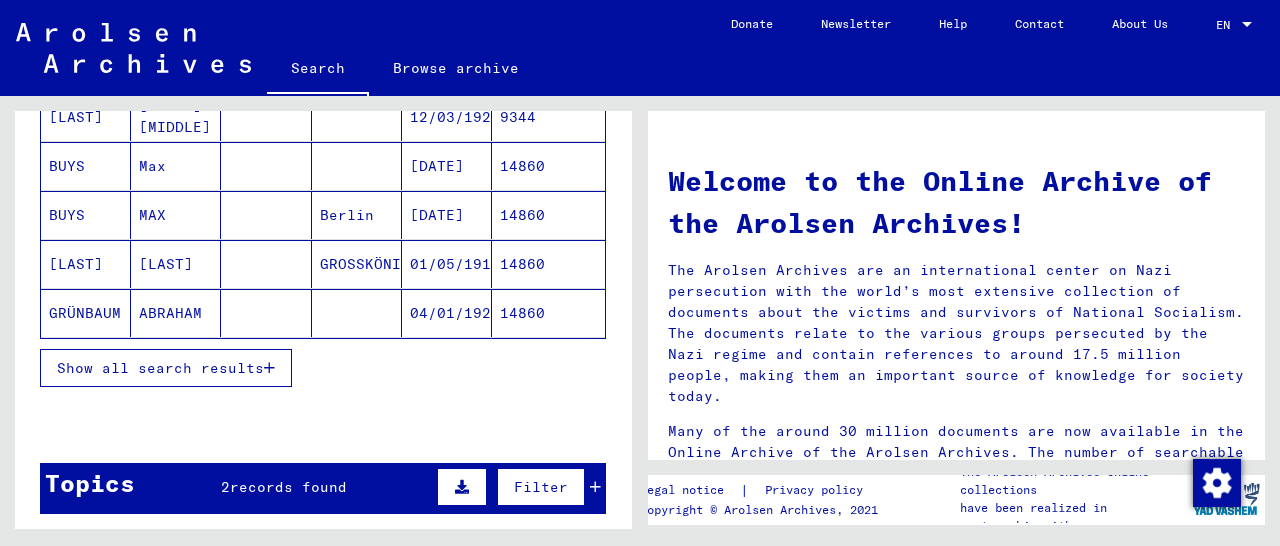 click at bounding box center (269, 368) 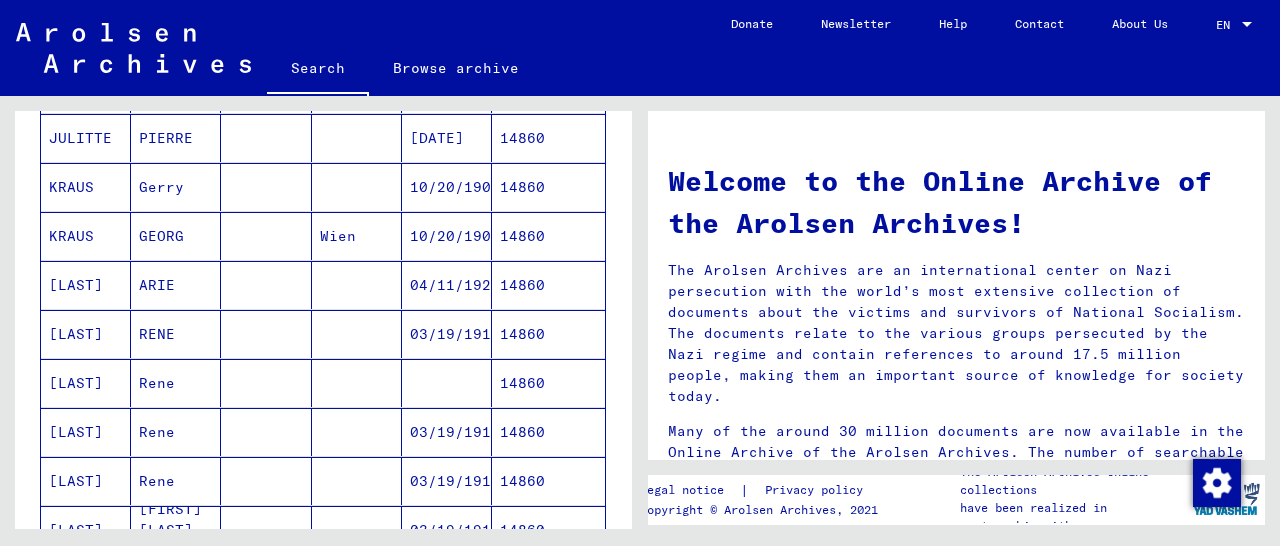 scroll, scrollTop: 728, scrollLeft: 0, axis: vertical 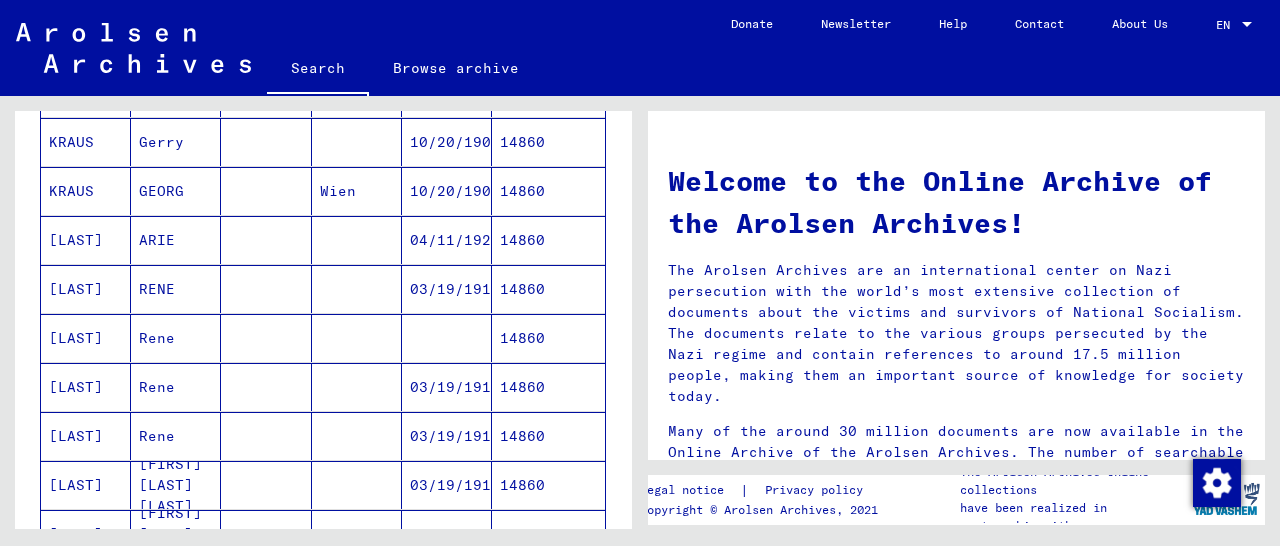 click on "14860" at bounding box center (548, 338) 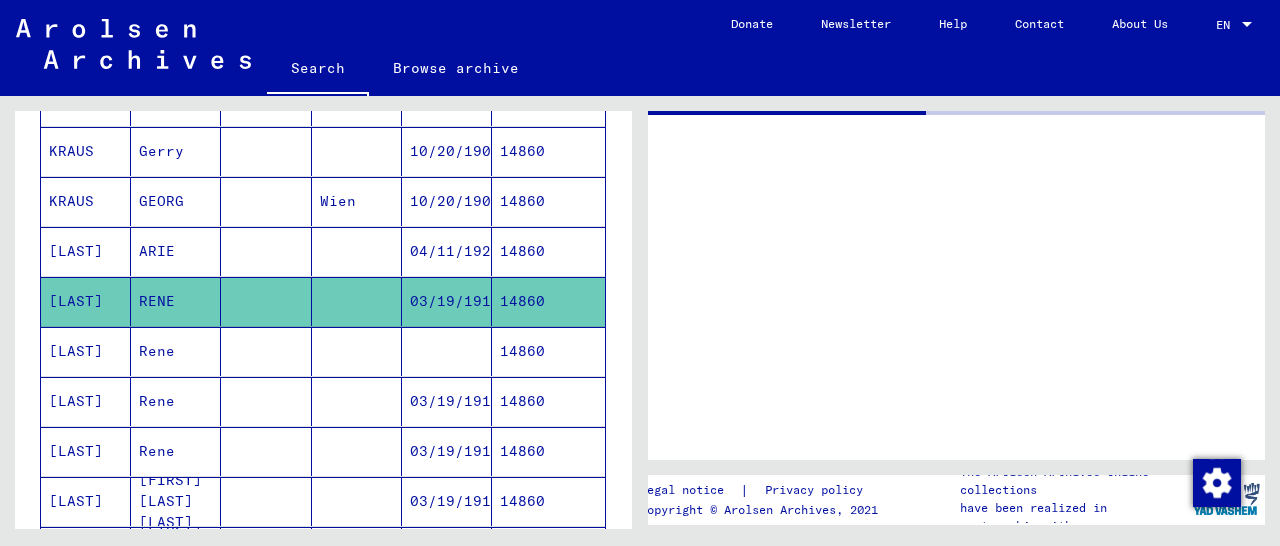 scroll, scrollTop: 733, scrollLeft: 0, axis: vertical 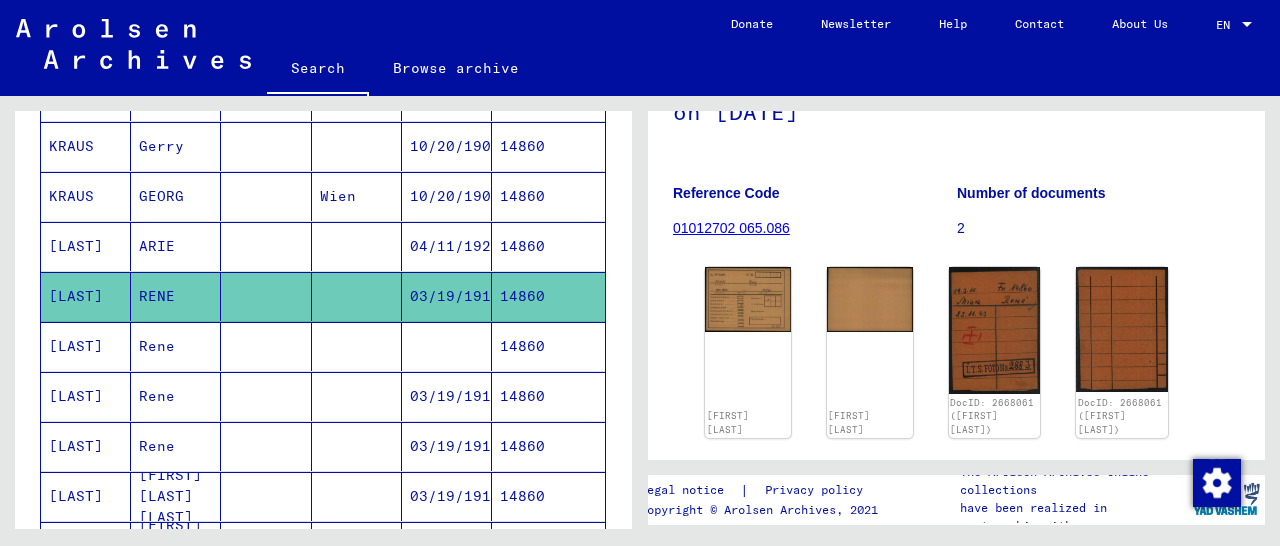 click on "14860" at bounding box center [548, 446] 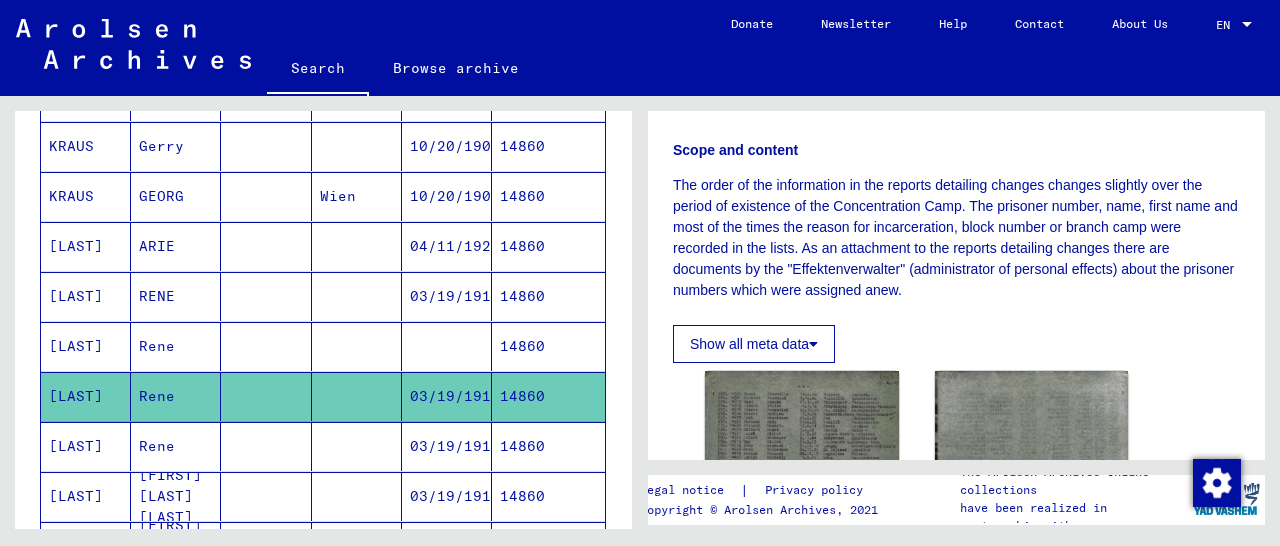 scroll, scrollTop: 312, scrollLeft: 0, axis: vertical 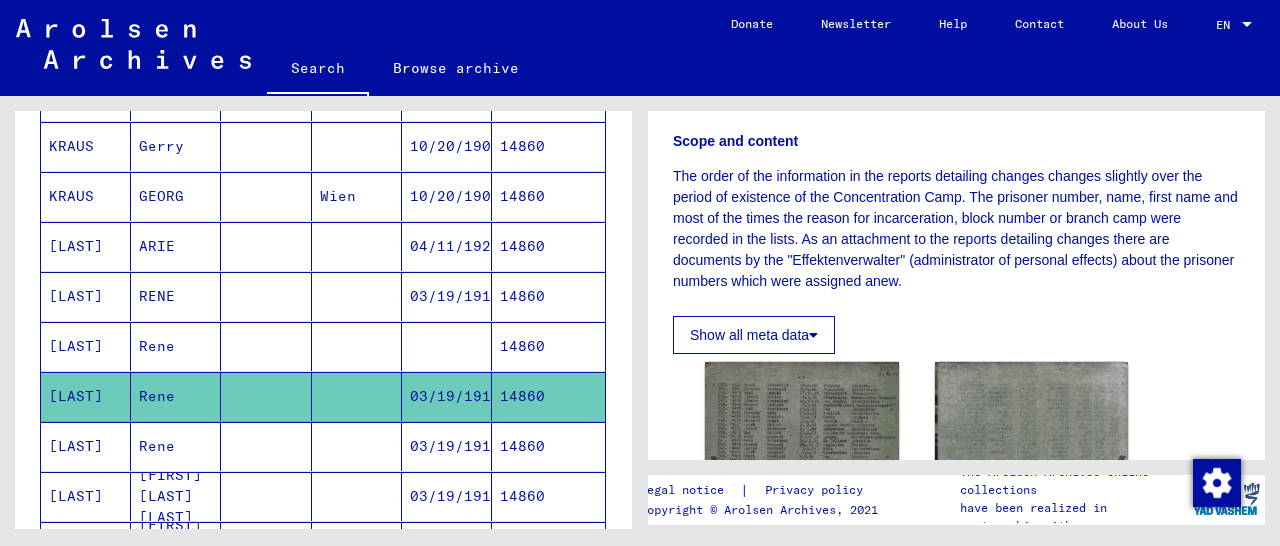 click on "14860" at bounding box center [548, 496] 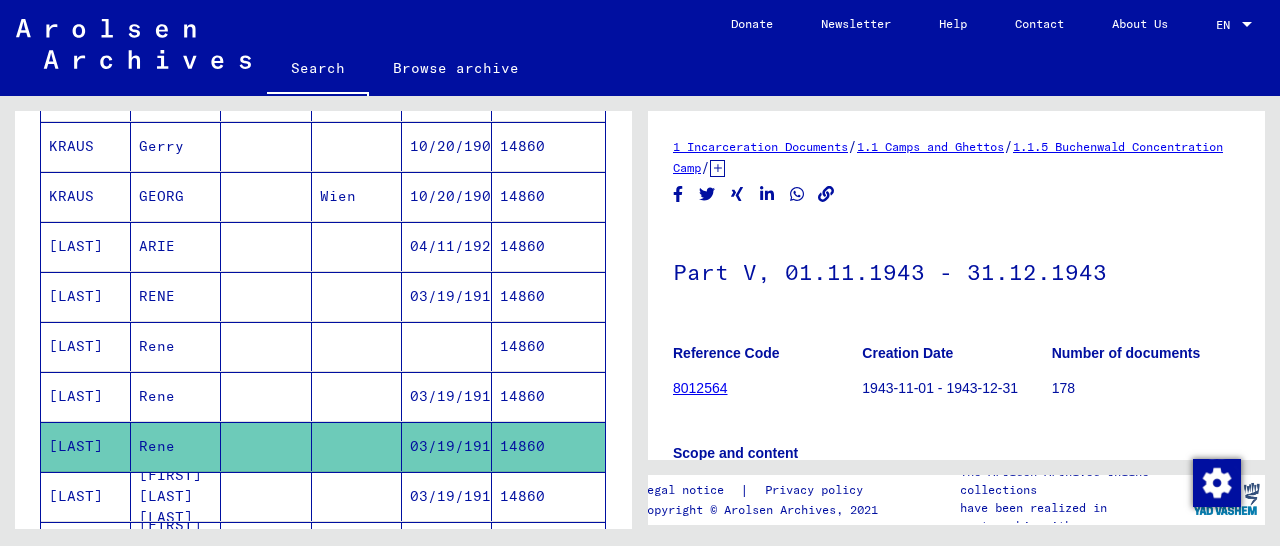 scroll, scrollTop: 312, scrollLeft: 0, axis: vertical 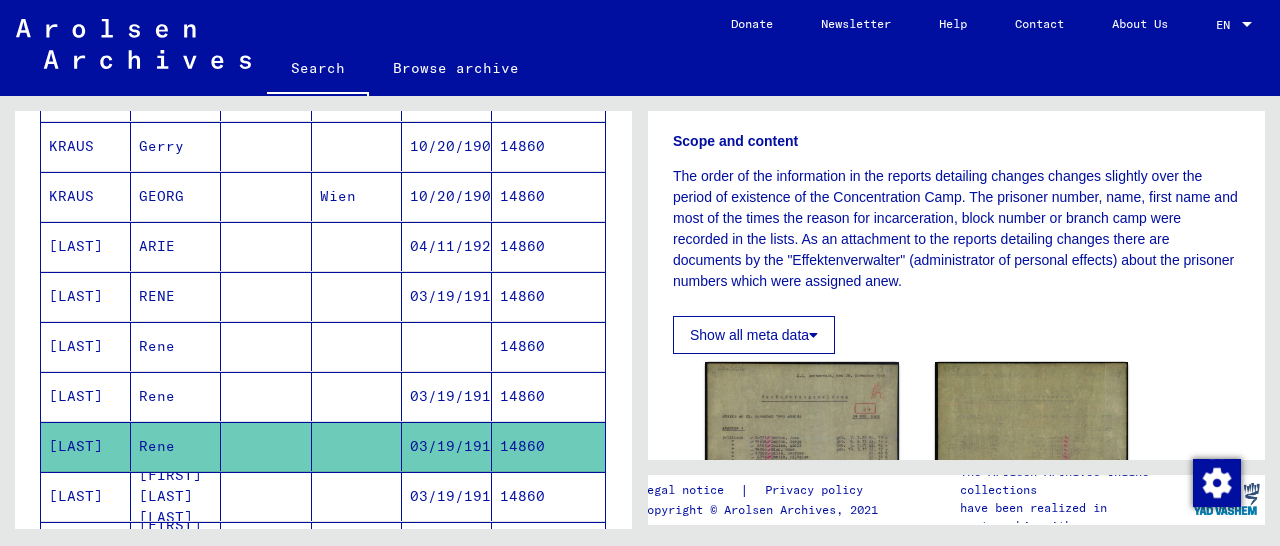 click on "14860" at bounding box center (548, 546) 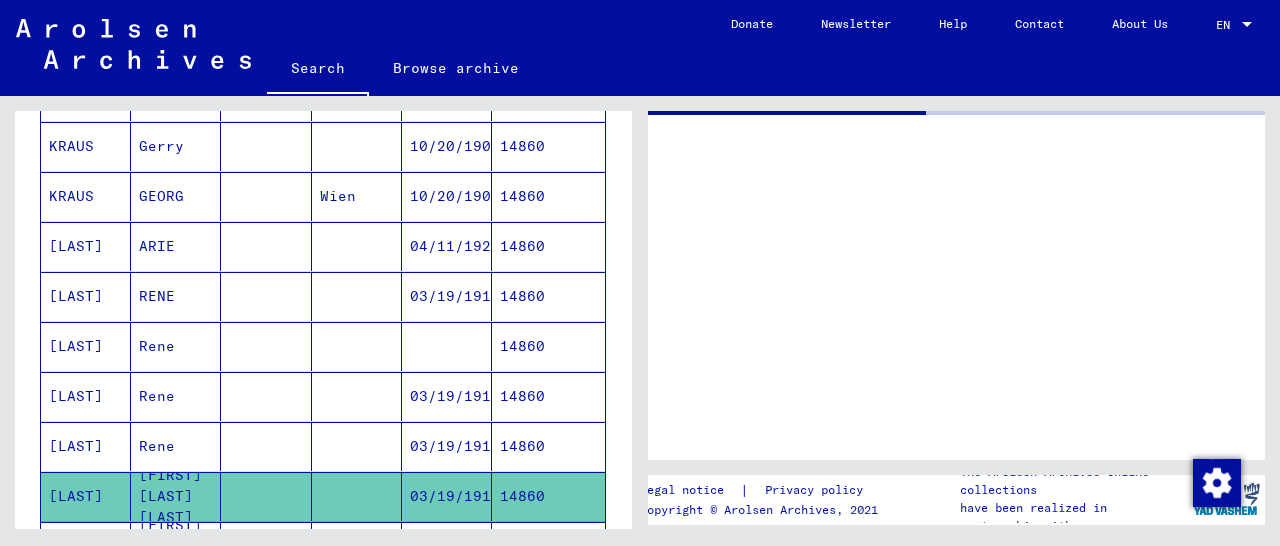 scroll, scrollTop: 0, scrollLeft: 0, axis: both 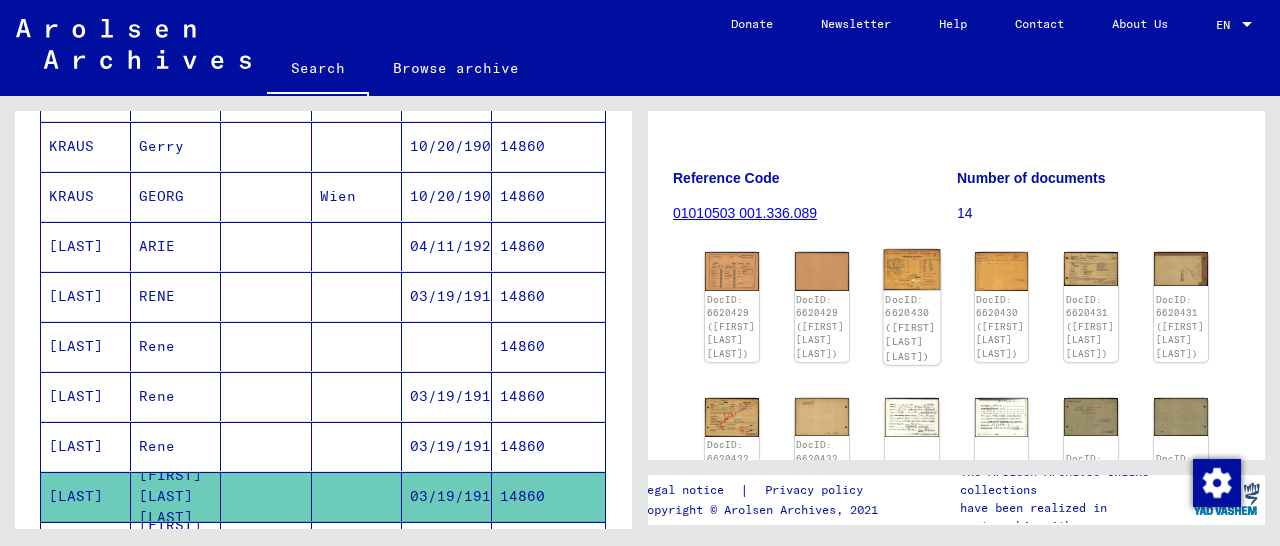 click 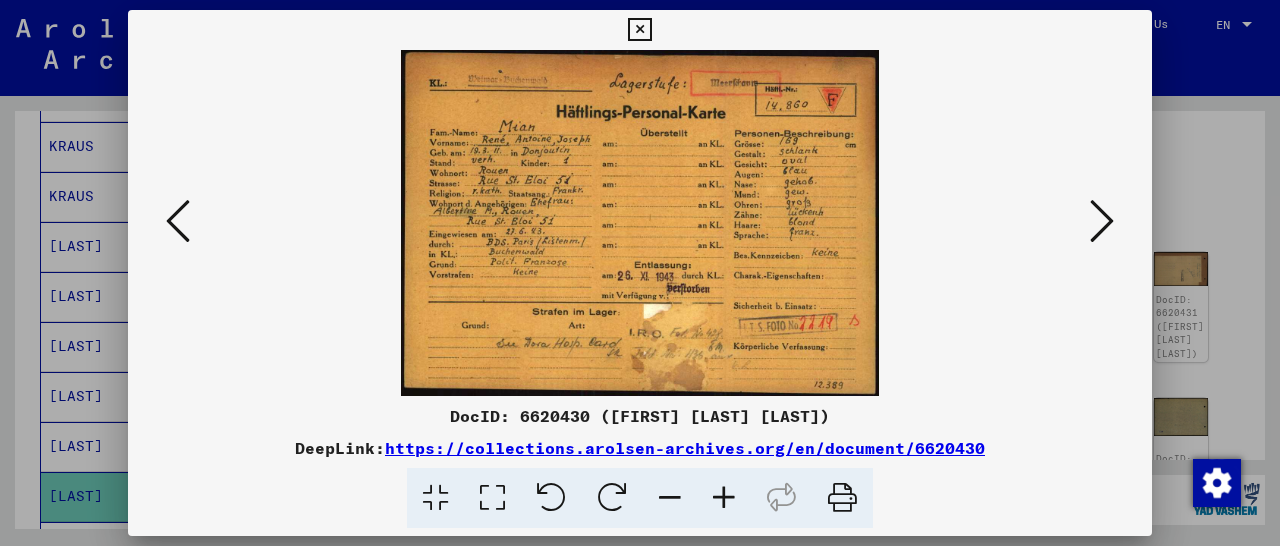 click at bounding box center (639, 30) 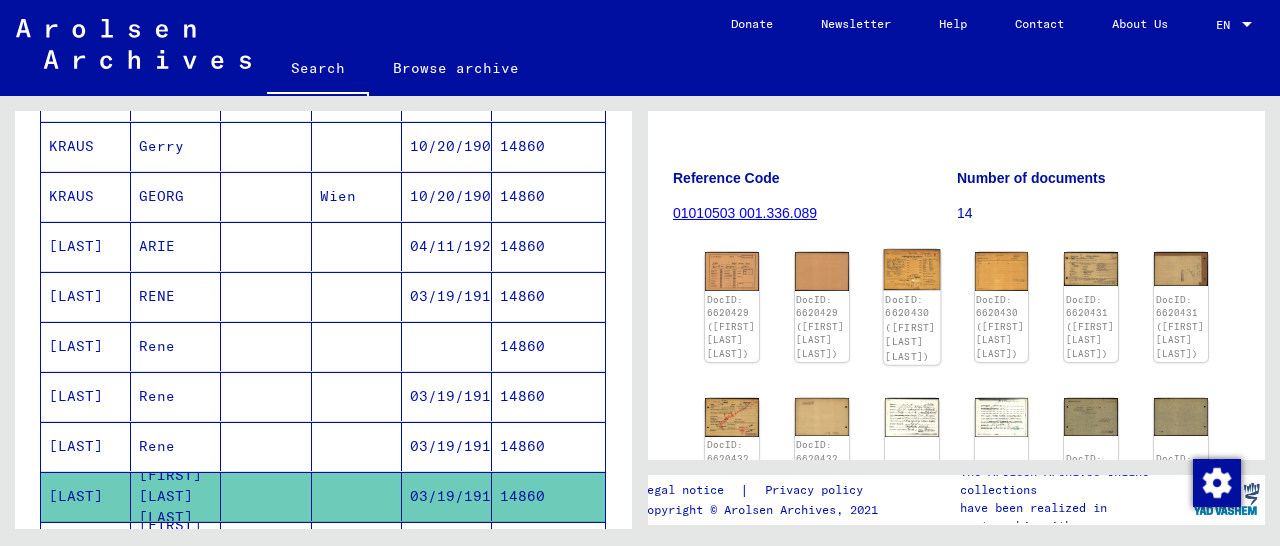 scroll, scrollTop: 312, scrollLeft: 0, axis: vertical 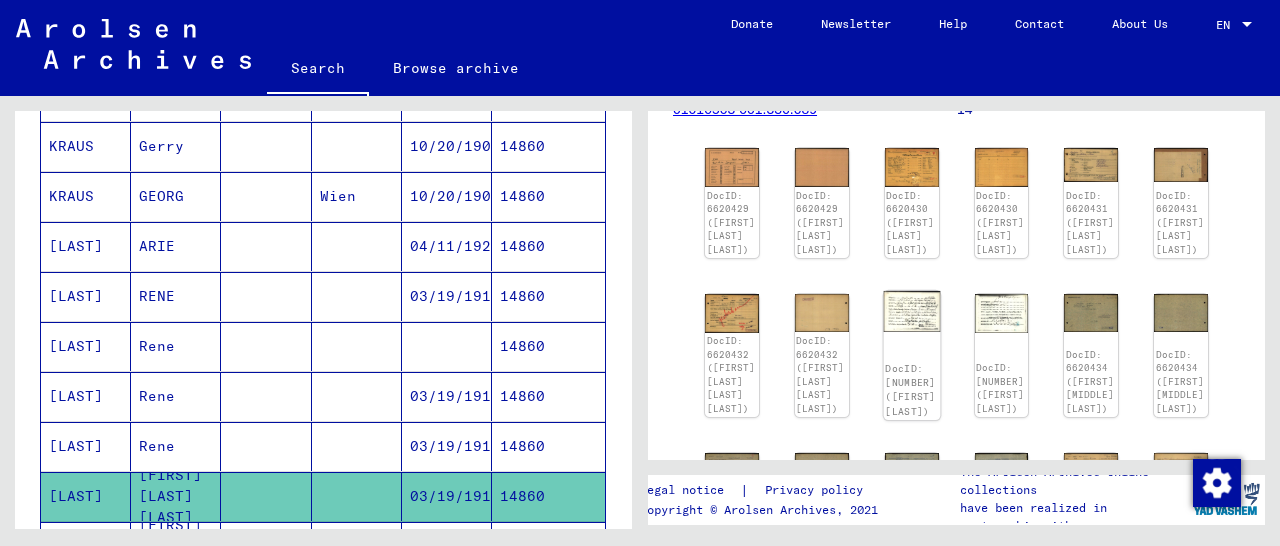 click 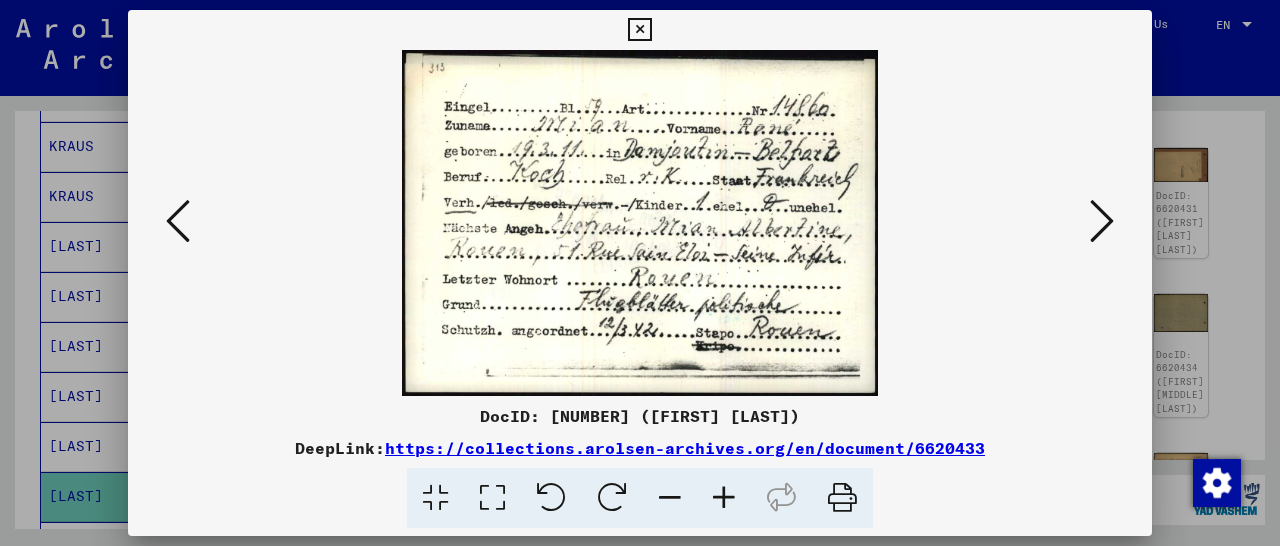 click at bounding box center (1102, 221) 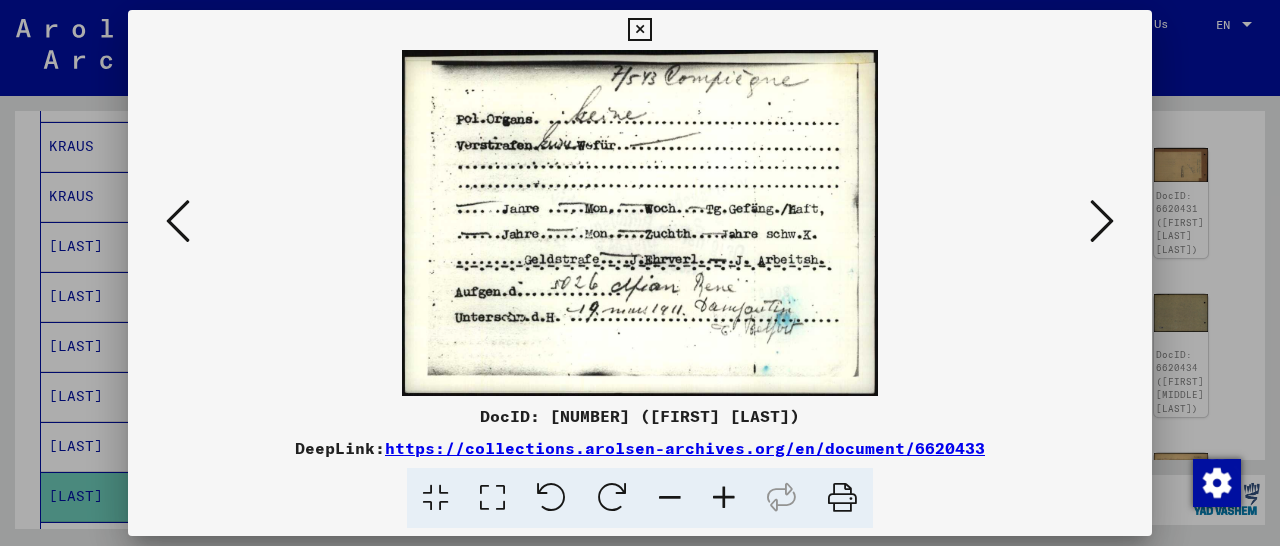 click at bounding box center (1102, 221) 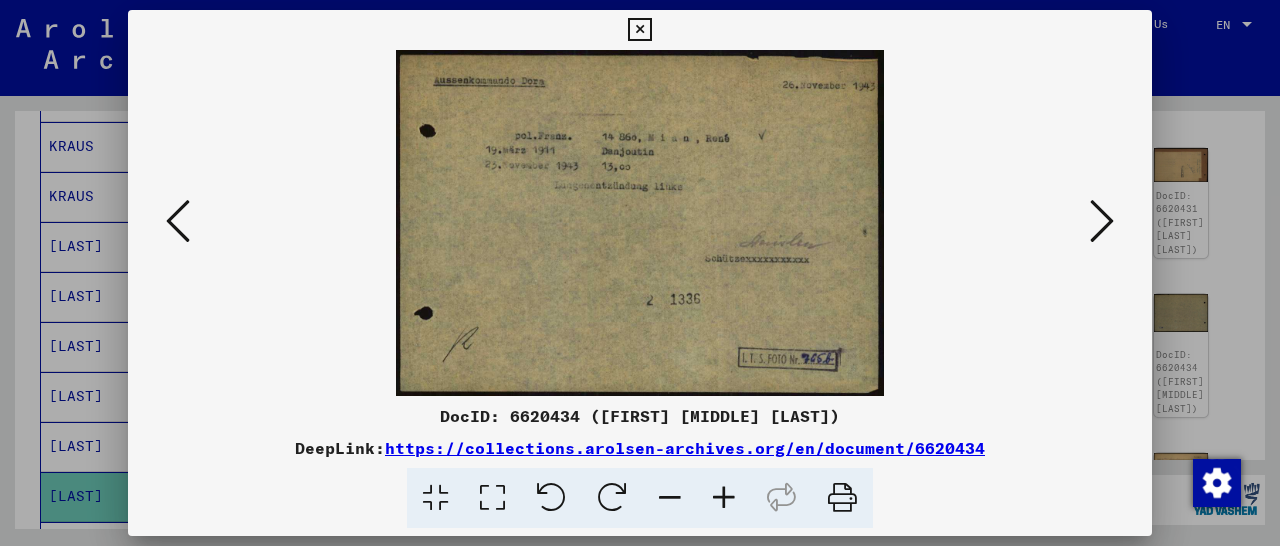click at bounding box center [1102, 221] 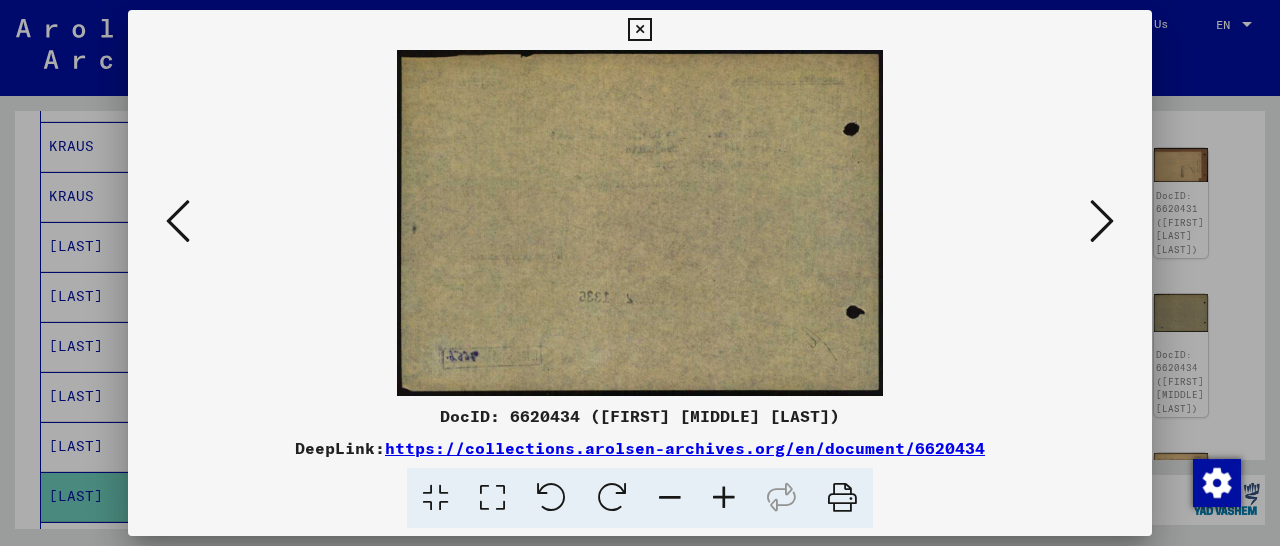 click at bounding box center [178, 221] 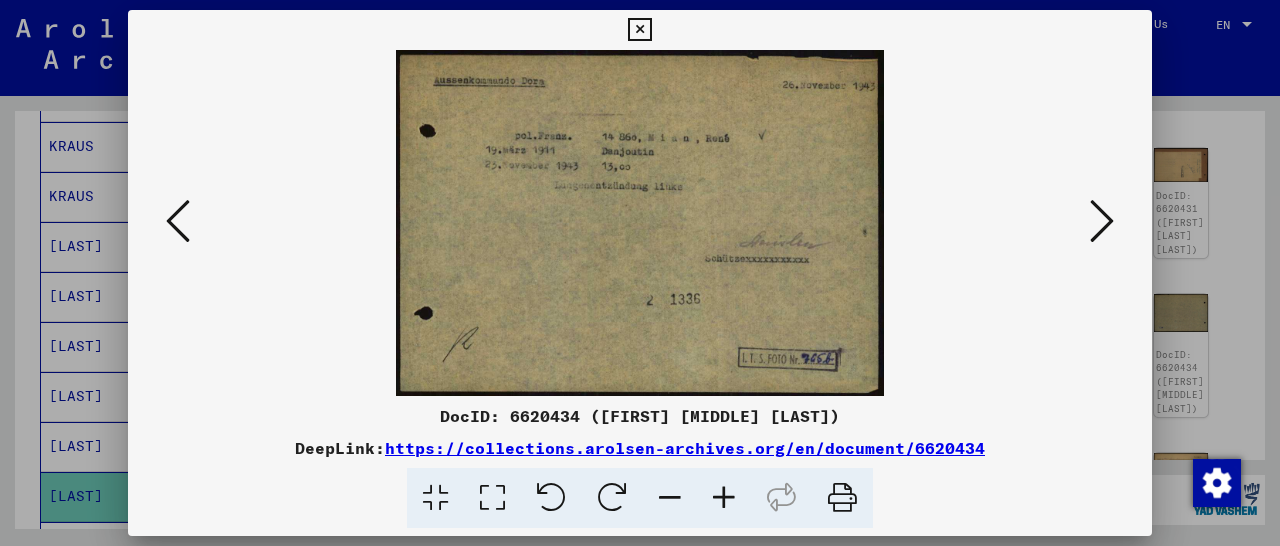 click at bounding box center (639, 30) 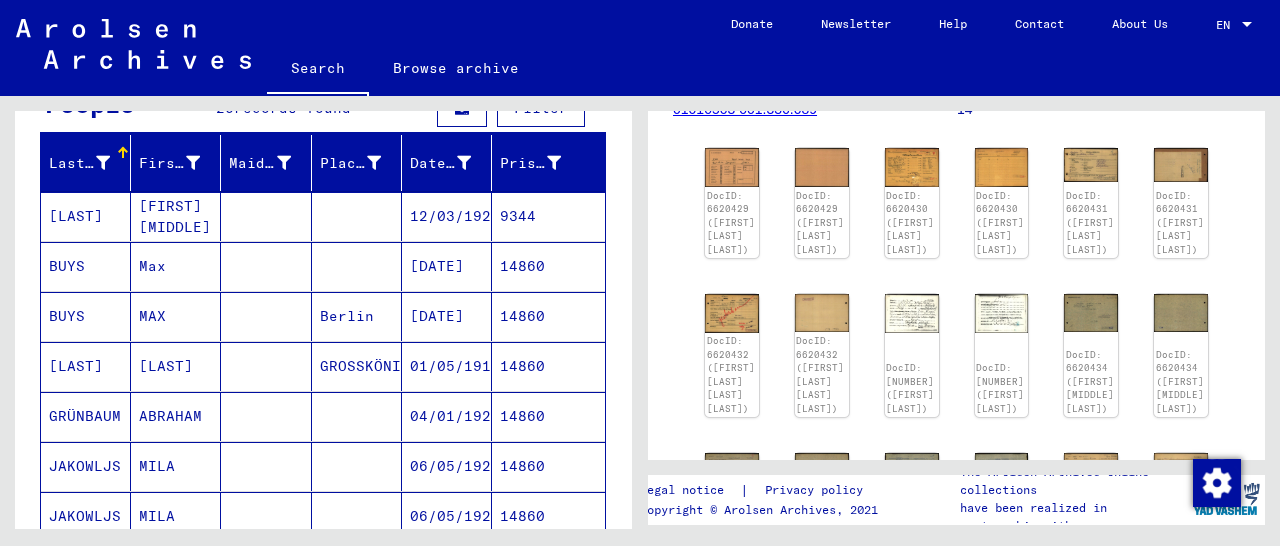 scroll, scrollTop: 0, scrollLeft: 0, axis: both 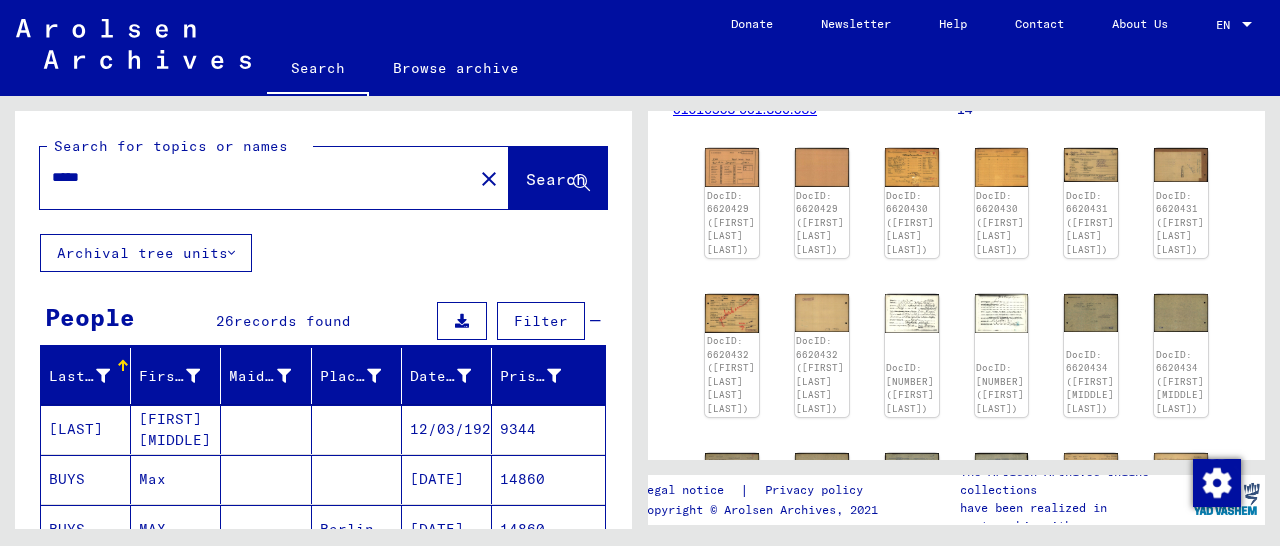 drag, startPoint x: 102, startPoint y: 181, endPoint x: 0, endPoint y: 179, distance: 102.01961 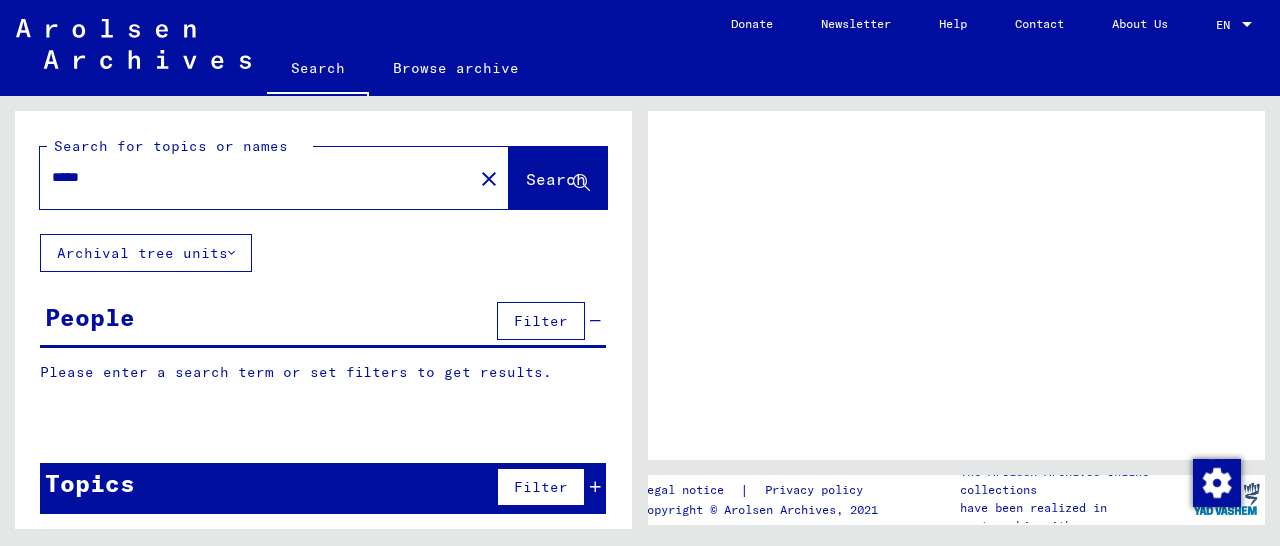 scroll, scrollTop: 0, scrollLeft: 0, axis: both 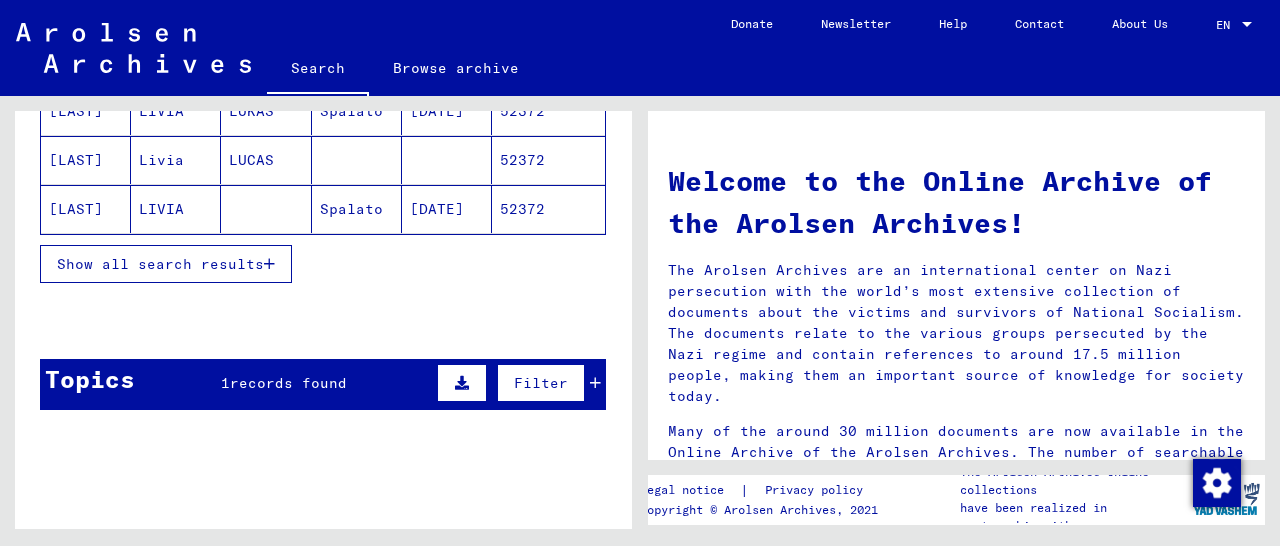 click on "Show all search results" at bounding box center (166, 264) 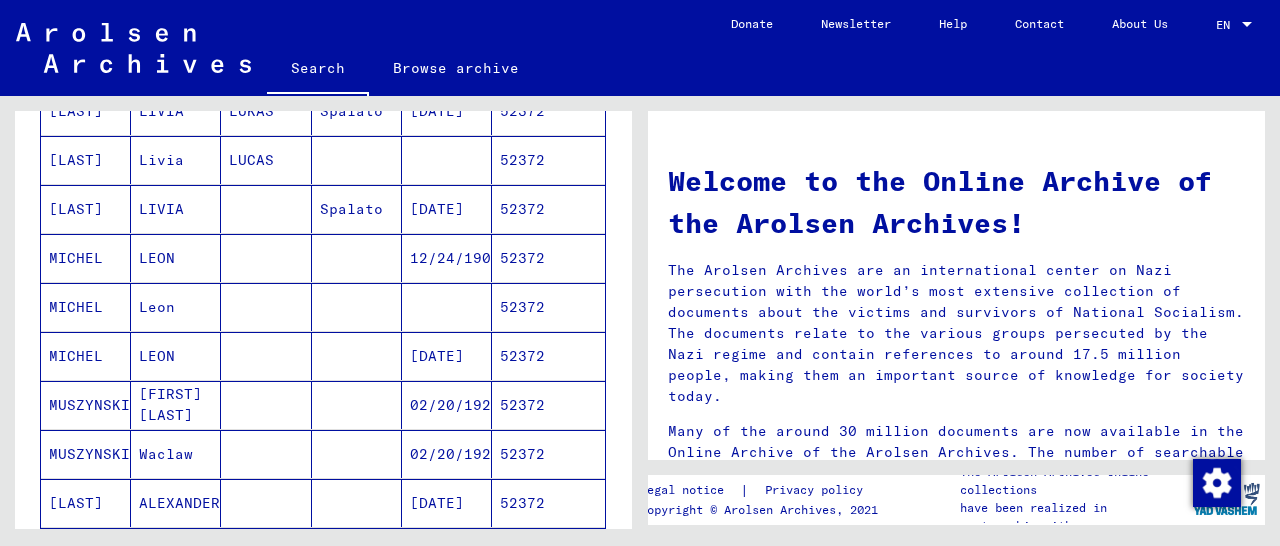click on "52372" at bounding box center [548, 307] 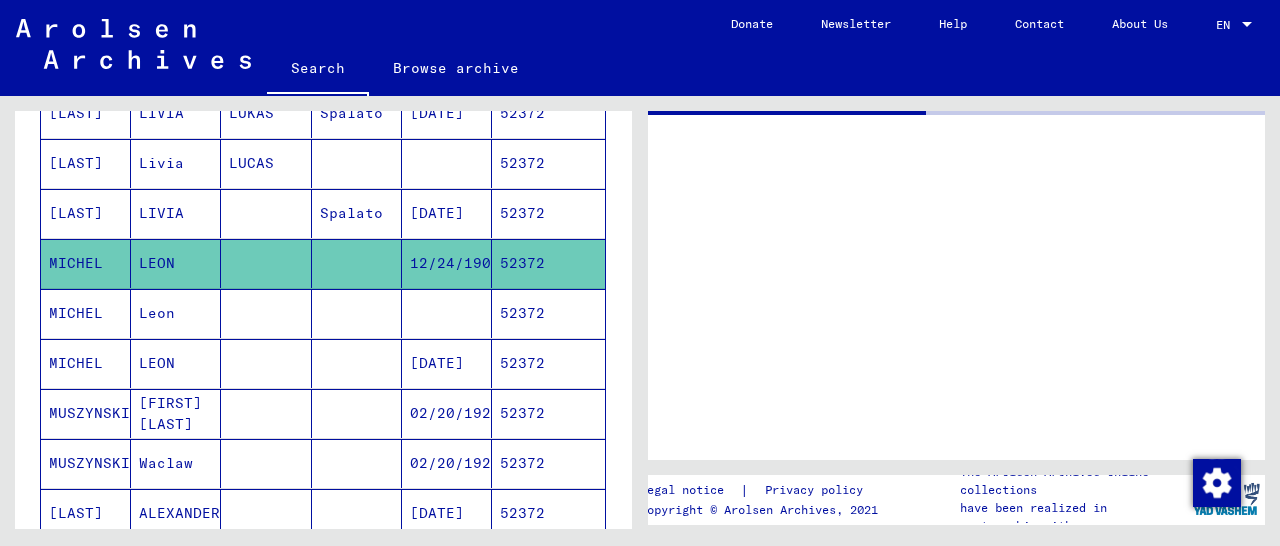 scroll, scrollTop: 418, scrollLeft: 0, axis: vertical 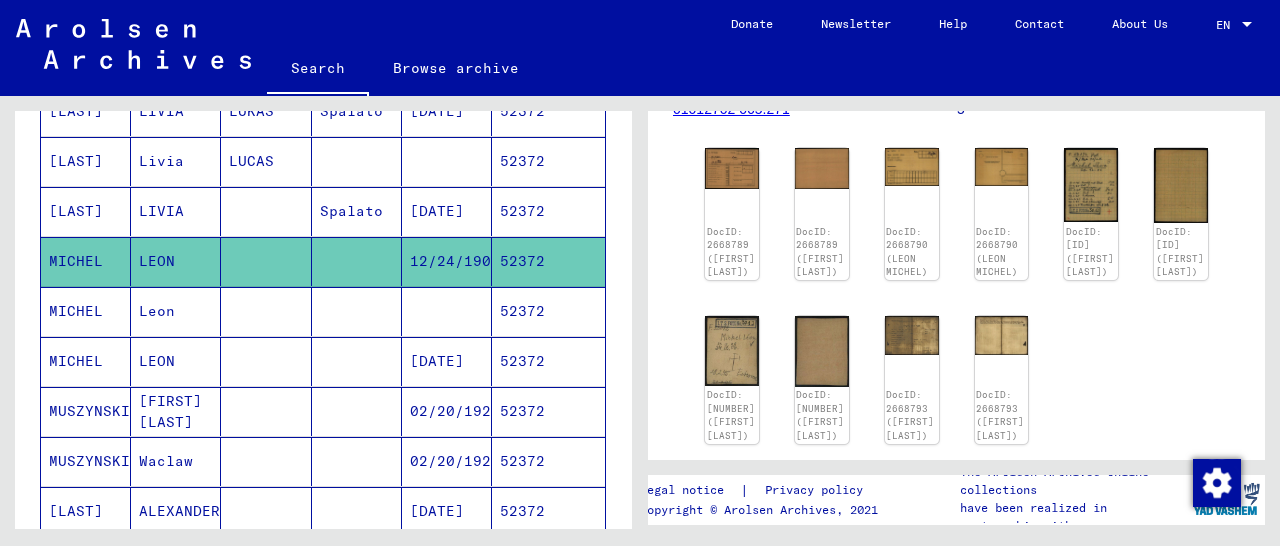 click on "52372" at bounding box center [548, 411] 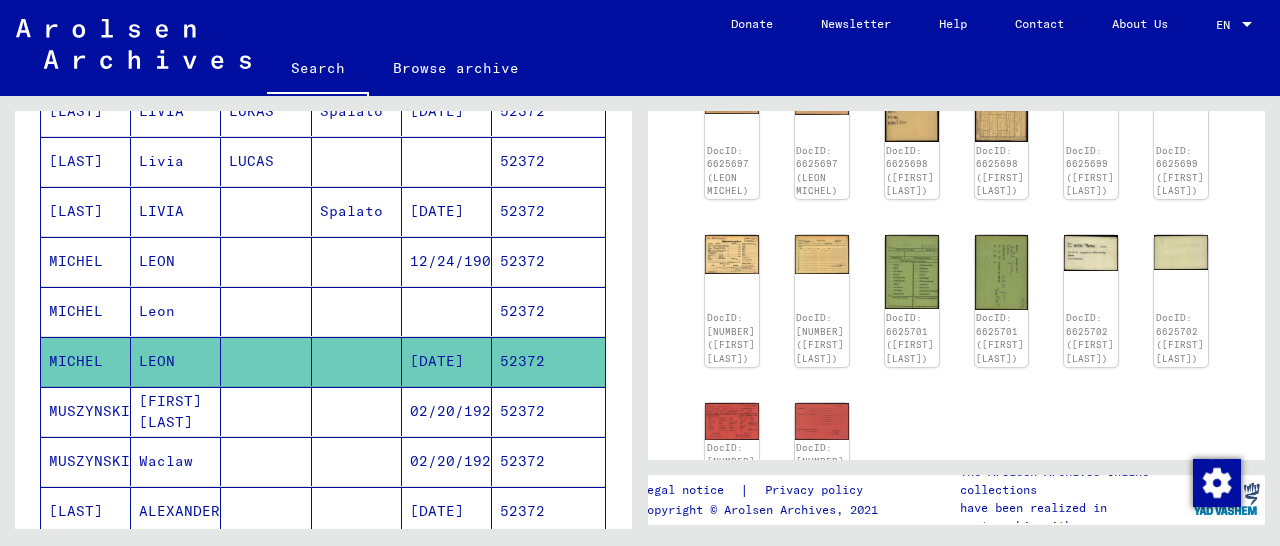 scroll, scrollTop: 224, scrollLeft: 0, axis: vertical 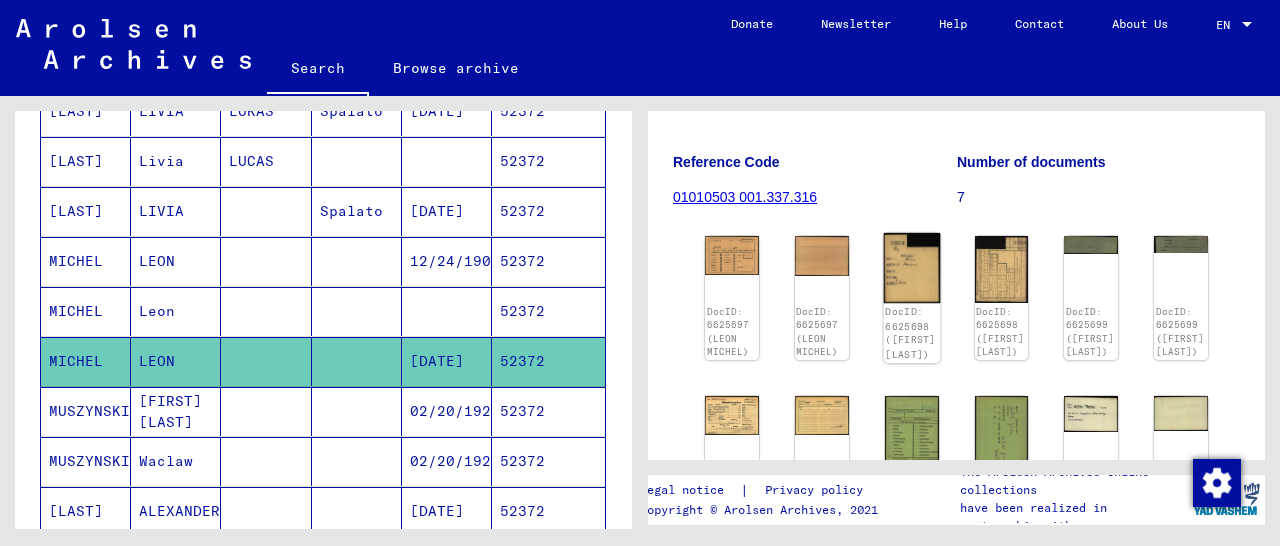 click 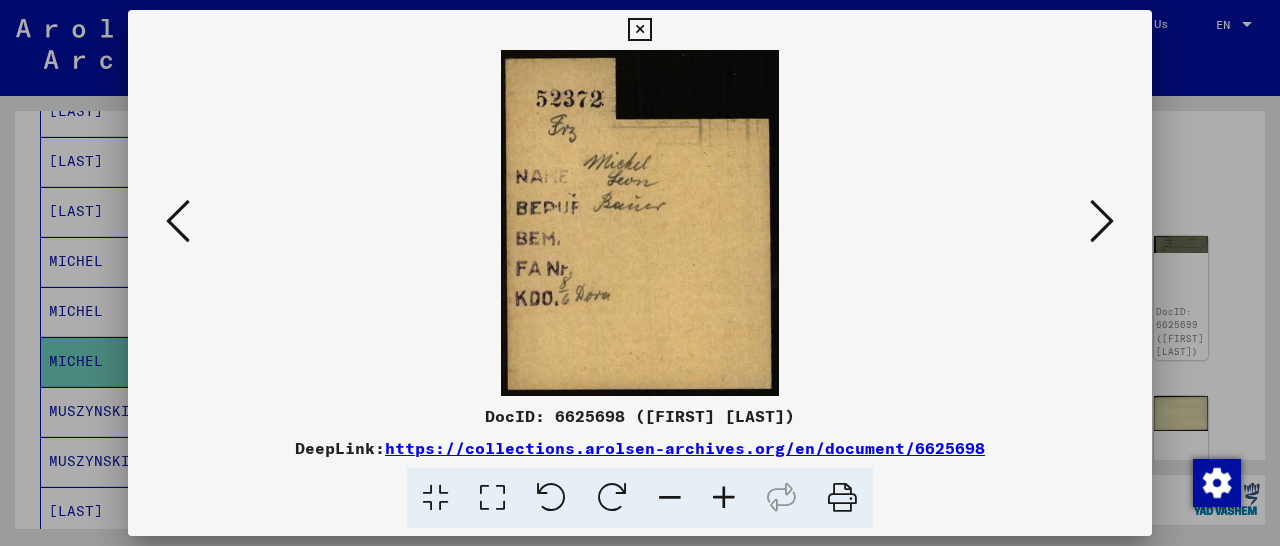 click at bounding box center [1102, 221] 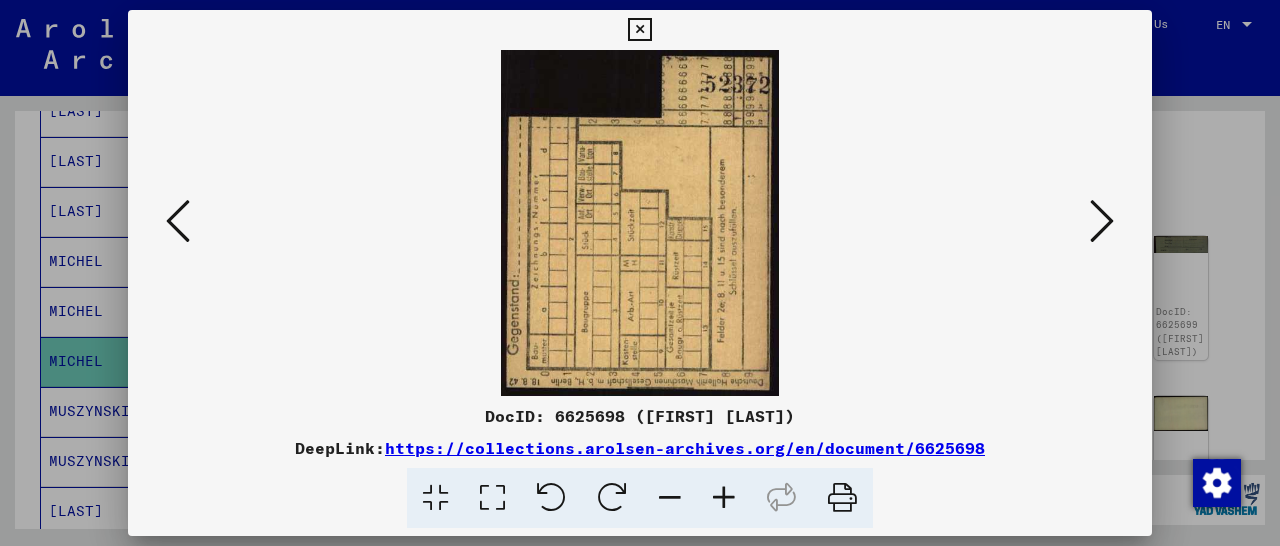click at bounding box center (1102, 221) 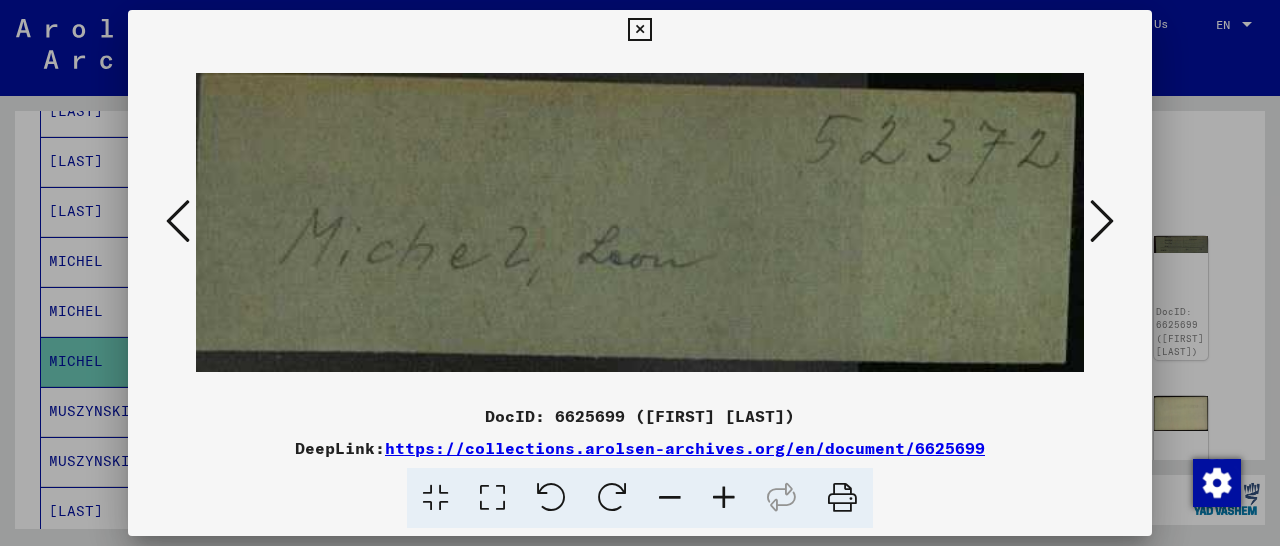 click at bounding box center (1102, 221) 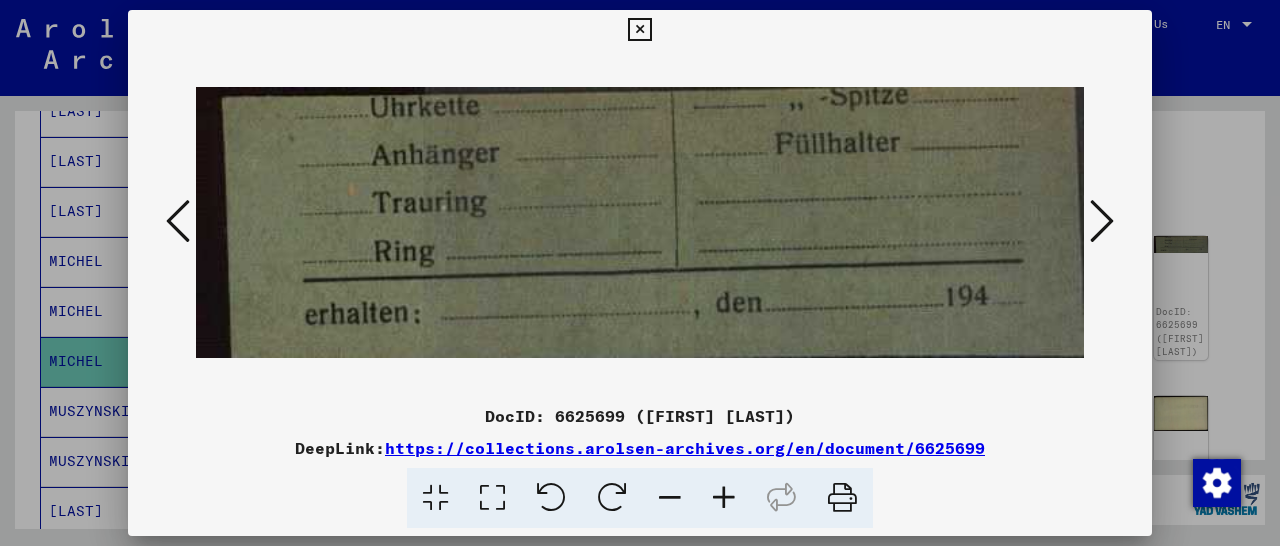 click at bounding box center [1102, 221] 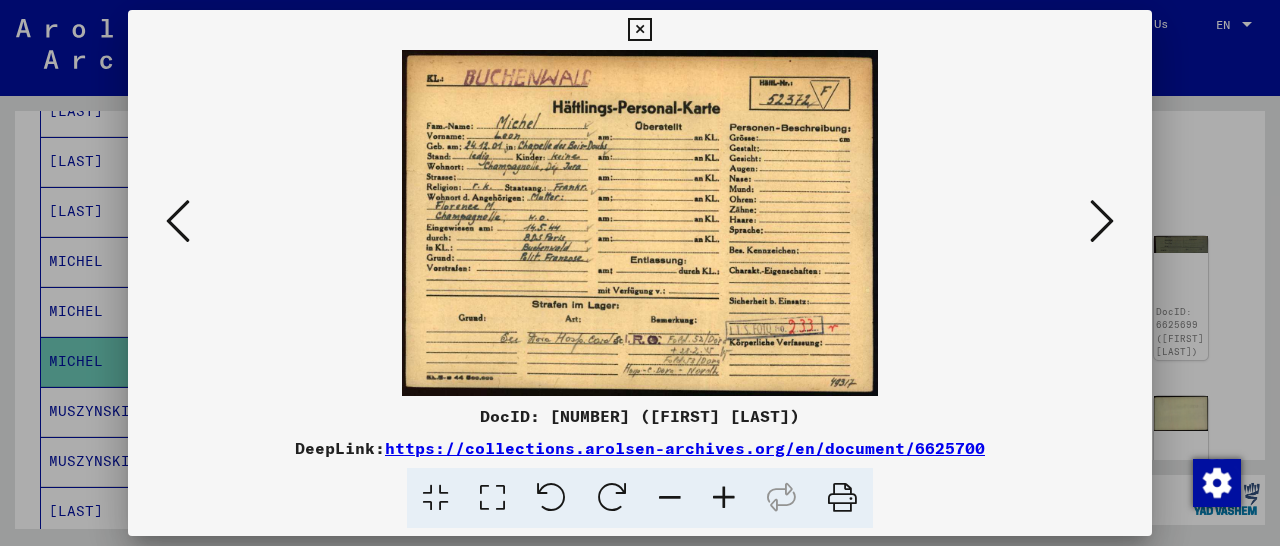 drag, startPoint x: 1139, startPoint y: 31, endPoint x: 964, endPoint y: 96, distance: 186.68155 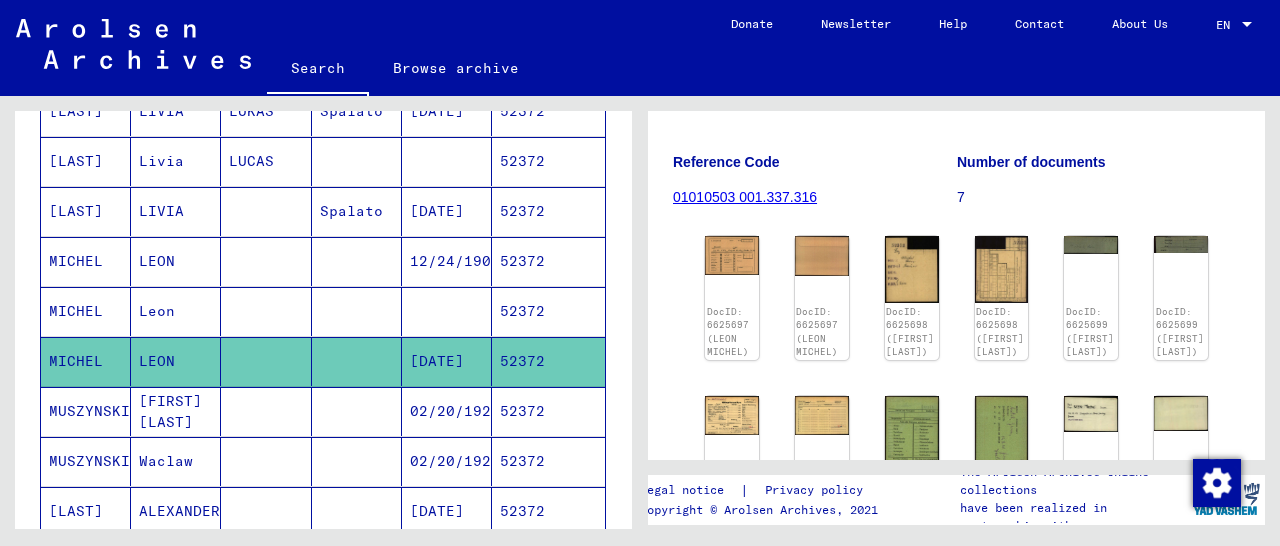 click on "52372" at bounding box center (548, 311) 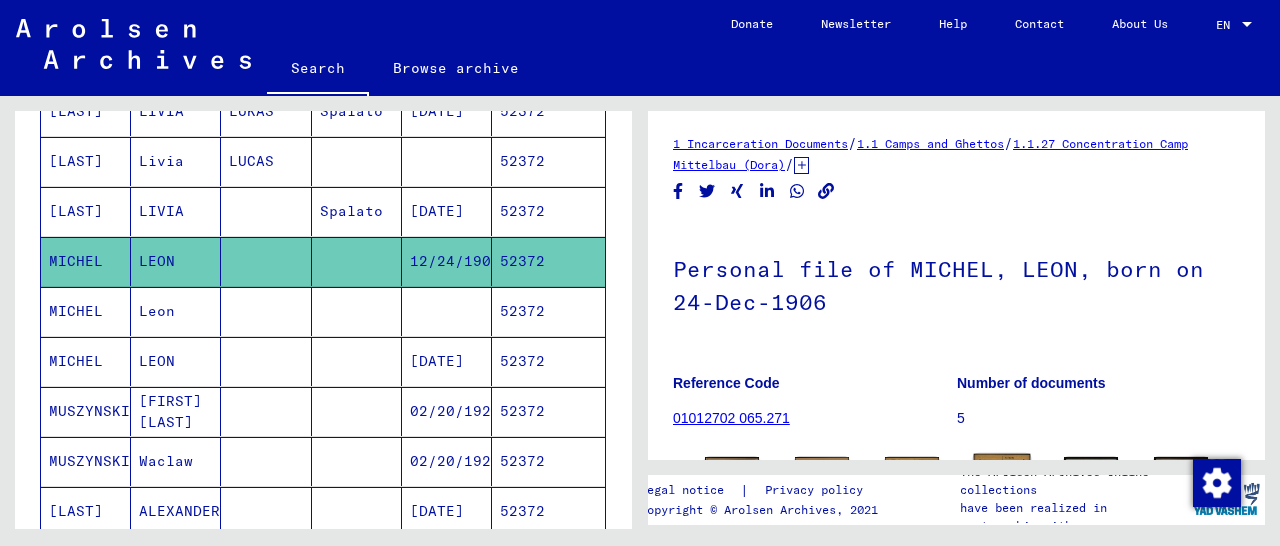 scroll, scrollTop: 312, scrollLeft: 0, axis: vertical 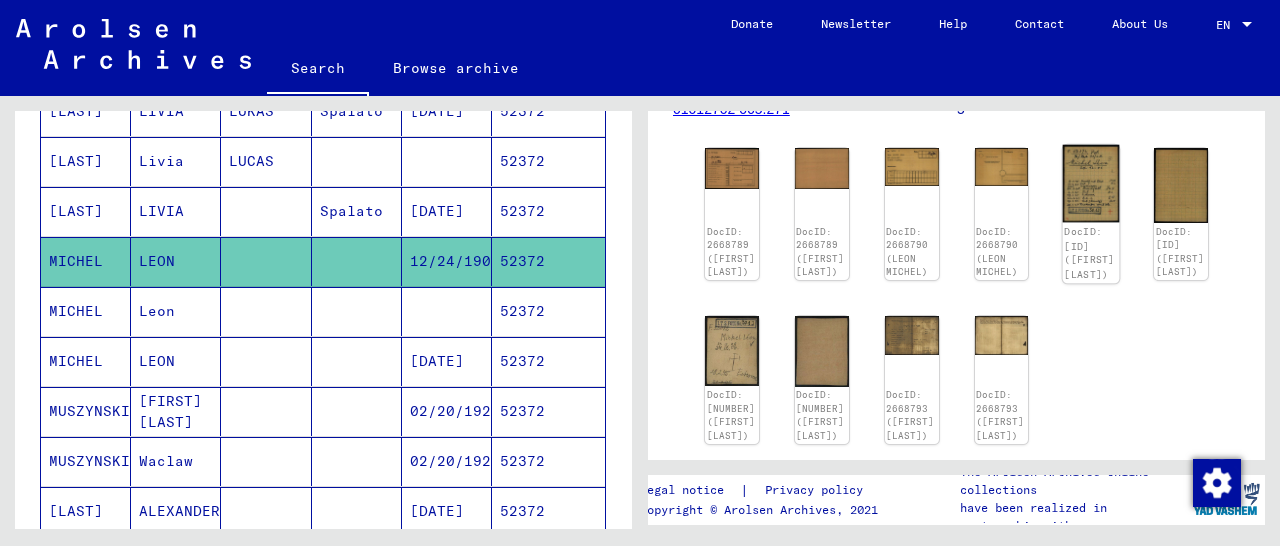click 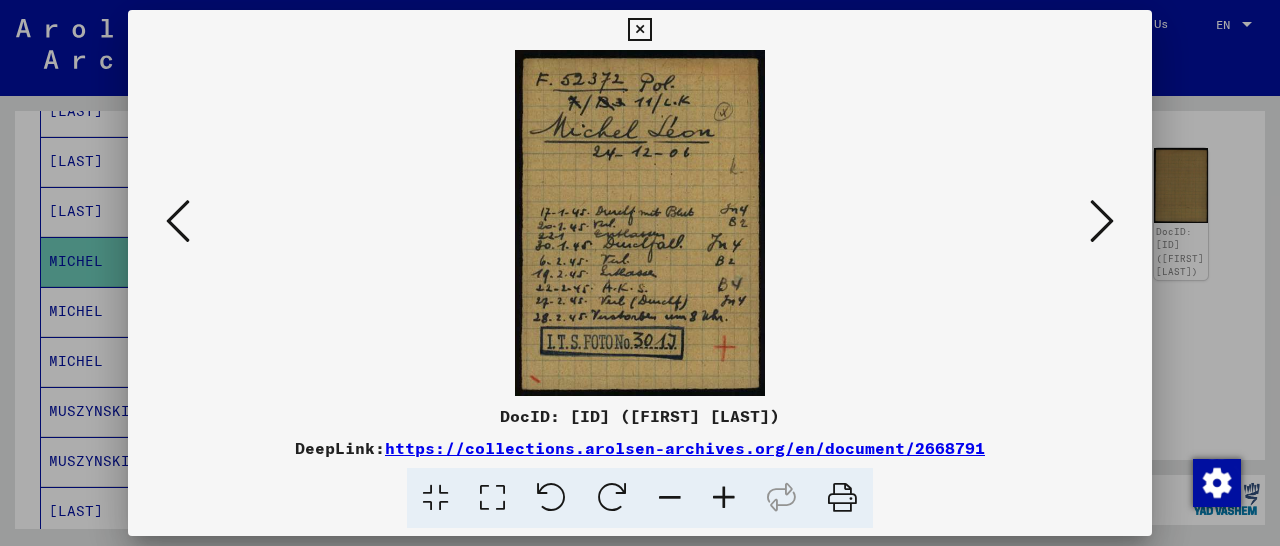 click at bounding box center [1102, 222] 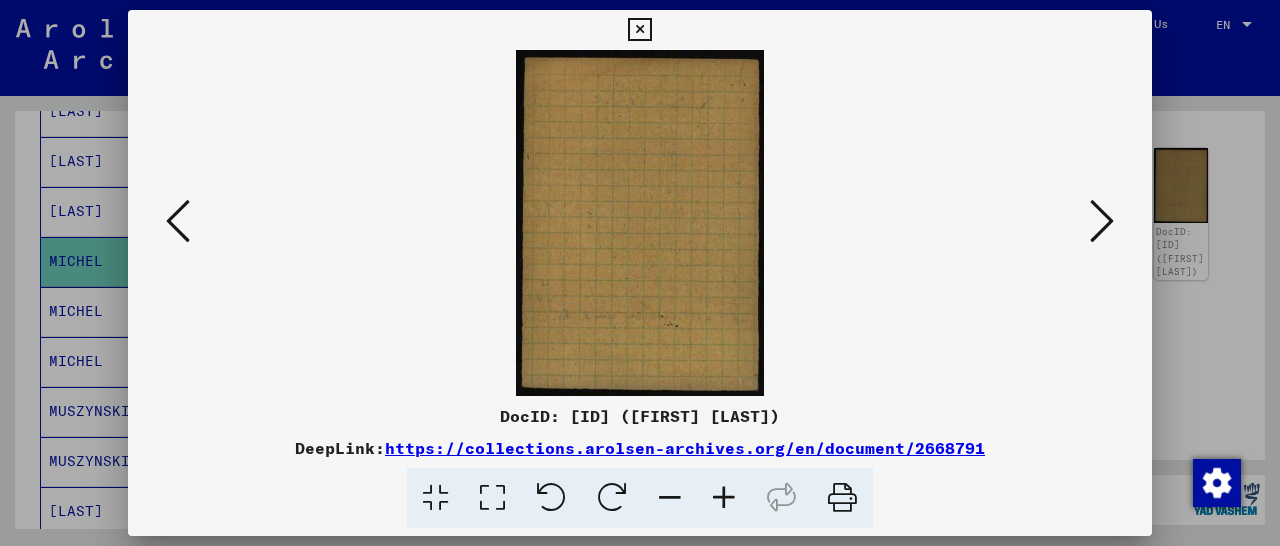 click at bounding box center [1102, 221] 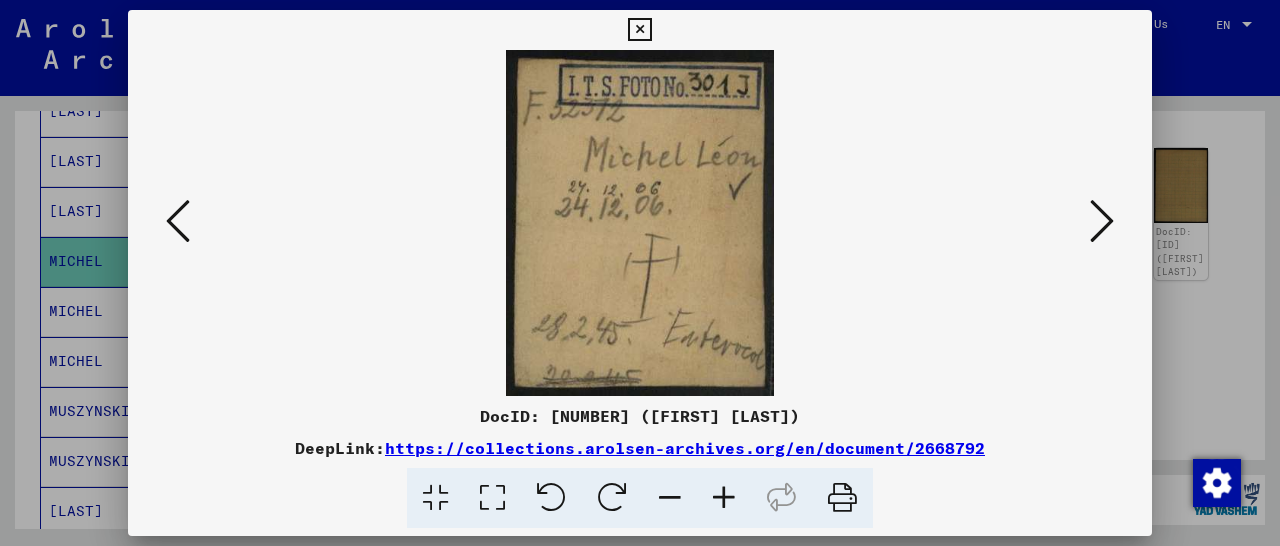 click at bounding box center (1102, 221) 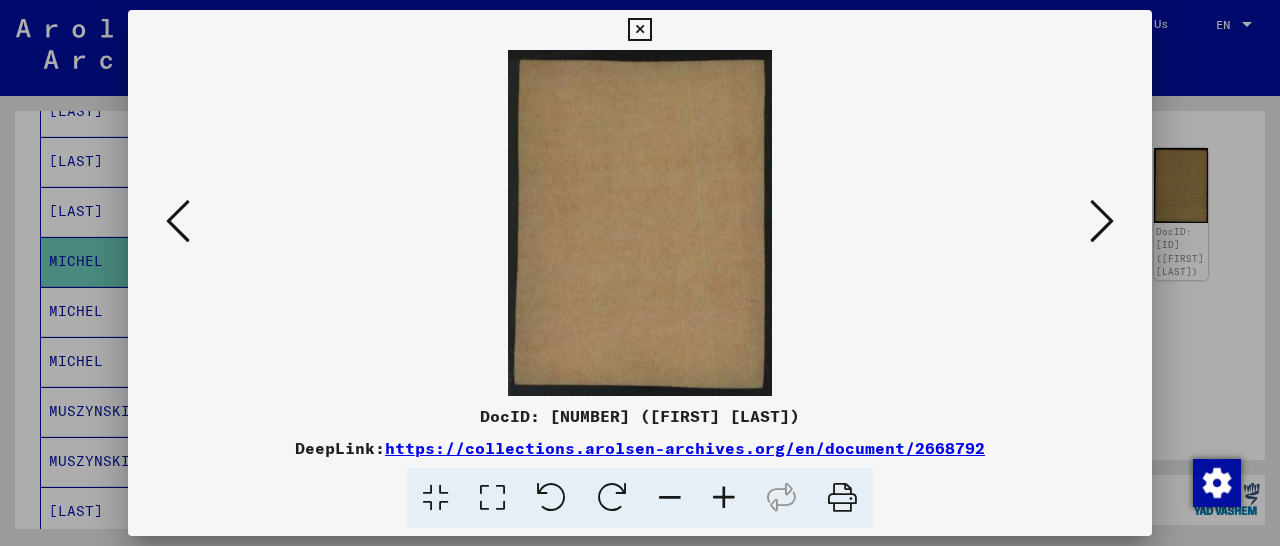click at bounding box center [1102, 221] 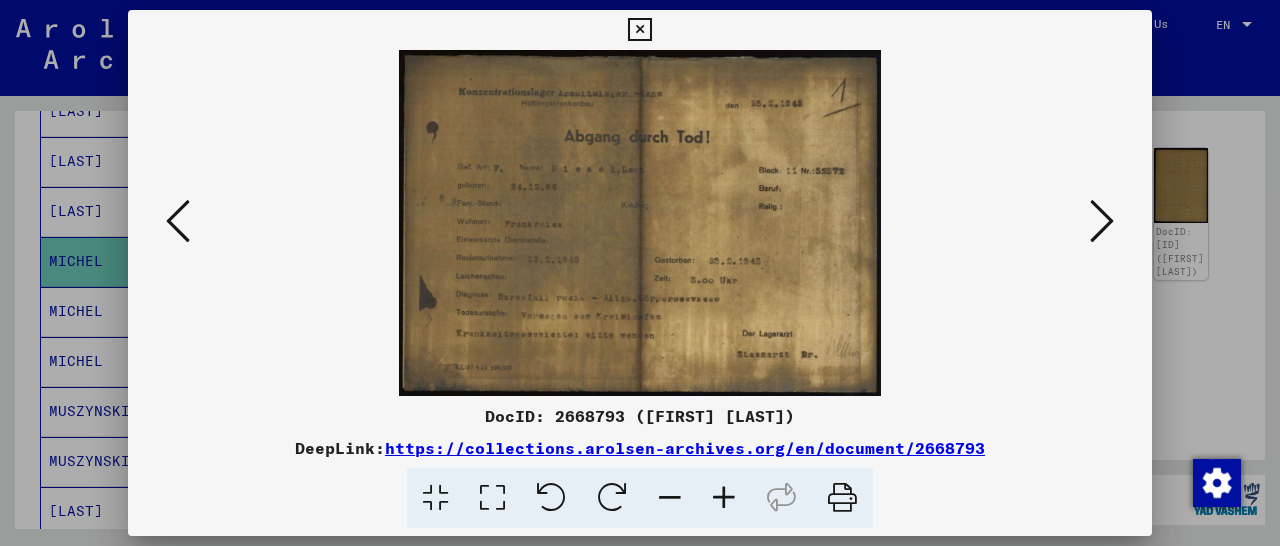 click at bounding box center (724, 498) 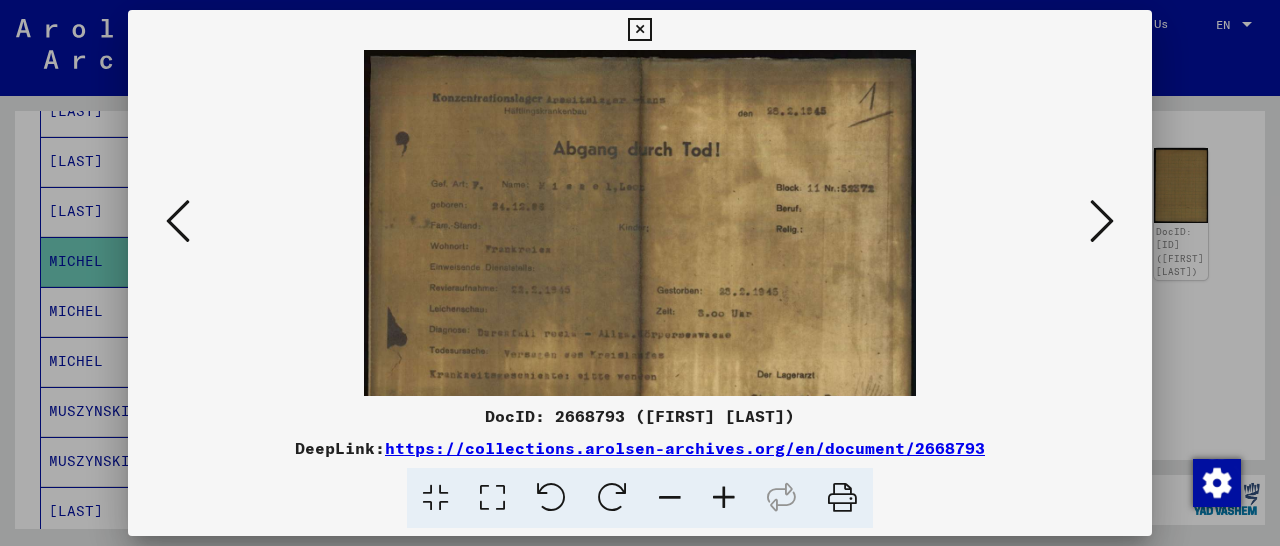 click at bounding box center [724, 498] 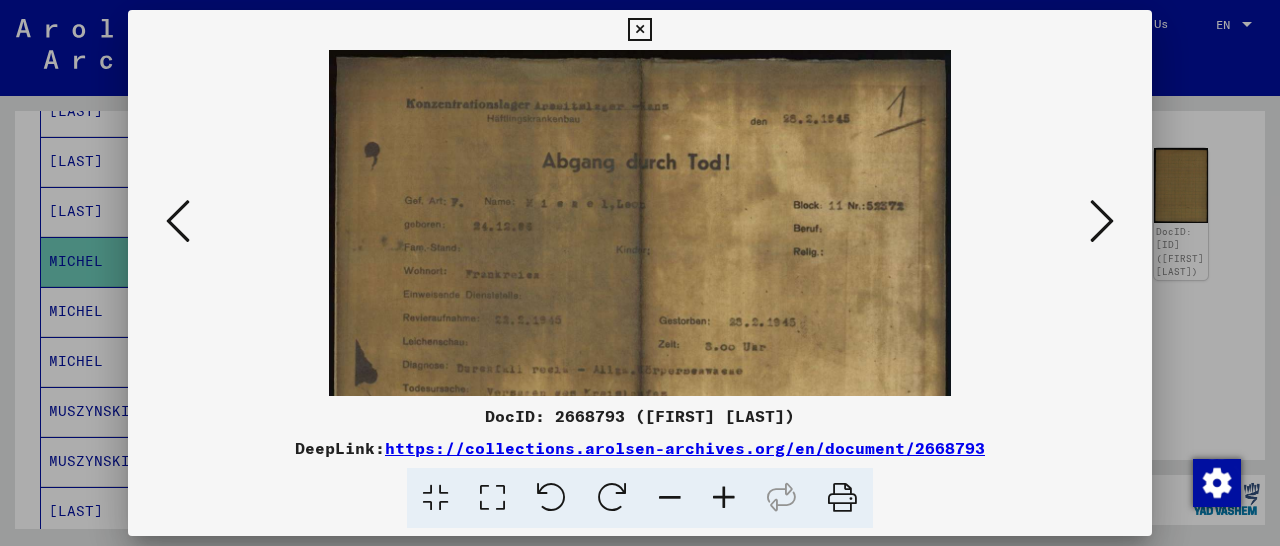 click at bounding box center [724, 498] 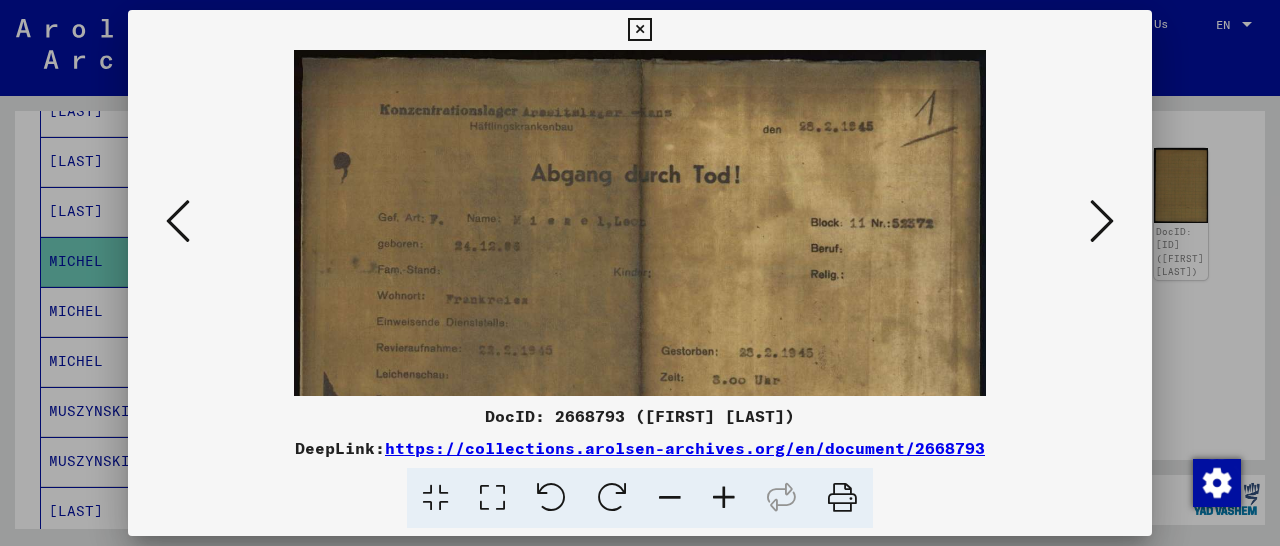 click at bounding box center [724, 498] 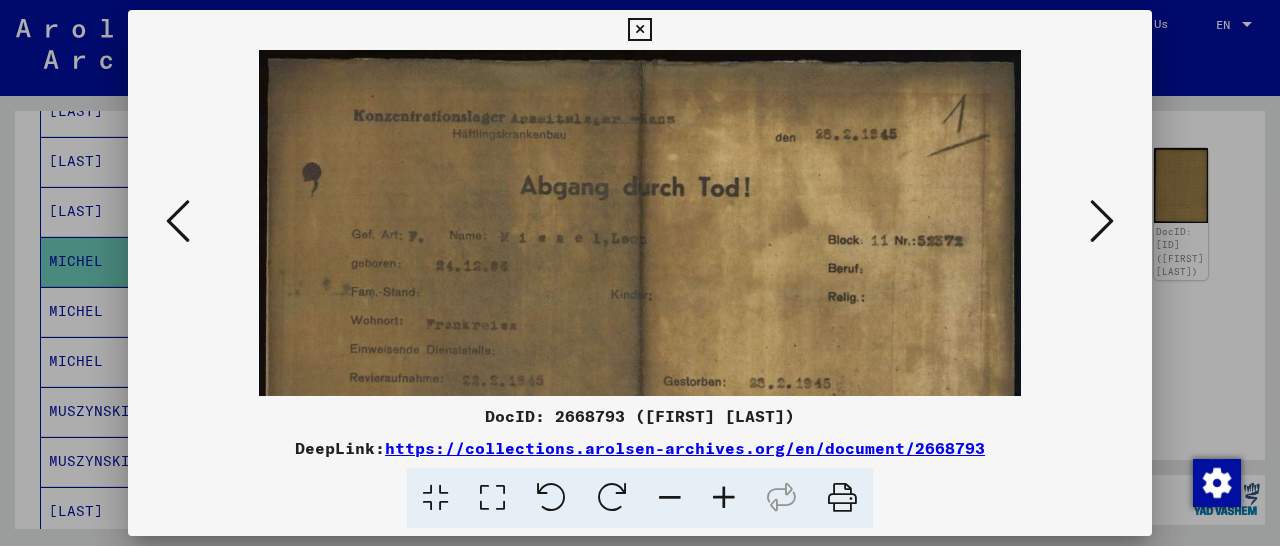 click at bounding box center (724, 498) 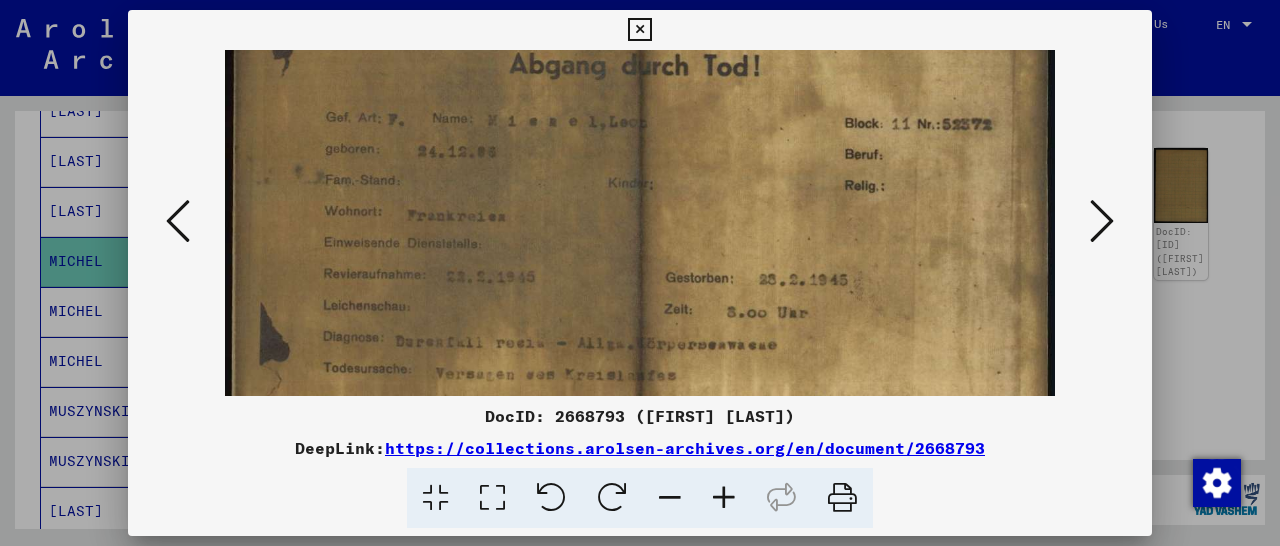 scroll, scrollTop: 176, scrollLeft: 0, axis: vertical 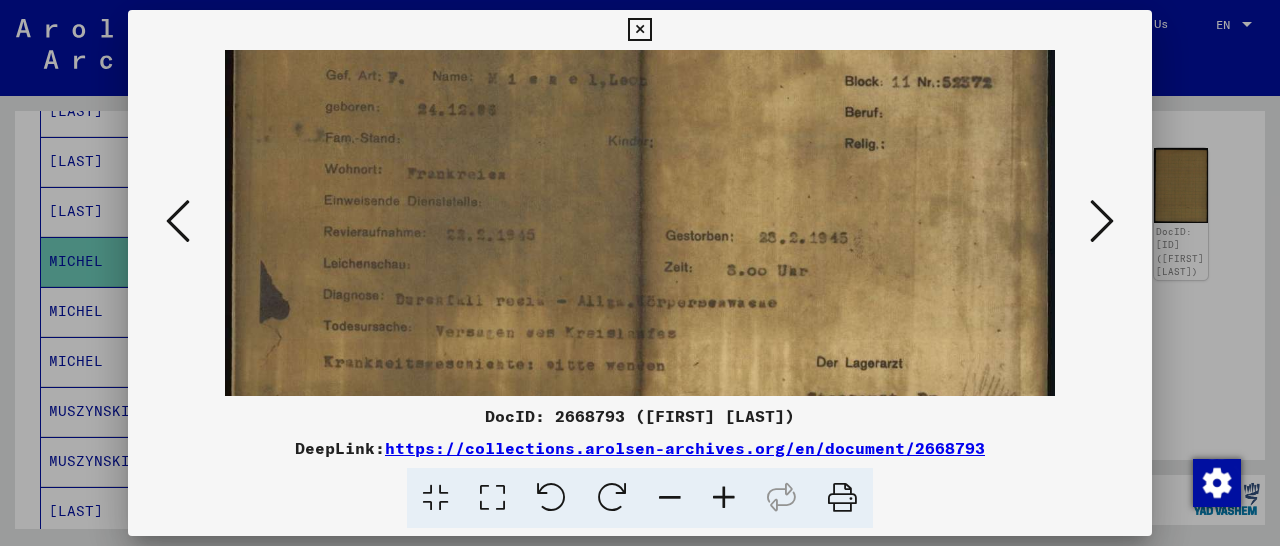 drag, startPoint x: 787, startPoint y: 345, endPoint x: 787, endPoint y: 169, distance: 176 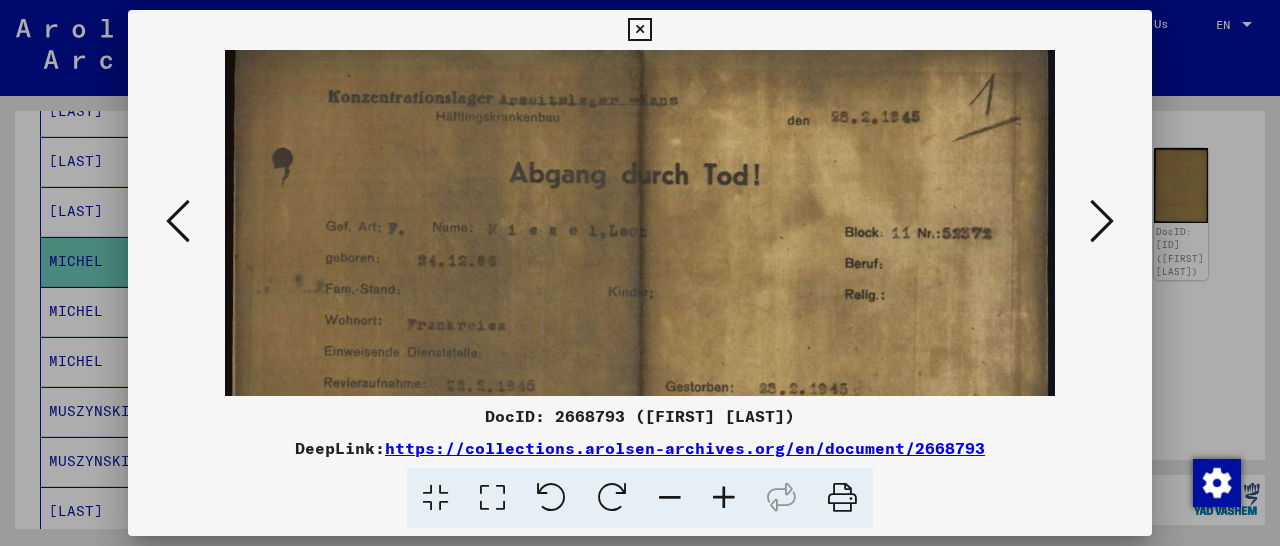 scroll, scrollTop: 27, scrollLeft: 0, axis: vertical 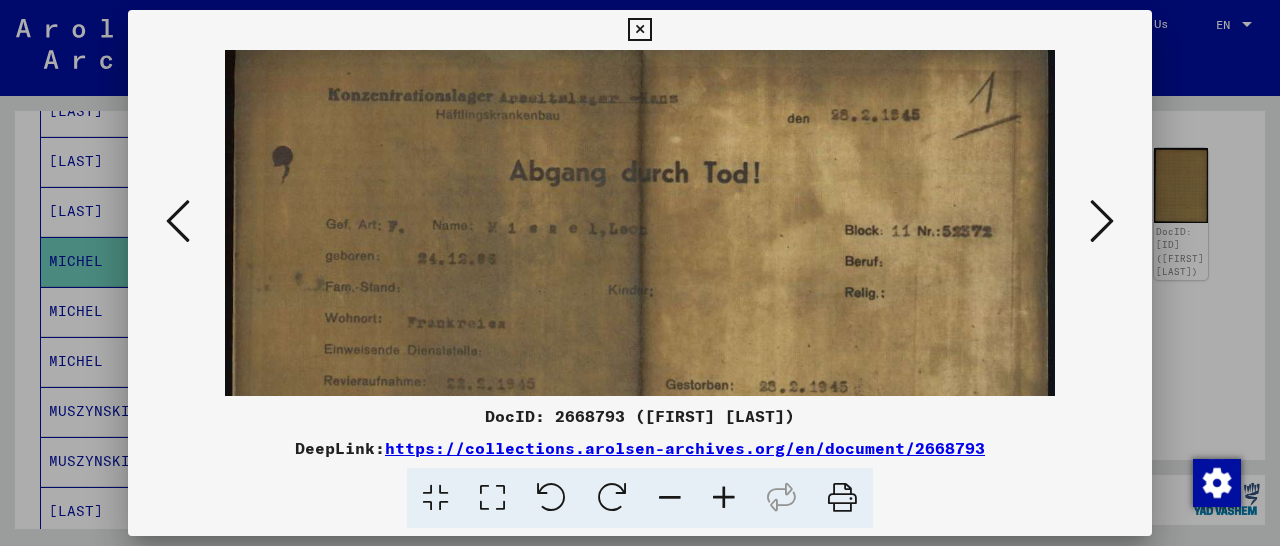 drag, startPoint x: 615, startPoint y: 202, endPoint x: 601, endPoint y: 351, distance: 149.65627 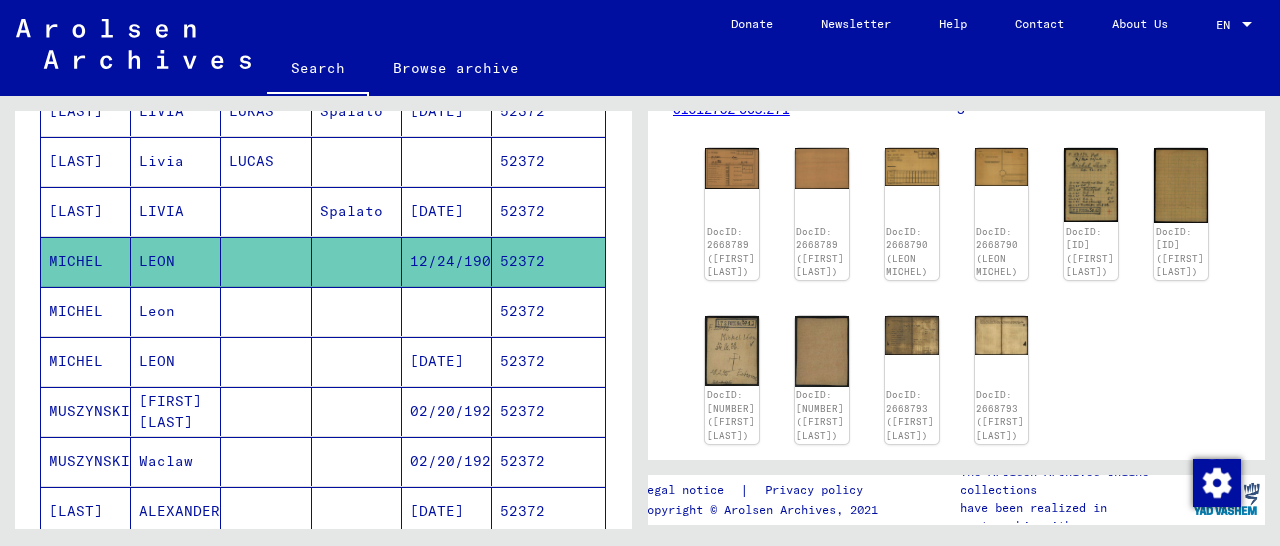 scroll, scrollTop: 0, scrollLeft: 0, axis: both 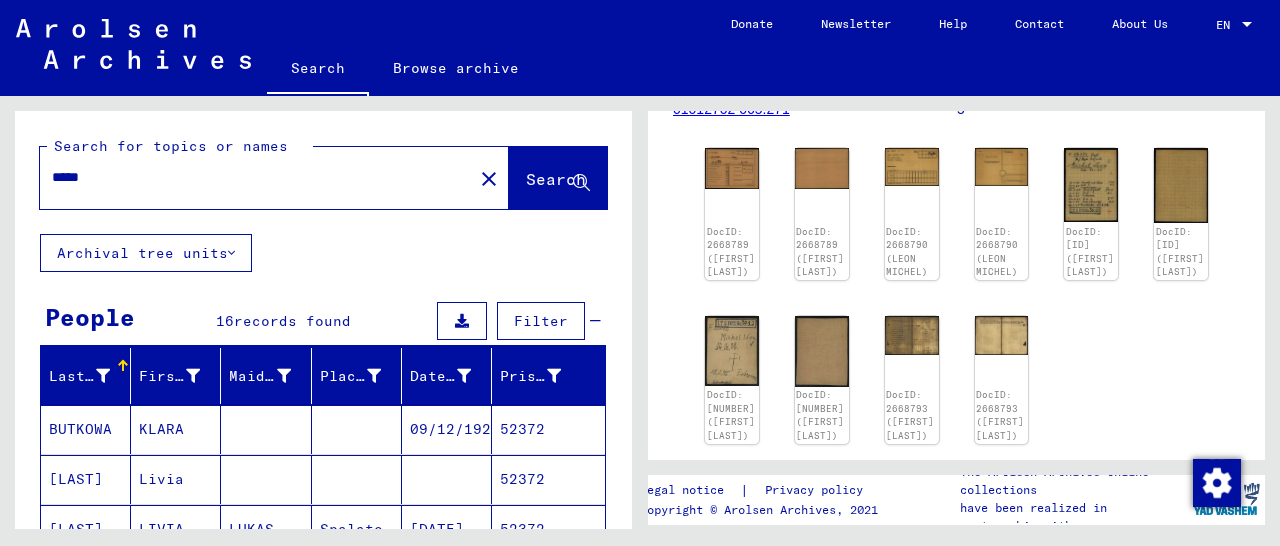 drag, startPoint x: 115, startPoint y: 178, endPoint x: 0, endPoint y: 181, distance: 115.03912 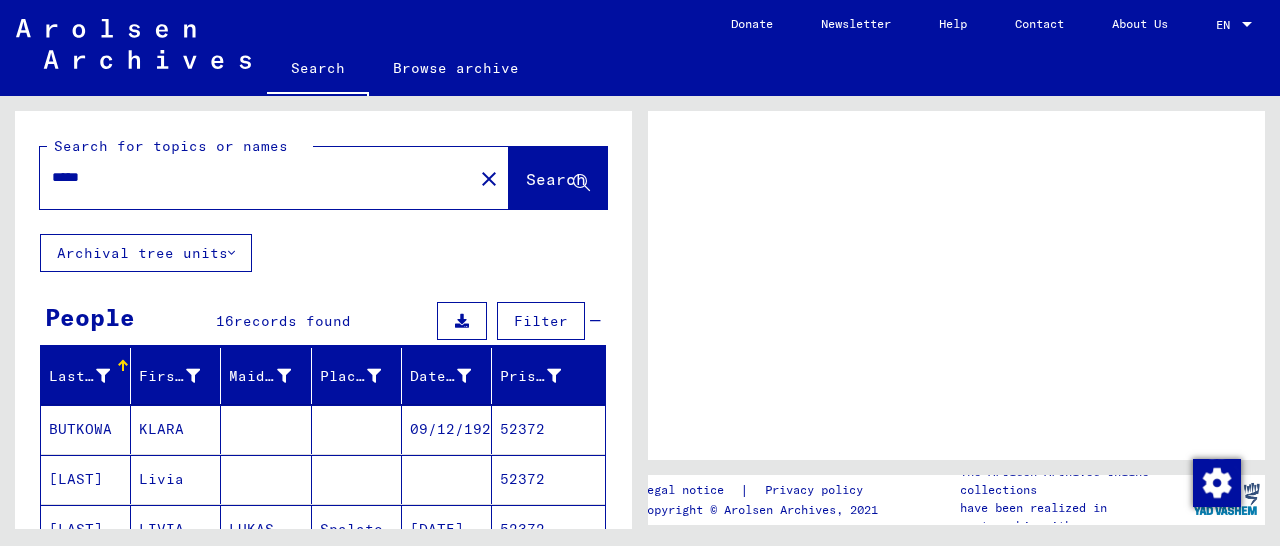 scroll, scrollTop: 0, scrollLeft: 0, axis: both 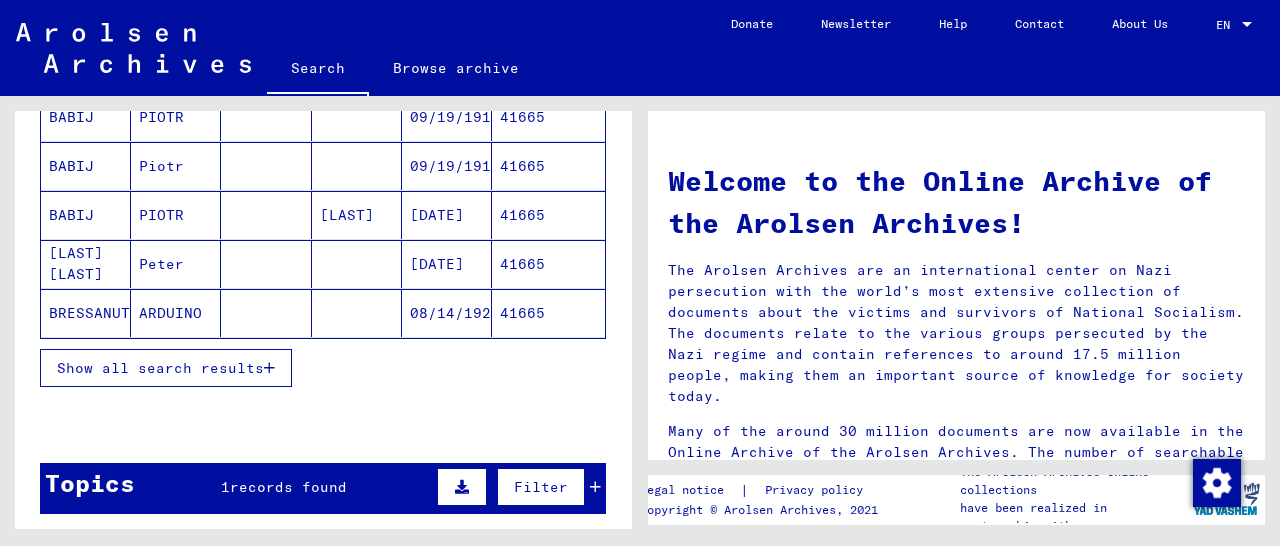 click at bounding box center (269, 368) 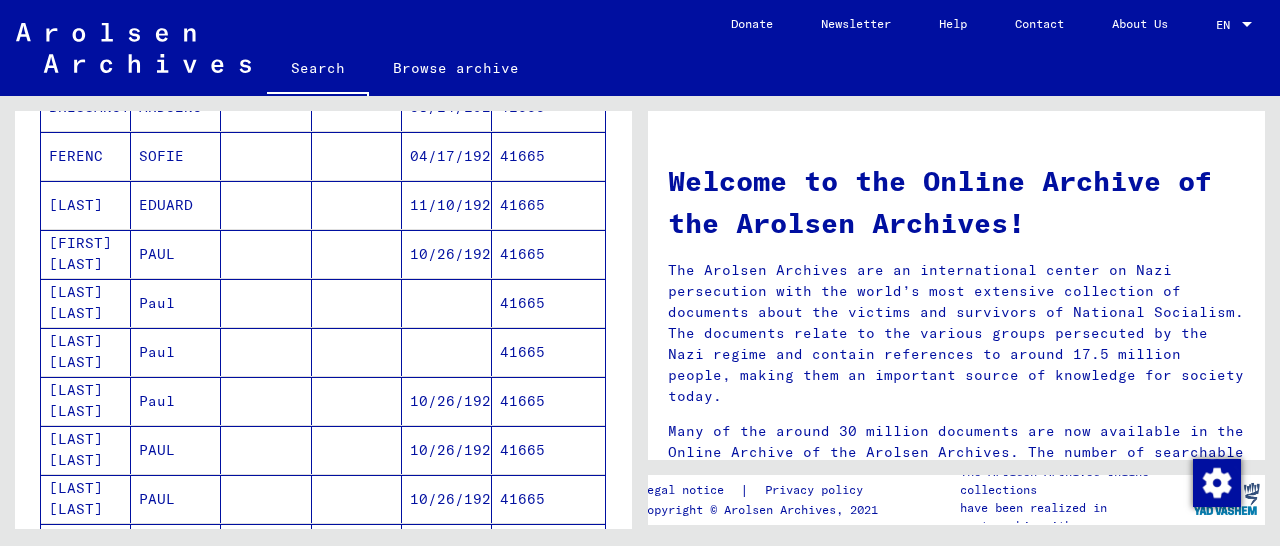 scroll, scrollTop: 520, scrollLeft: 0, axis: vertical 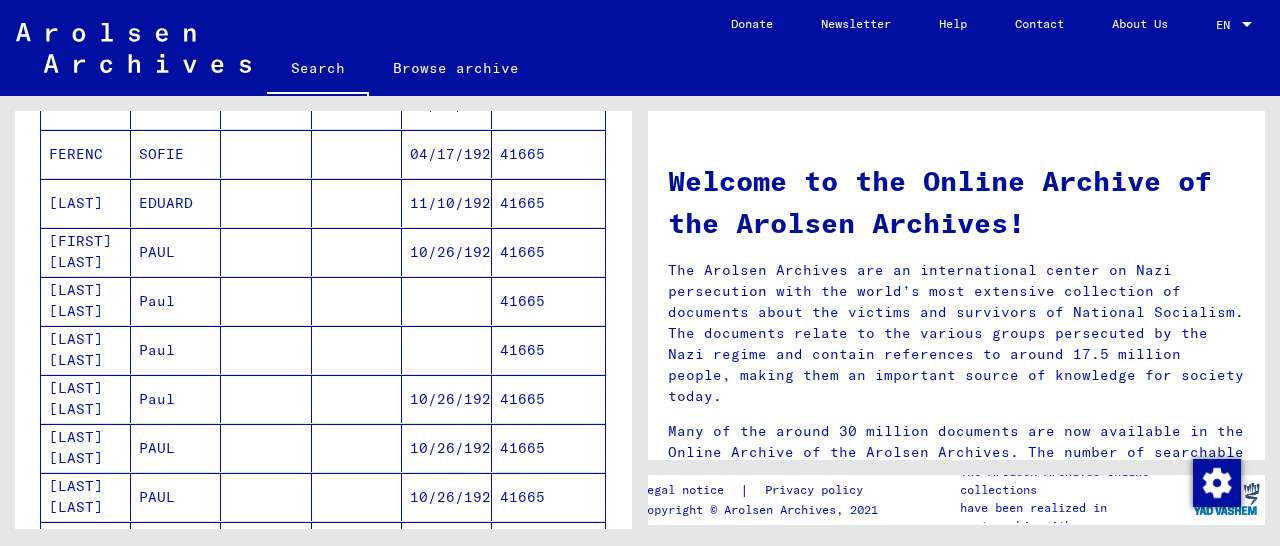 click on "41665" at bounding box center [548, 301] 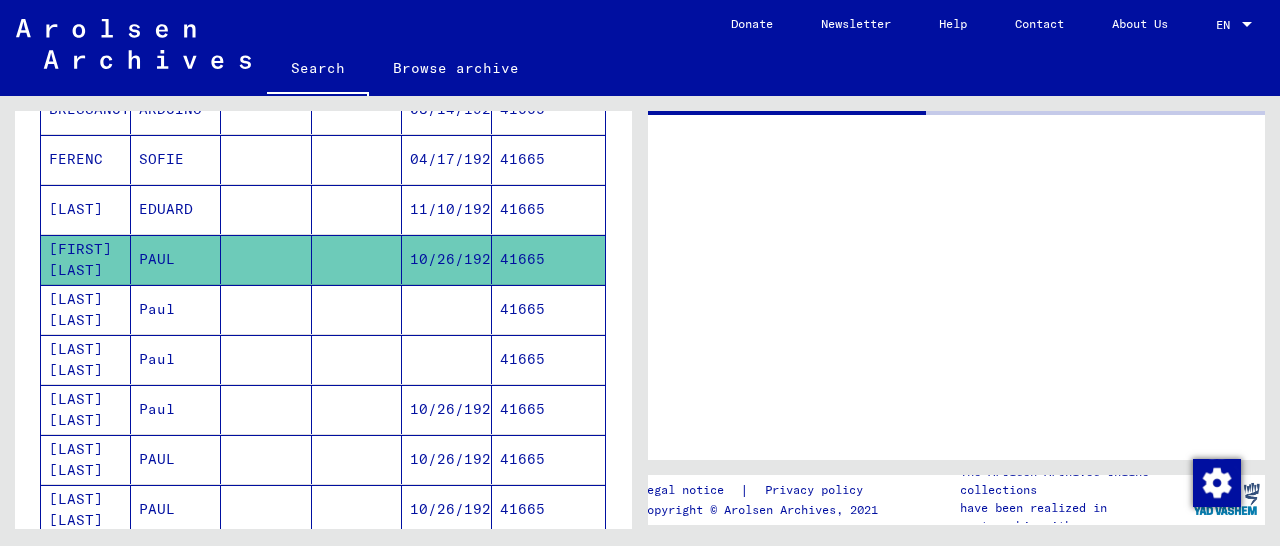 scroll, scrollTop: 523, scrollLeft: 0, axis: vertical 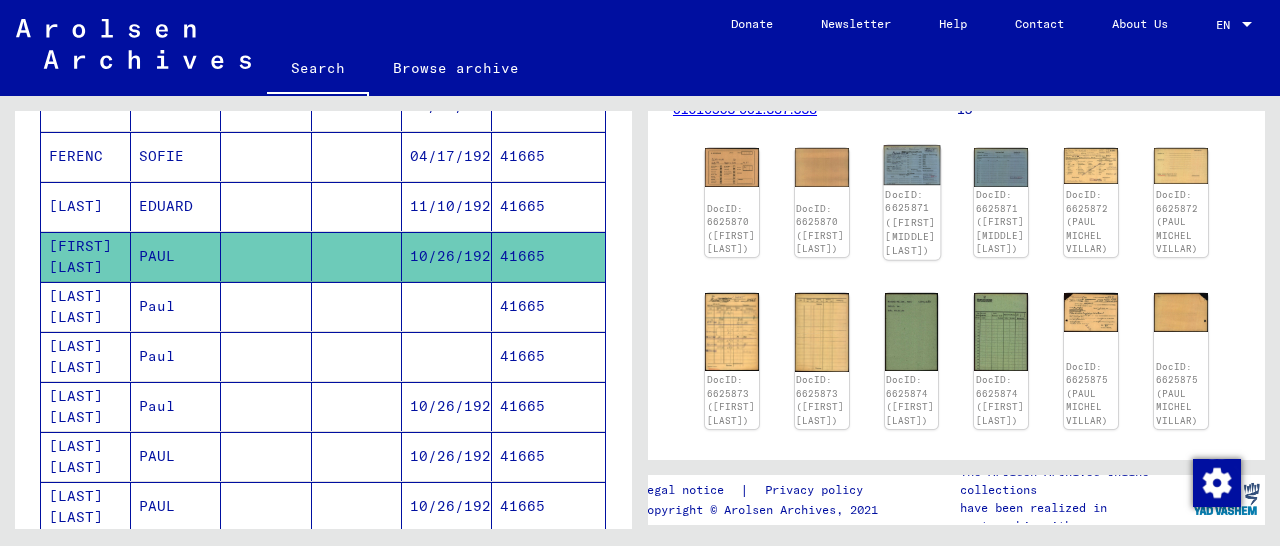 click 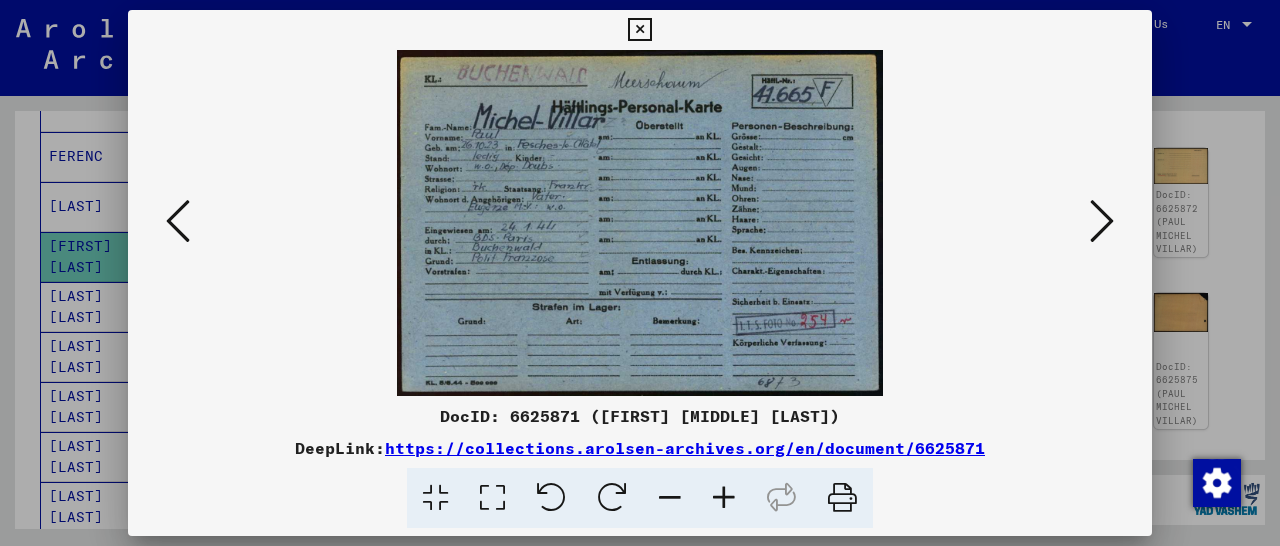 click at bounding box center (1102, 221) 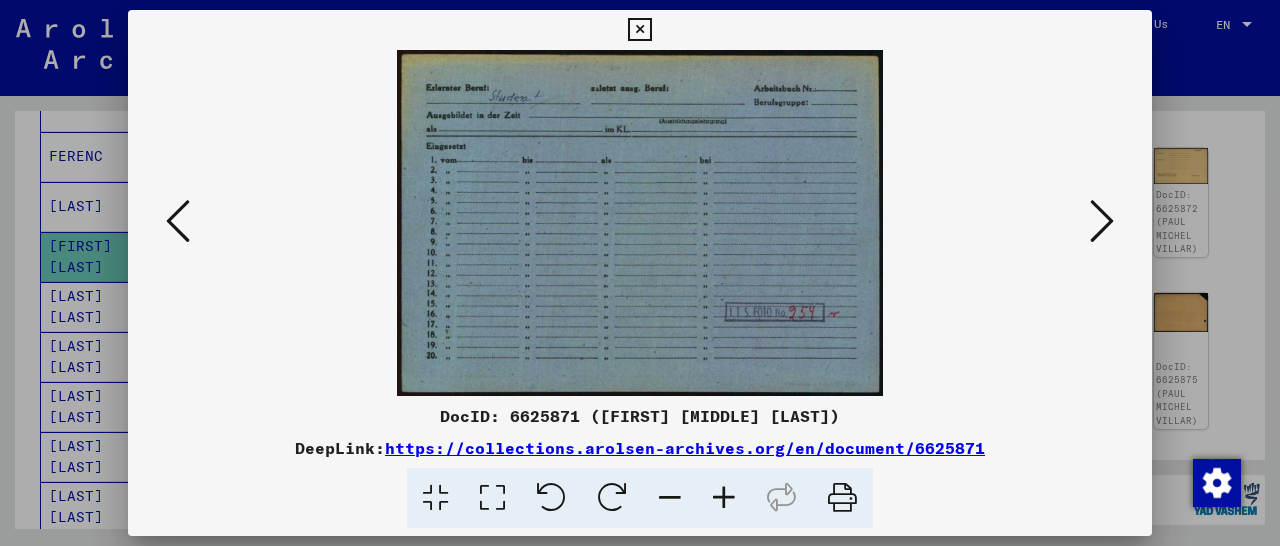 click at bounding box center (1102, 221) 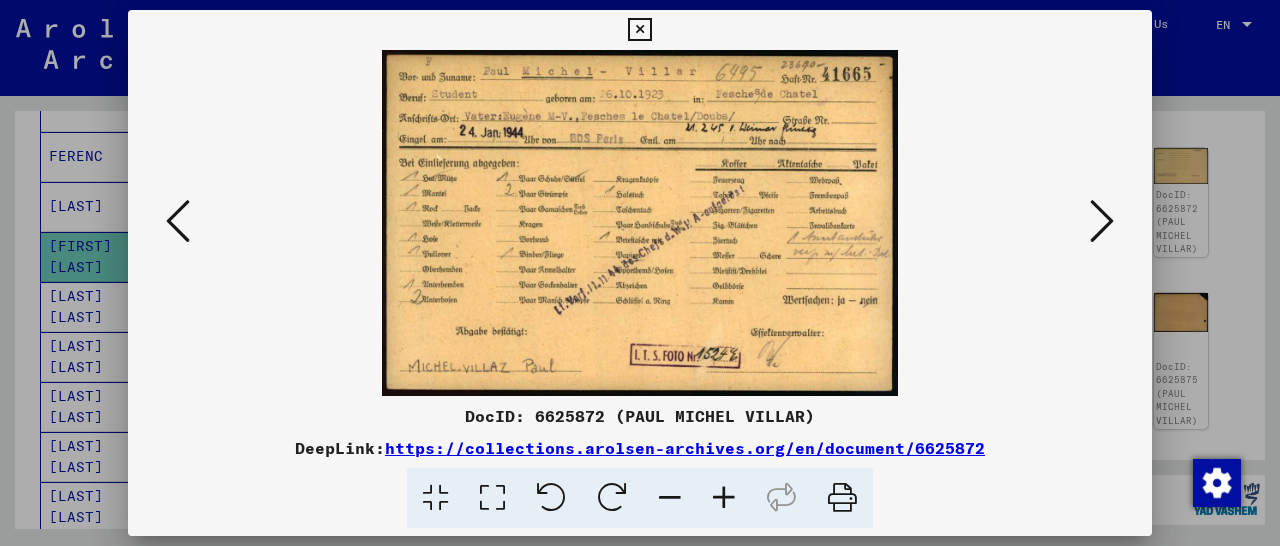 click at bounding box center (1102, 221) 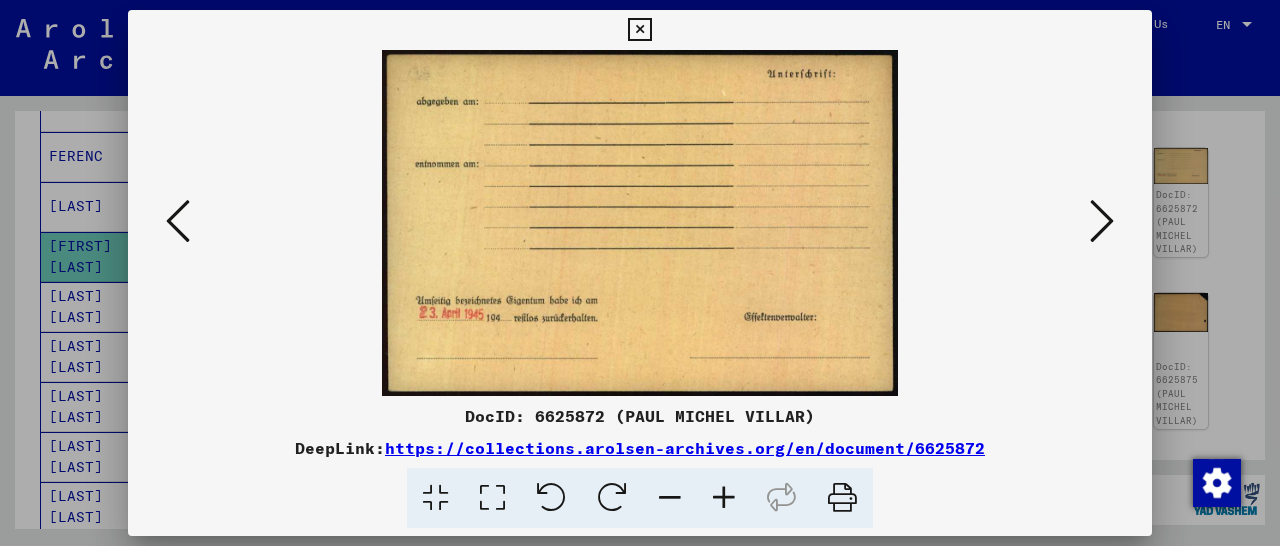 click at bounding box center (1102, 221) 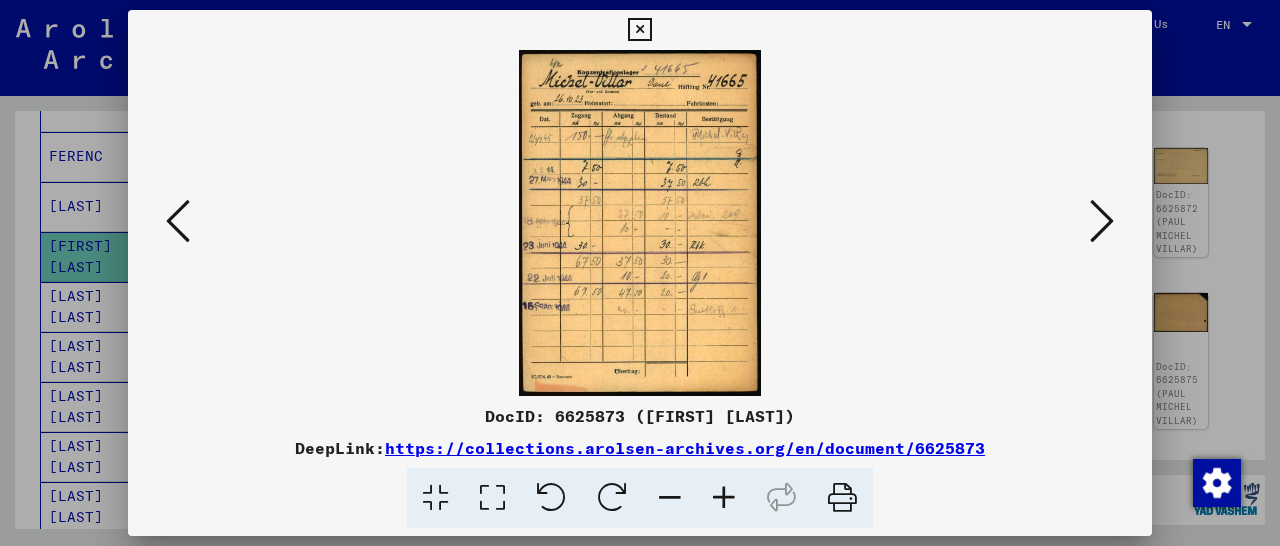 click at bounding box center (178, 221) 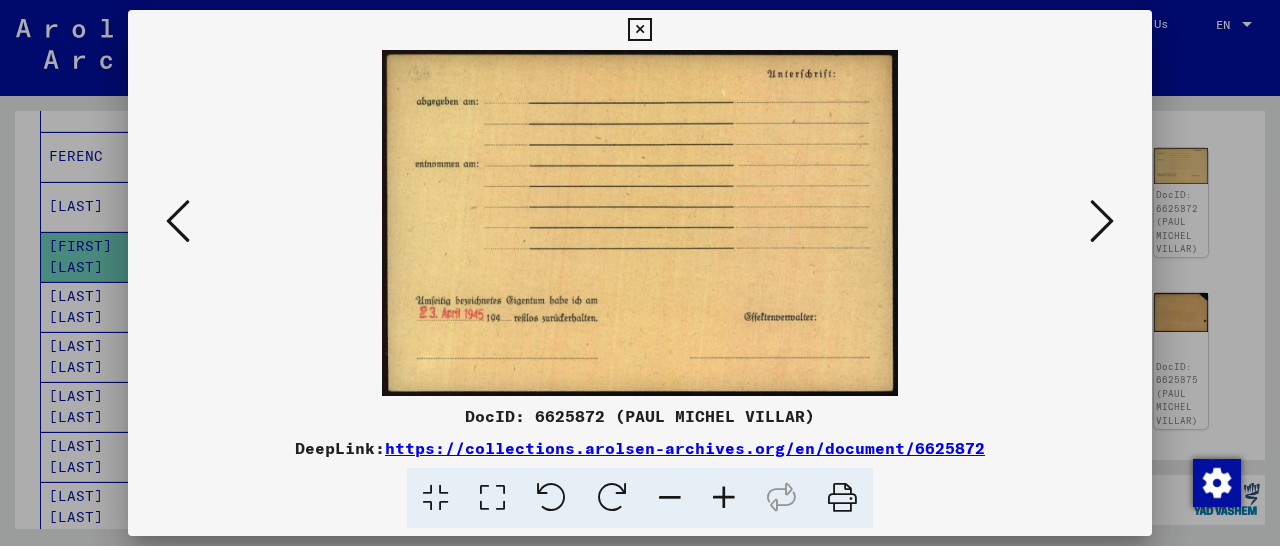 click at bounding box center (178, 221) 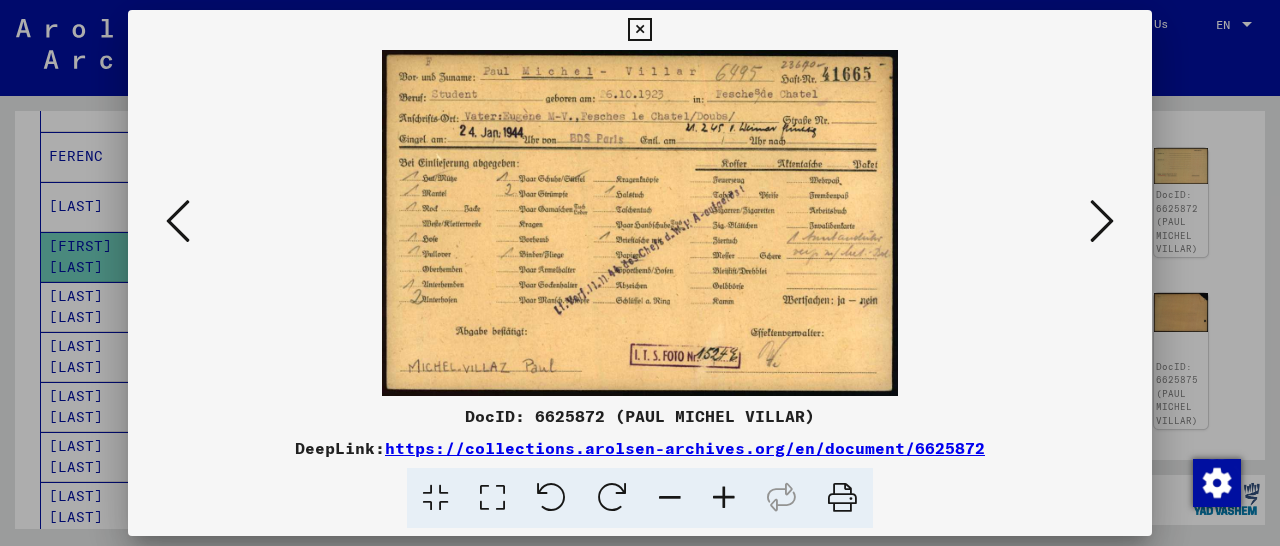 click at bounding box center [724, 498] 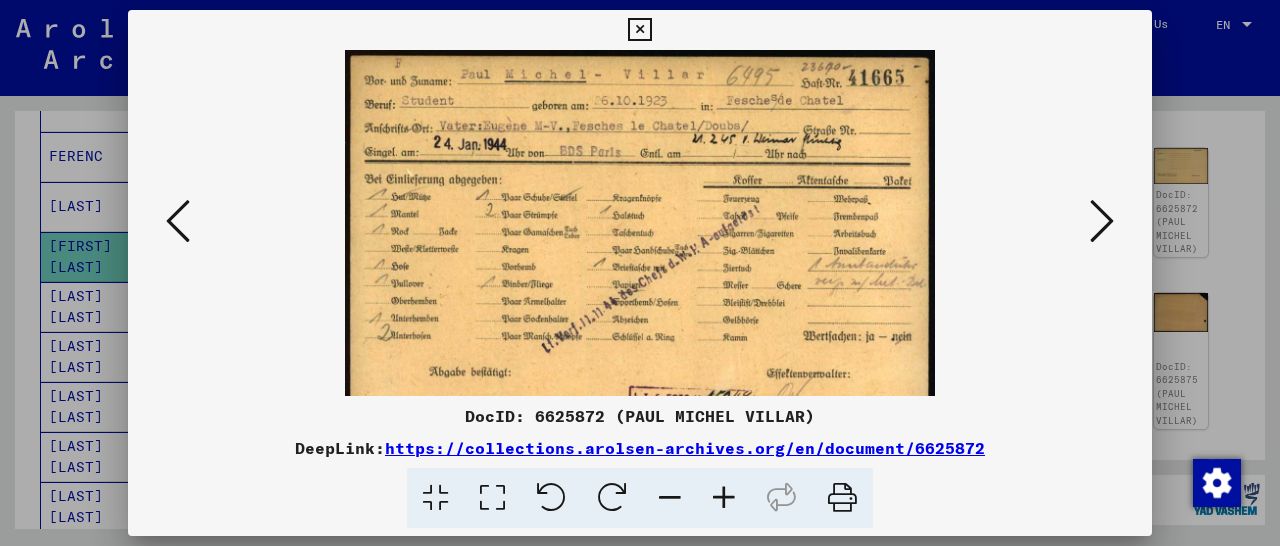 click at bounding box center (724, 498) 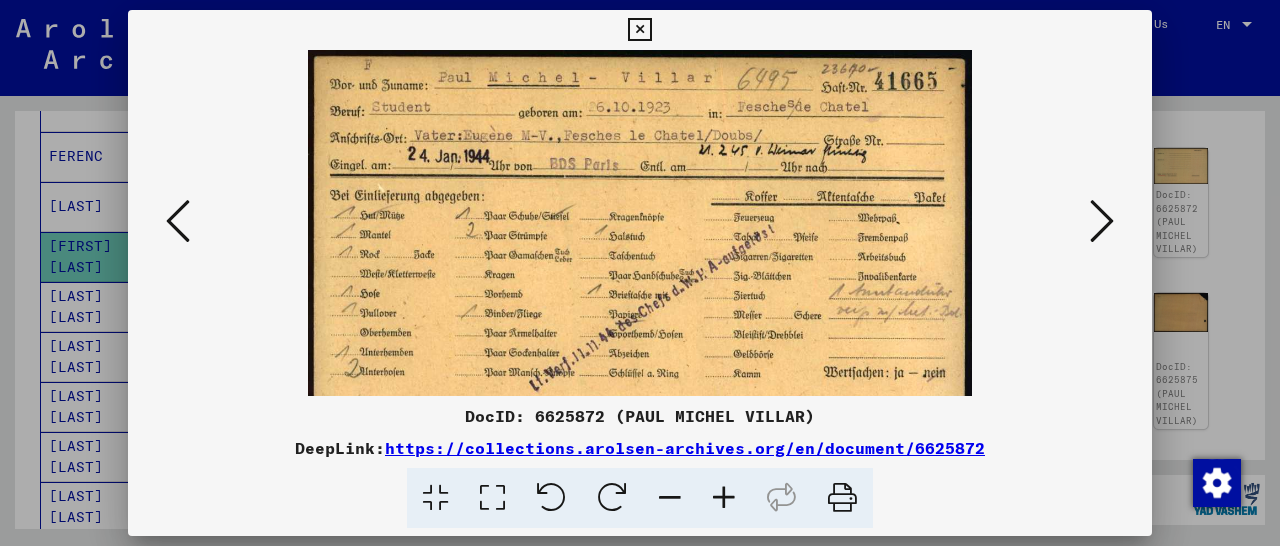 click at bounding box center [724, 498] 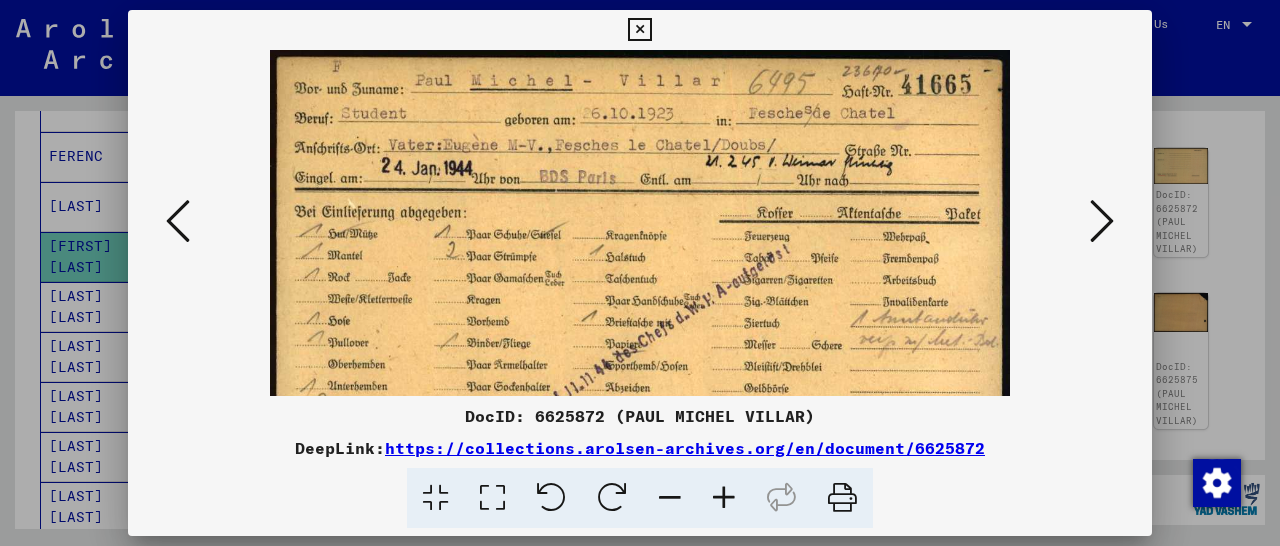 click at bounding box center (724, 498) 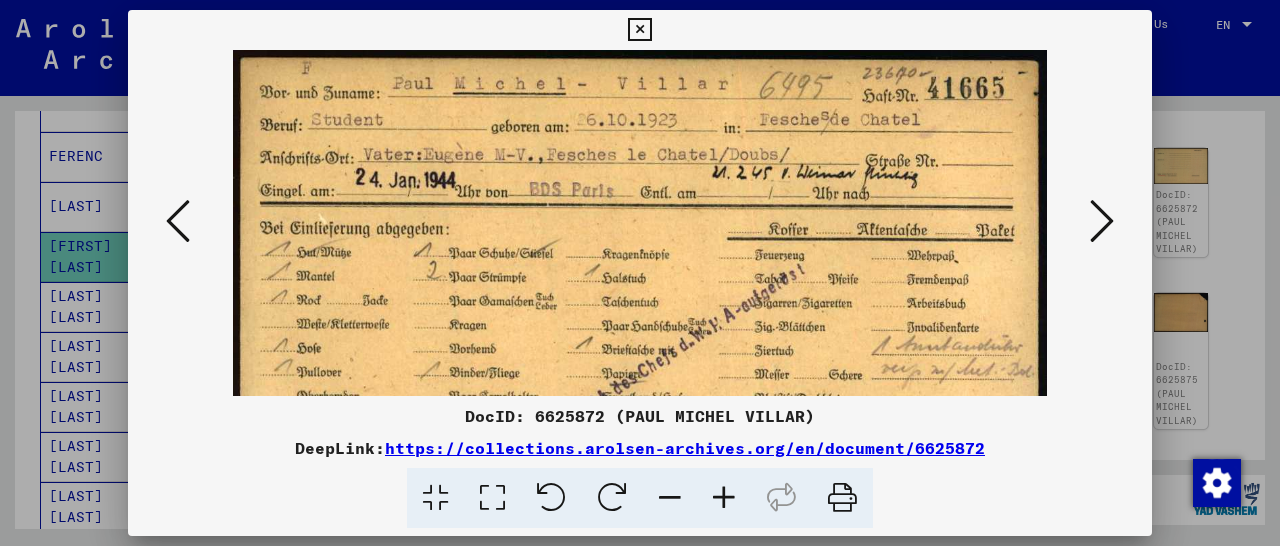 click at bounding box center [724, 498] 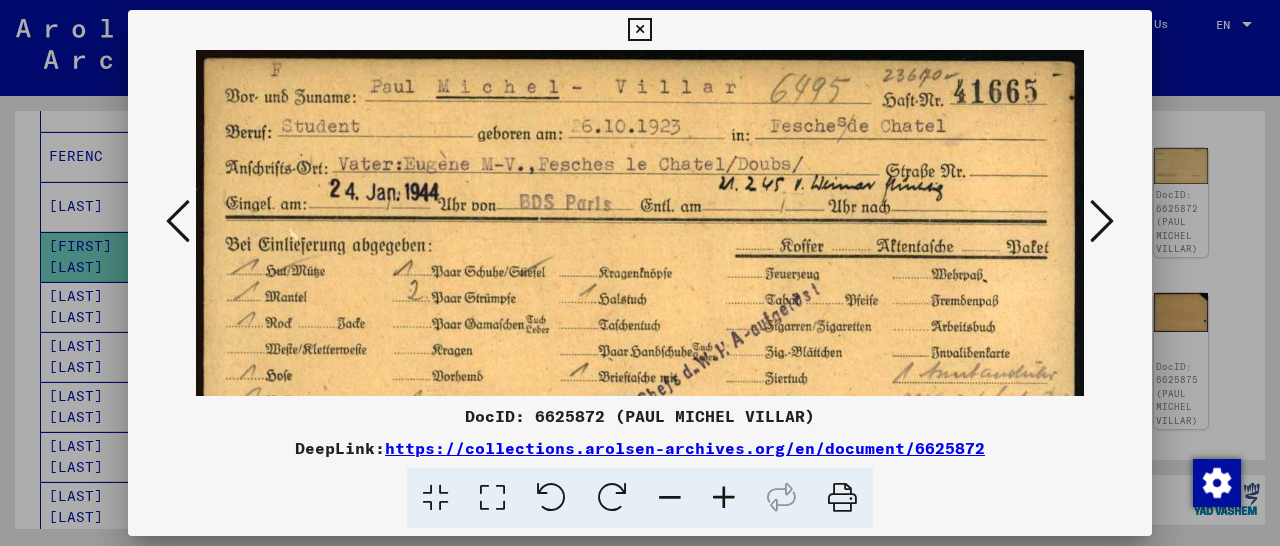 click at bounding box center [724, 498] 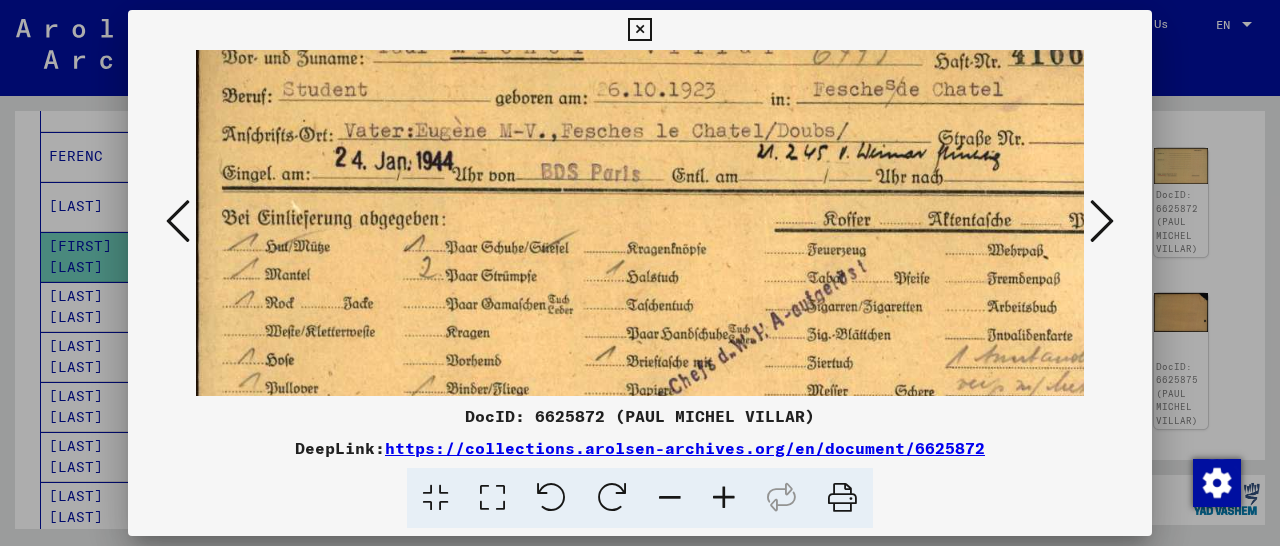 scroll, scrollTop: 44, scrollLeft: 6, axis: both 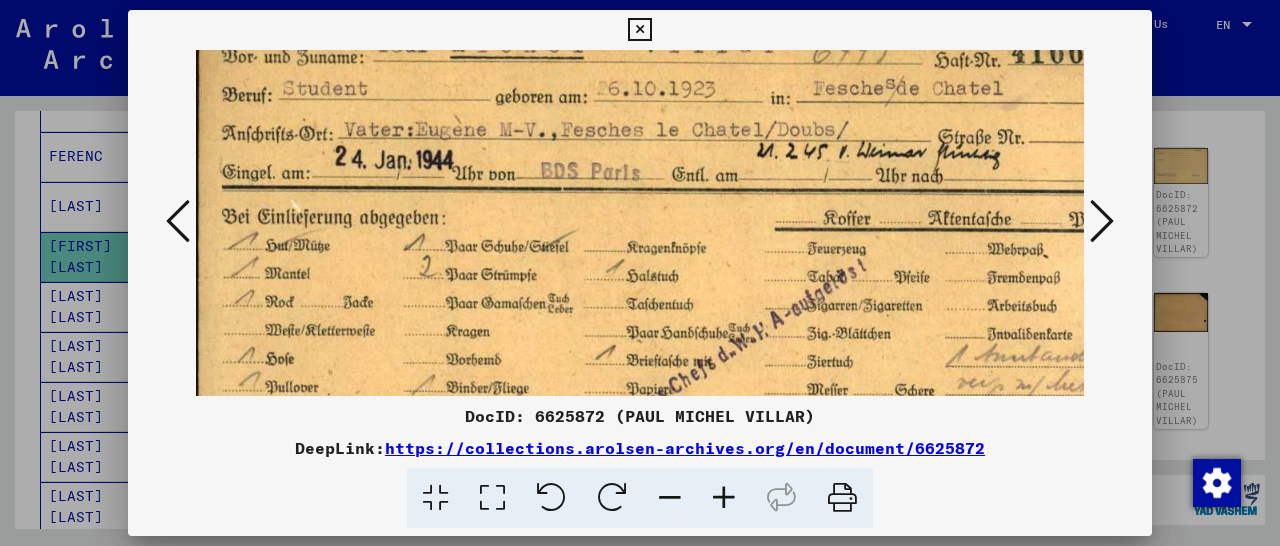 drag, startPoint x: 773, startPoint y: 296, endPoint x: 767, endPoint y: 252, distance: 44.407207 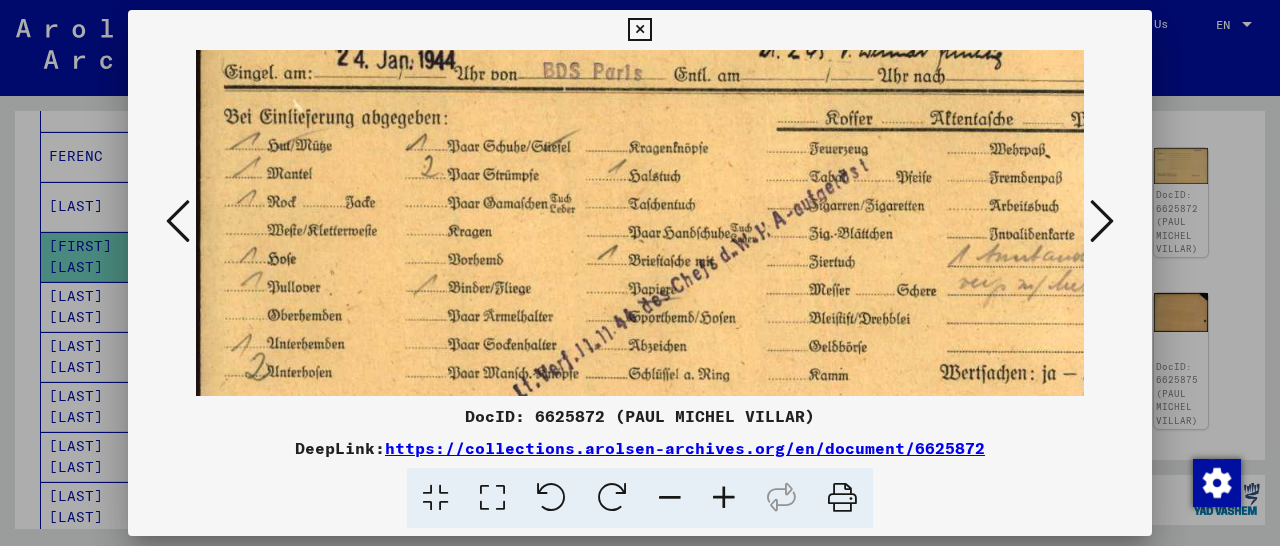 scroll, scrollTop: 223, scrollLeft: 0, axis: vertical 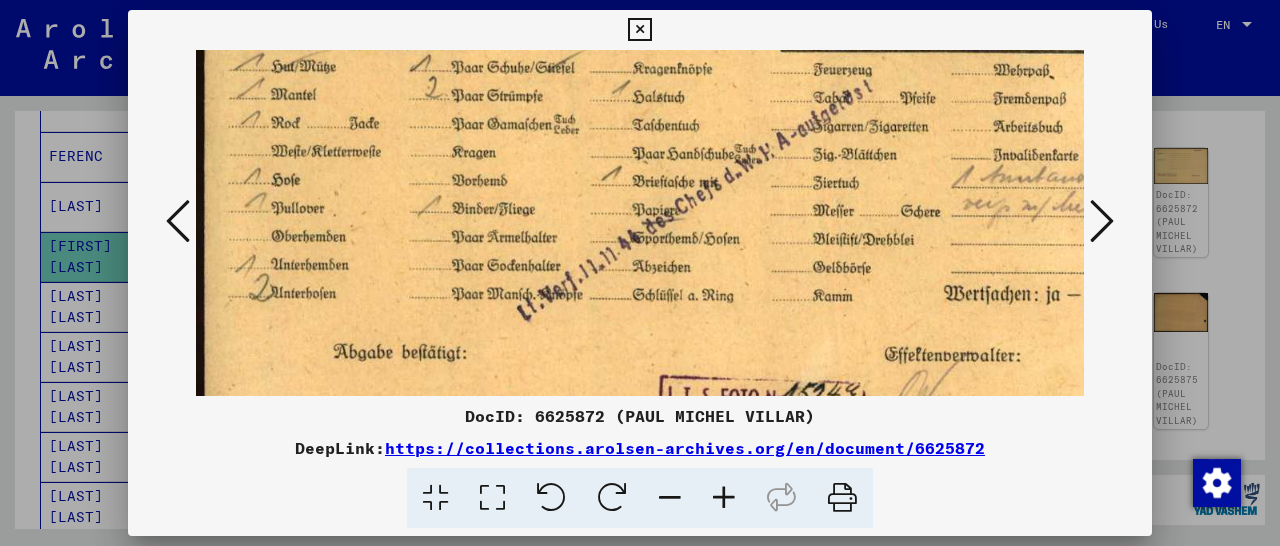 drag, startPoint x: 639, startPoint y: 280, endPoint x: 655, endPoint y: 101, distance: 179.71365 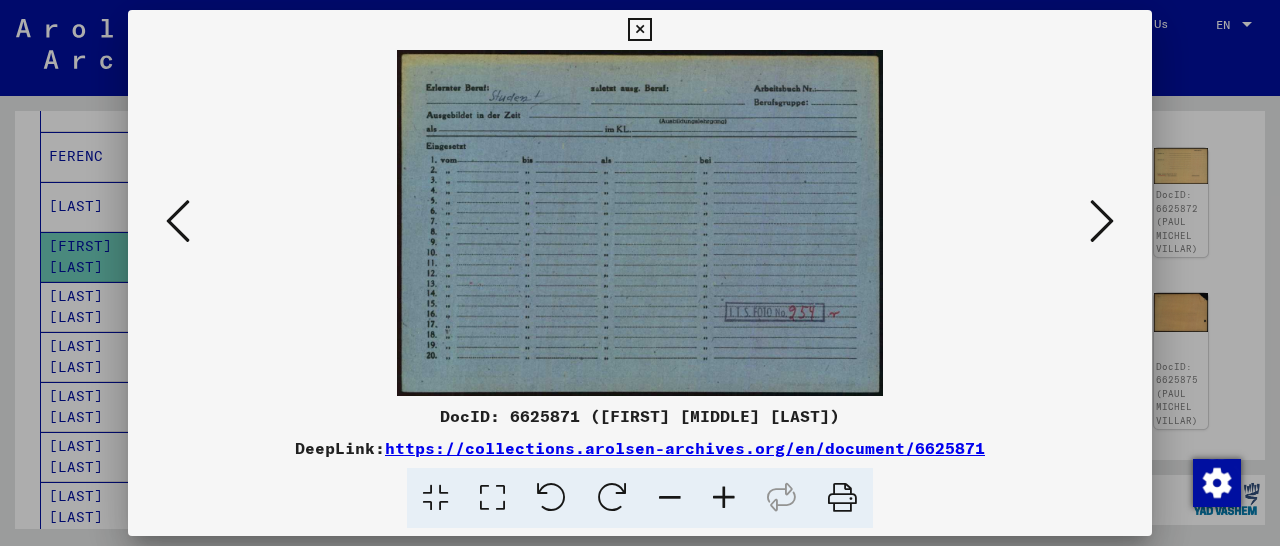 click at bounding box center (178, 221) 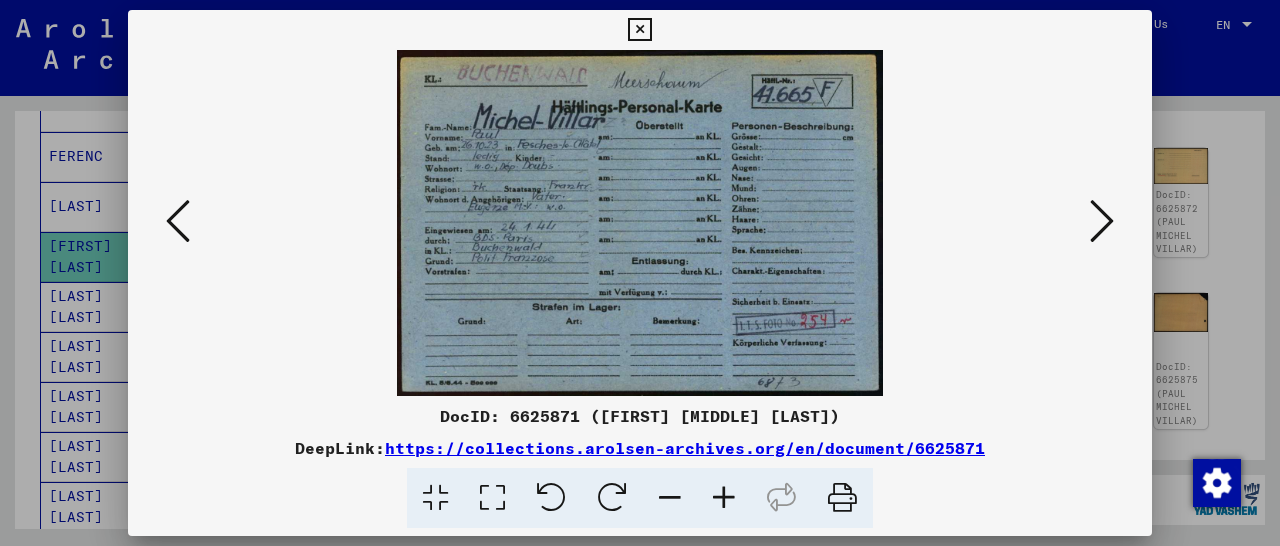 click at bounding box center (1102, 221) 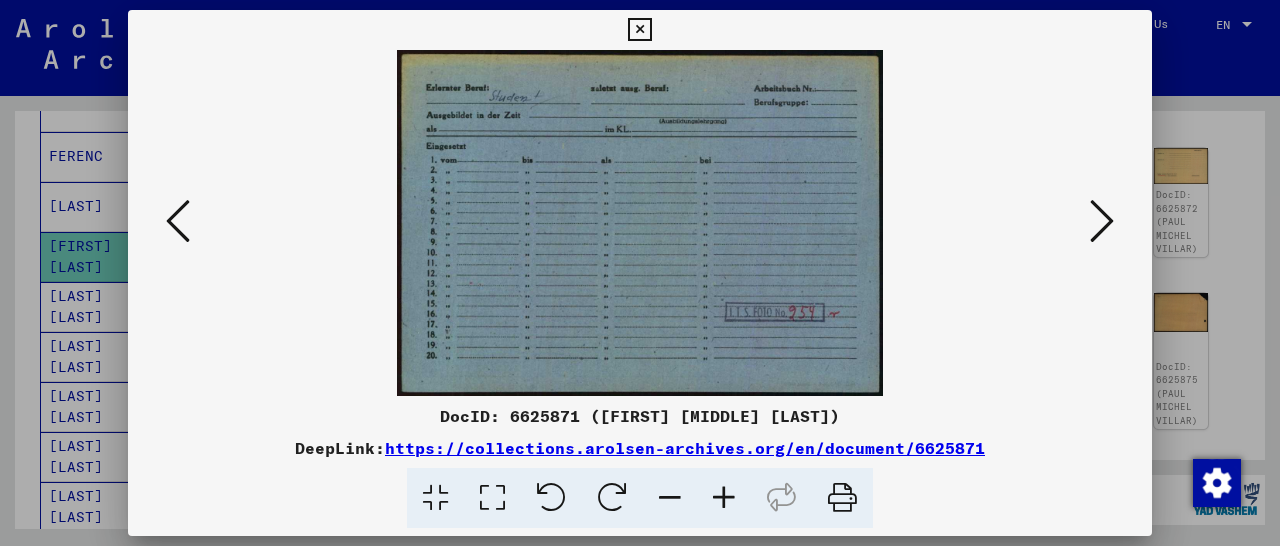click at bounding box center [1102, 221] 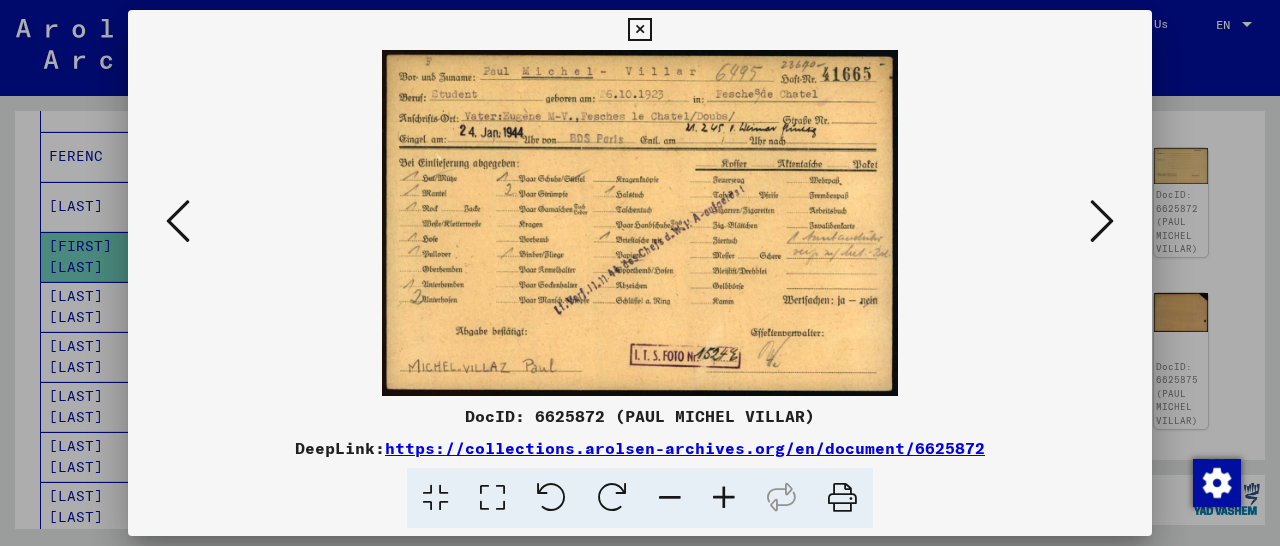 click at bounding box center [1102, 221] 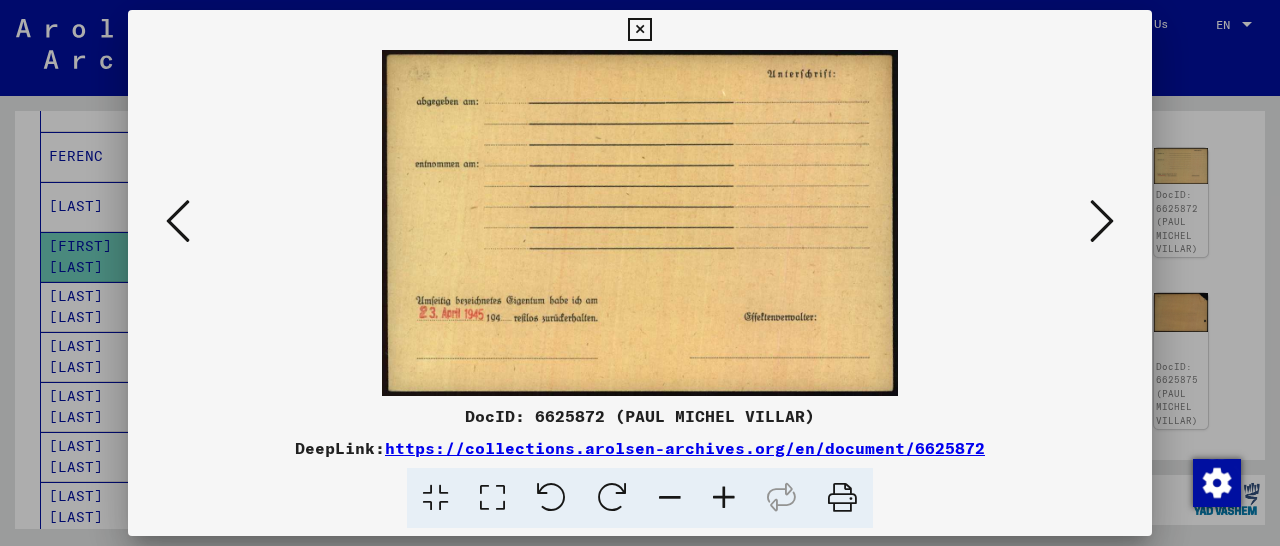 click at bounding box center (1102, 221) 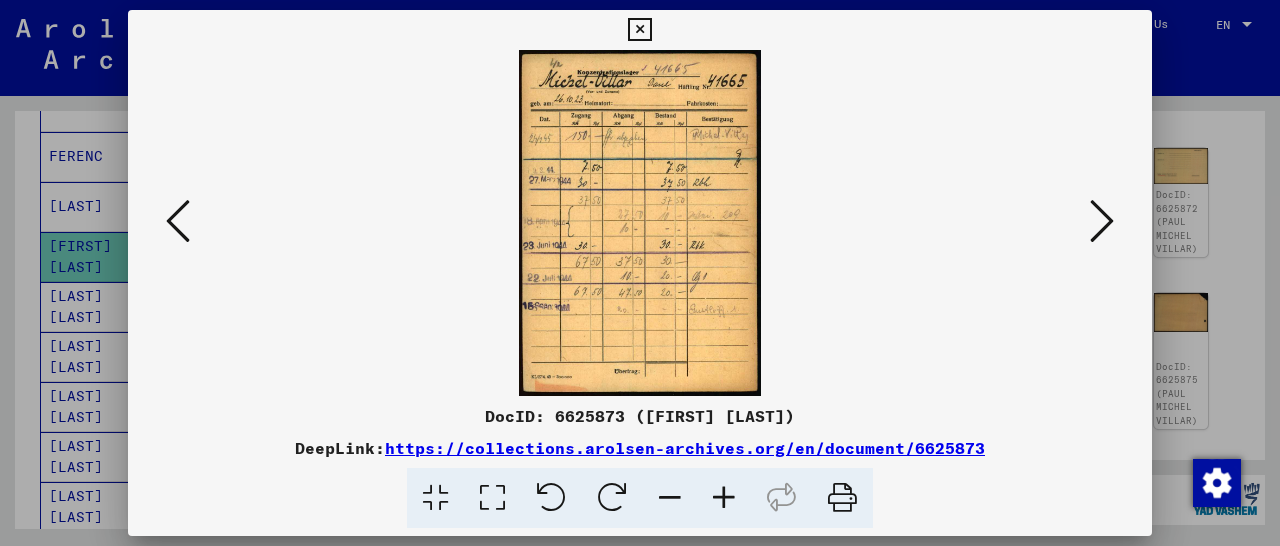 click at bounding box center (1102, 221) 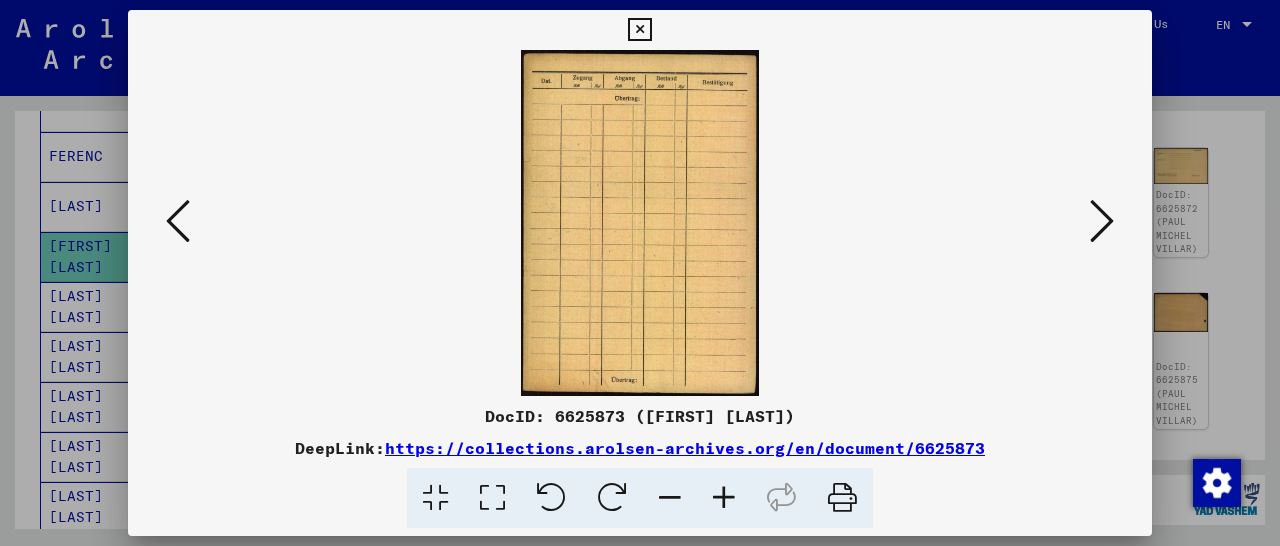 click at bounding box center [1102, 221] 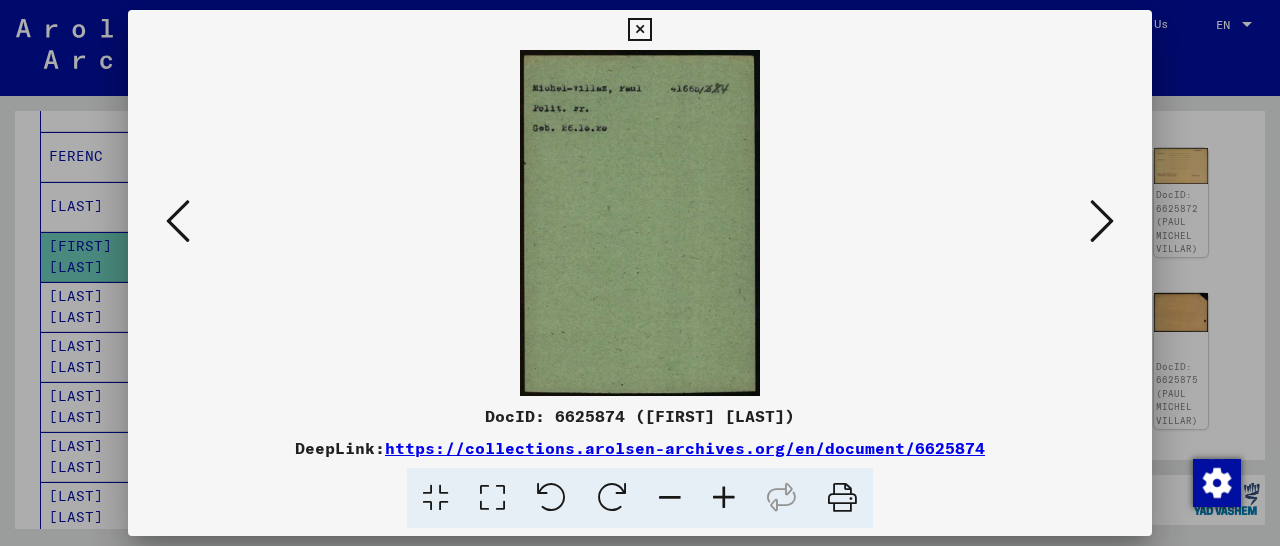 click at bounding box center [1102, 221] 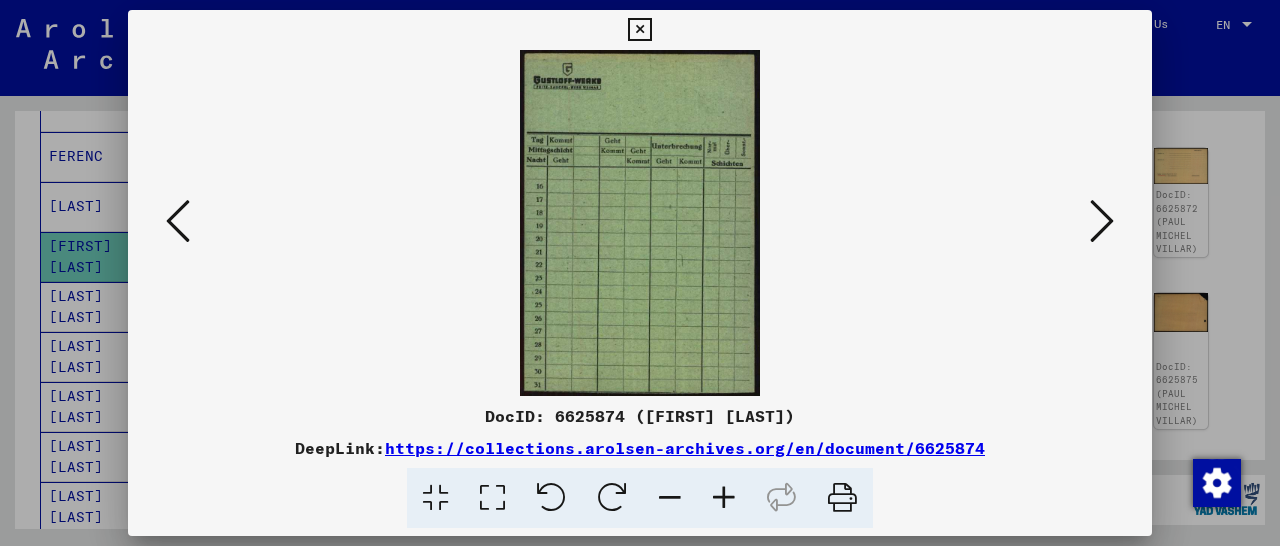 click at bounding box center [1102, 221] 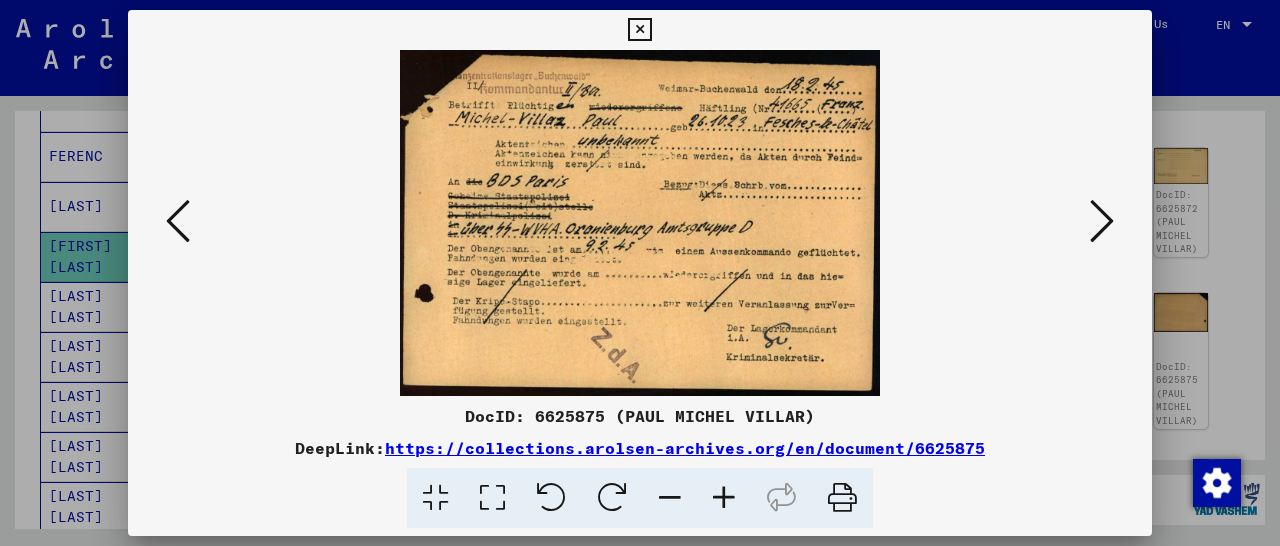 click at bounding box center (724, 498) 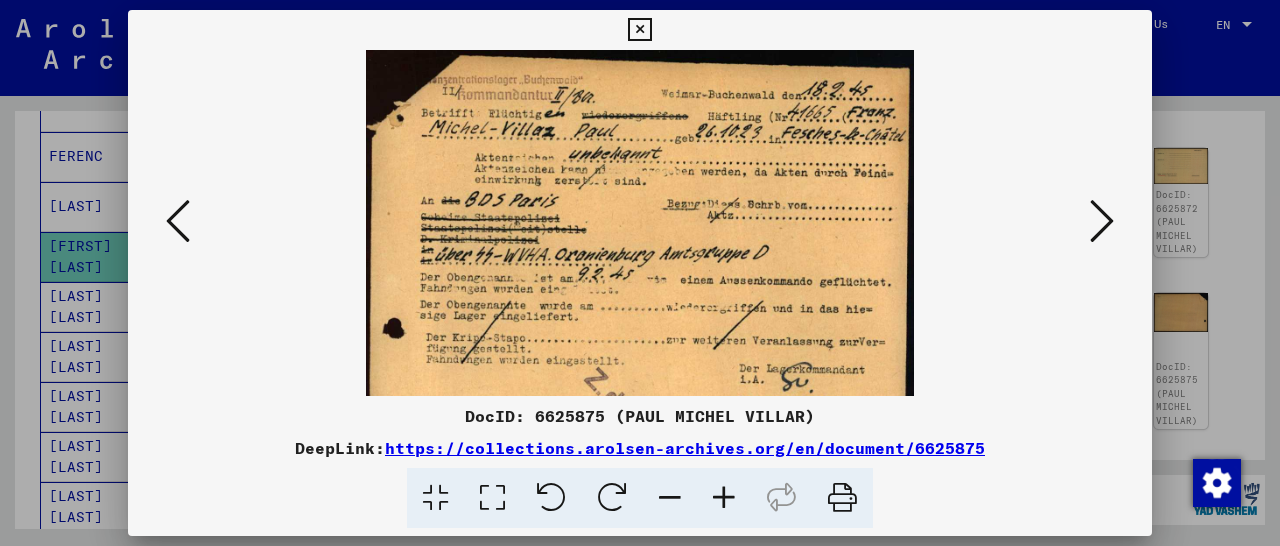 click at bounding box center (724, 498) 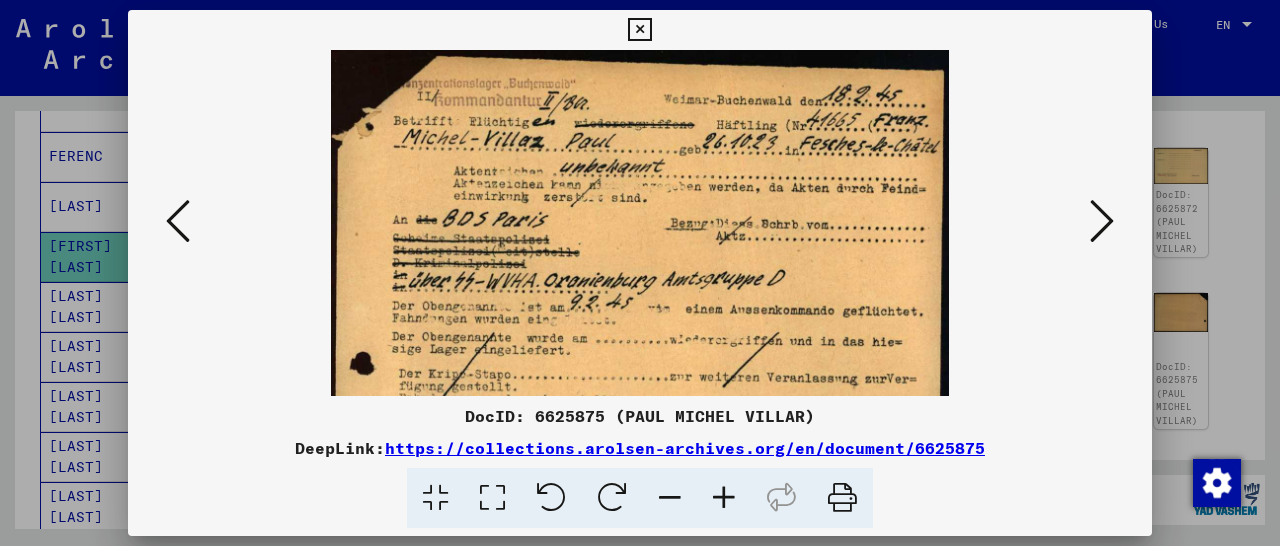 click at bounding box center (724, 498) 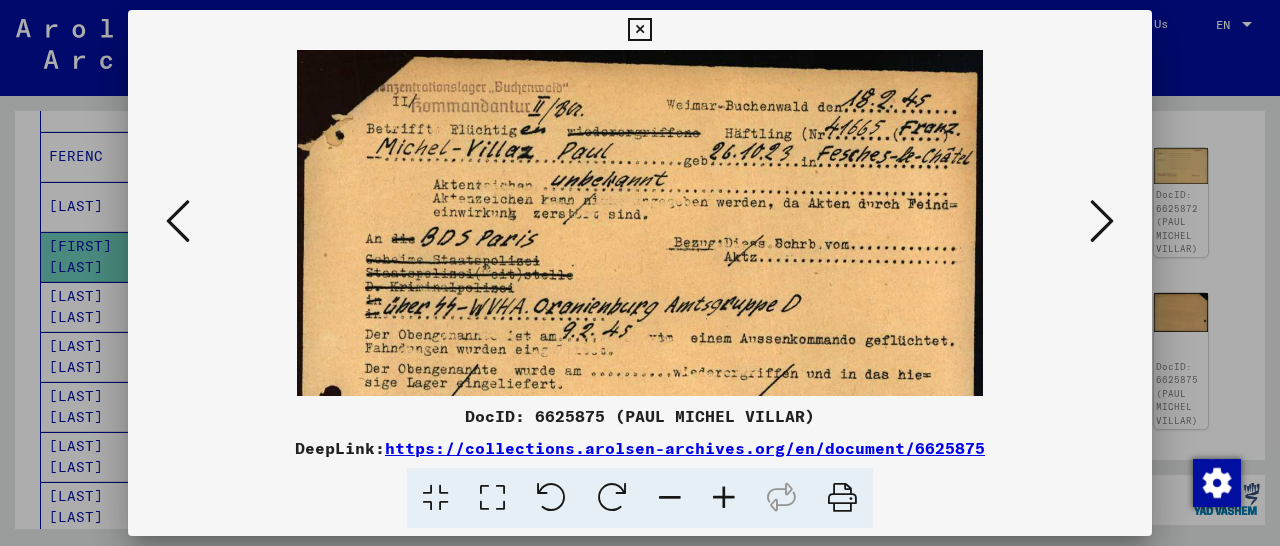 click at bounding box center (724, 498) 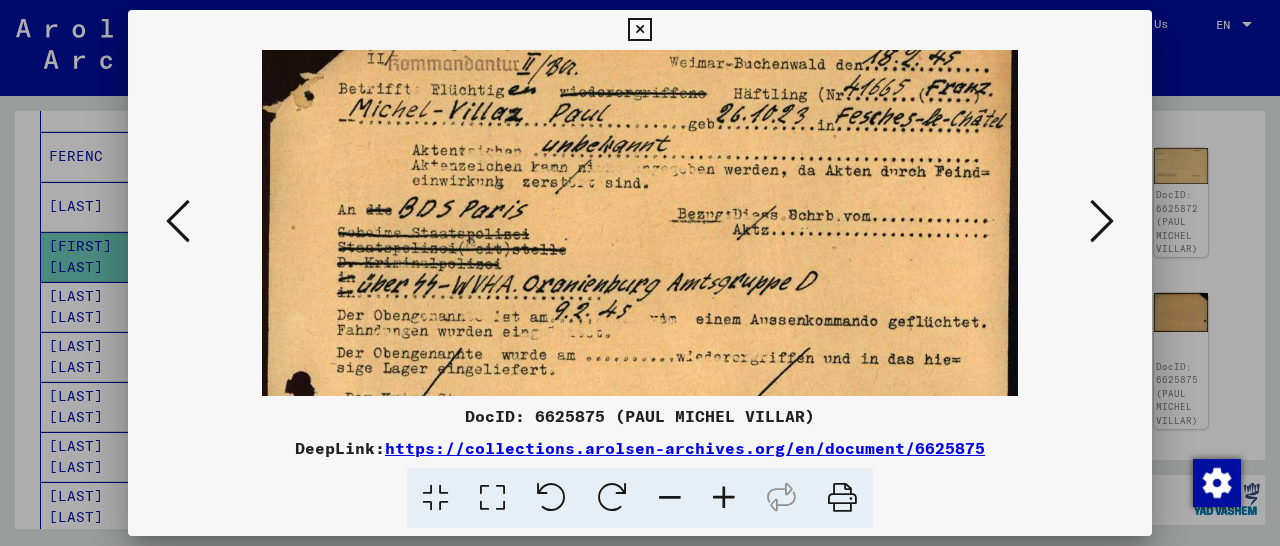 scroll, scrollTop: 49, scrollLeft: 0, axis: vertical 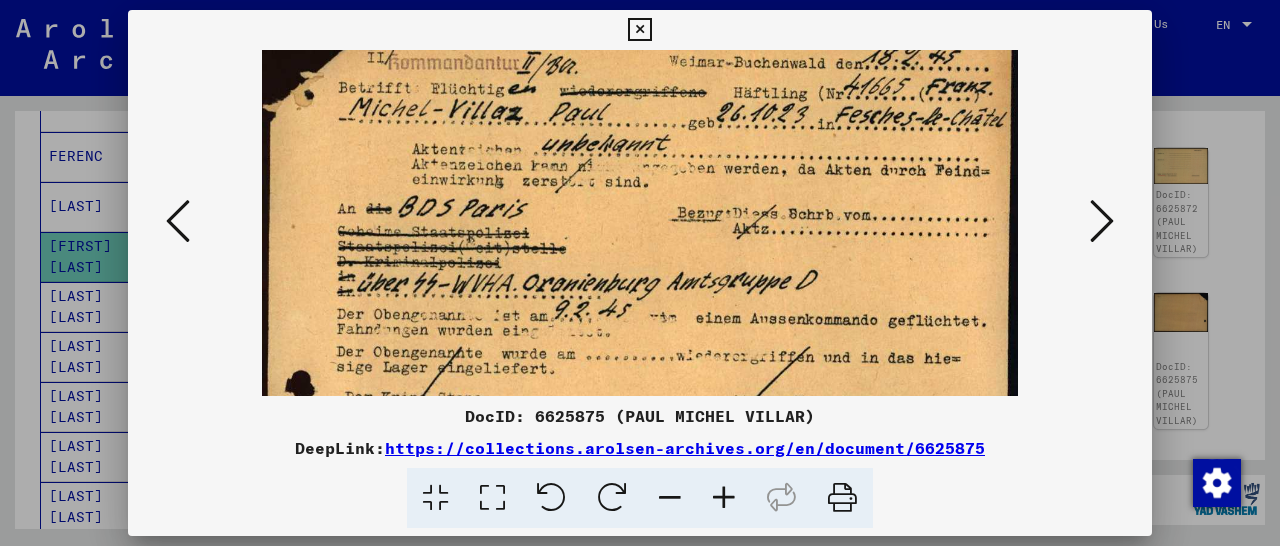 drag, startPoint x: 728, startPoint y: 357, endPoint x: 729, endPoint y: 308, distance: 49.010204 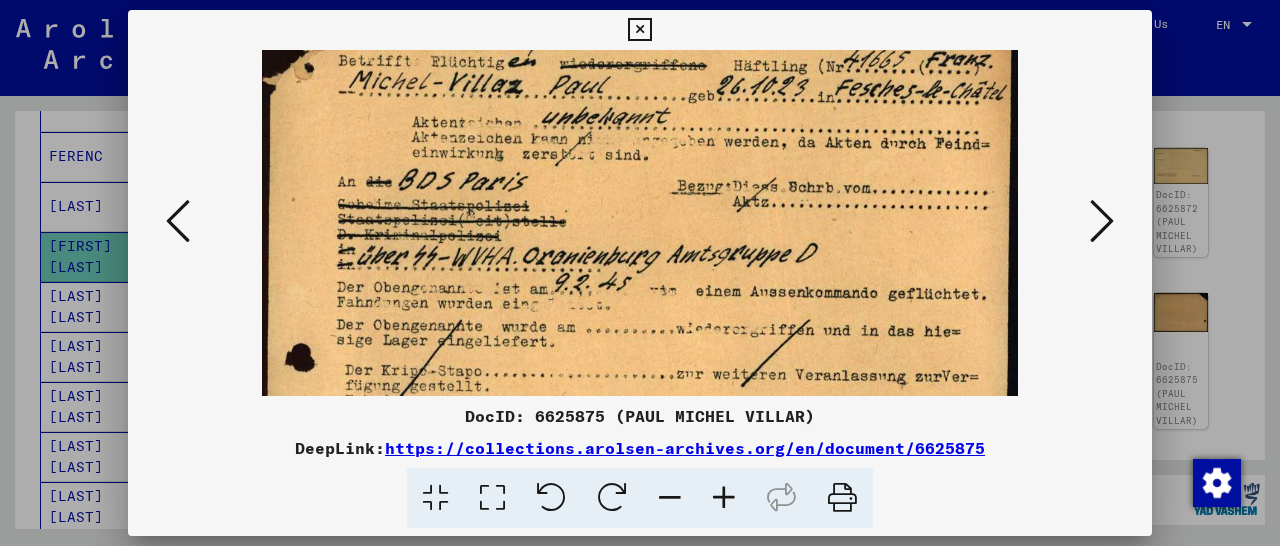 scroll, scrollTop: 78, scrollLeft: 0, axis: vertical 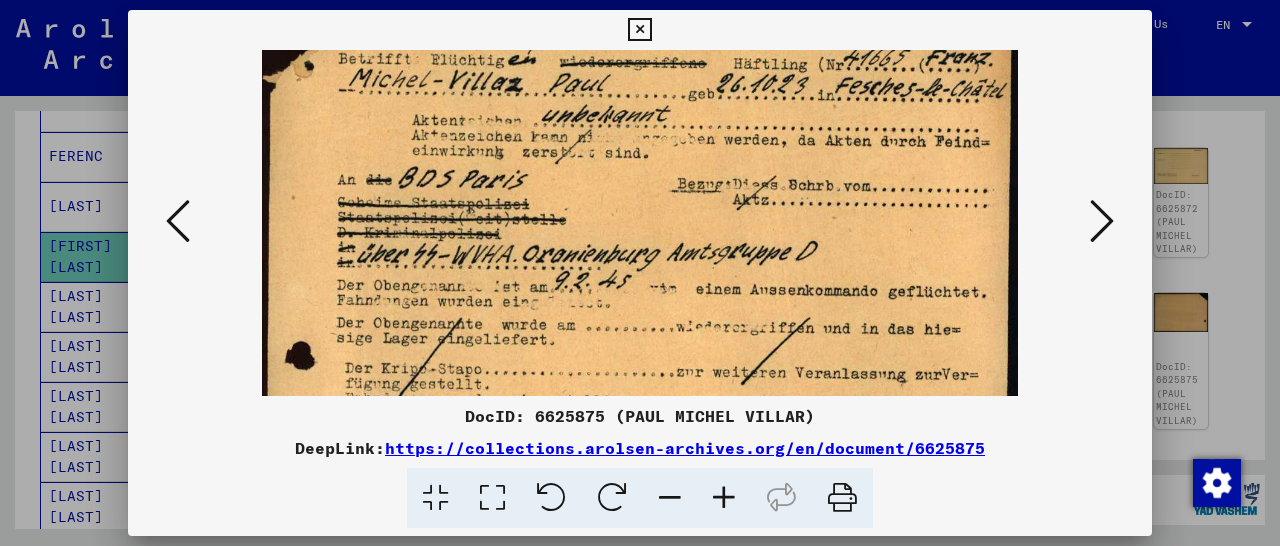drag, startPoint x: 651, startPoint y: 340, endPoint x: 662, endPoint y: 265, distance: 75.802376 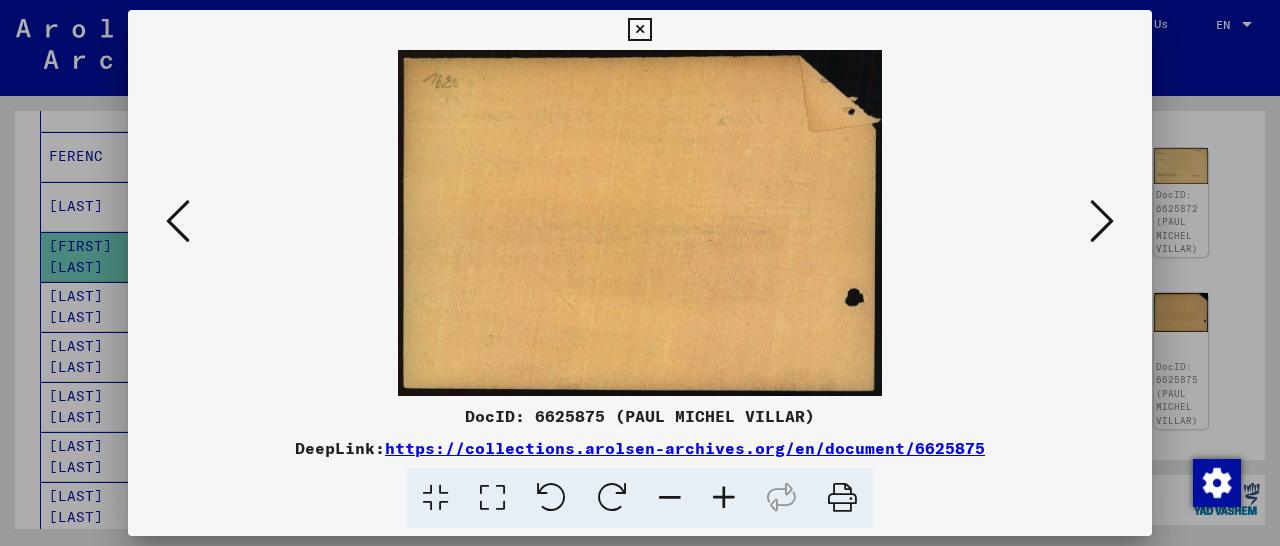 click at bounding box center [1102, 221] 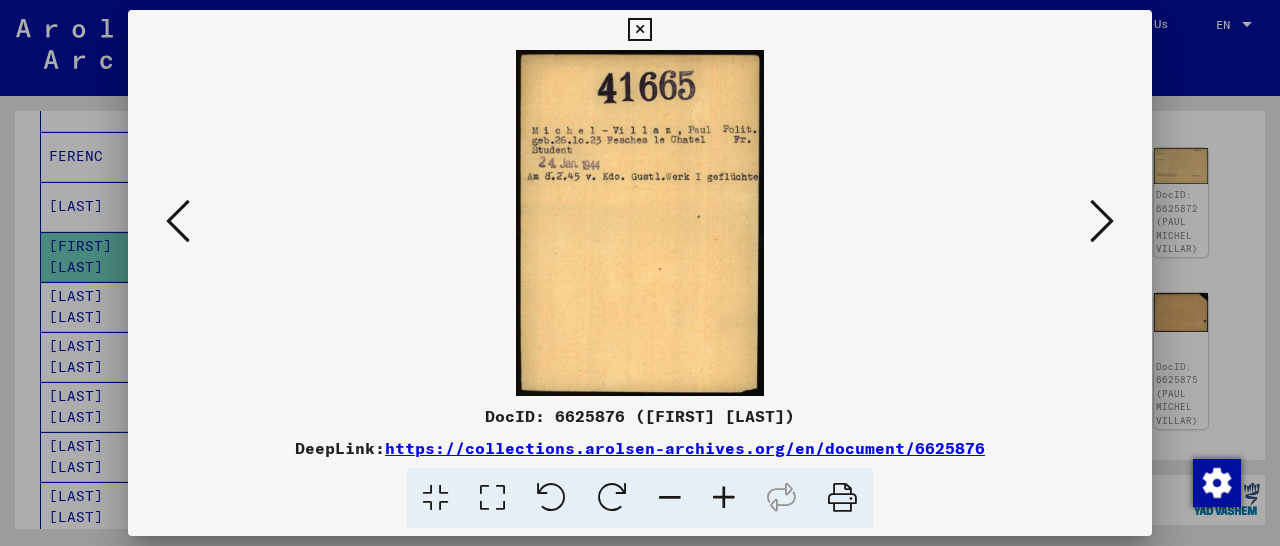 click at bounding box center [1102, 221] 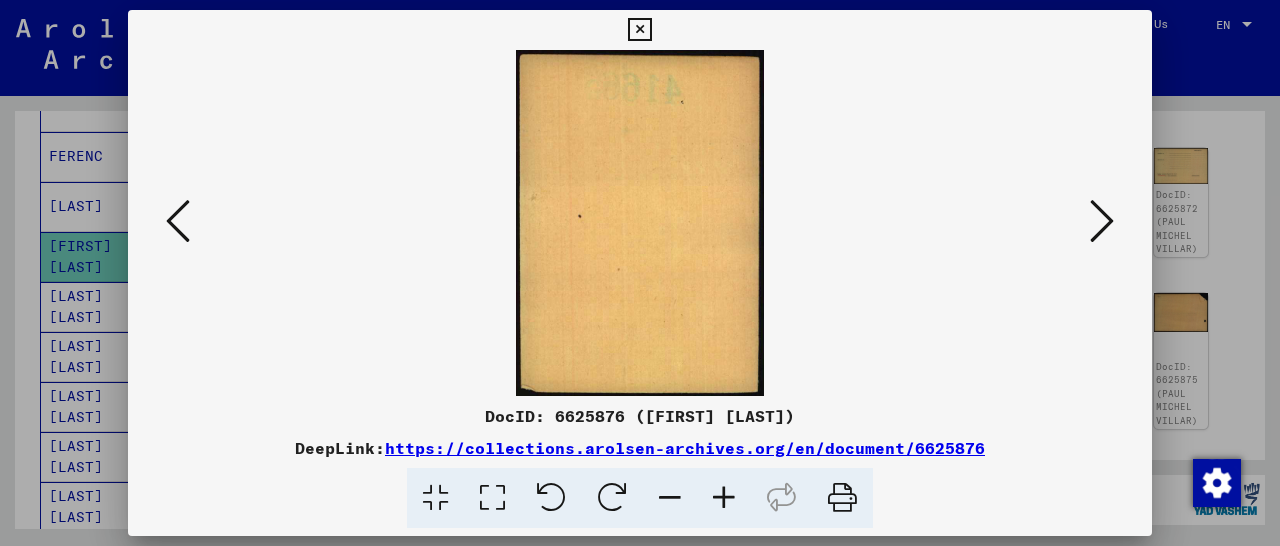 click at bounding box center (1102, 221) 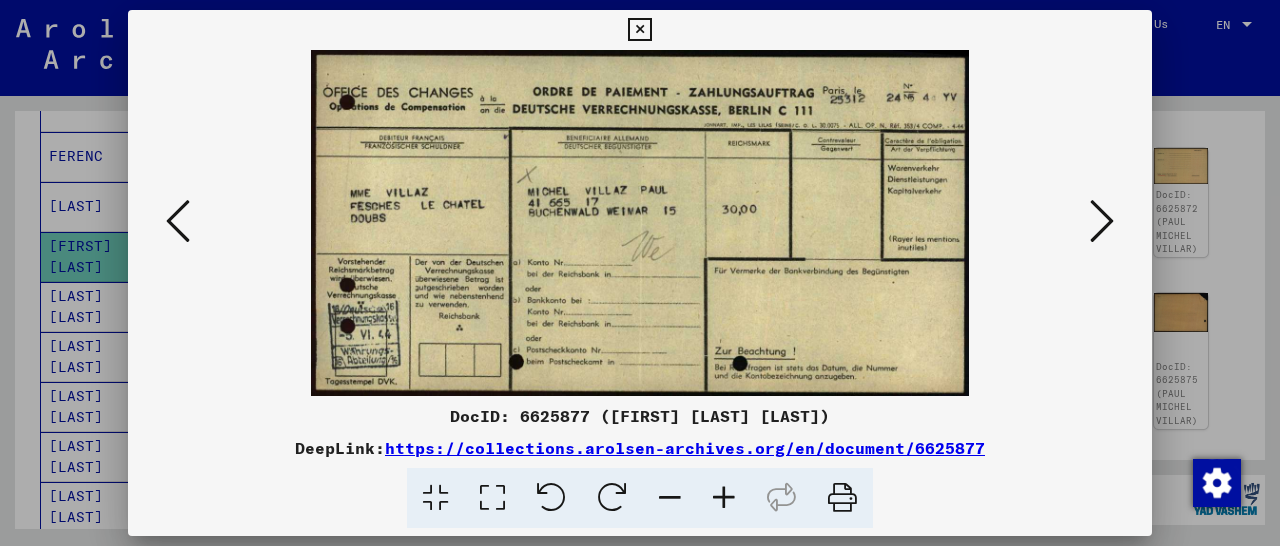 click at bounding box center [1102, 221] 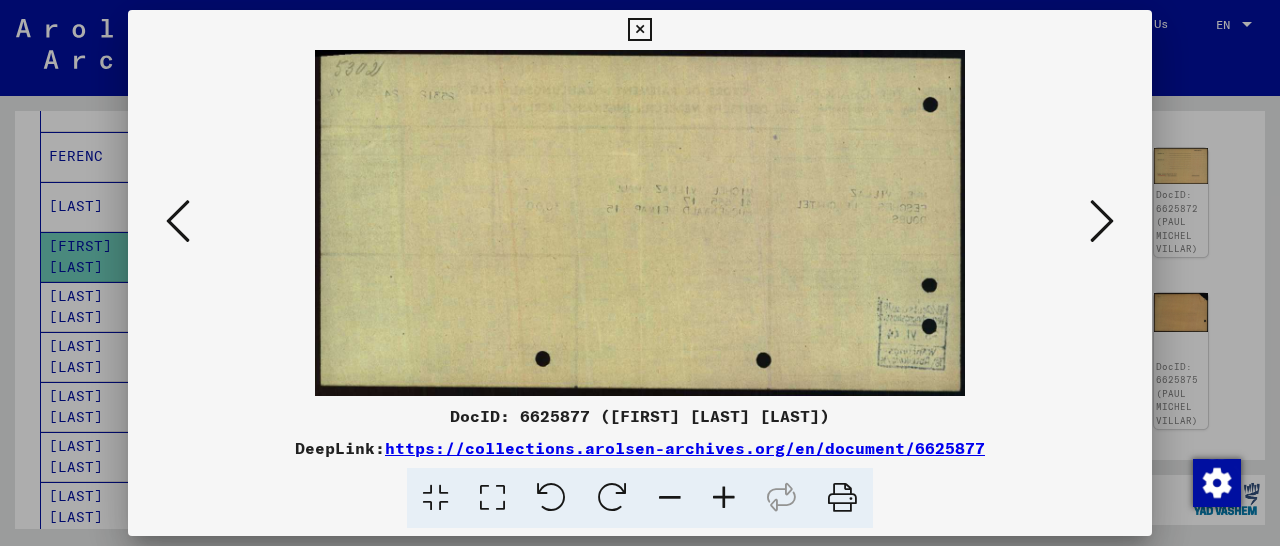 click at bounding box center [1102, 221] 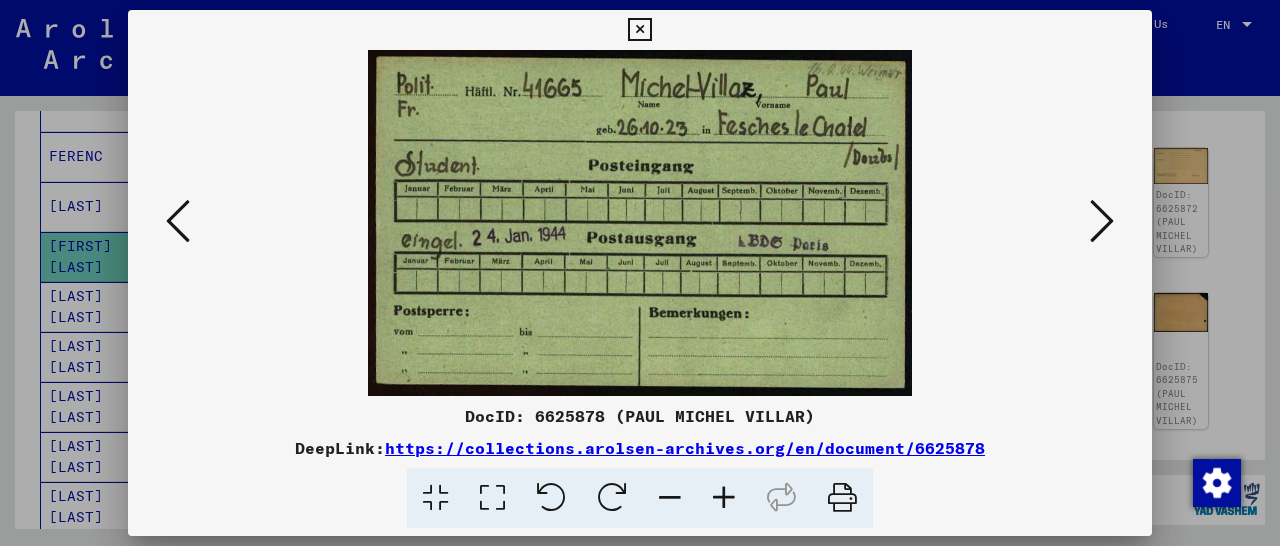 click at bounding box center (1102, 221) 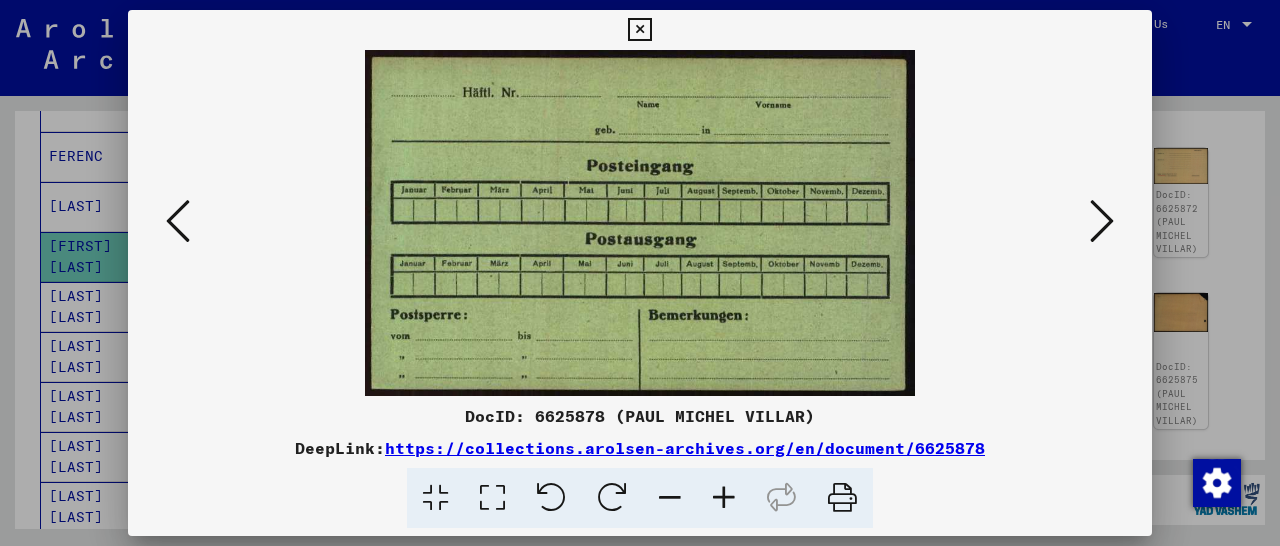 click at bounding box center (1102, 221) 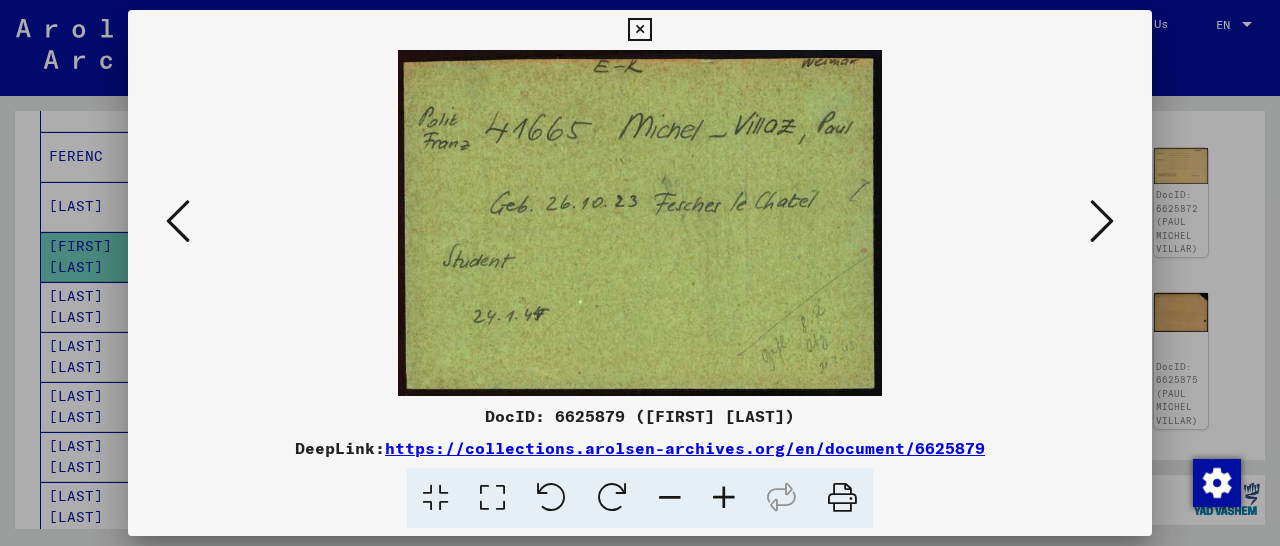 click at bounding box center (1102, 221) 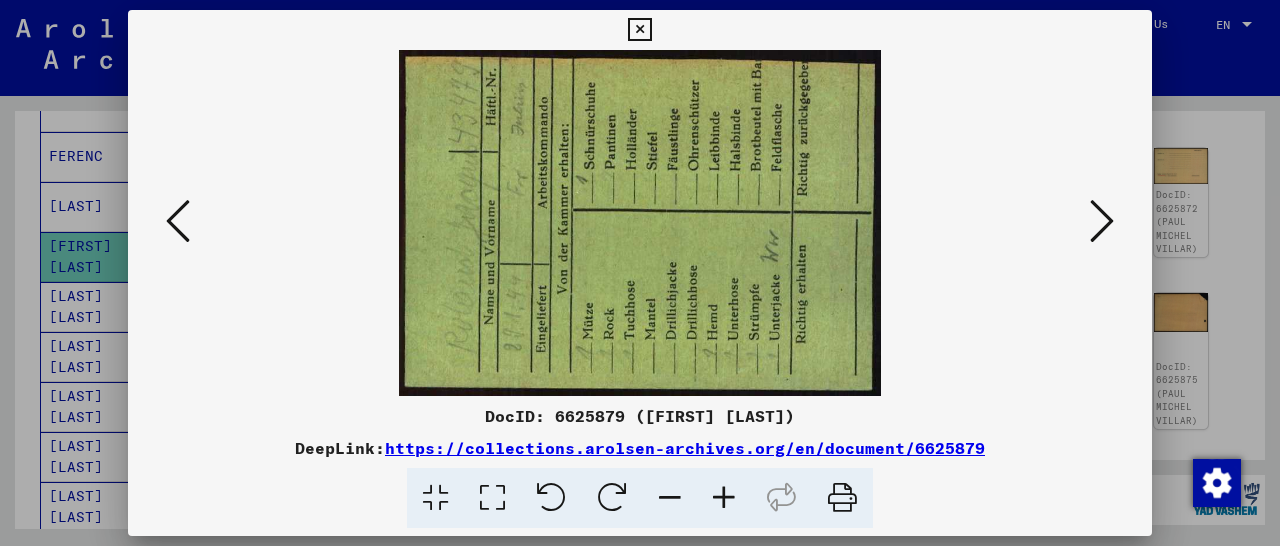click at bounding box center [1102, 221] 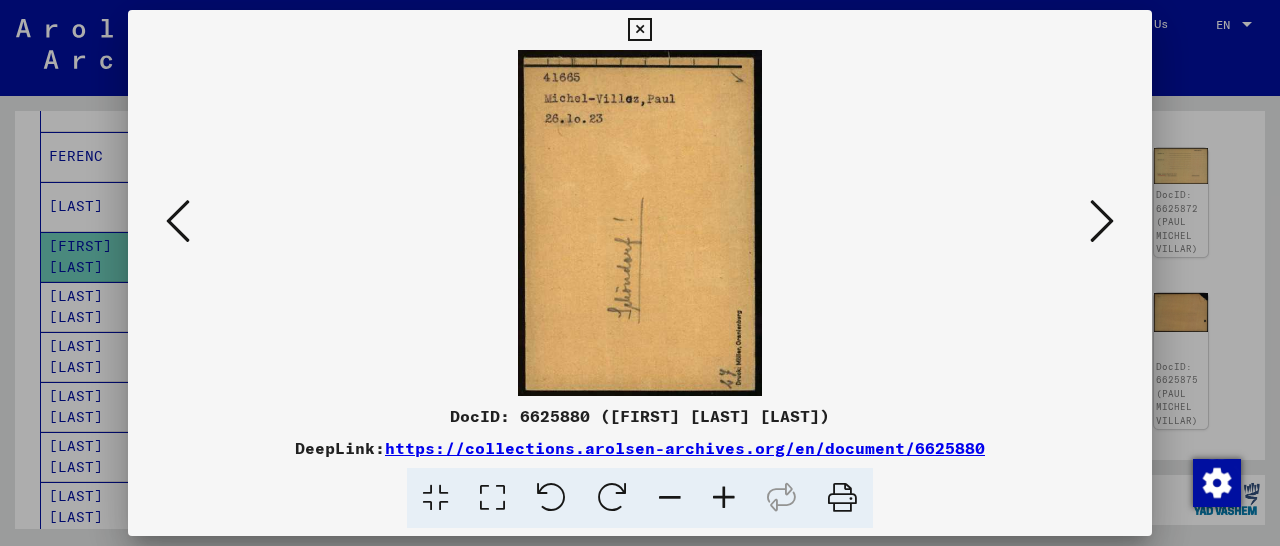 click at bounding box center (1102, 221) 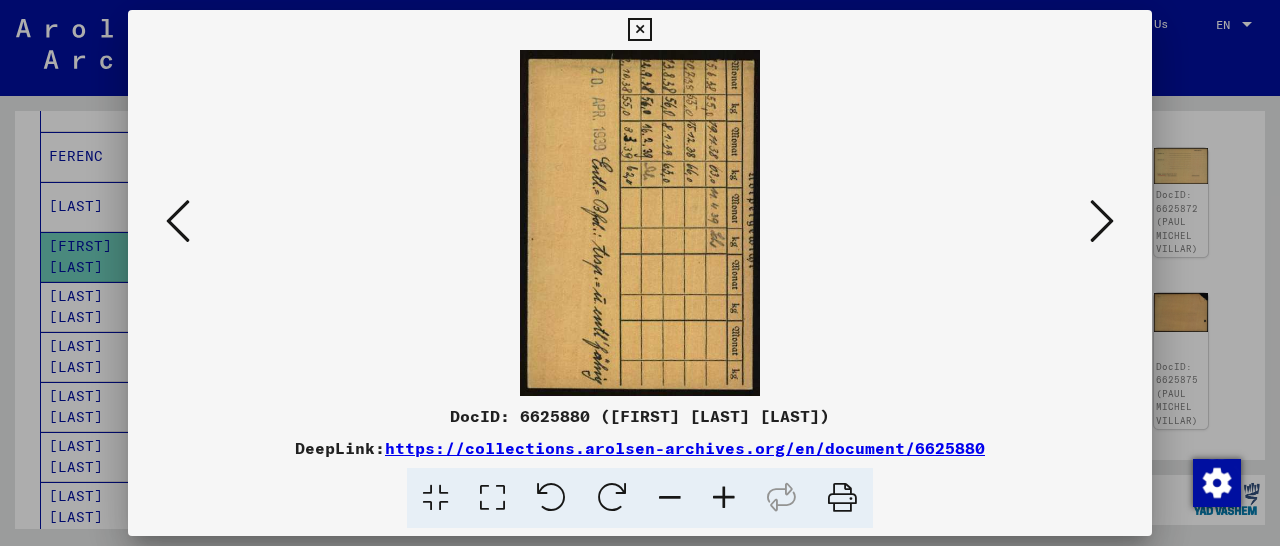 click at bounding box center [1102, 221] 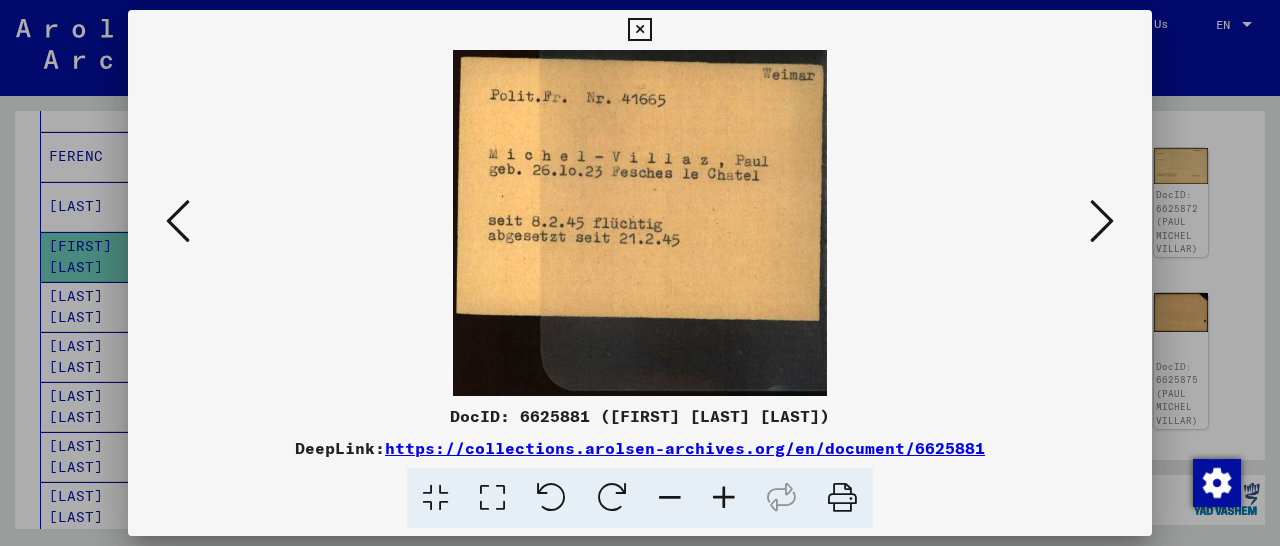 click at bounding box center (1102, 221) 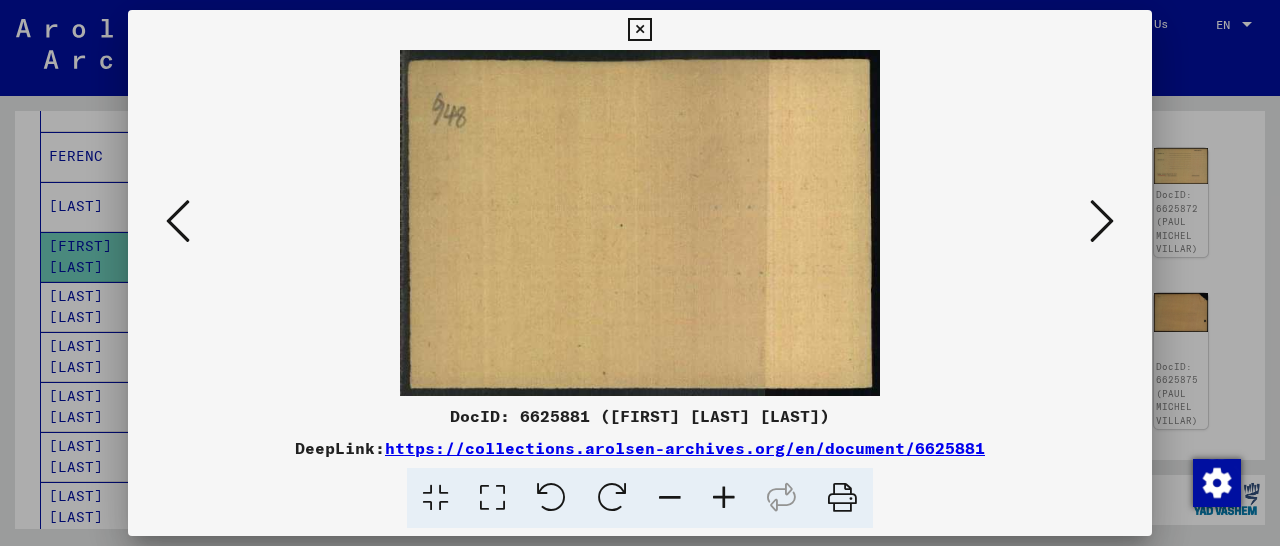 click at bounding box center (1102, 221) 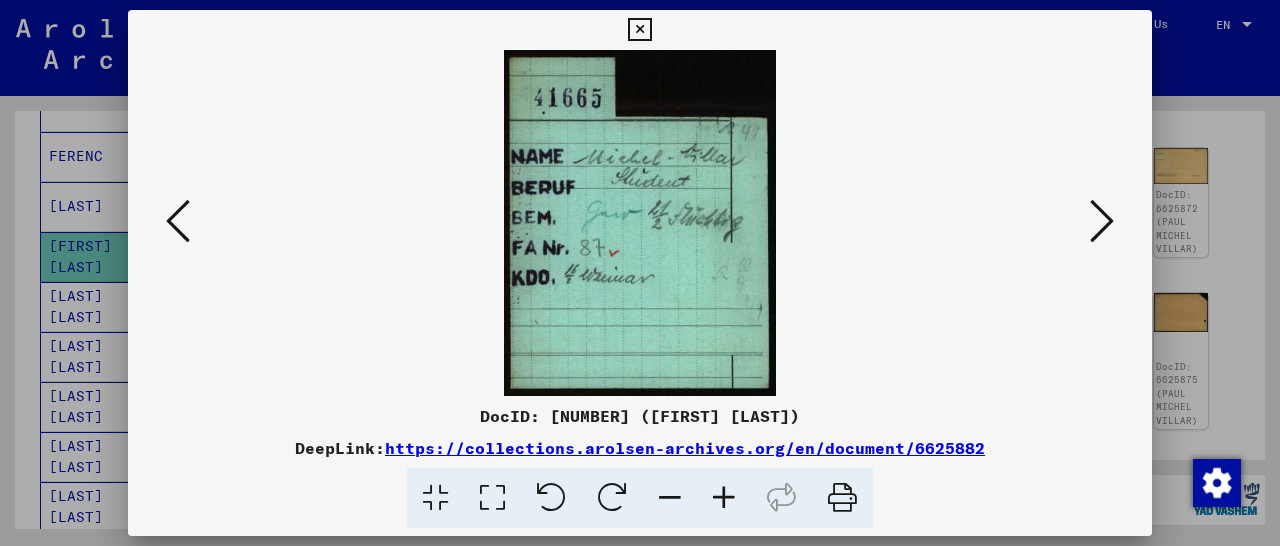 click at bounding box center (724, 498) 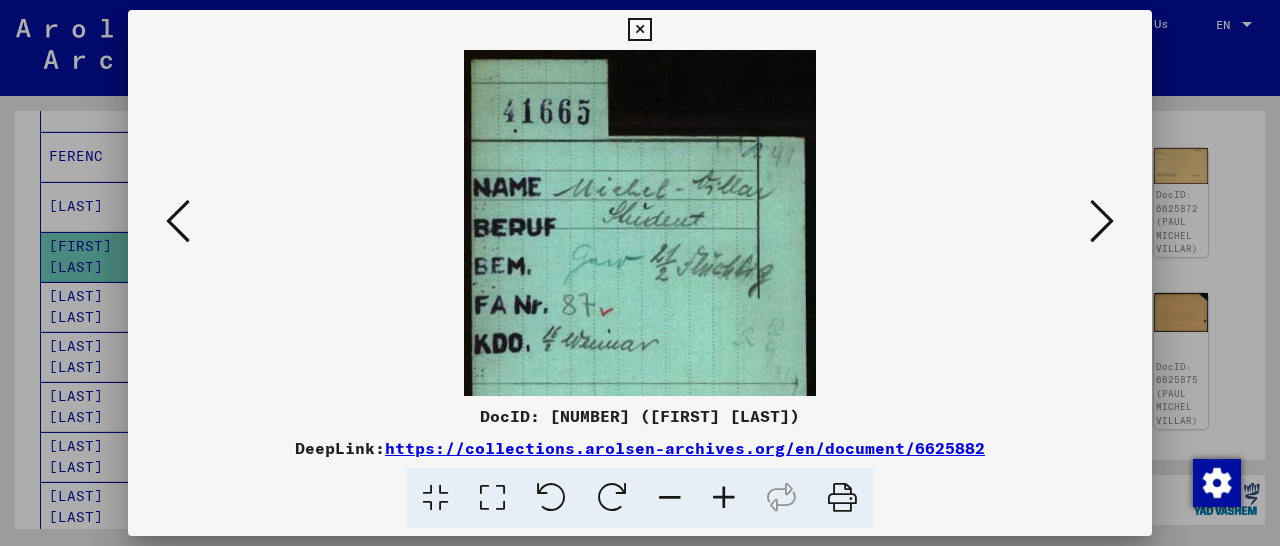 click at bounding box center [724, 498] 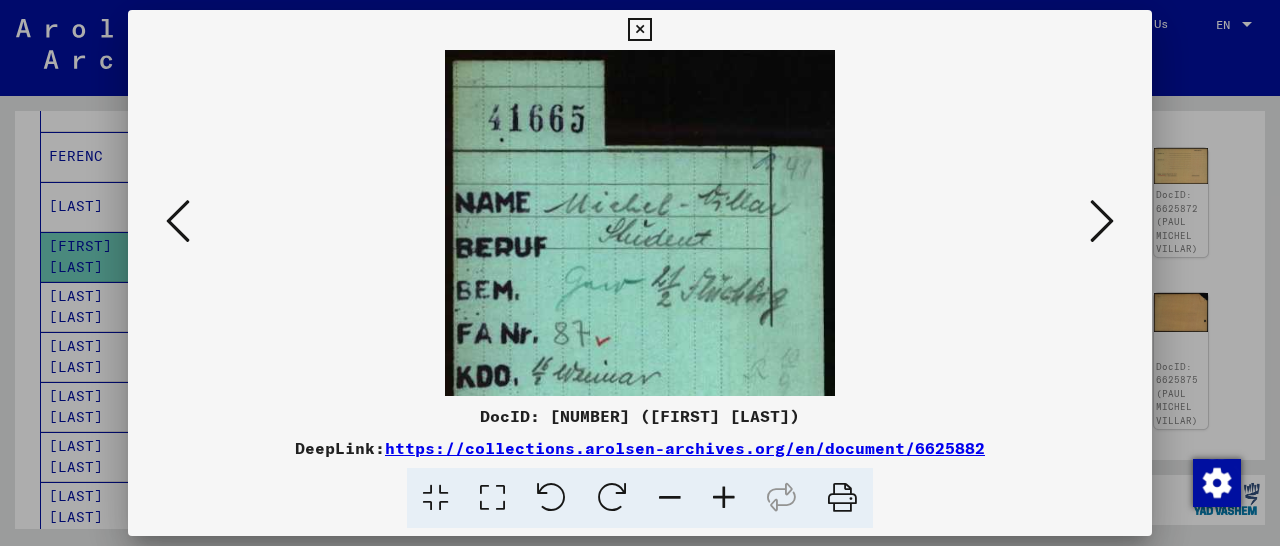 click at bounding box center (724, 498) 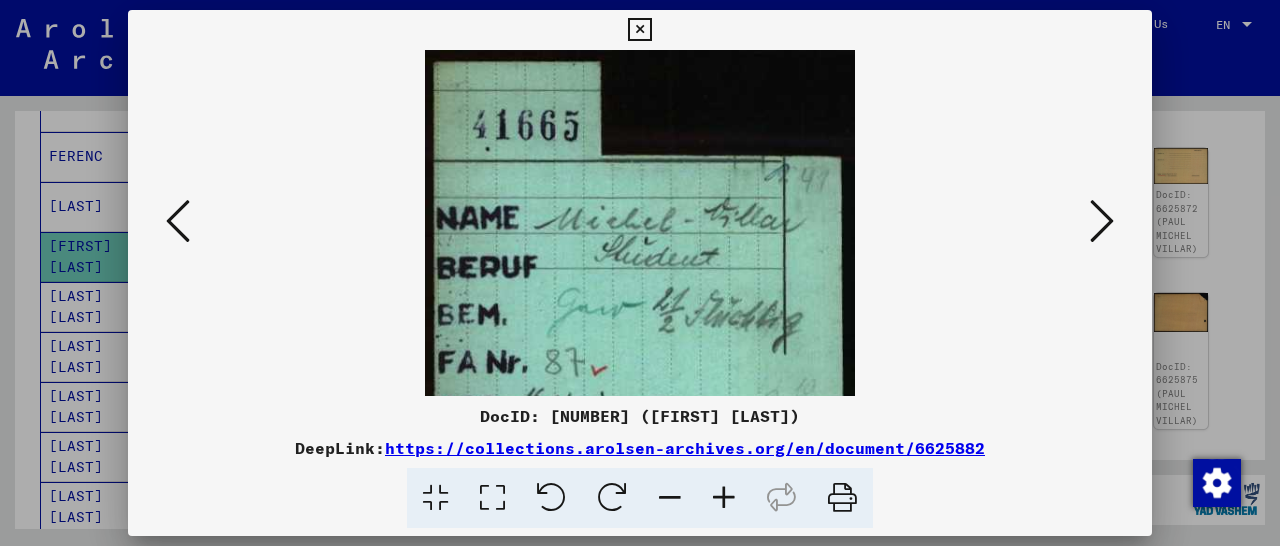 click at bounding box center [724, 498] 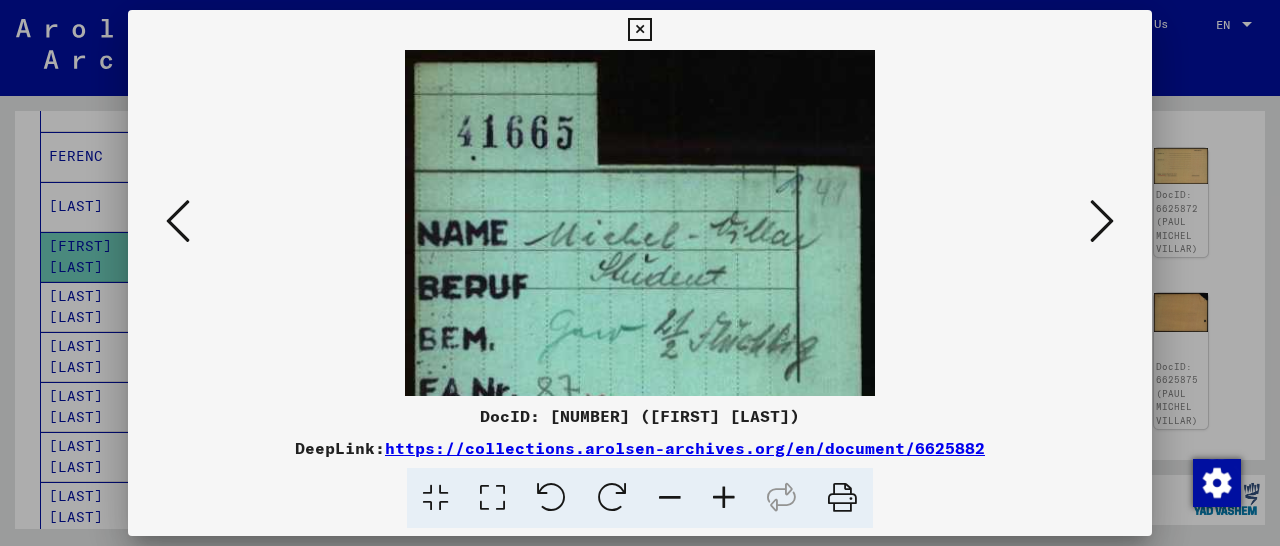 click at bounding box center (724, 498) 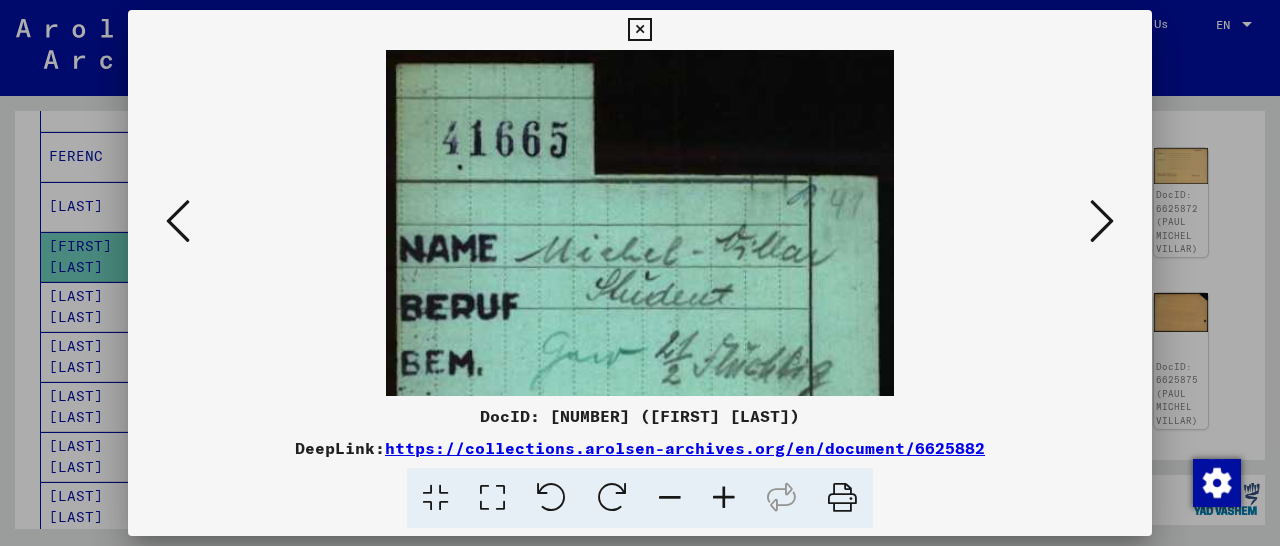 click at bounding box center (724, 498) 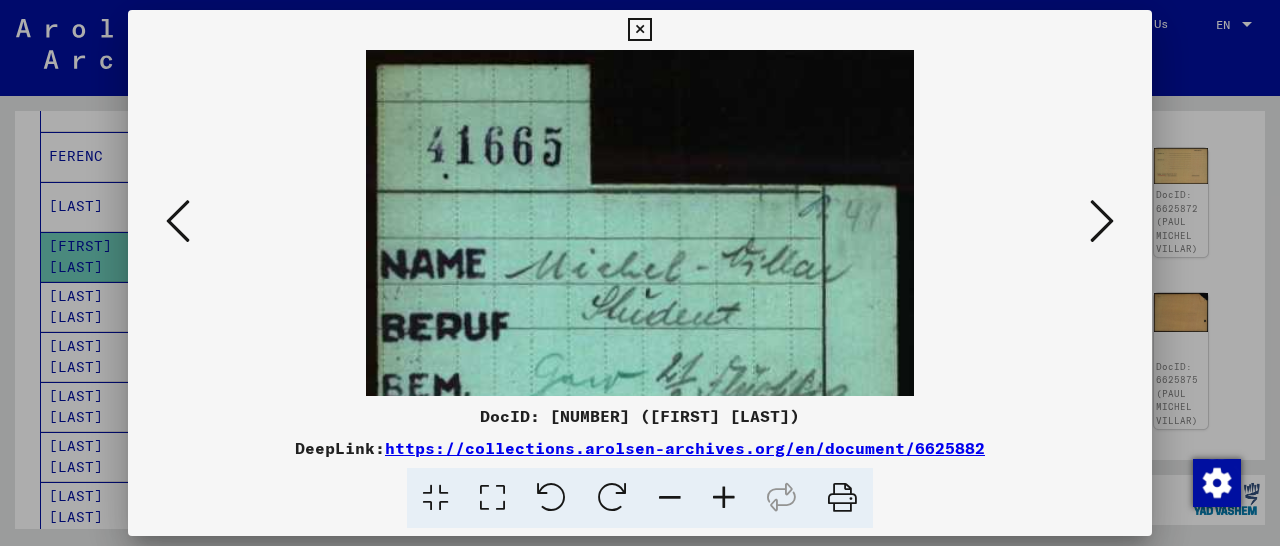 click at bounding box center [724, 498] 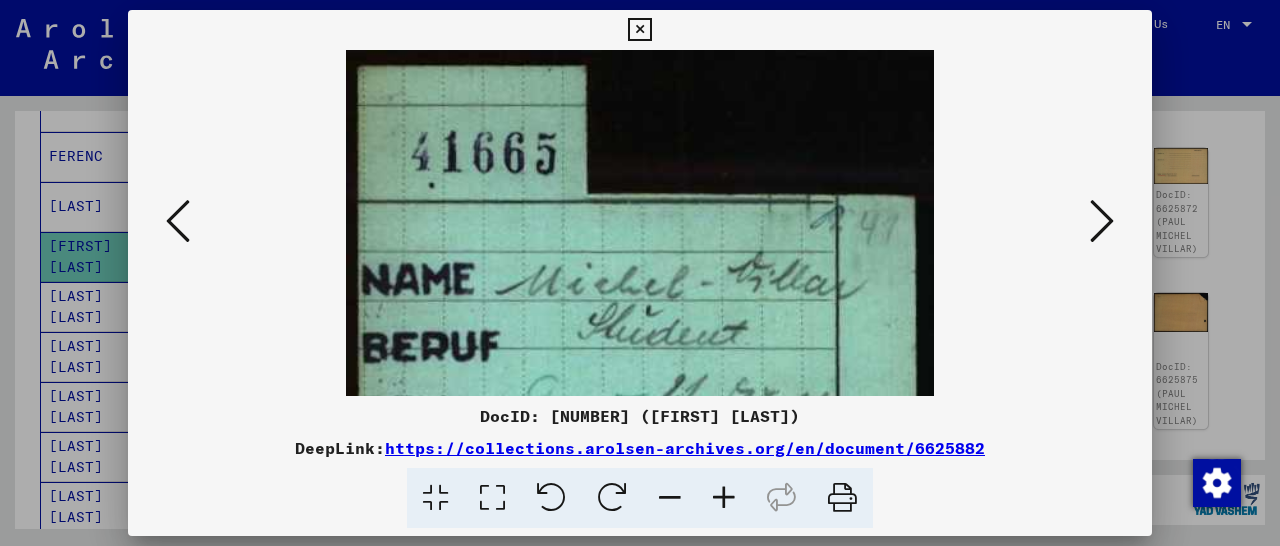 click at bounding box center [724, 498] 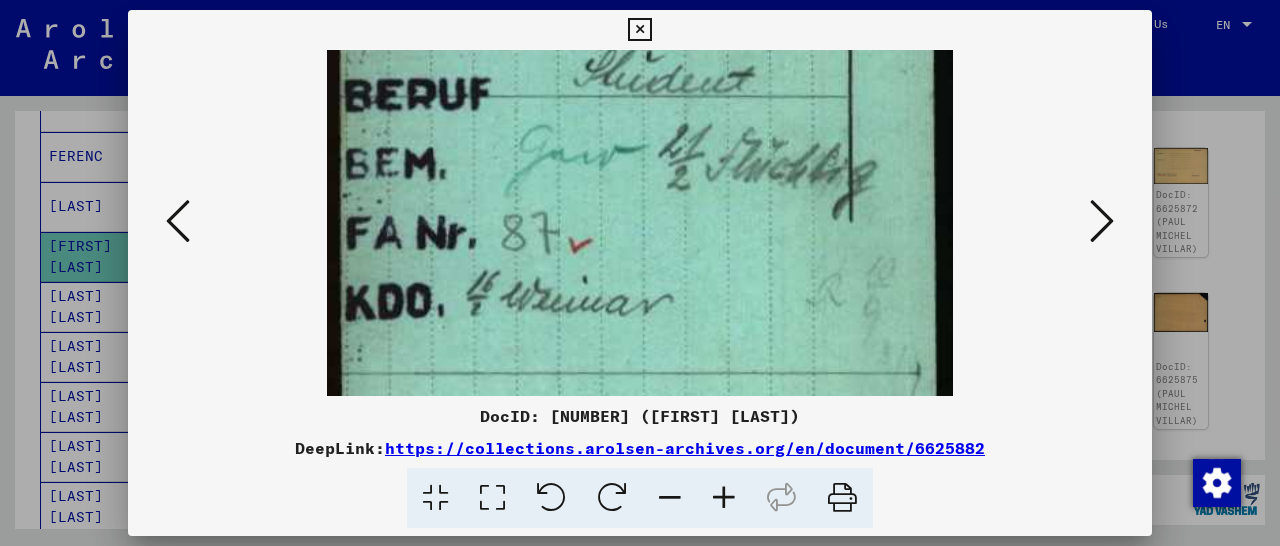 scroll, scrollTop: 275, scrollLeft: 0, axis: vertical 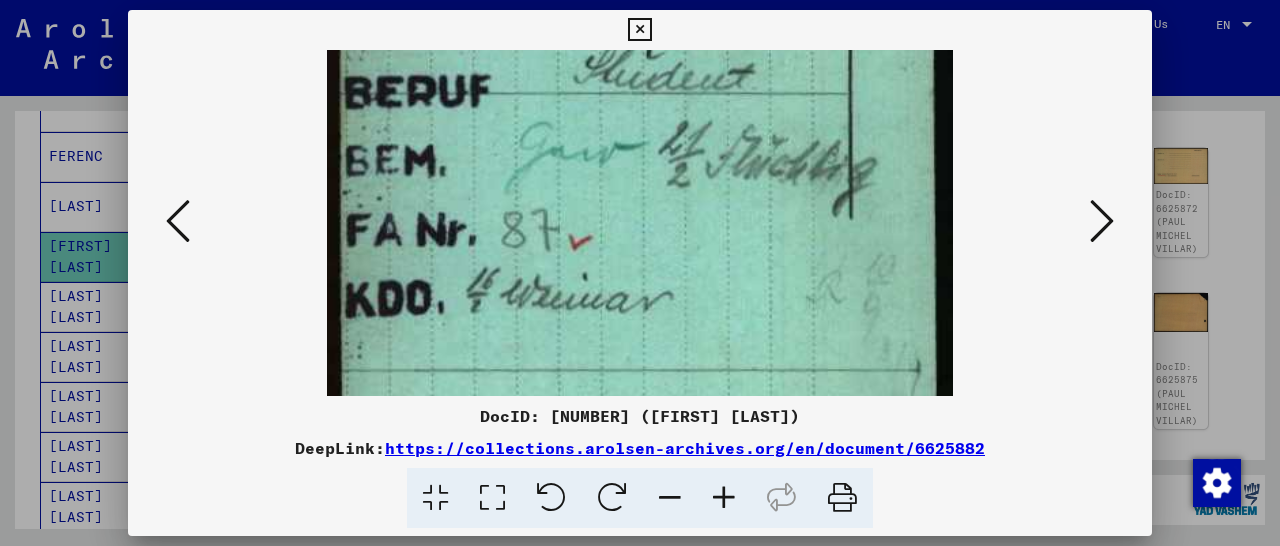 drag, startPoint x: 727, startPoint y: 350, endPoint x: 739, endPoint y: 75, distance: 275.2617 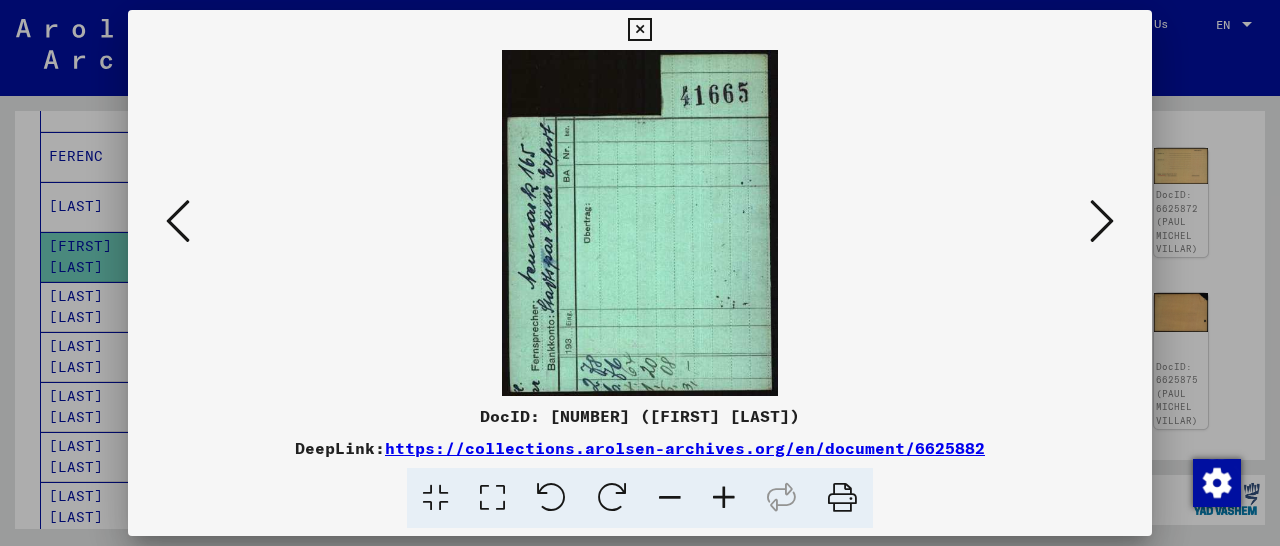 click at bounding box center (1102, 221) 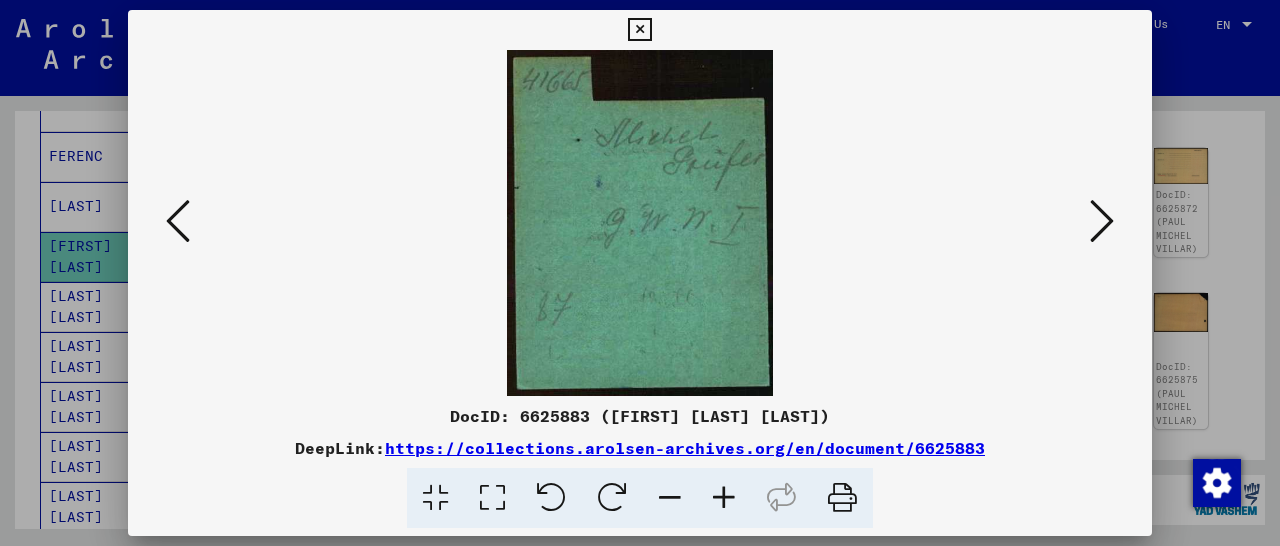click at bounding box center [1102, 221] 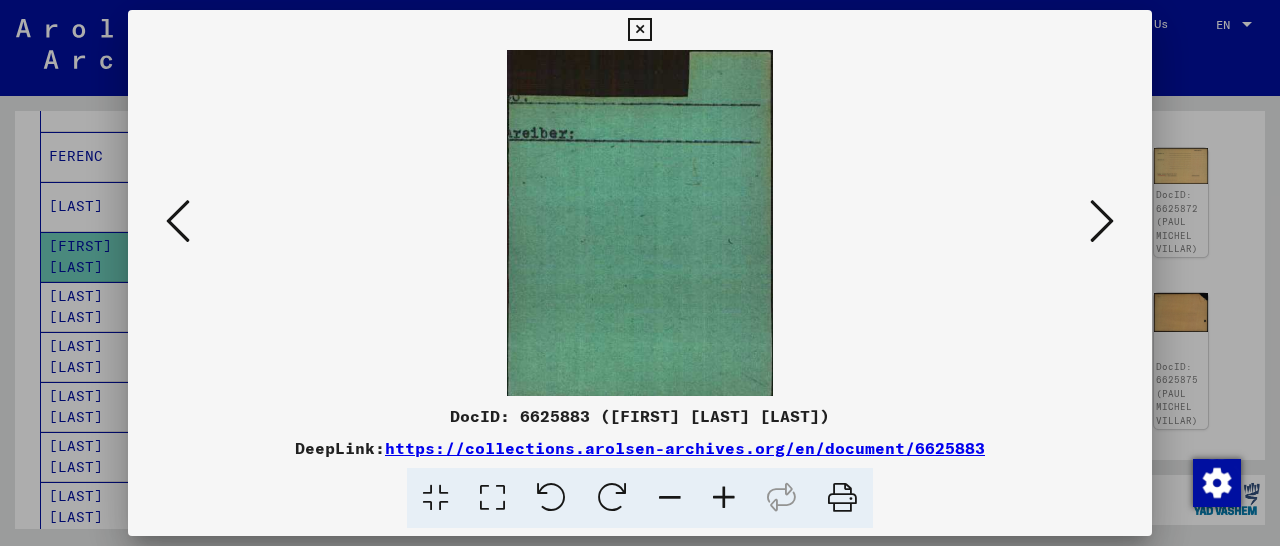 click at bounding box center [1102, 221] 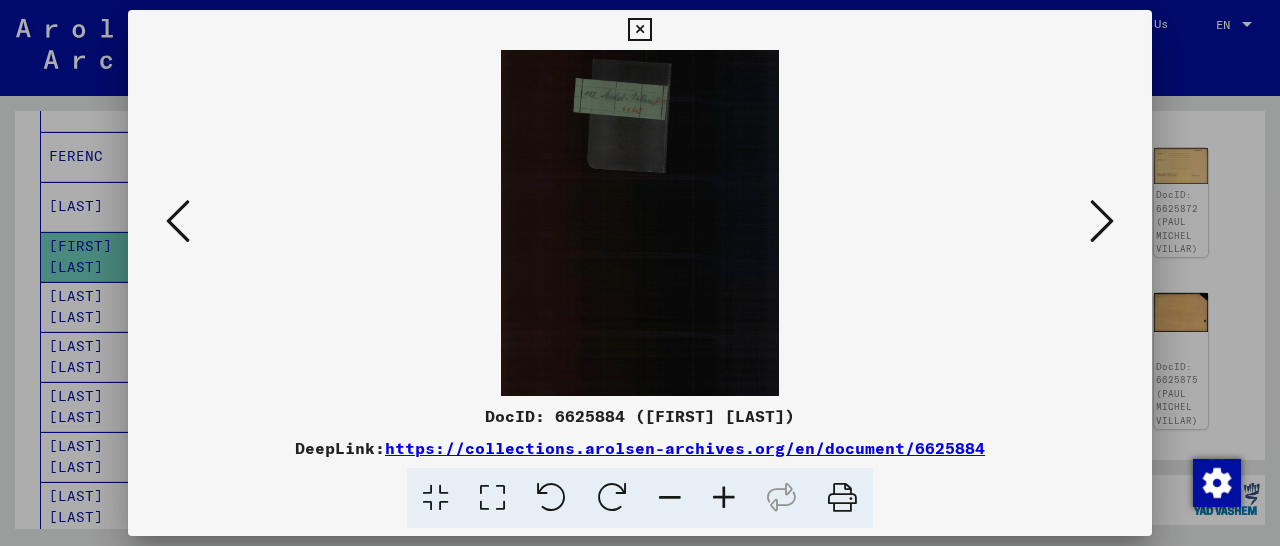 click at bounding box center (1102, 221) 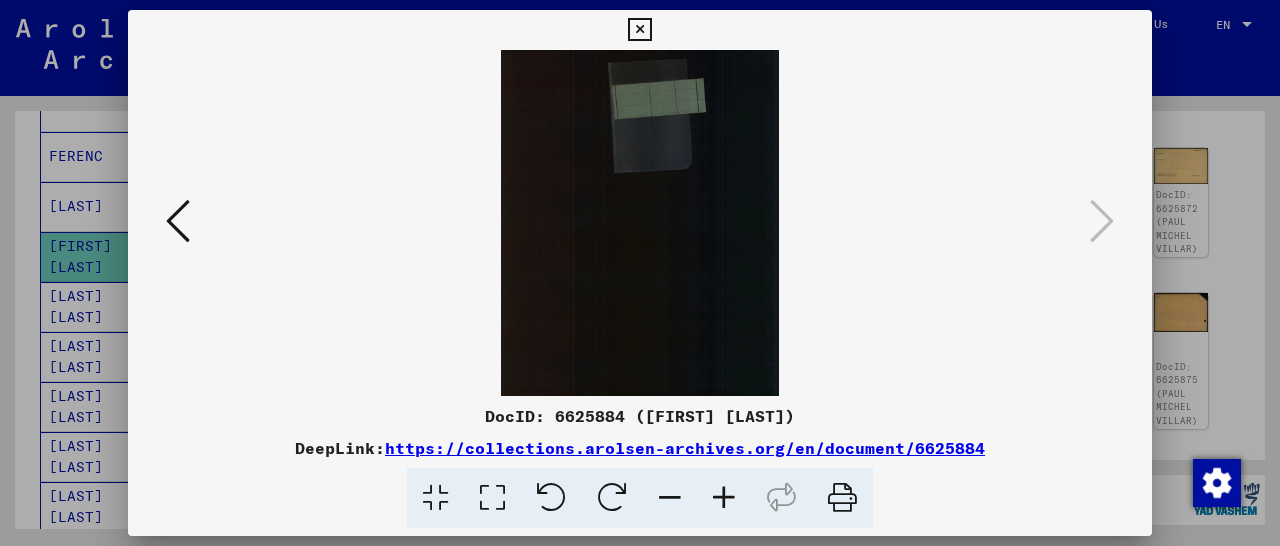 click at bounding box center (639, 30) 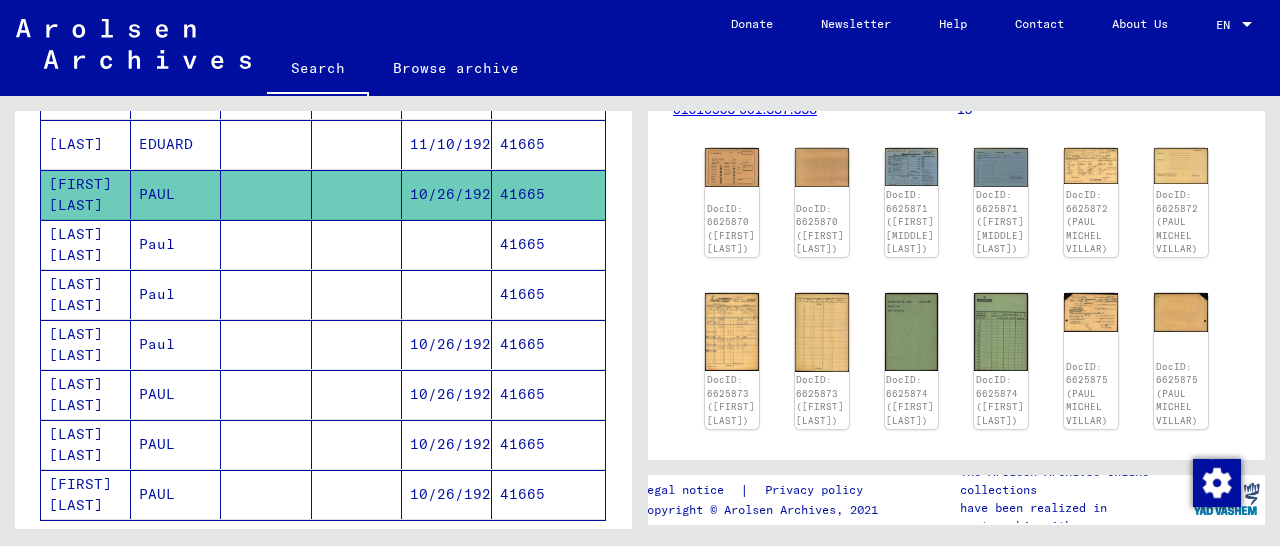 scroll, scrollTop: 627, scrollLeft: 0, axis: vertical 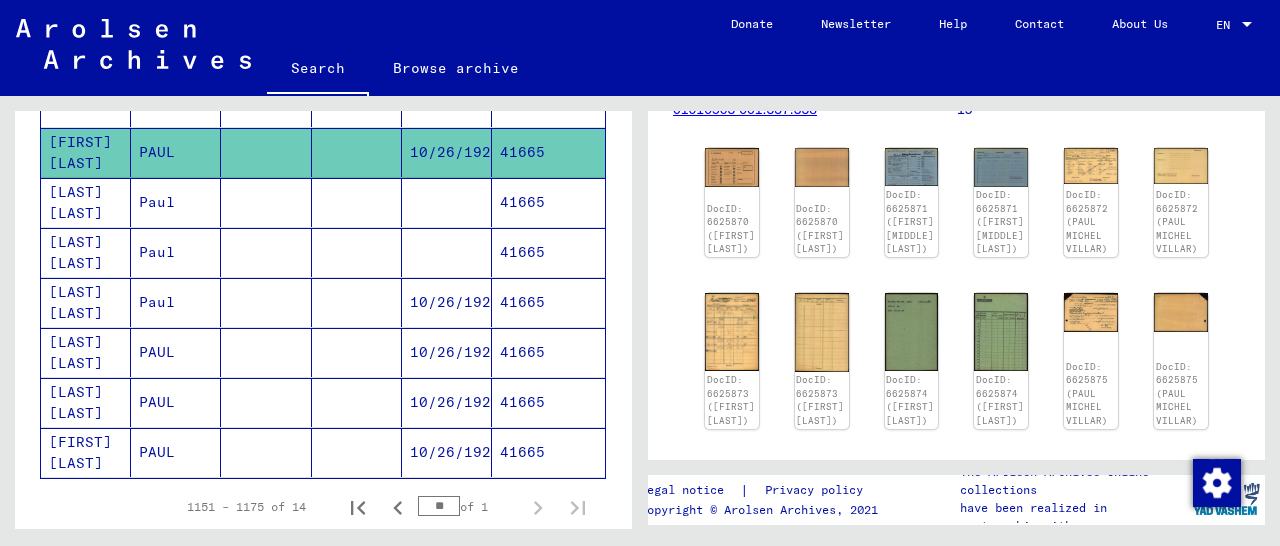 click on "41665" at bounding box center (548, 402) 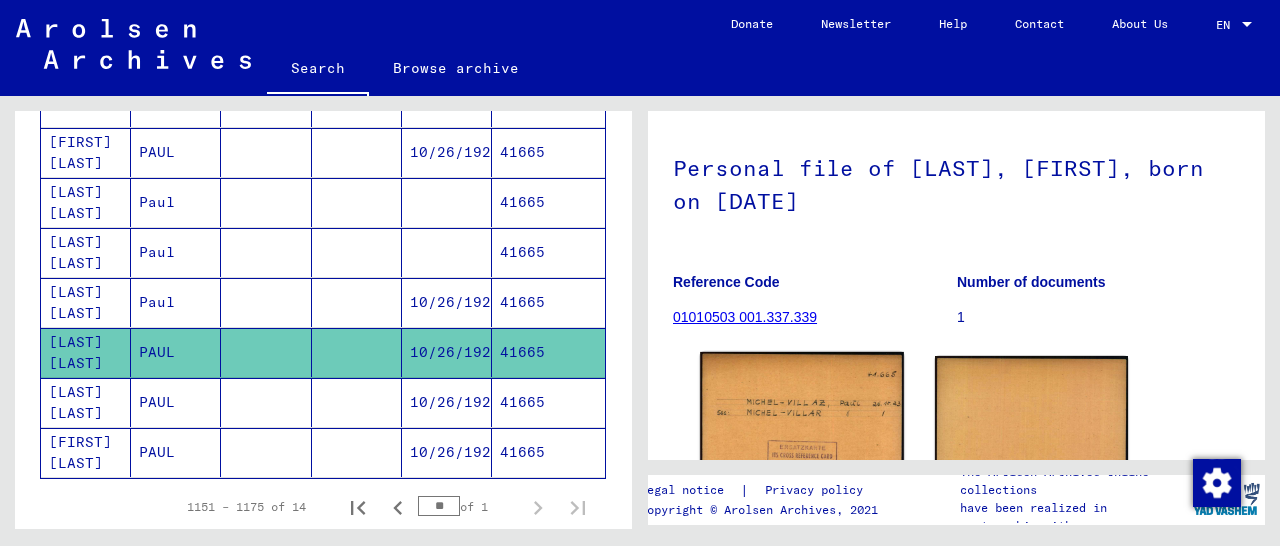 scroll, scrollTop: 302, scrollLeft: 0, axis: vertical 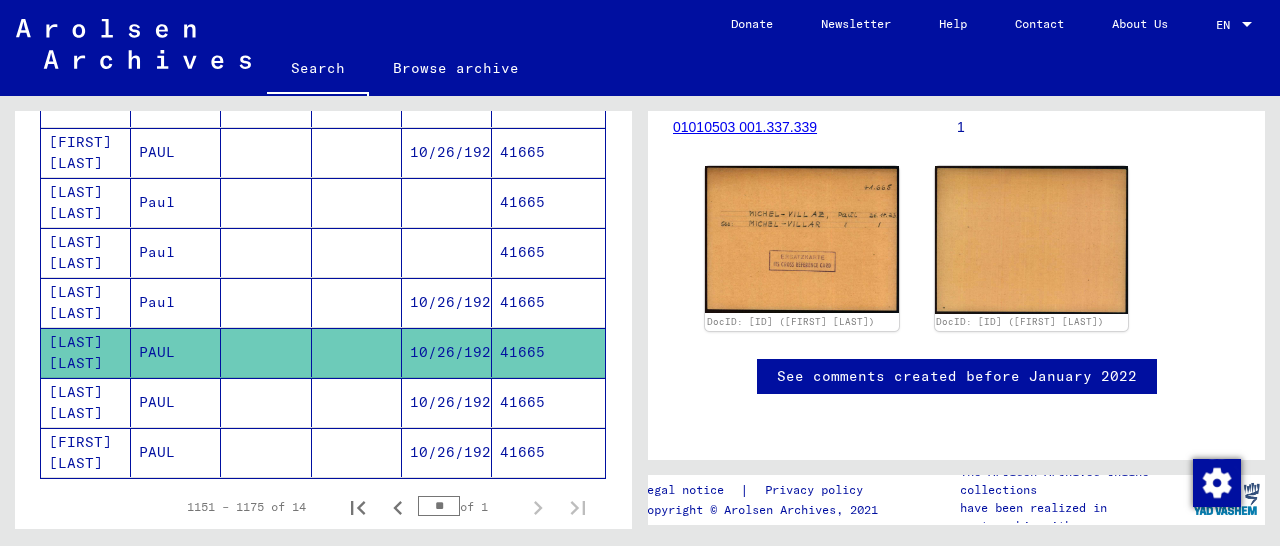 click on "41665" at bounding box center (548, 452) 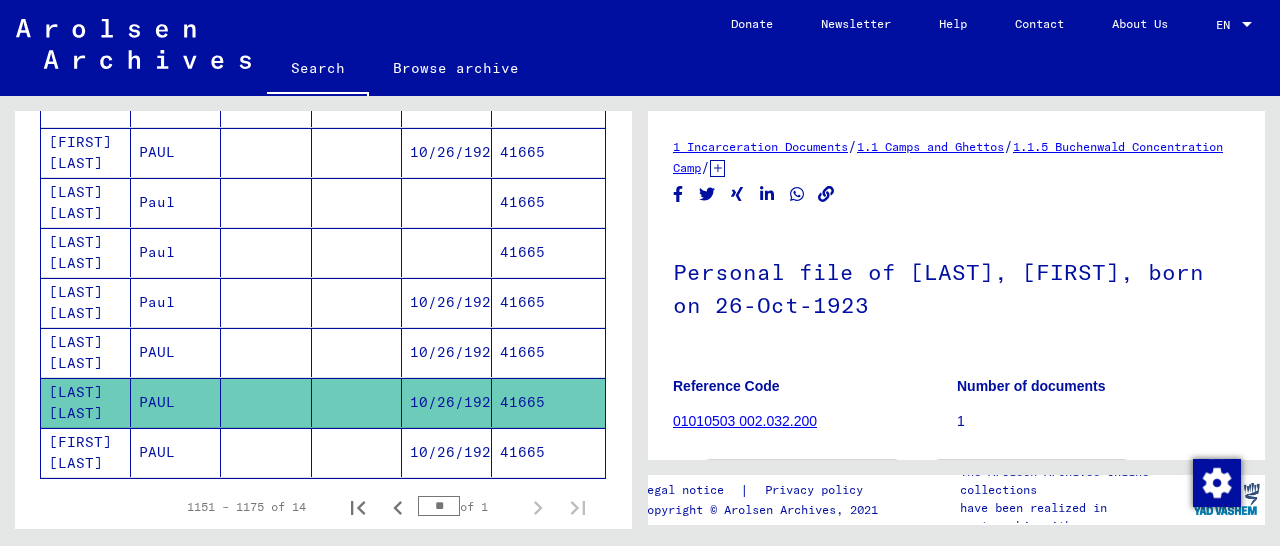 scroll, scrollTop: 312, scrollLeft: 0, axis: vertical 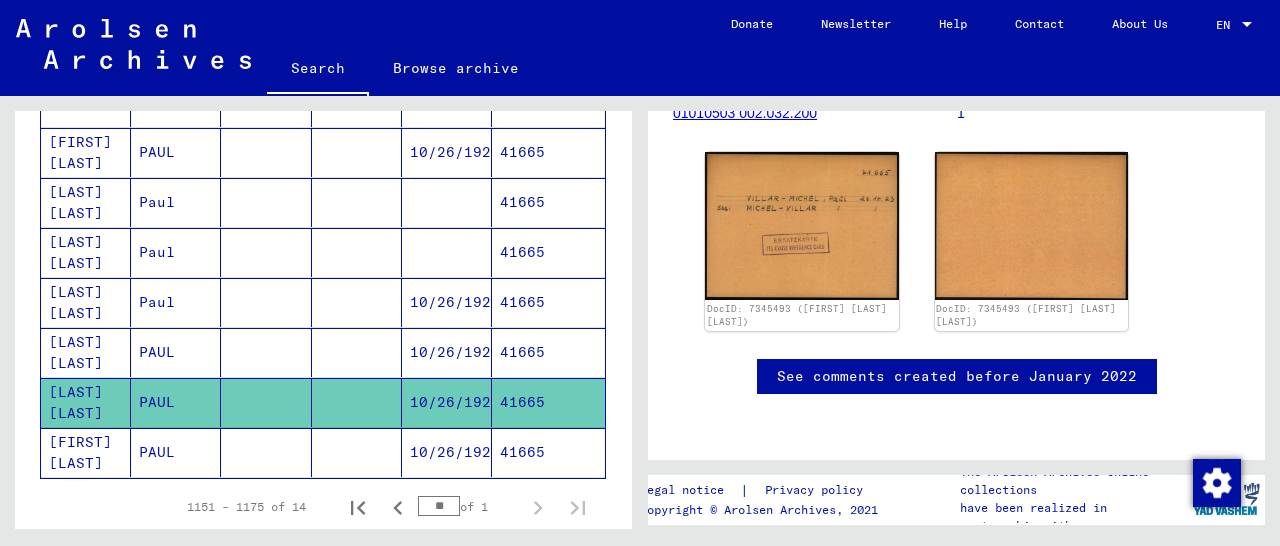 click on "41665" 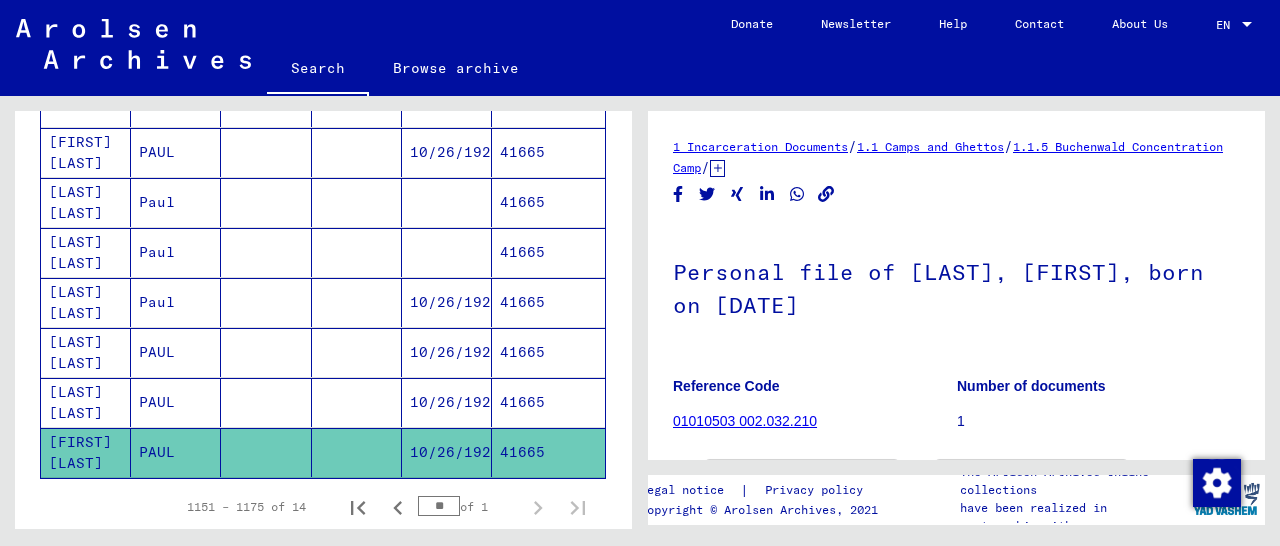 scroll, scrollTop: 193, scrollLeft: 0, axis: vertical 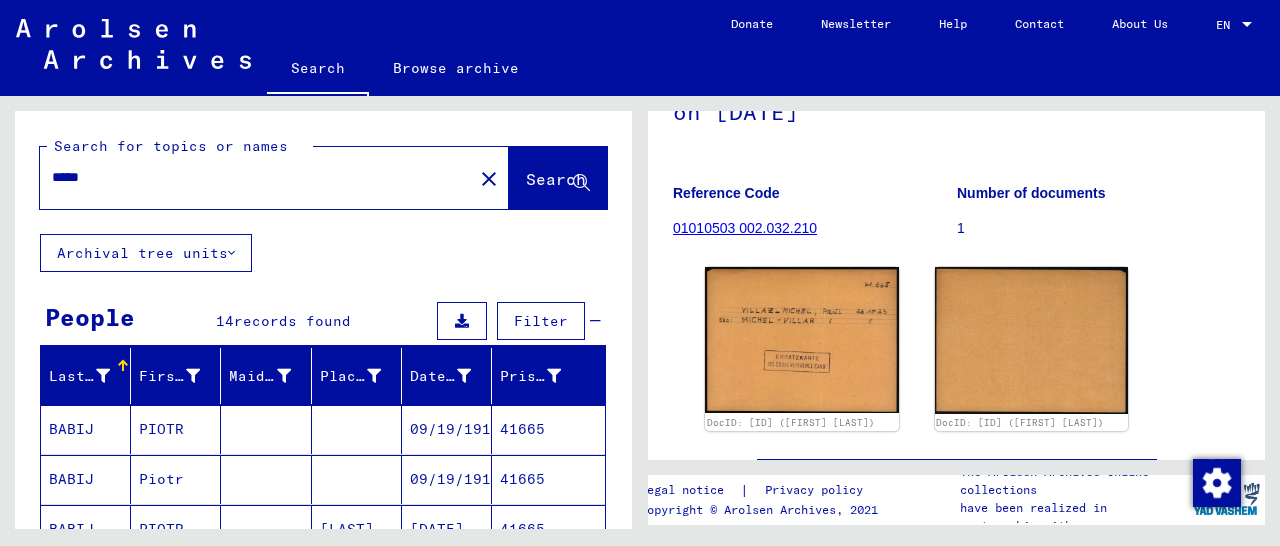 drag, startPoint x: 158, startPoint y: 177, endPoint x: 25, endPoint y: 190, distance: 133.63383 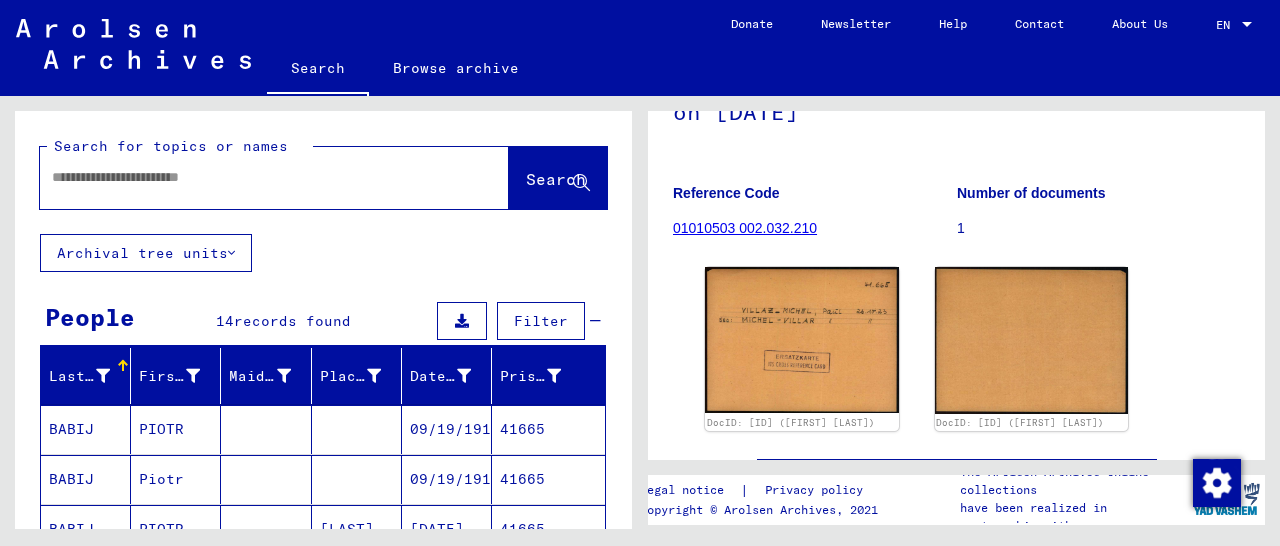 paste on "**********" 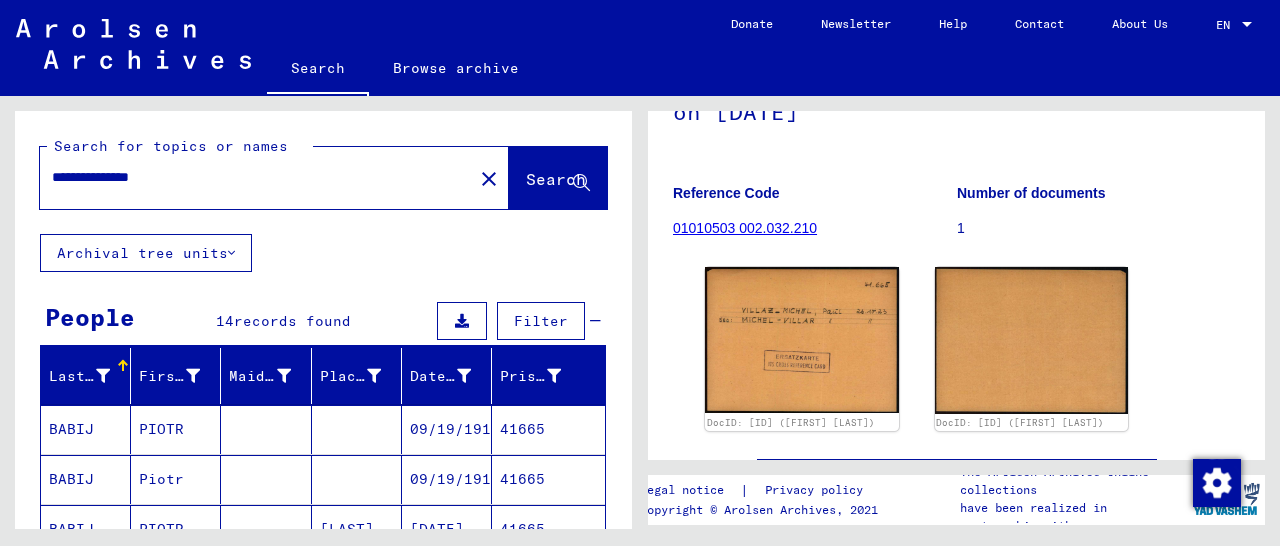 type on "**********" 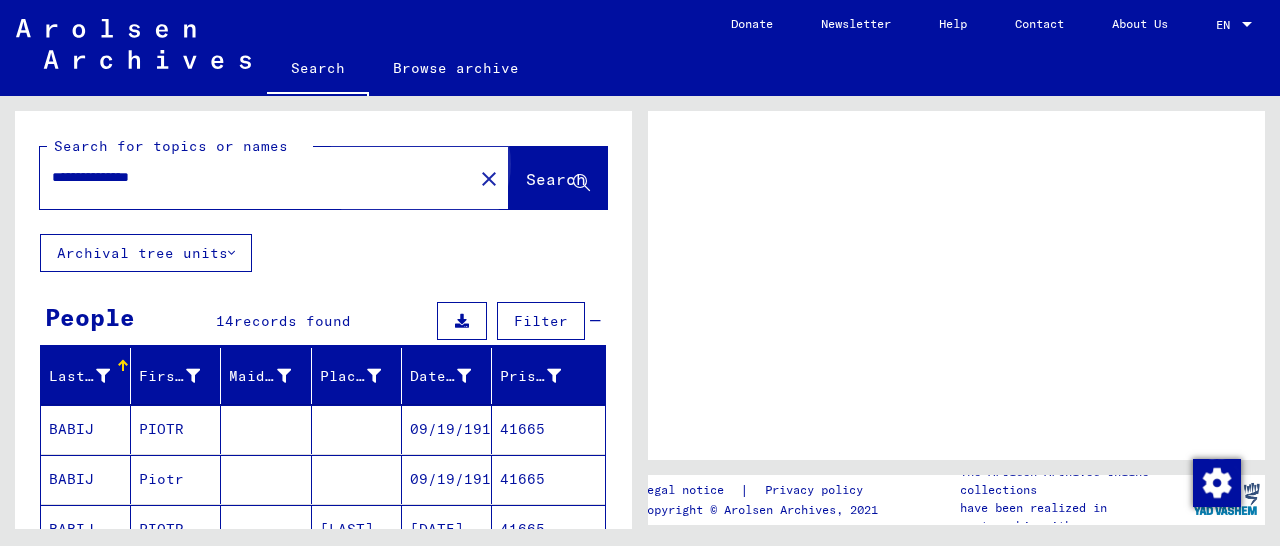 scroll, scrollTop: 0, scrollLeft: 0, axis: both 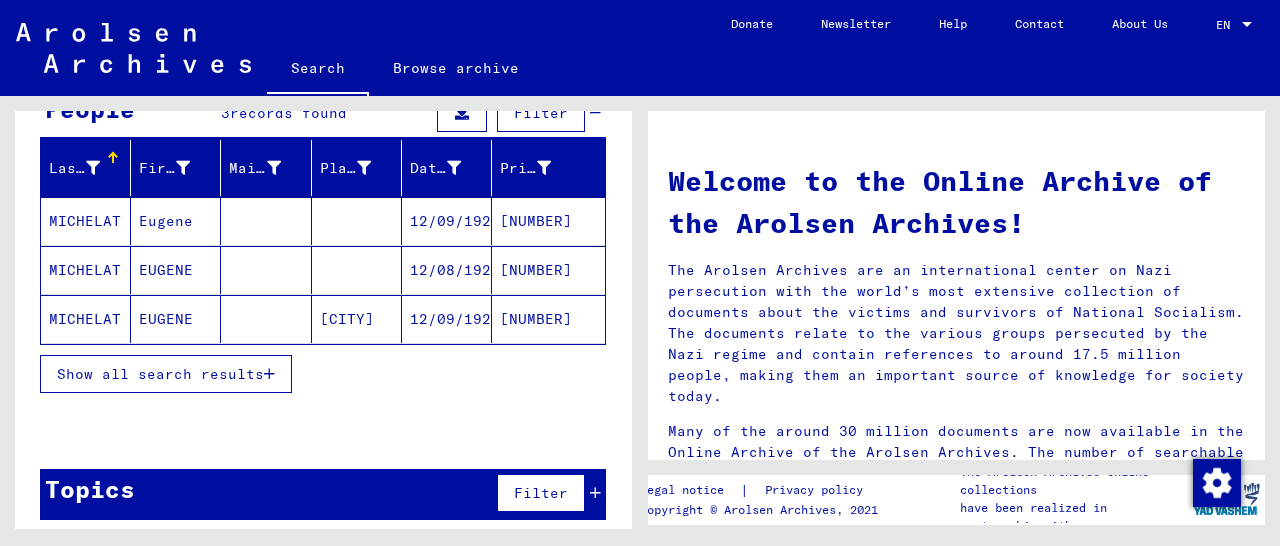 click on "[NUMBER]" 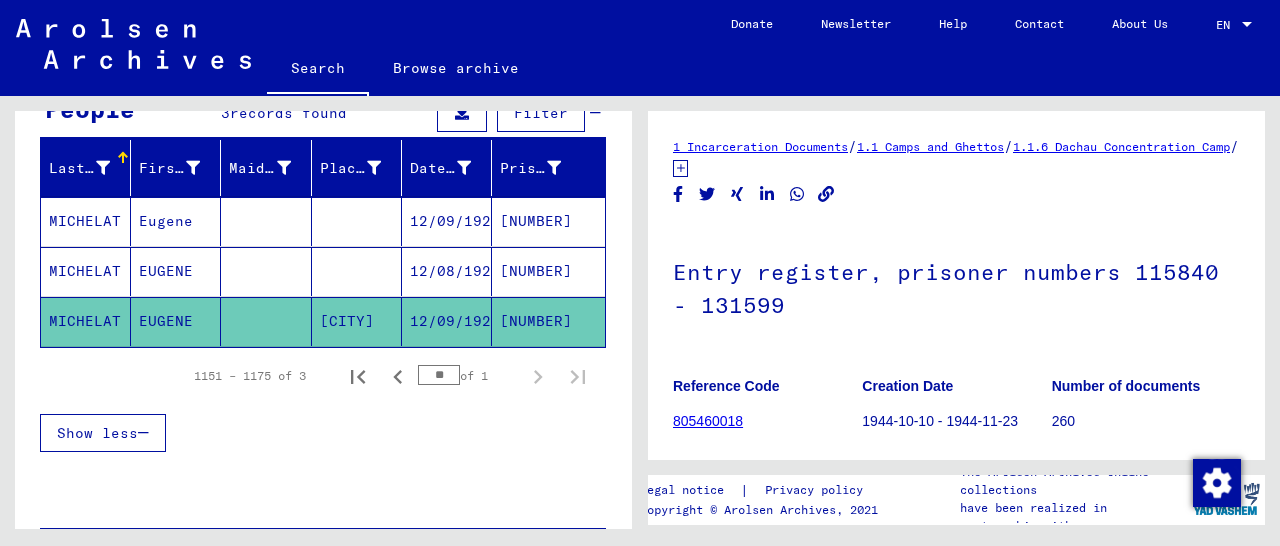 scroll, scrollTop: 312, scrollLeft: 0, axis: vertical 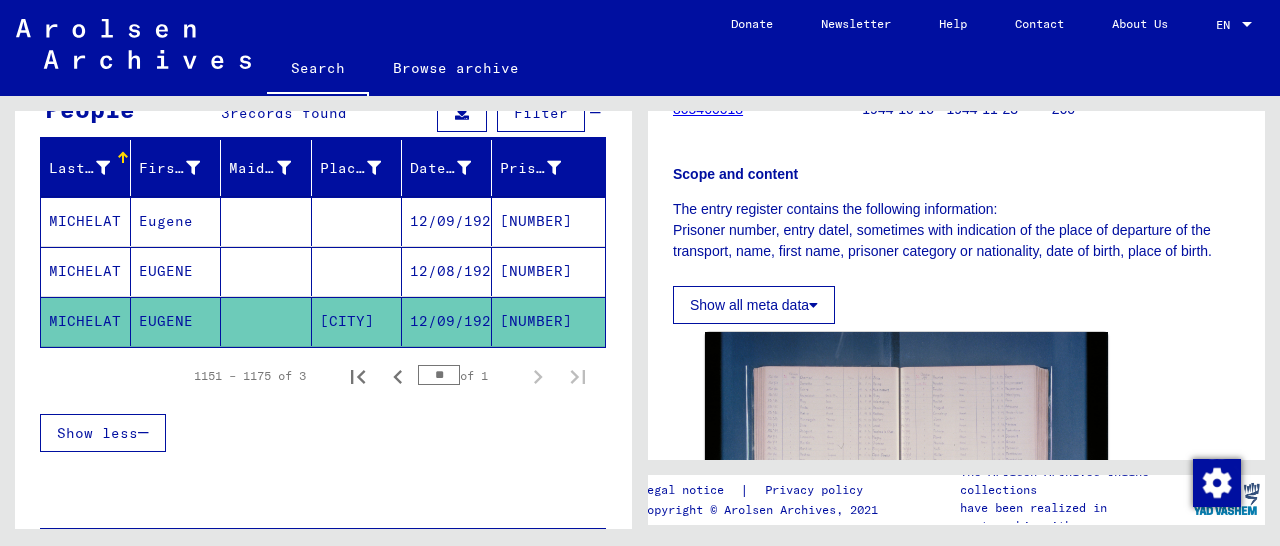 click on "[NUMBER]" at bounding box center (548, 321) 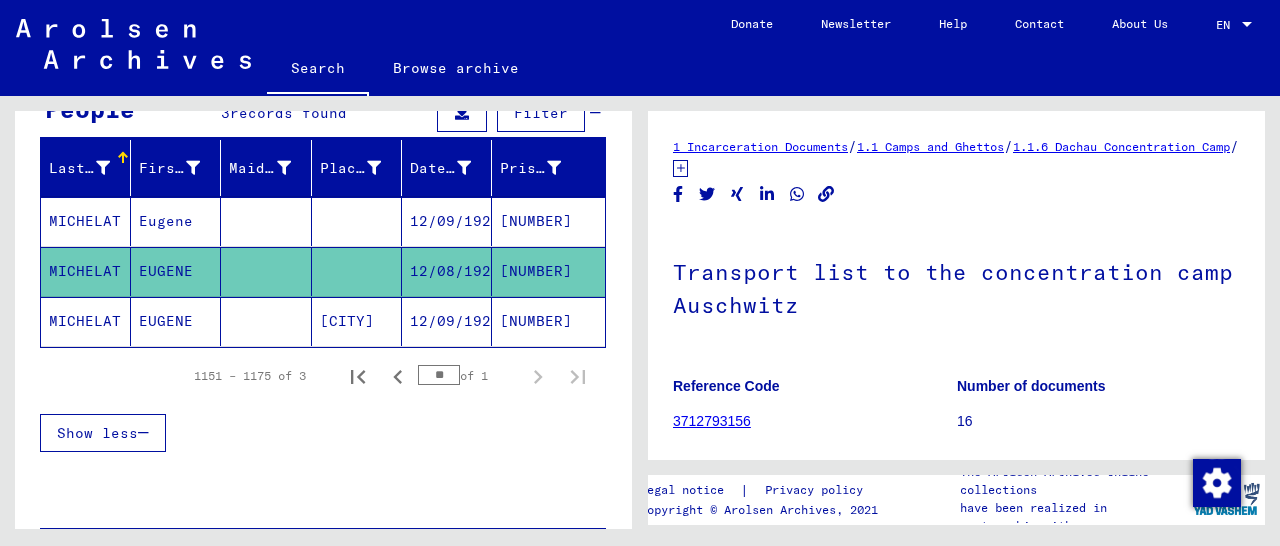 scroll, scrollTop: 312, scrollLeft: 0, axis: vertical 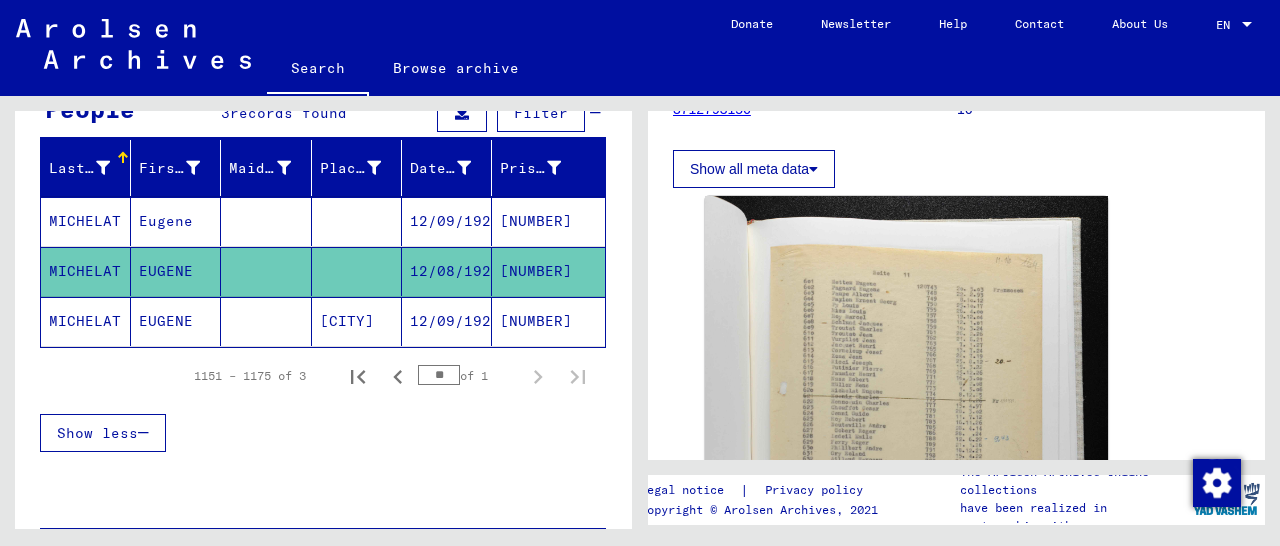 click on "[NUMBER]" at bounding box center (548, 271) 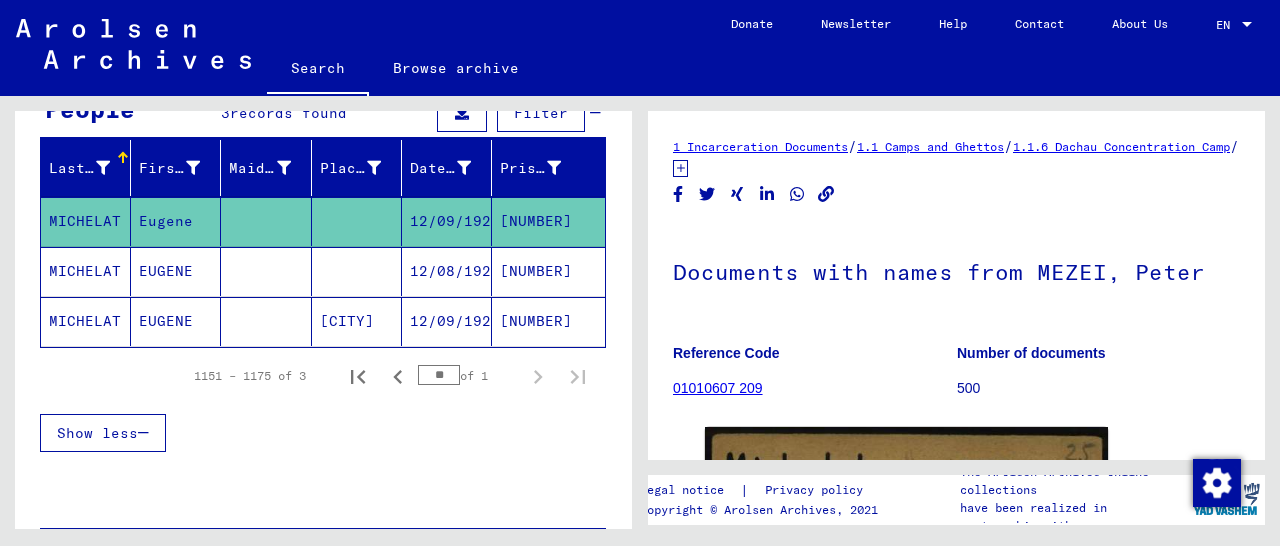 scroll, scrollTop: 312, scrollLeft: 0, axis: vertical 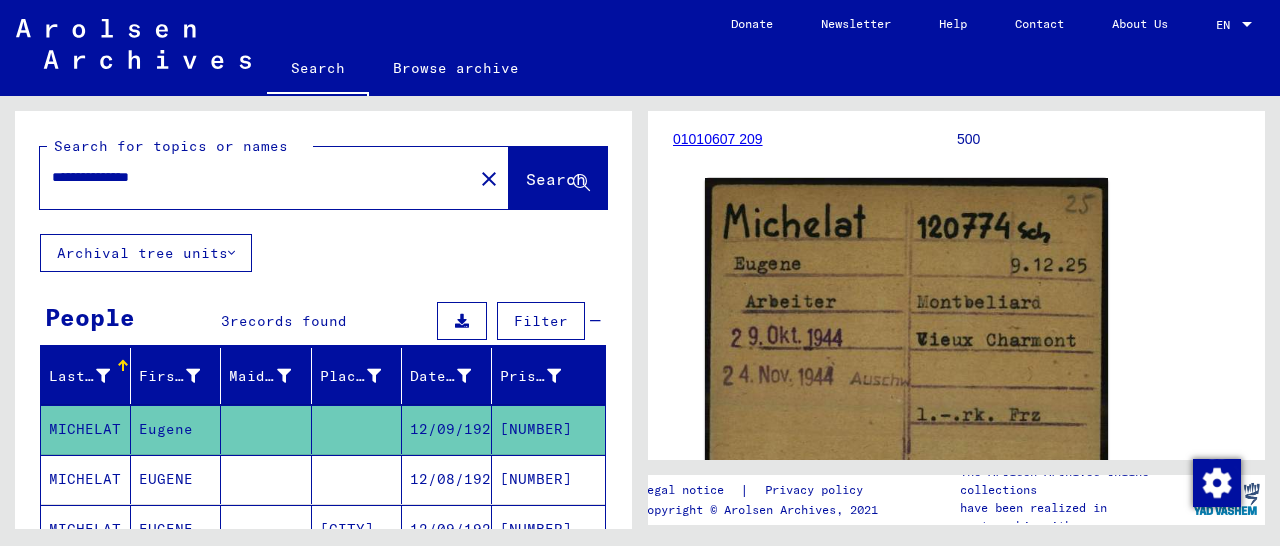 drag, startPoint x: 252, startPoint y: 187, endPoint x: 0, endPoint y: 198, distance: 252.23996 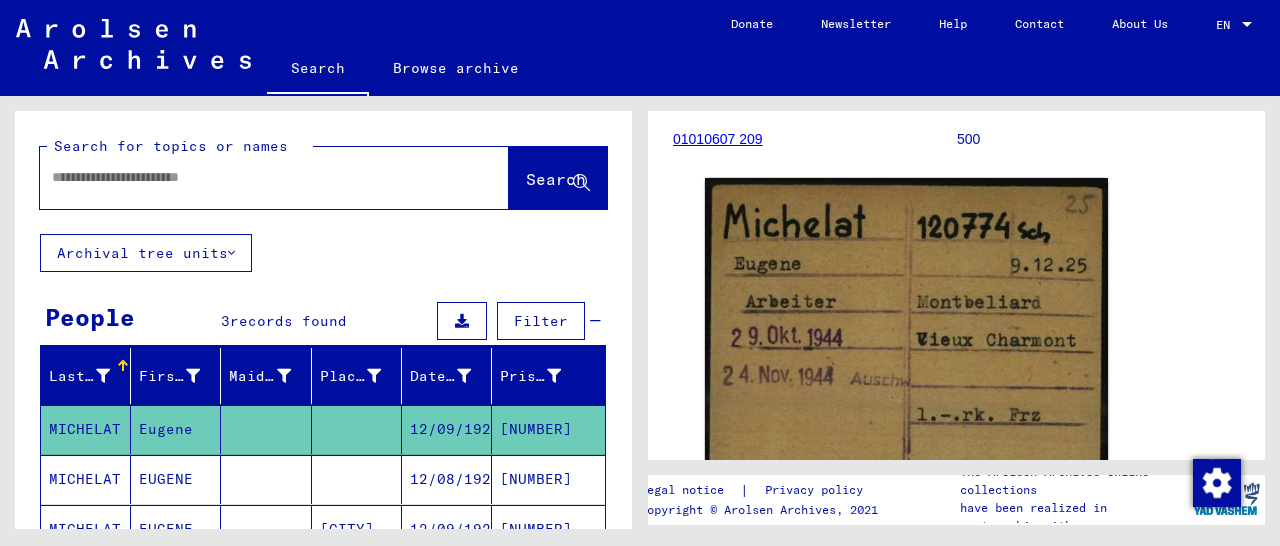 paste on "**********" 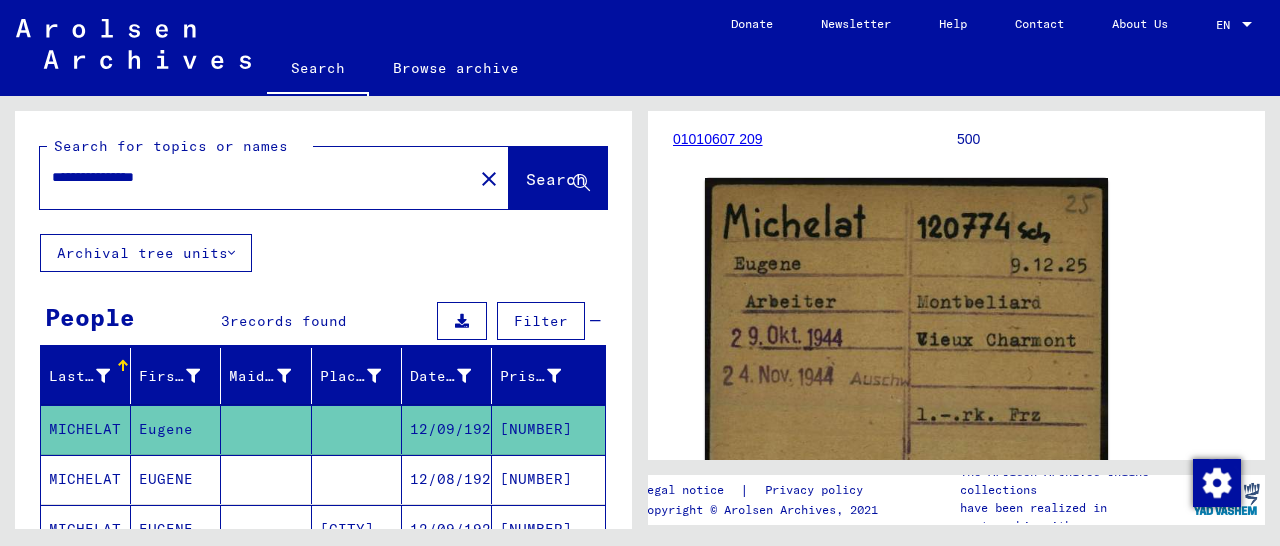 type on "**********" 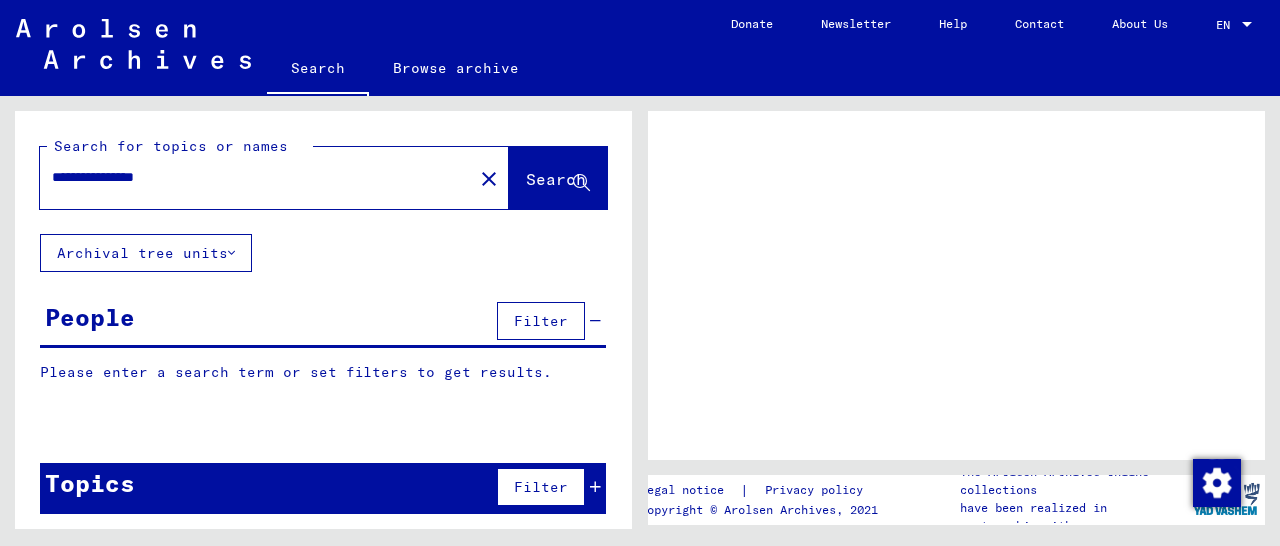 scroll, scrollTop: 0, scrollLeft: 0, axis: both 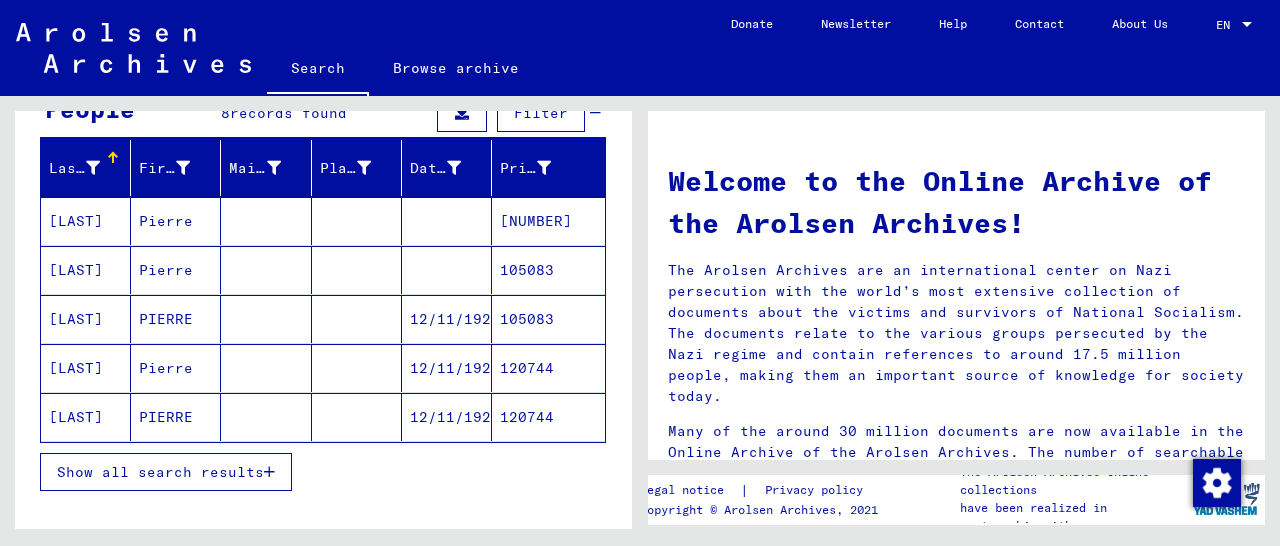 click on "105083" at bounding box center (548, 368) 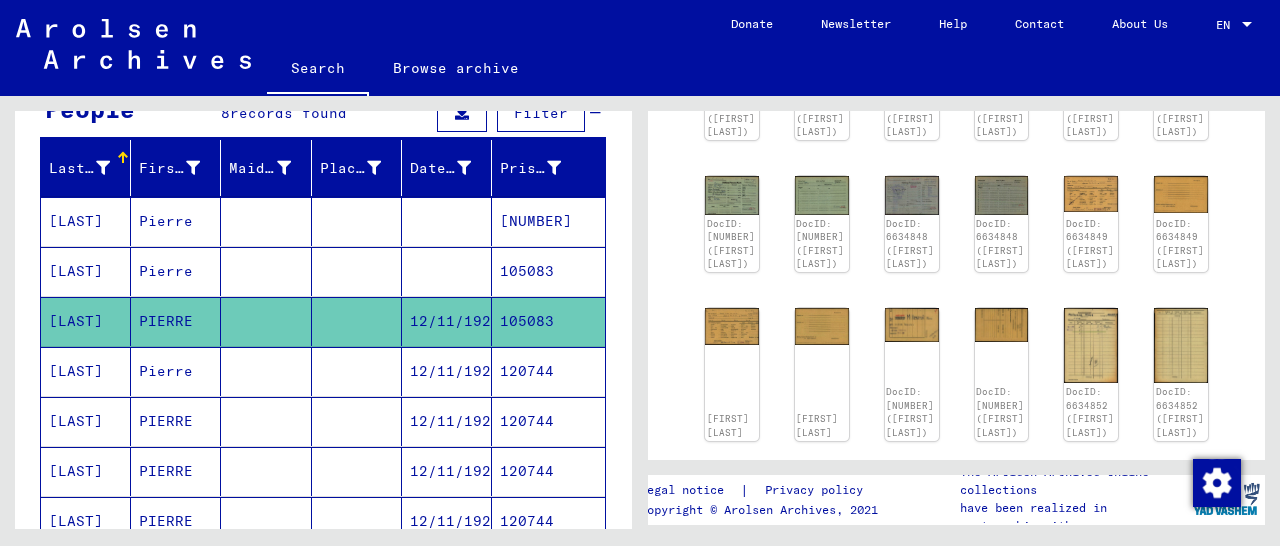 scroll, scrollTop: 208, scrollLeft: 0, axis: vertical 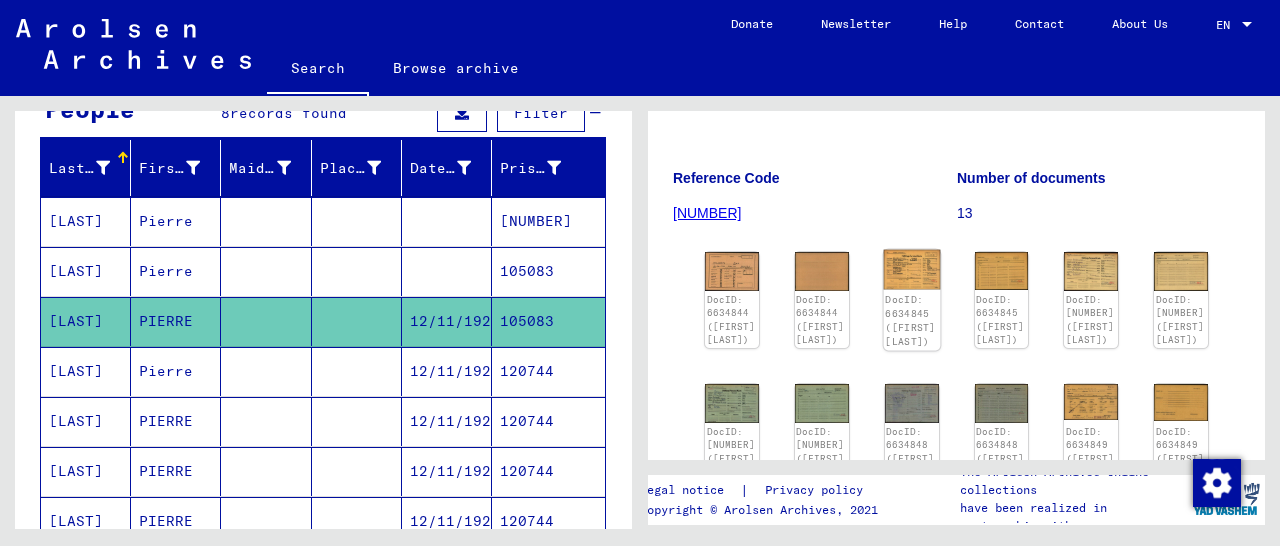 click 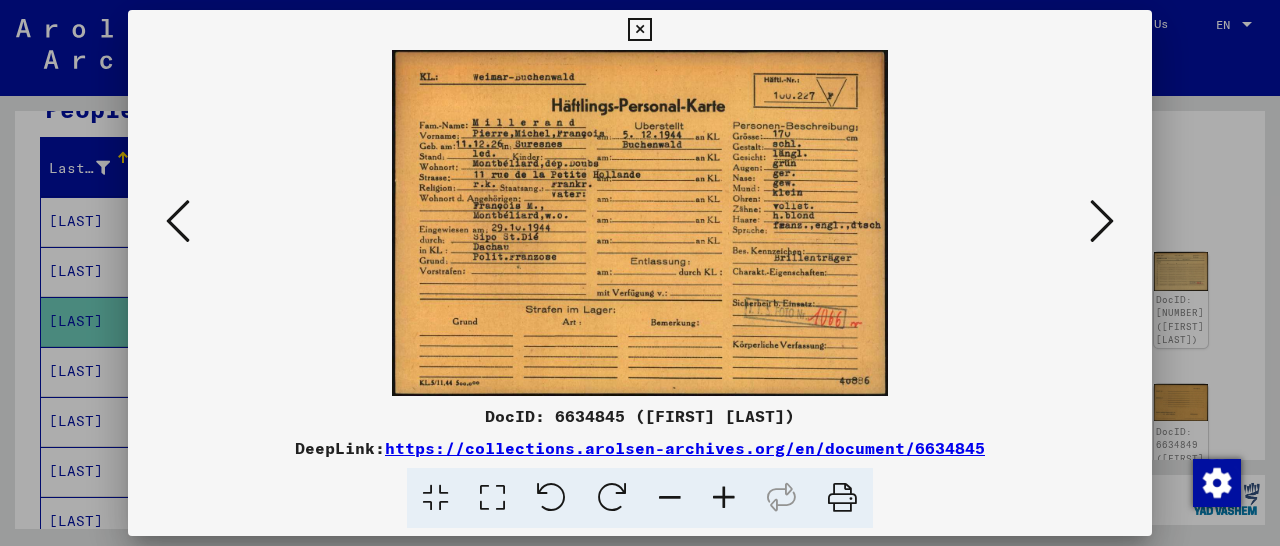 click at bounding box center (1102, 221) 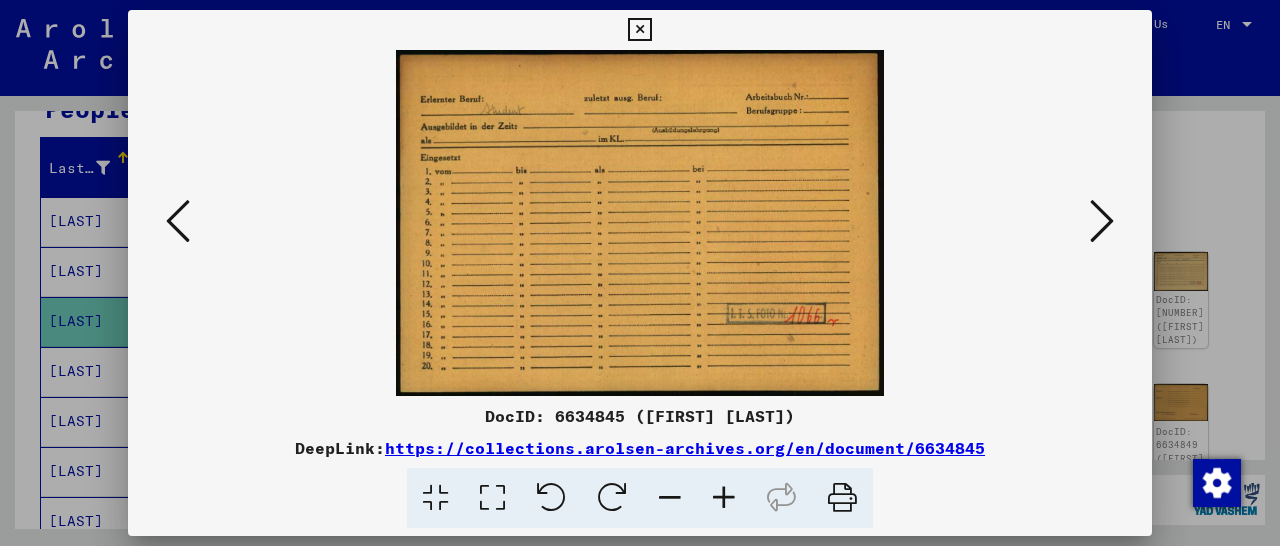 click at bounding box center [1102, 221] 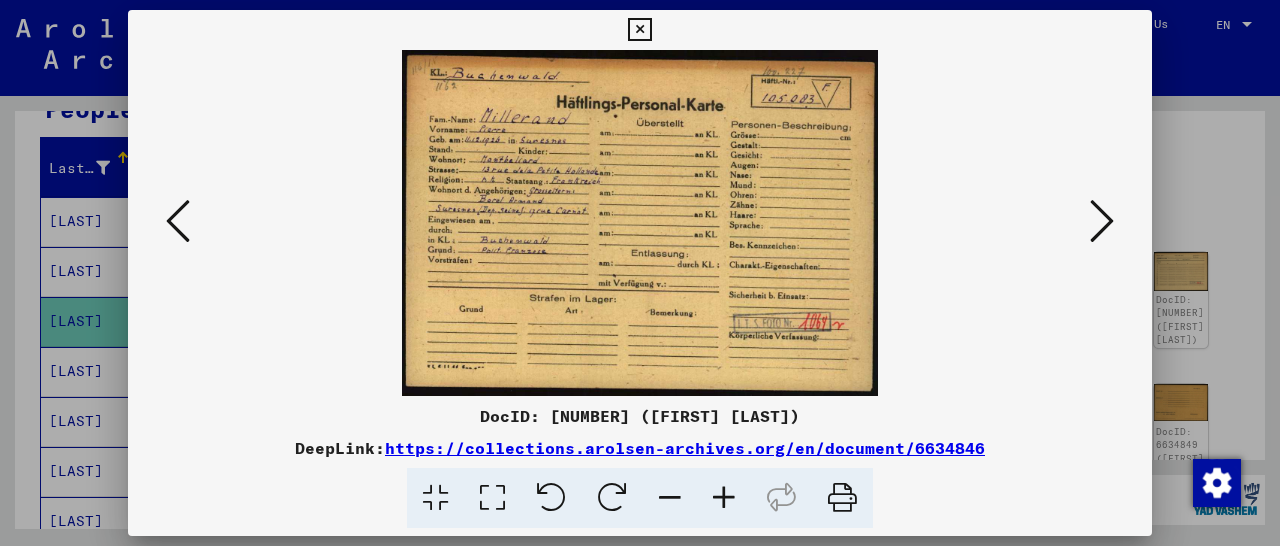 click at bounding box center [178, 221] 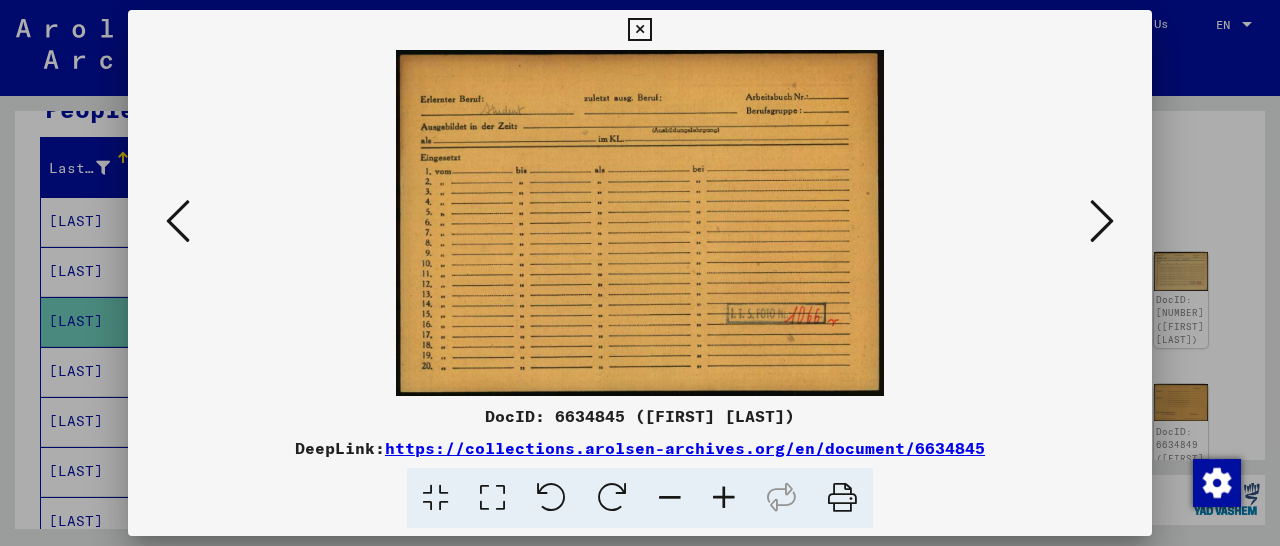 click at bounding box center (178, 221) 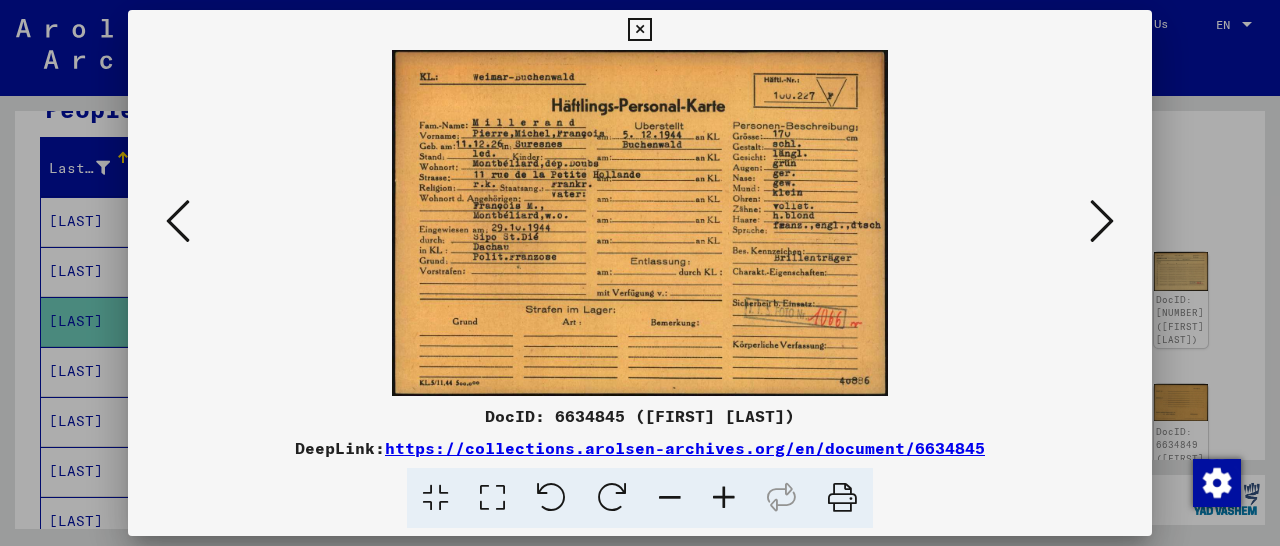 click at bounding box center (1102, 221) 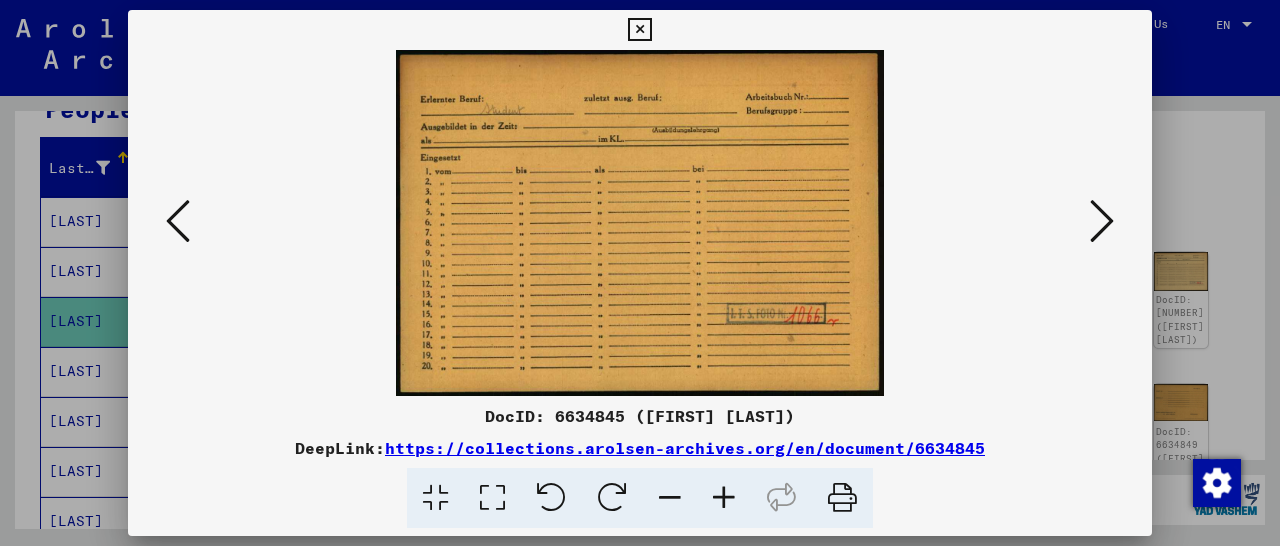 click at bounding box center (1102, 221) 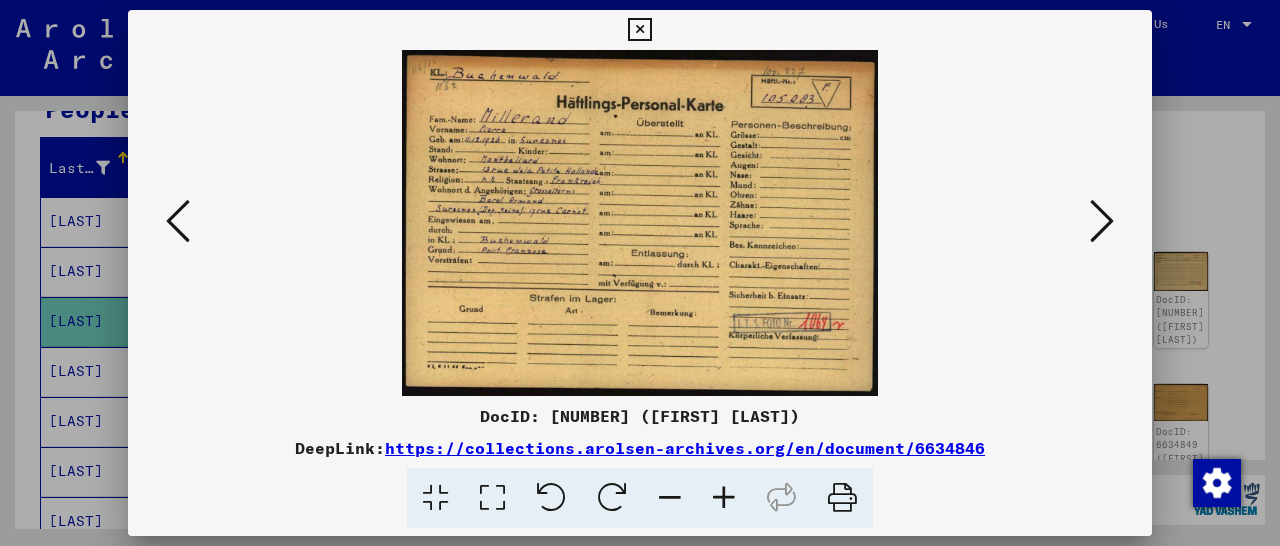 click at bounding box center (1102, 222) 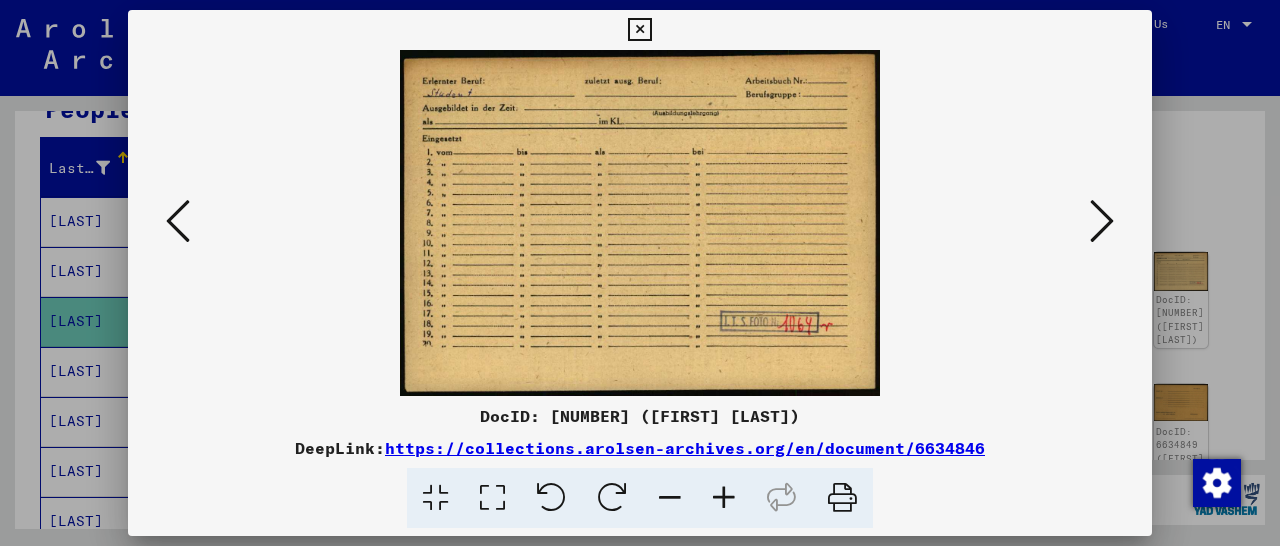 click at bounding box center (1102, 221) 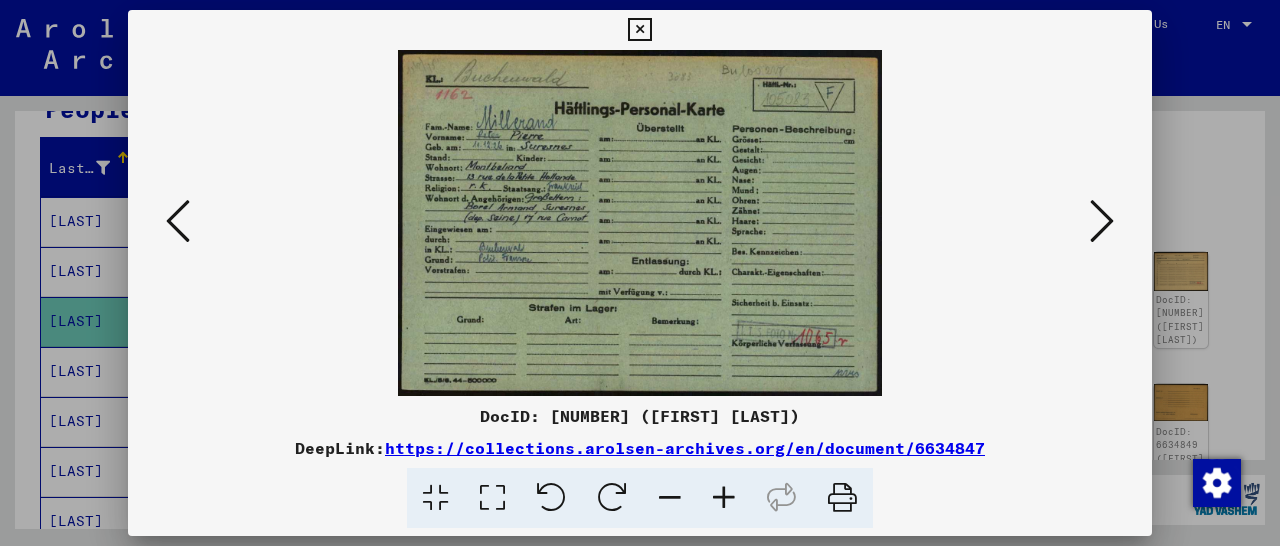 click at bounding box center [1102, 221] 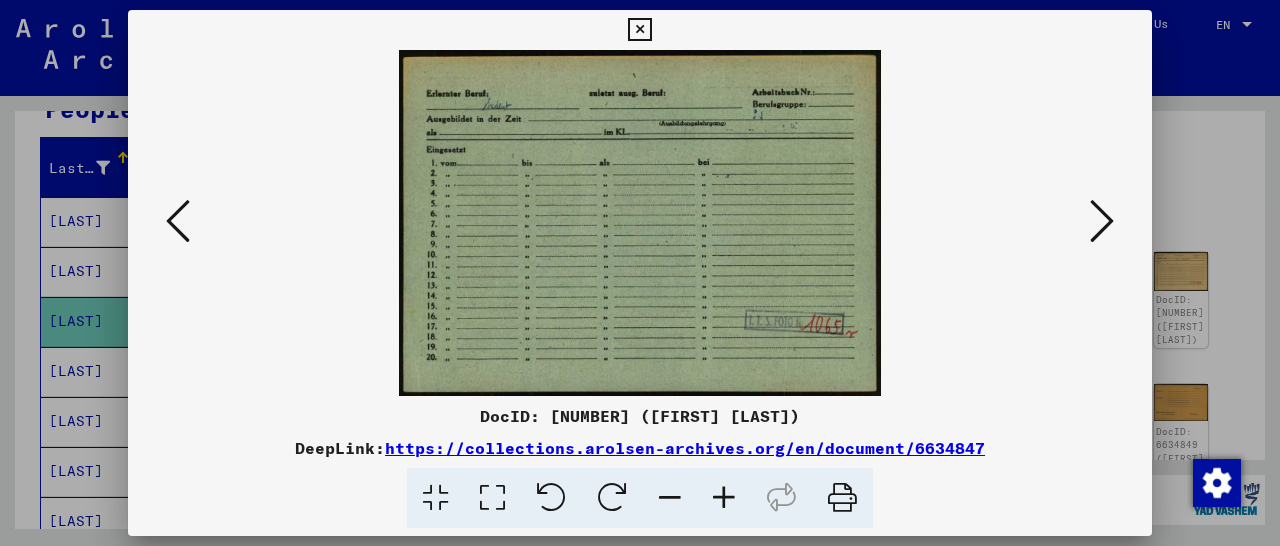 click at bounding box center (1102, 221) 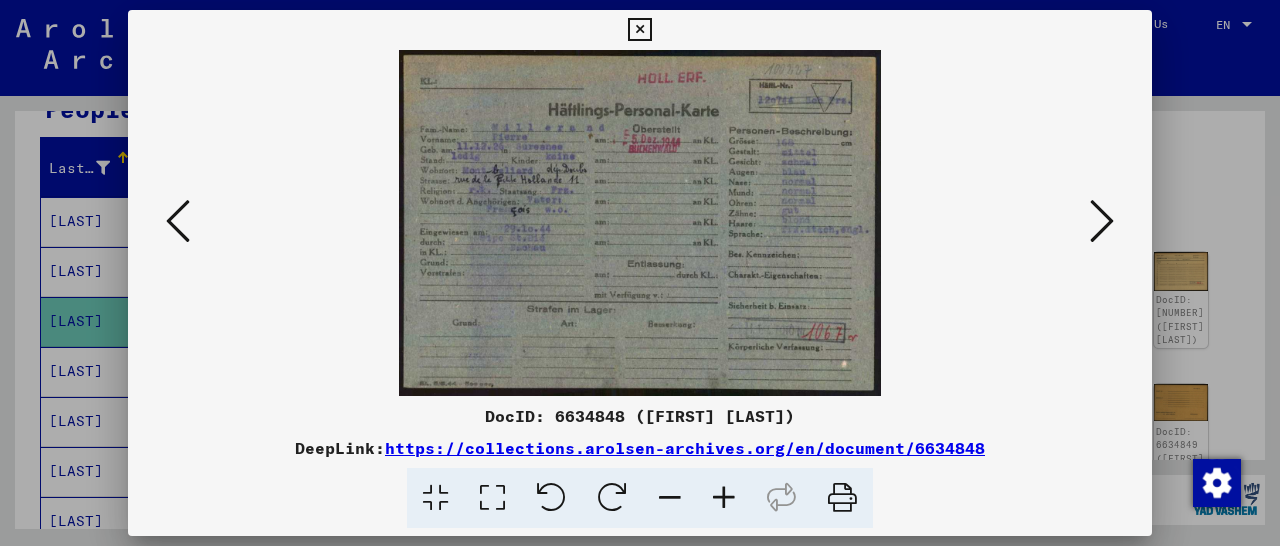 click at bounding box center [724, 498] 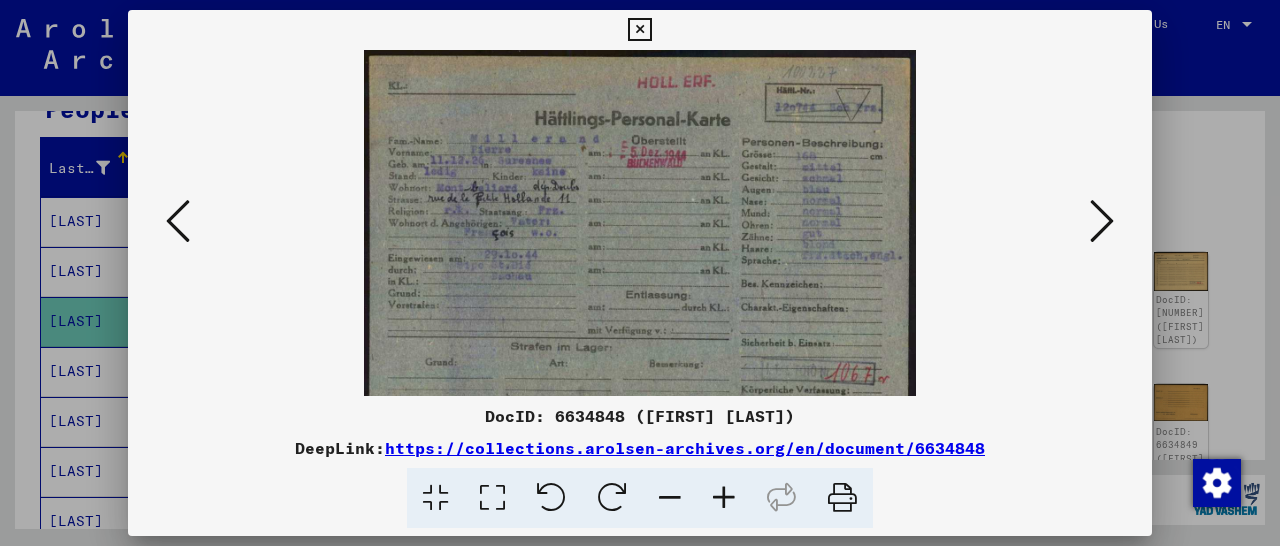 click at bounding box center (724, 498) 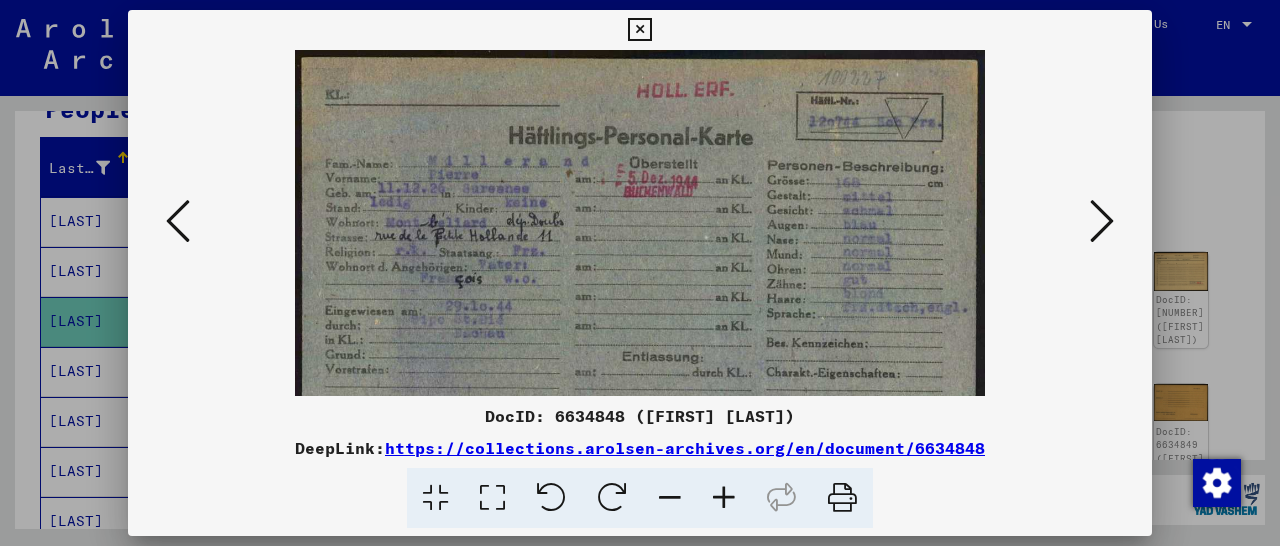 click at bounding box center (724, 498) 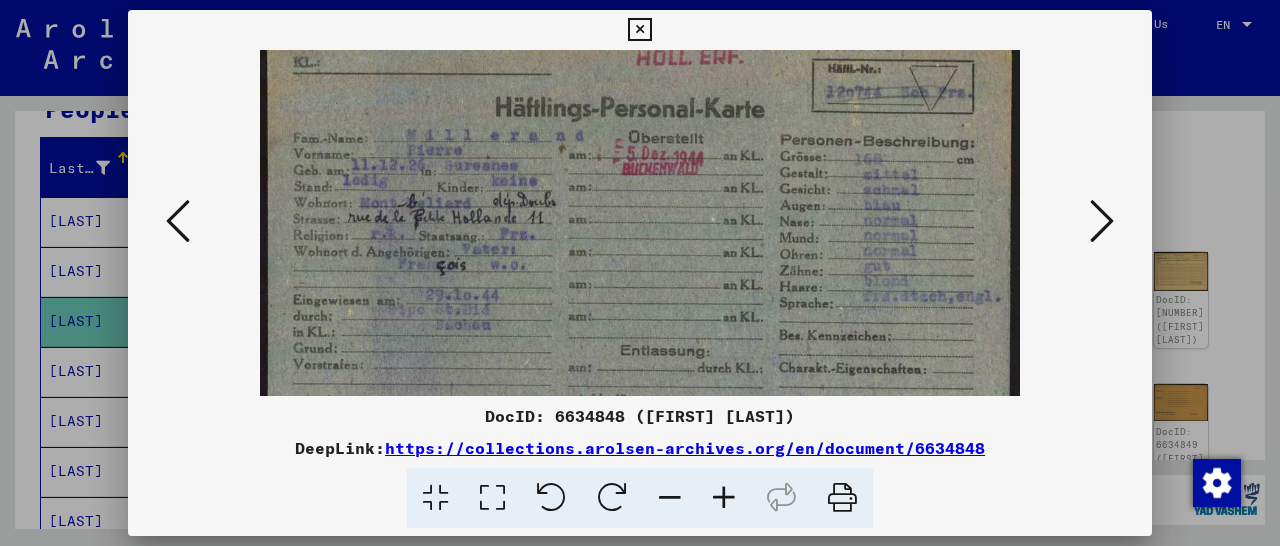 scroll, scrollTop: 38, scrollLeft: 0, axis: vertical 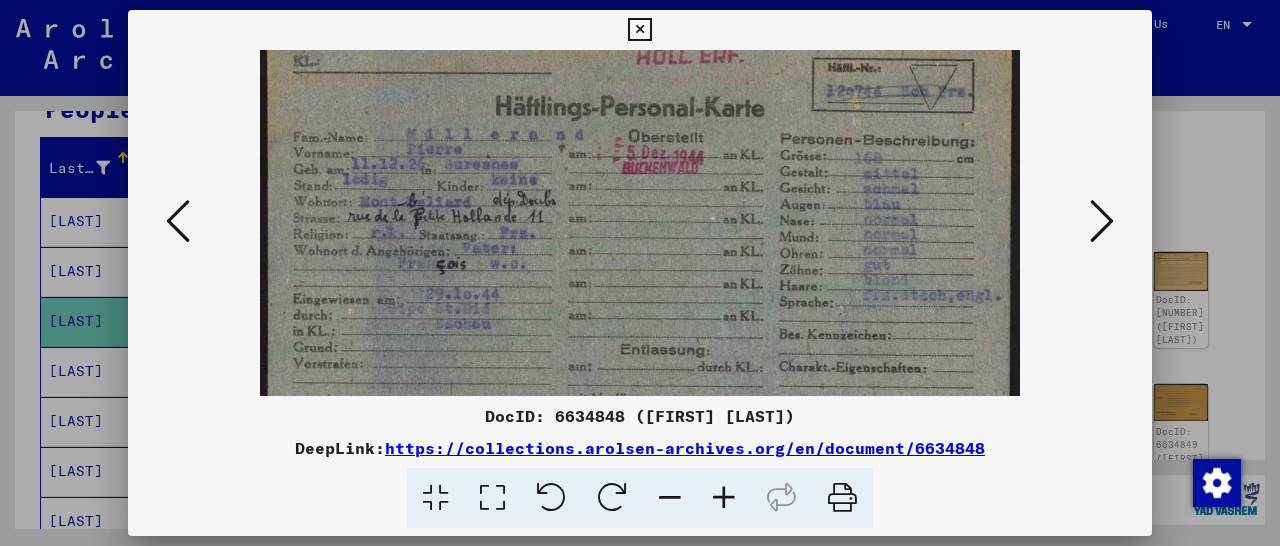 drag, startPoint x: 825, startPoint y: 339, endPoint x: 830, endPoint y: 301, distance: 38.327538 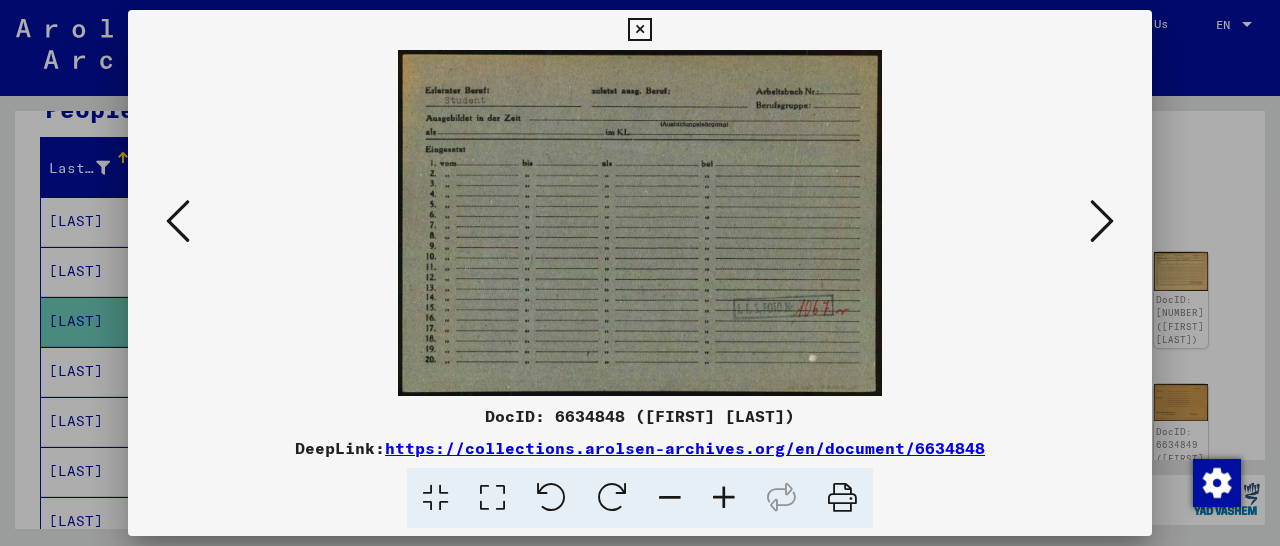scroll, scrollTop: 0, scrollLeft: 0, axis: both 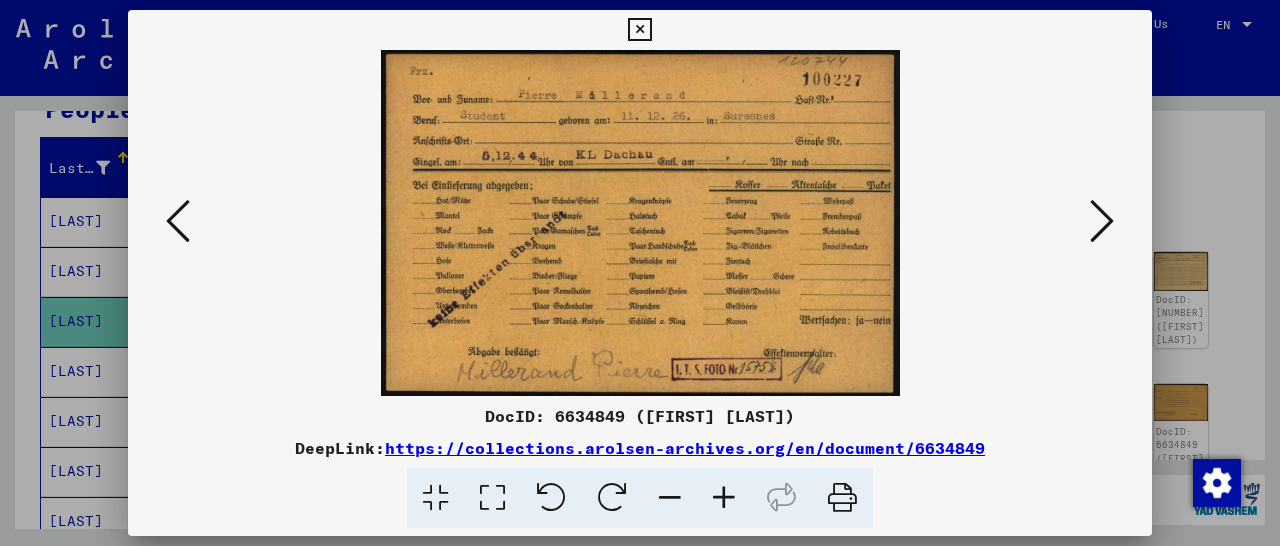 click at bounding box center (1102, 221) 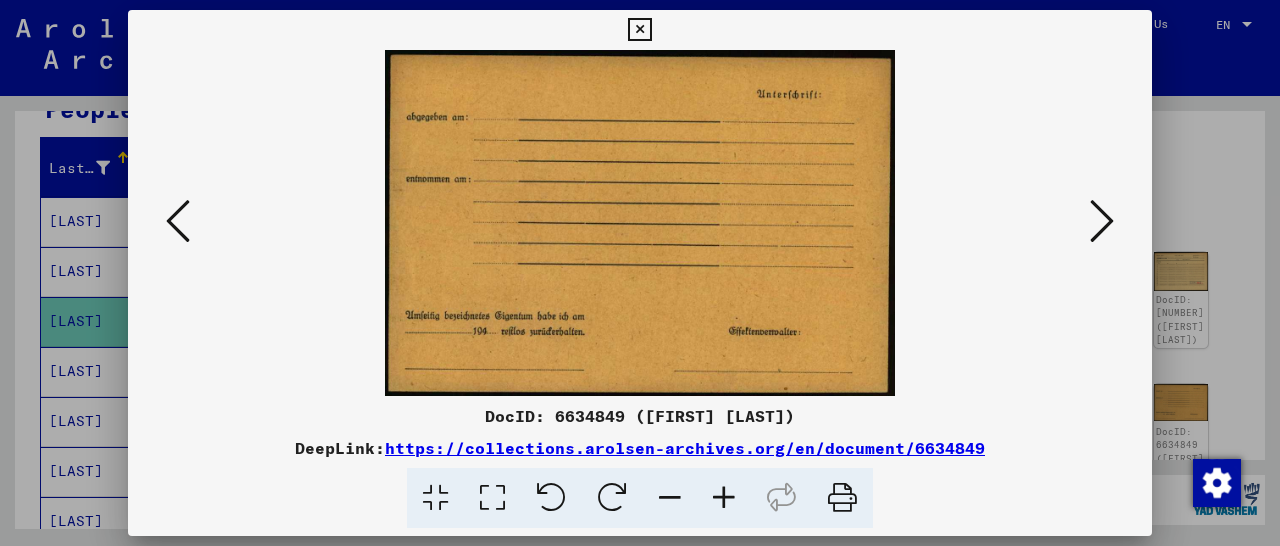 click at bounding box center (1102, 221) 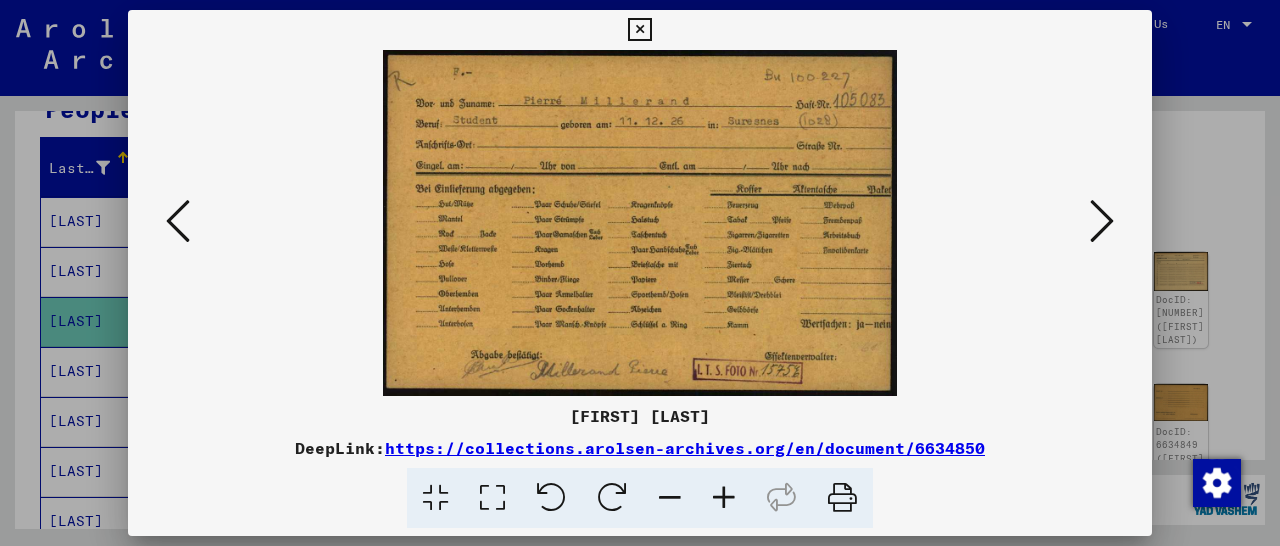 click at bounding box center (1102, 221) 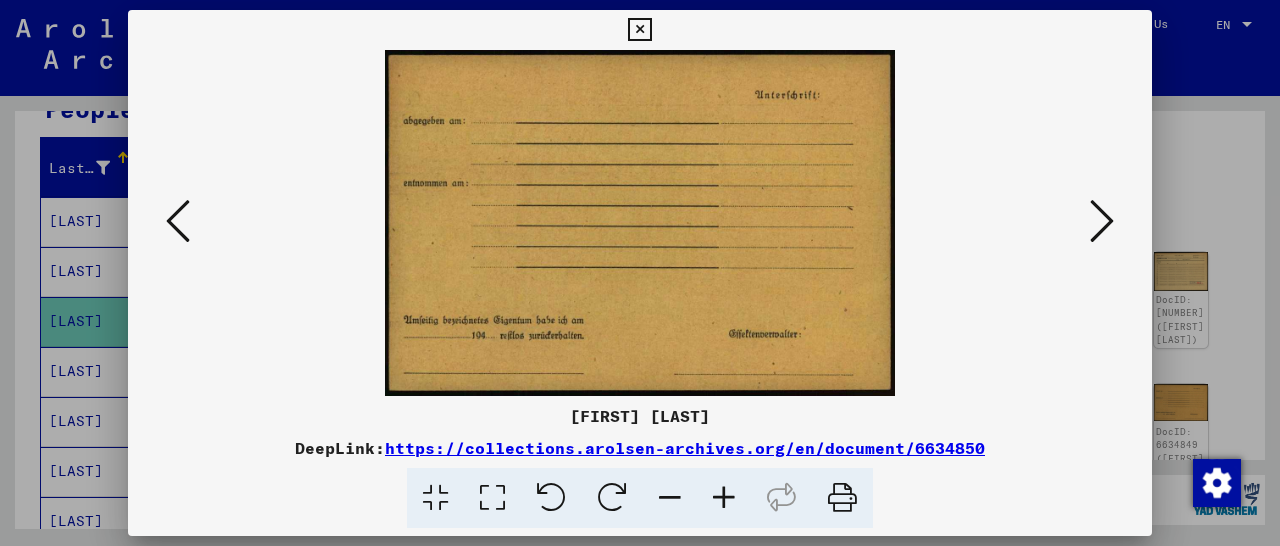 click at bounding box center [1102, 221] 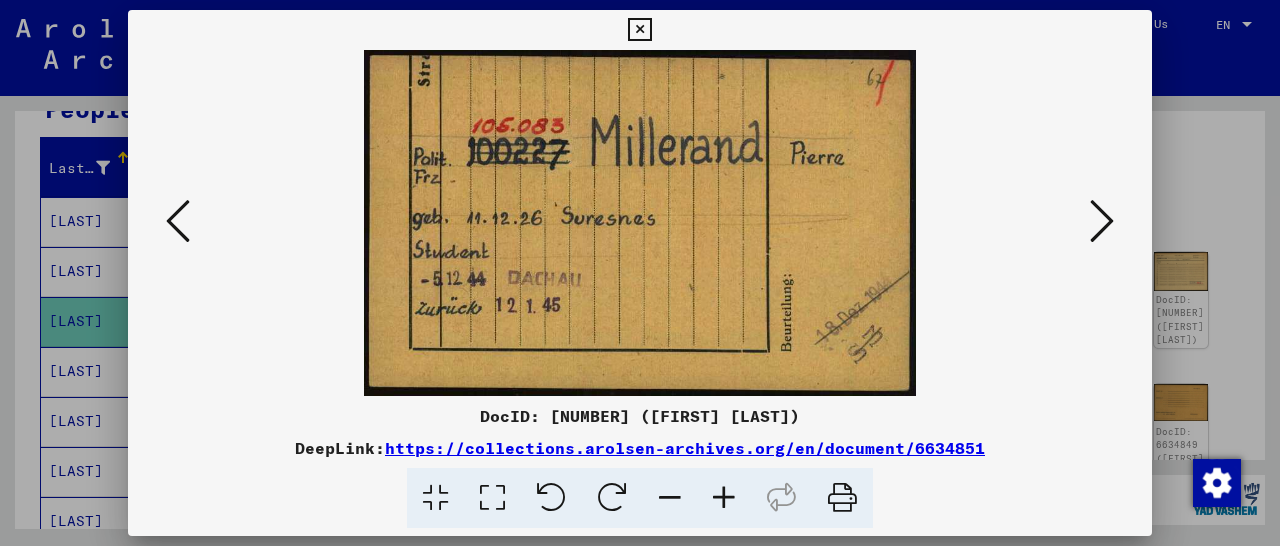 click at bounding box center [1102, 221] 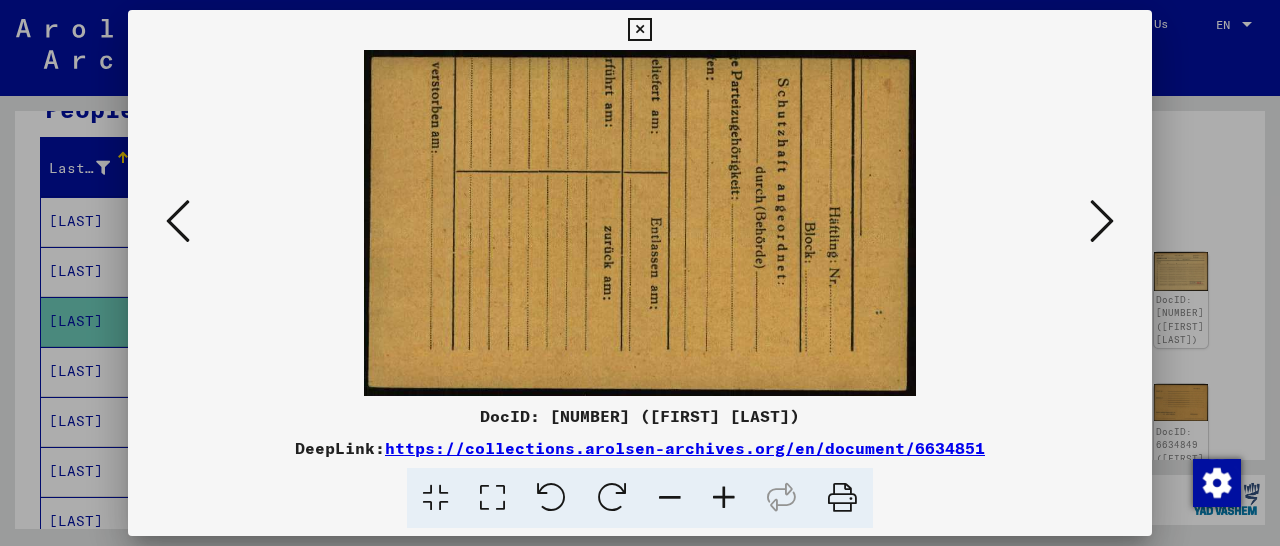 click at bounding box center [178, 221] 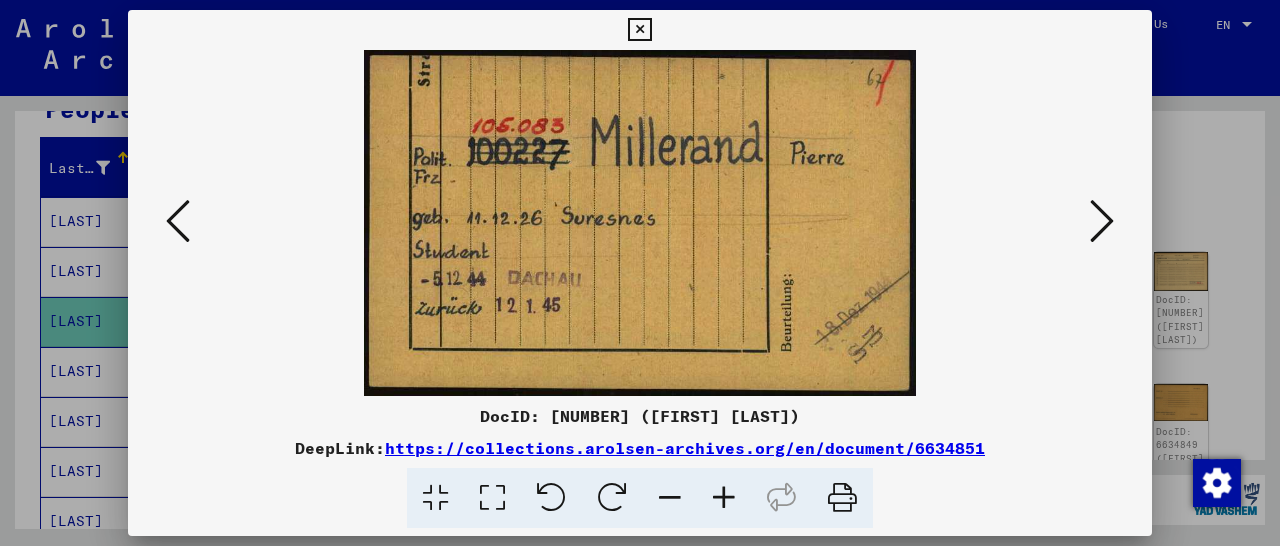 click at bounding box center [1102, 221] 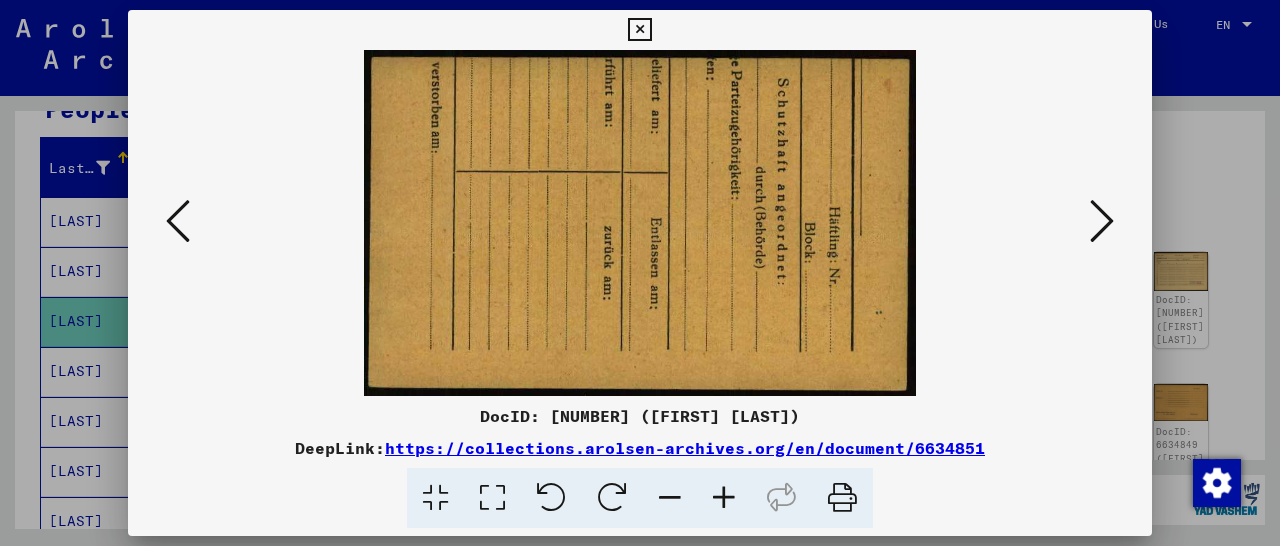 click at bounding box center [1102, 221] 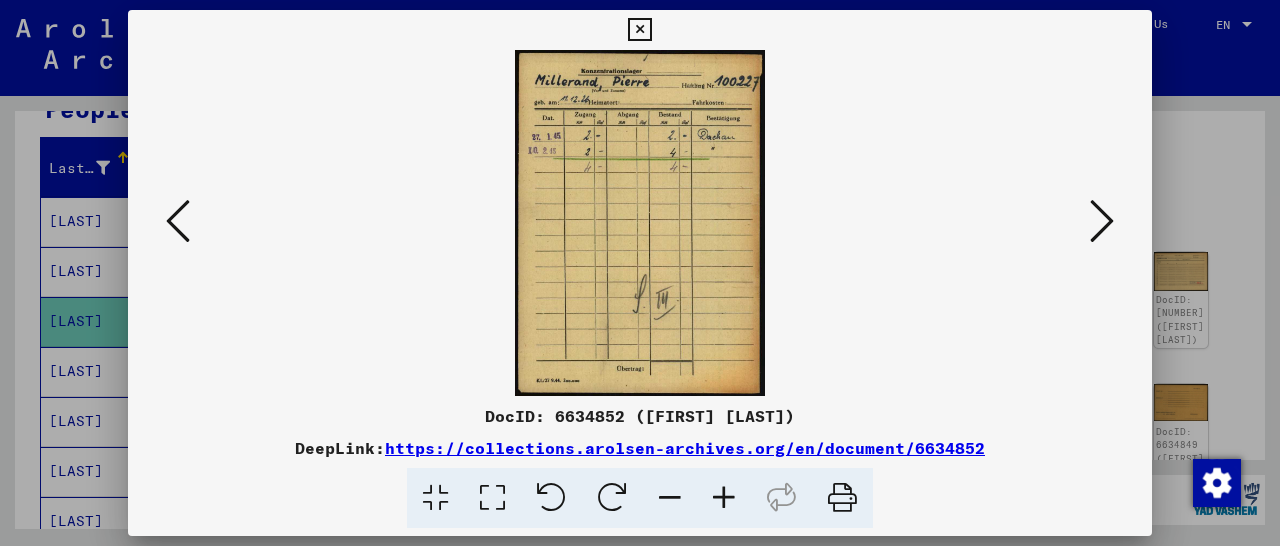 click at bounding box center [1102, 221] 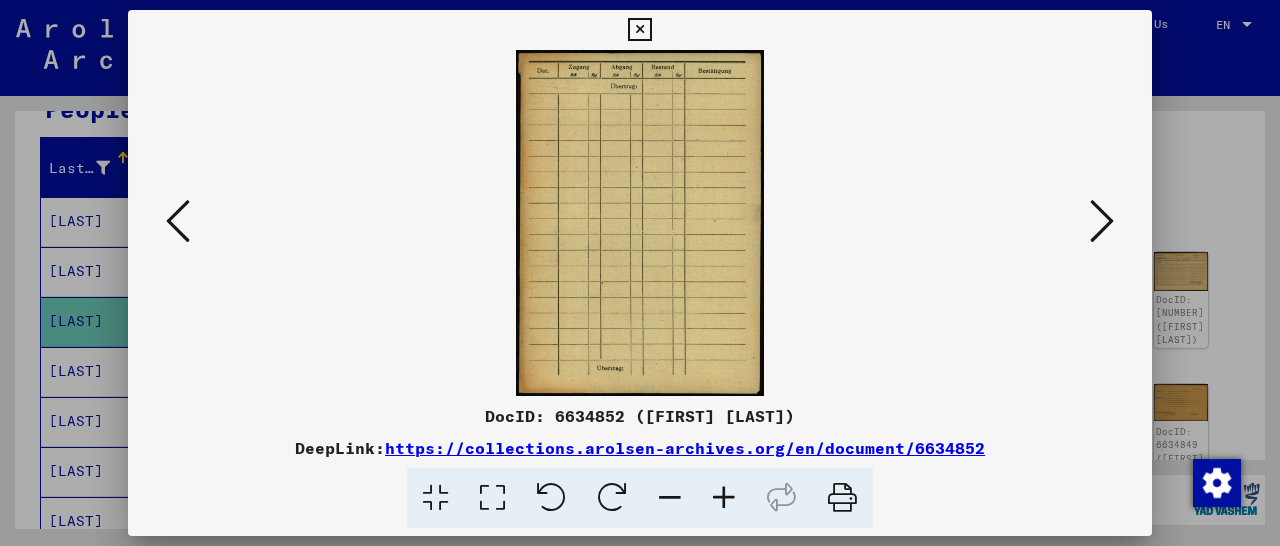 click at bounding box center [1102, 221] 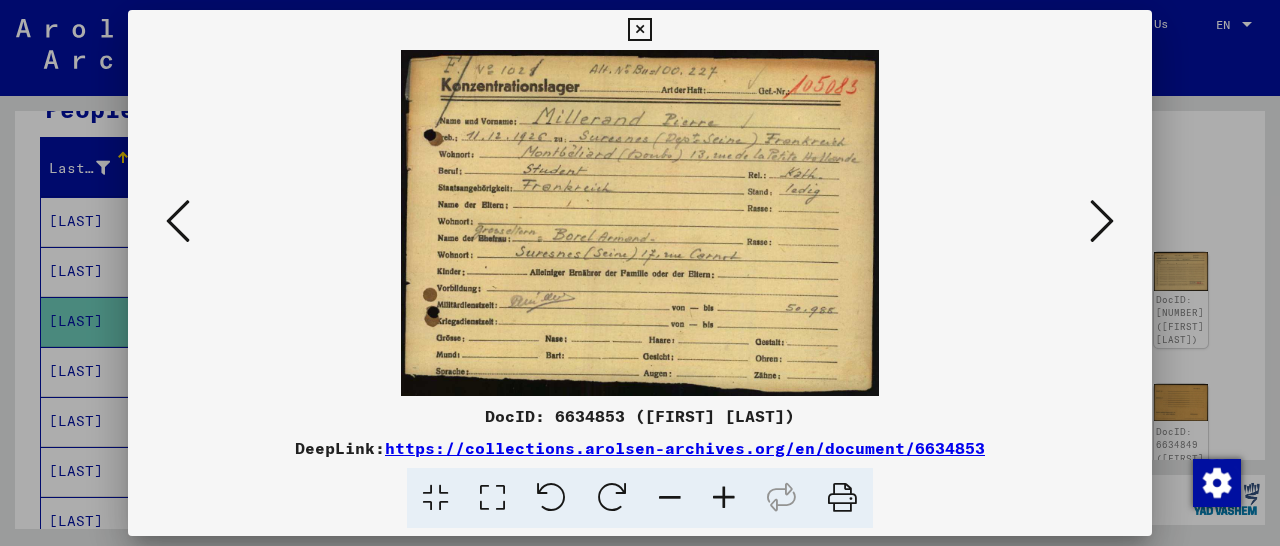 click at bounding box center (1102, 221) 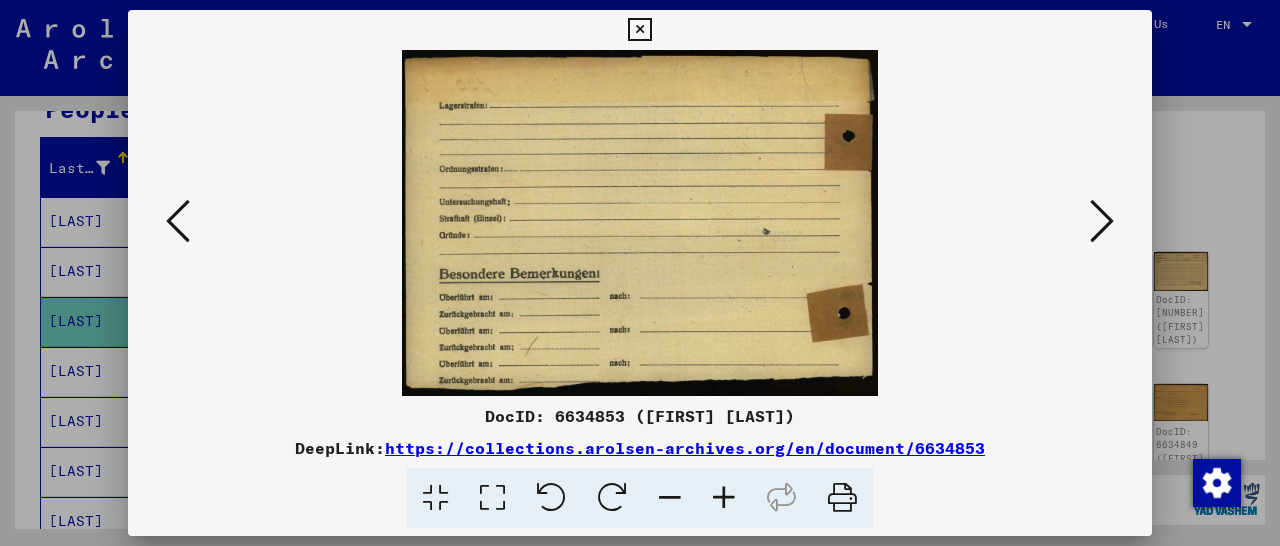 click at bounding box center [1102, 221] 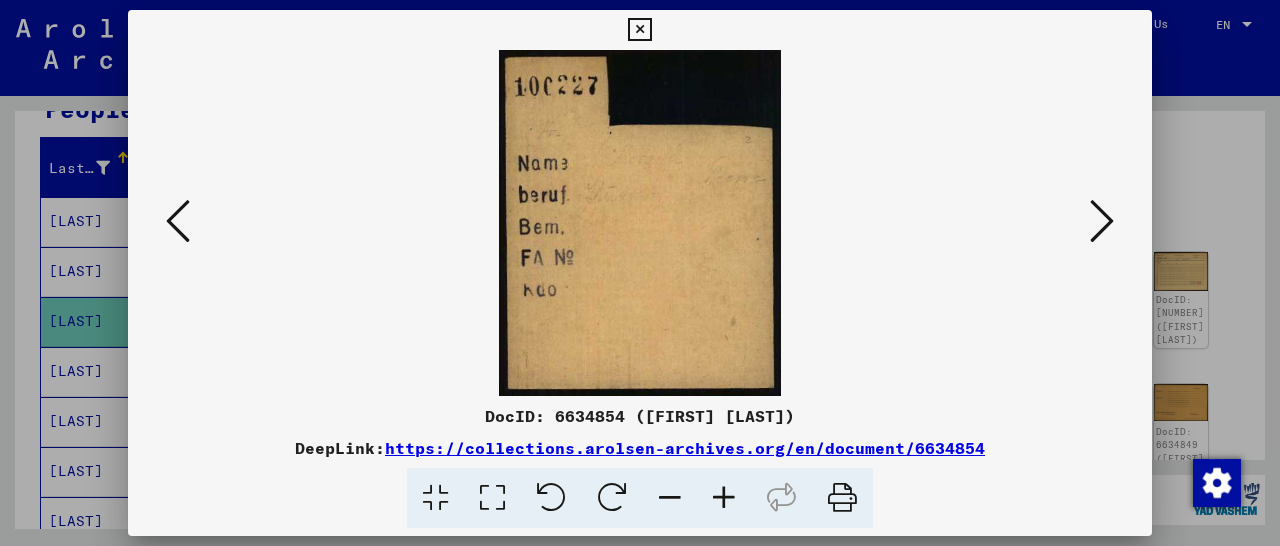 click at bounding box center (1102, 221) 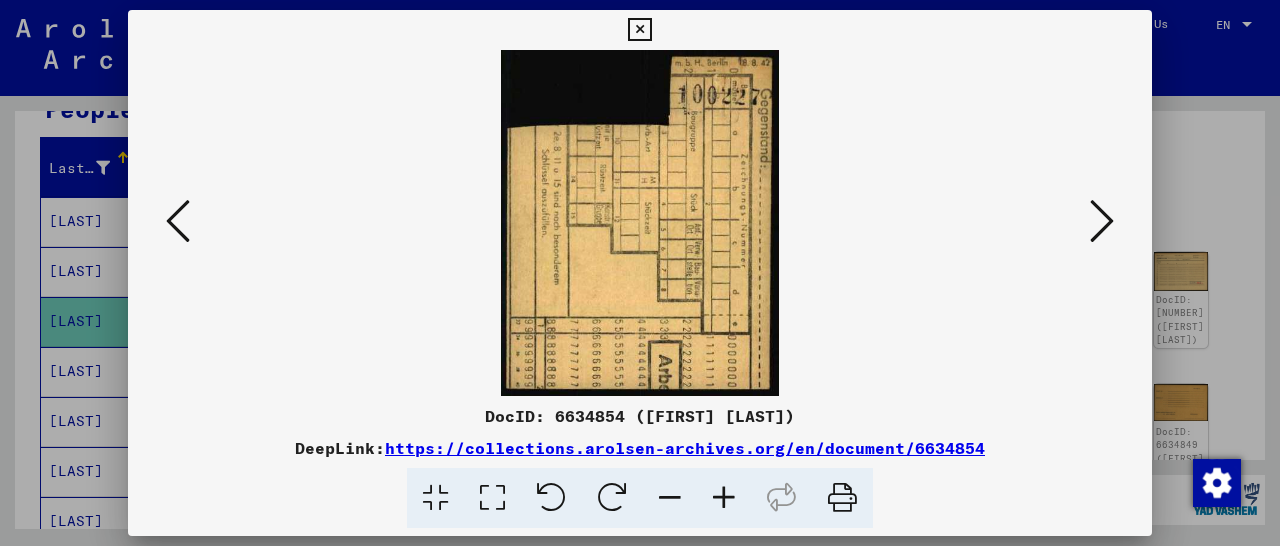 click at bounding box center [1102, 221] 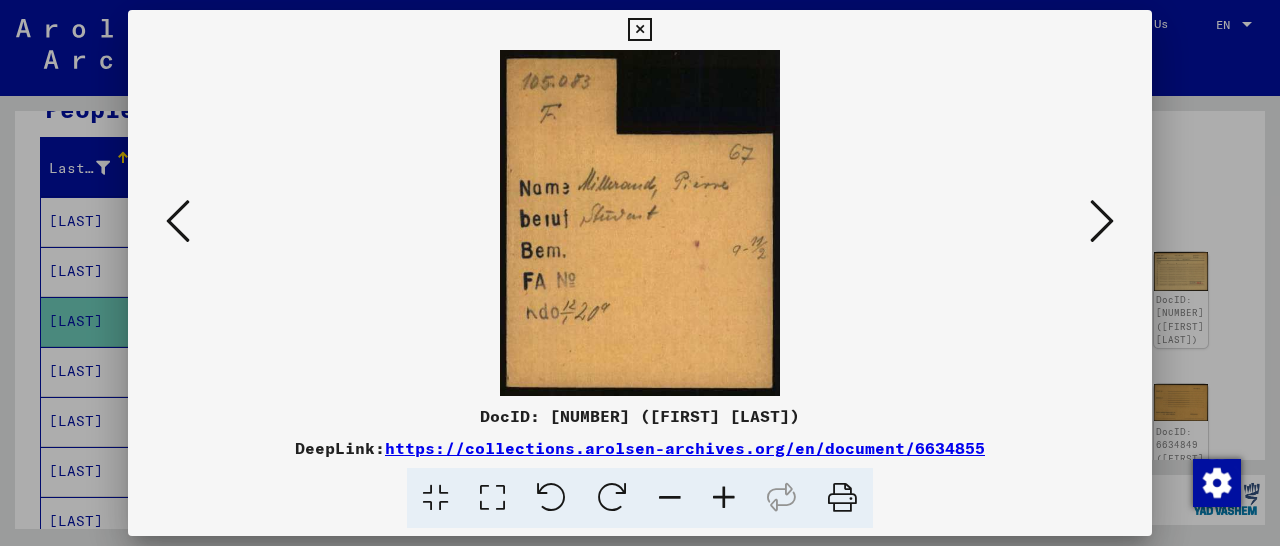 click at bounding box center (1102, 221) 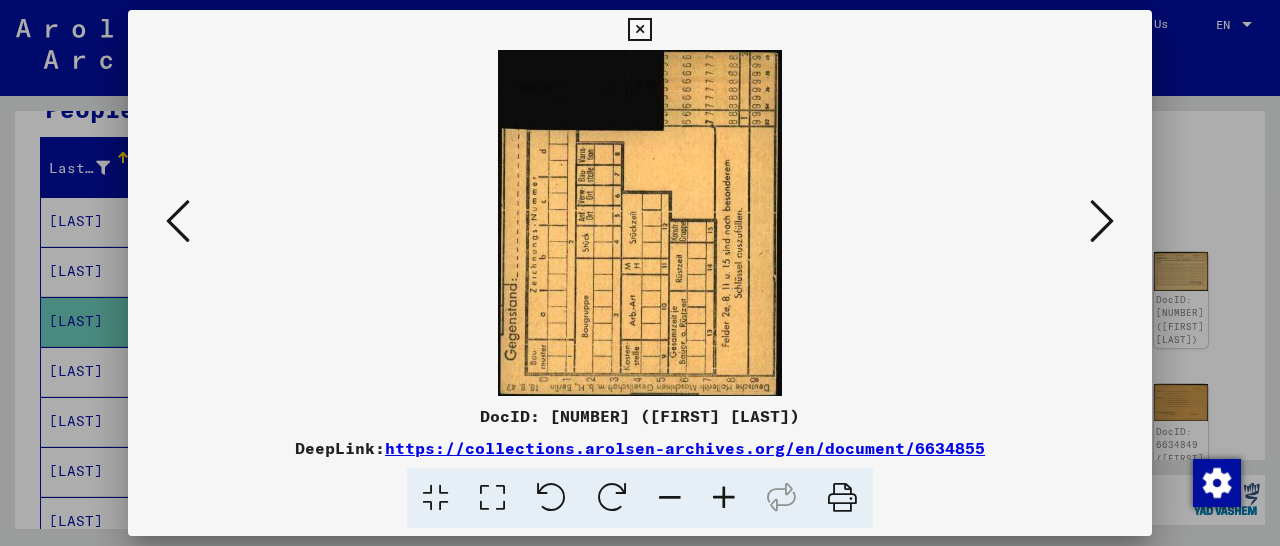 click at bounding box center (1102, 221) 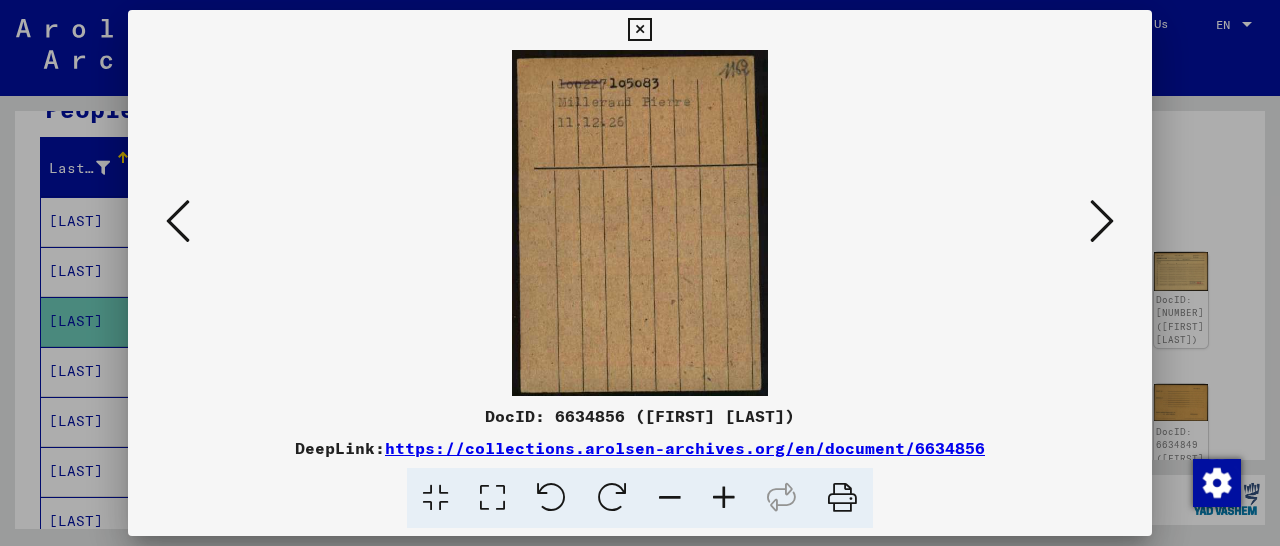 click at bounding box center [1102, 221] 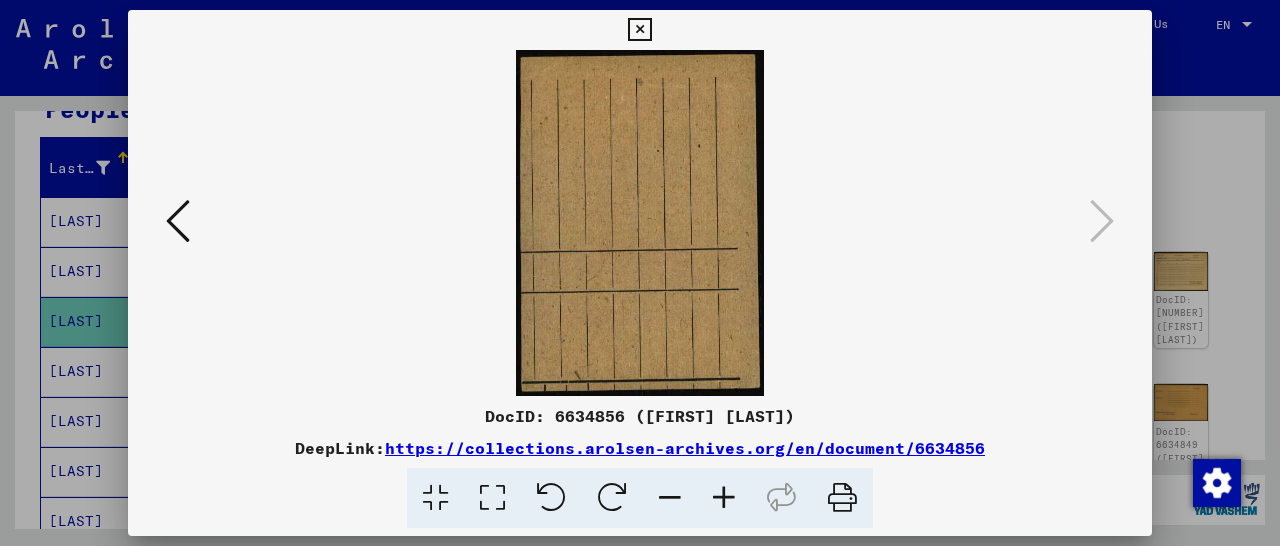 click at bounding box center [639, 30] 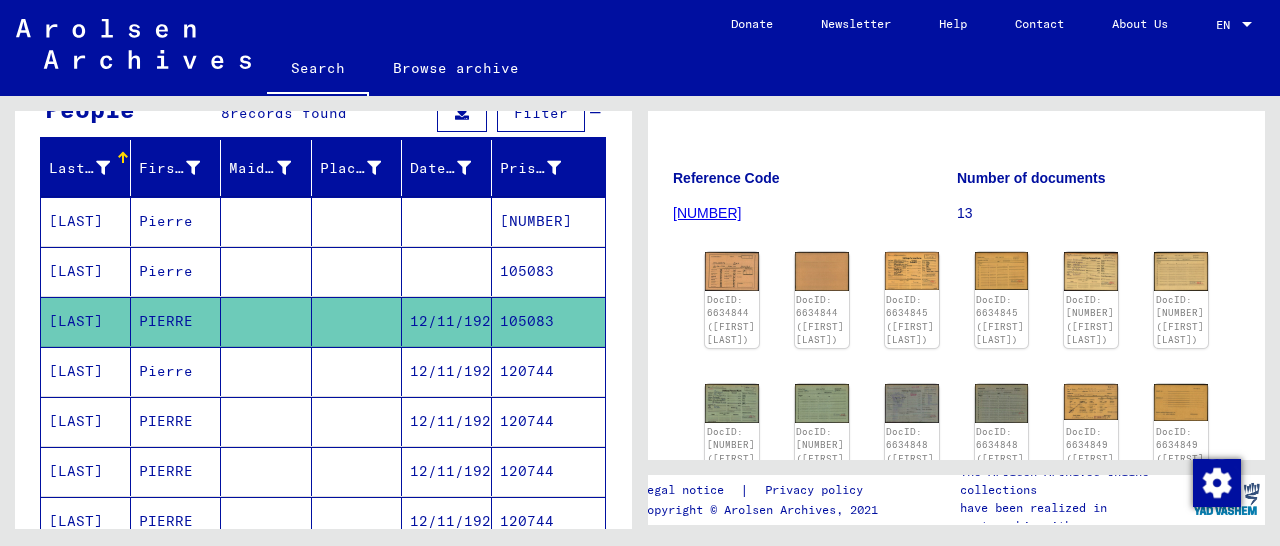 click on "[NUMBER]" at bounding box center [548, 271] 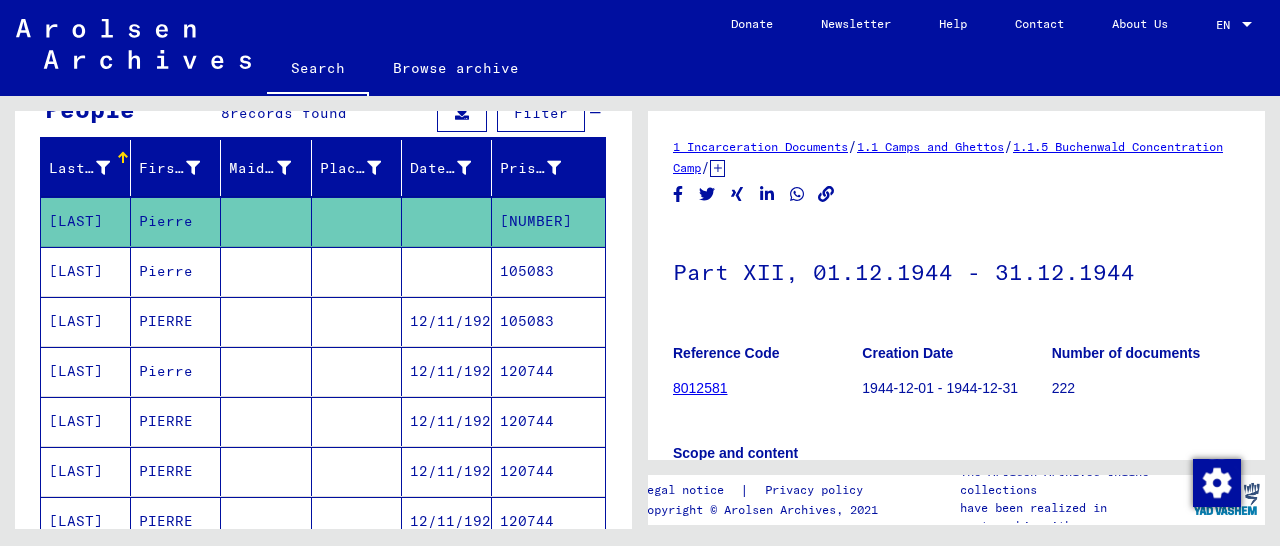 scroll, scrollTop: 312, scrollLeft: 0, axis: vertical 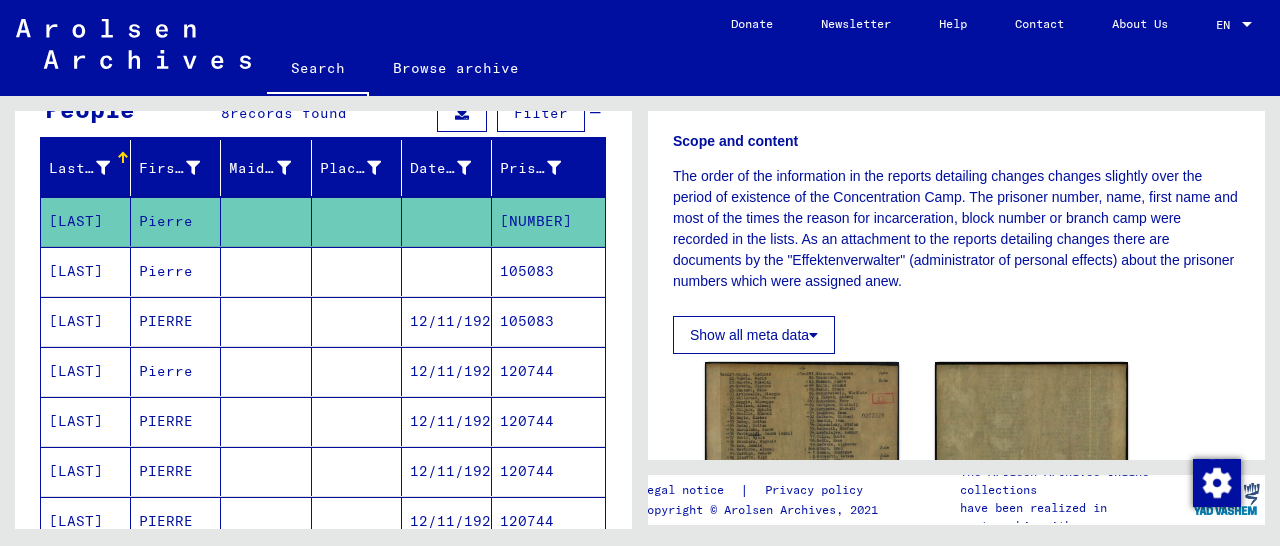 click on "105083" at bounding box center (548, 371) 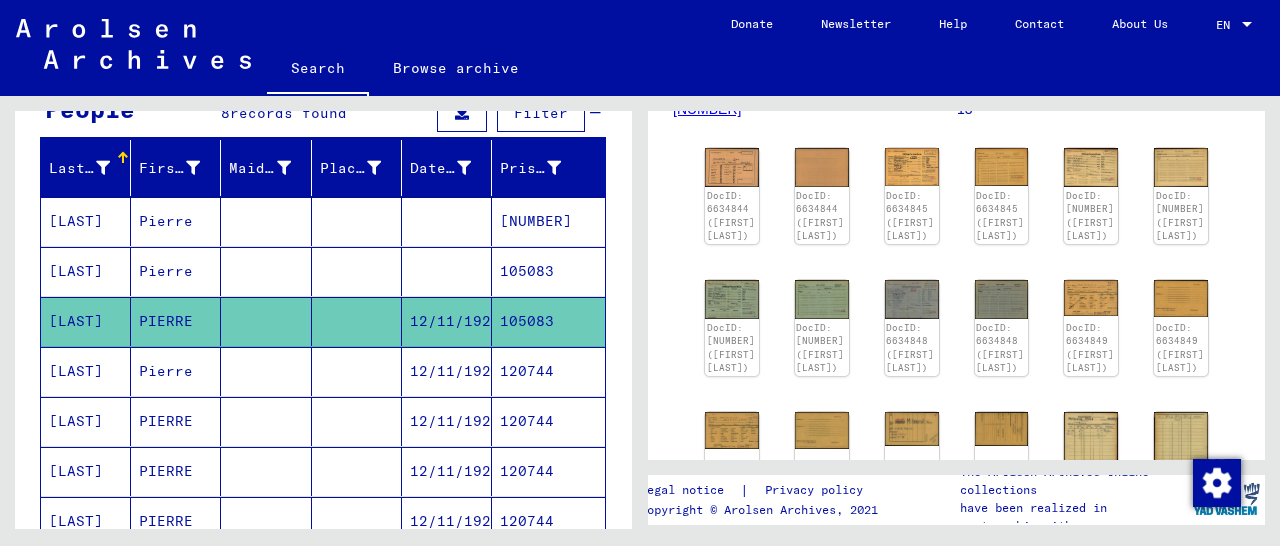 scroll, scrollTop: 520, scrollLeft: 0, axis: vertical 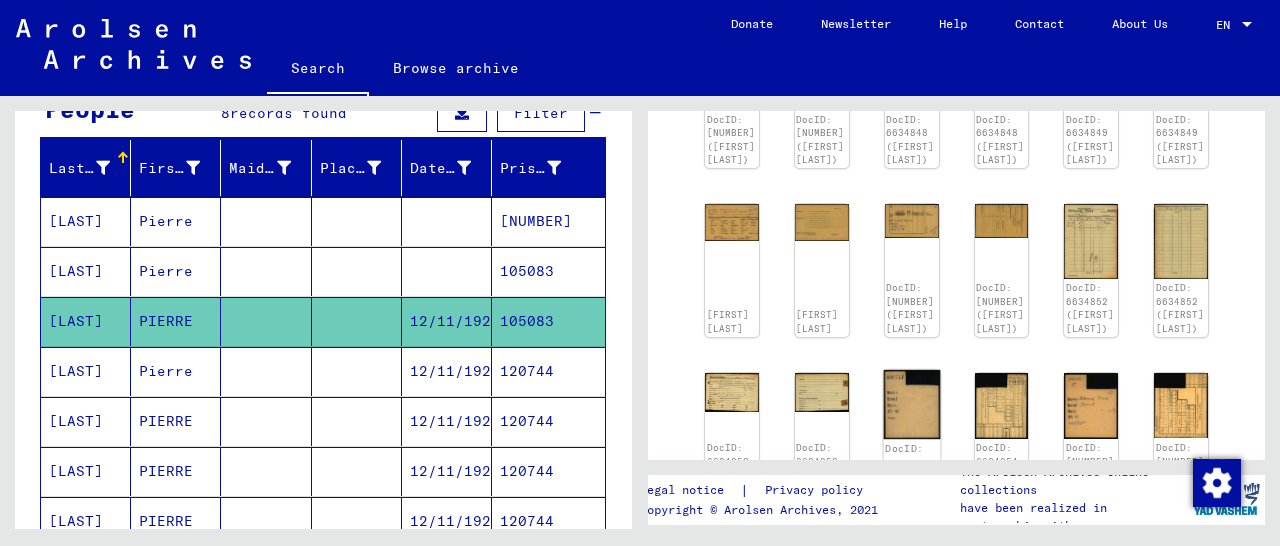click 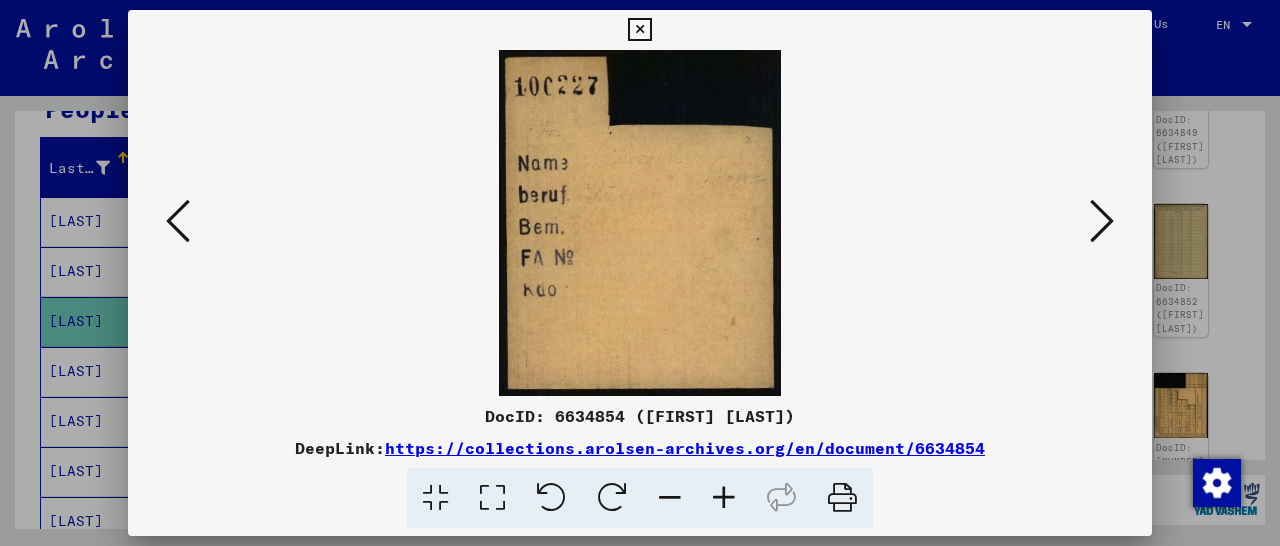 click at bounding box center [1102, 221] 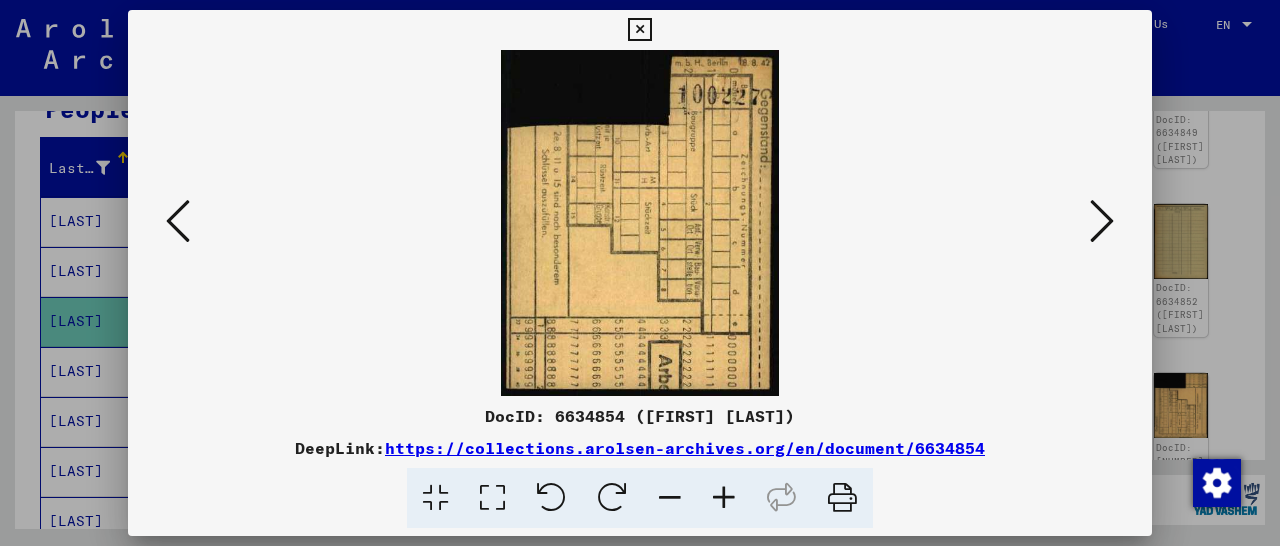 click at bounding box center [1102, 221] 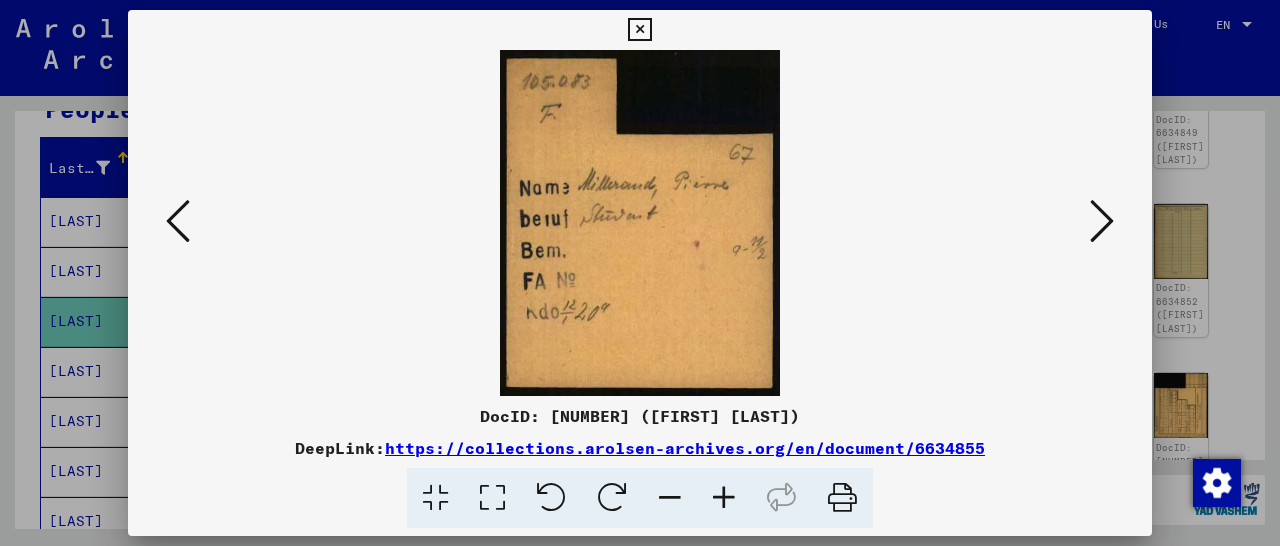 click at bounding box center [1102, 221] 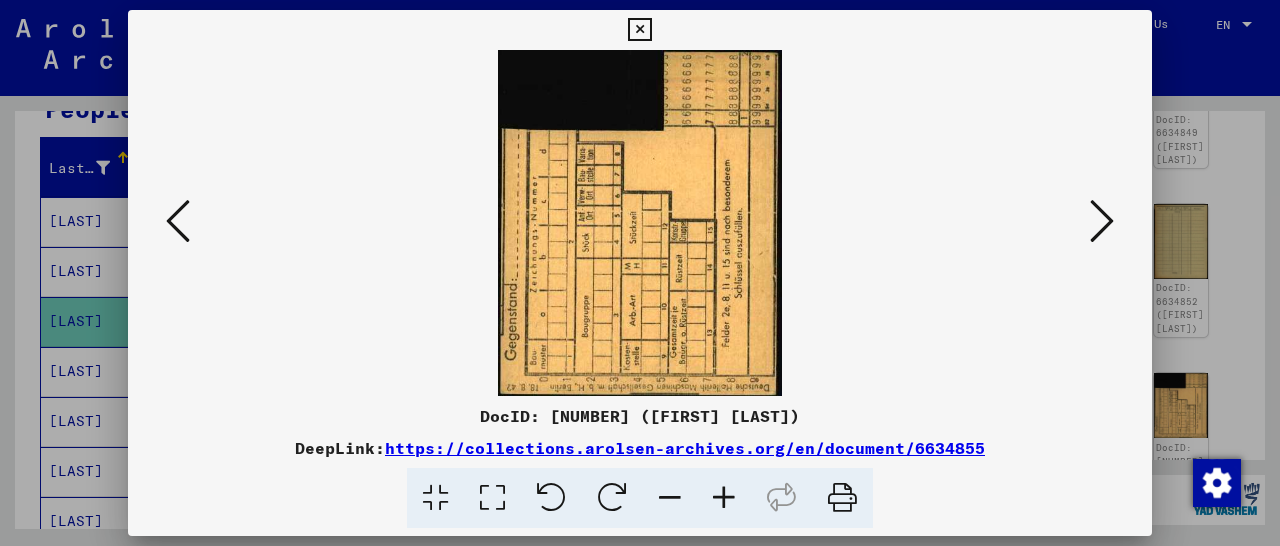 click at bounding box center (1102, 221) 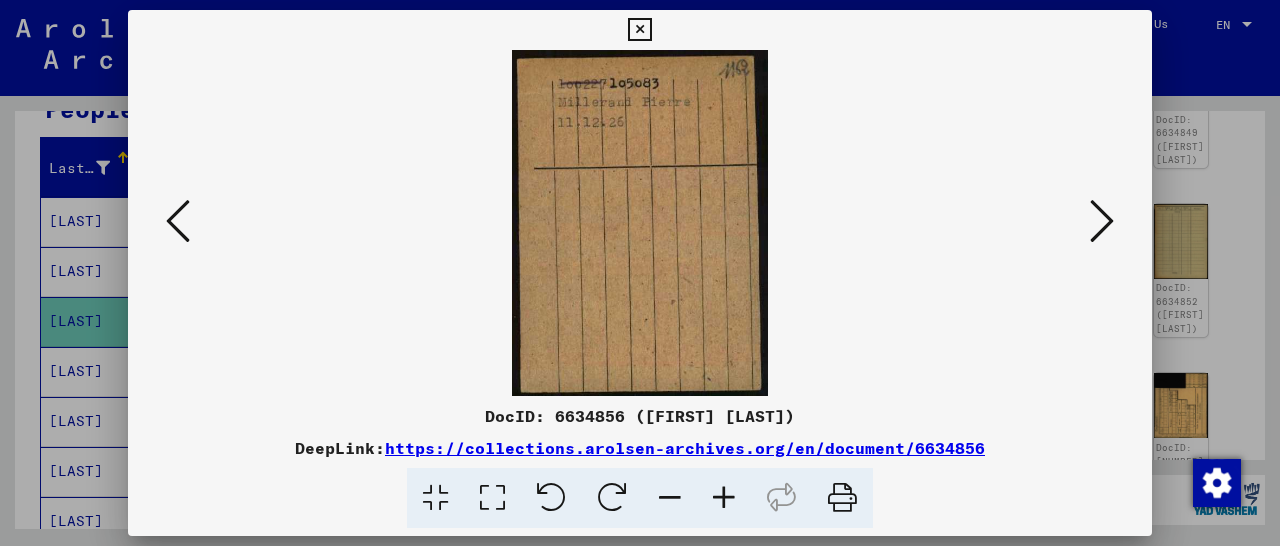 click at bounding box center (178, 221) 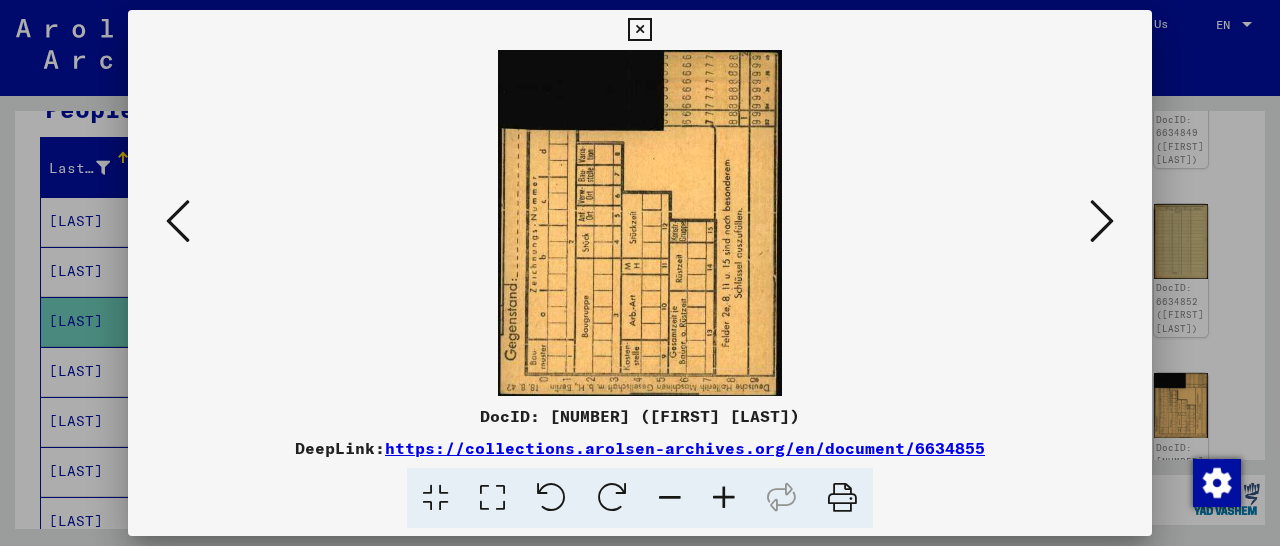 click at bounding box center (178, 221) 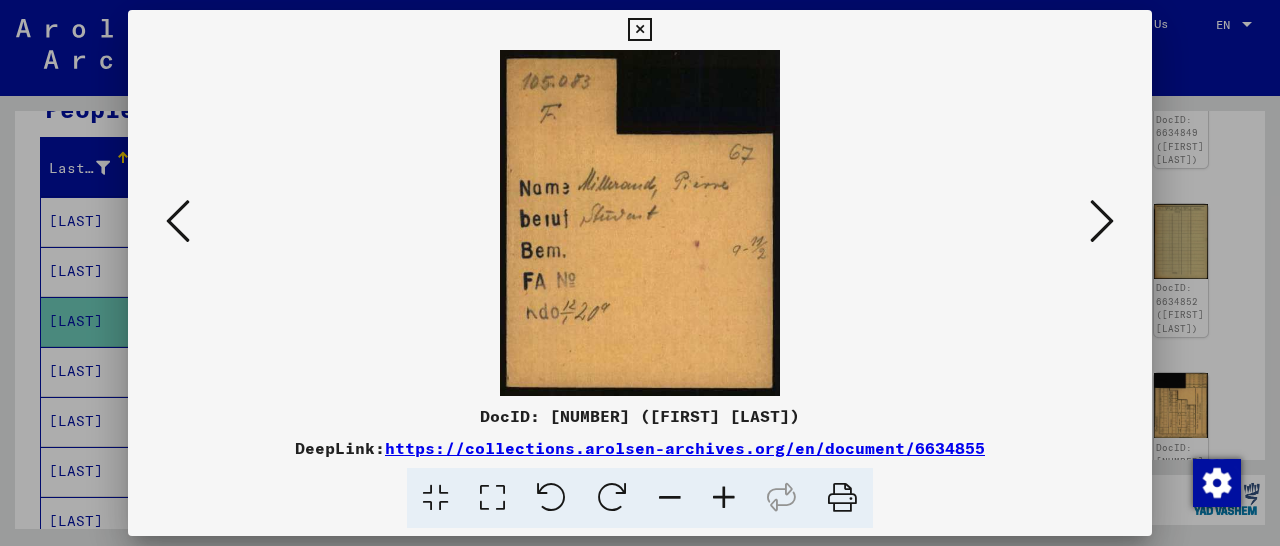 click at bounding box center [178, 221] 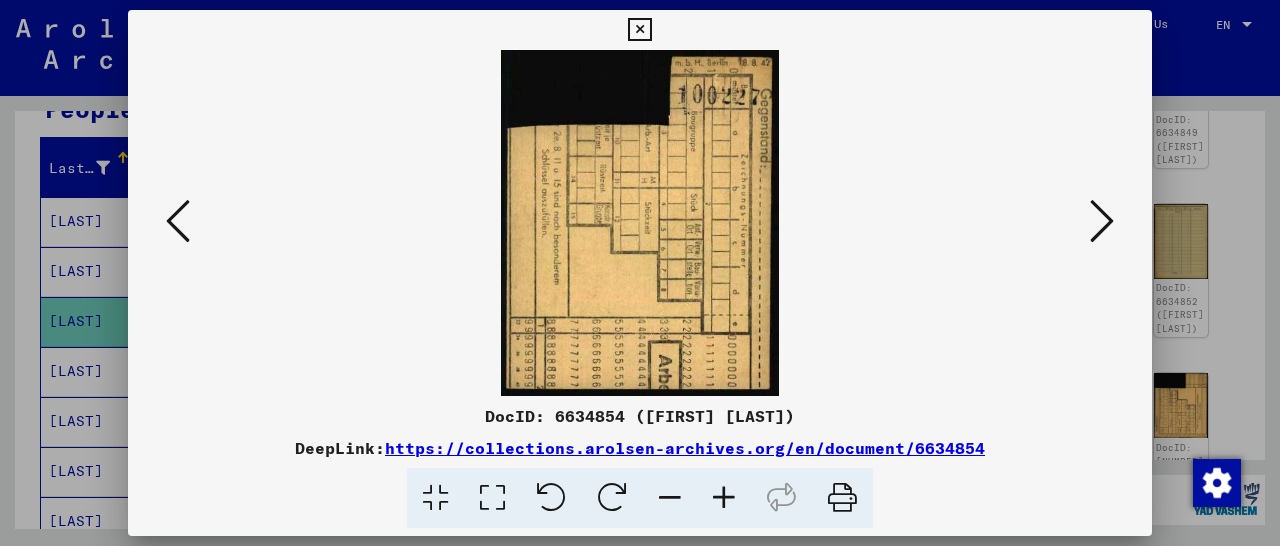 click at bounding box center (178, 221) 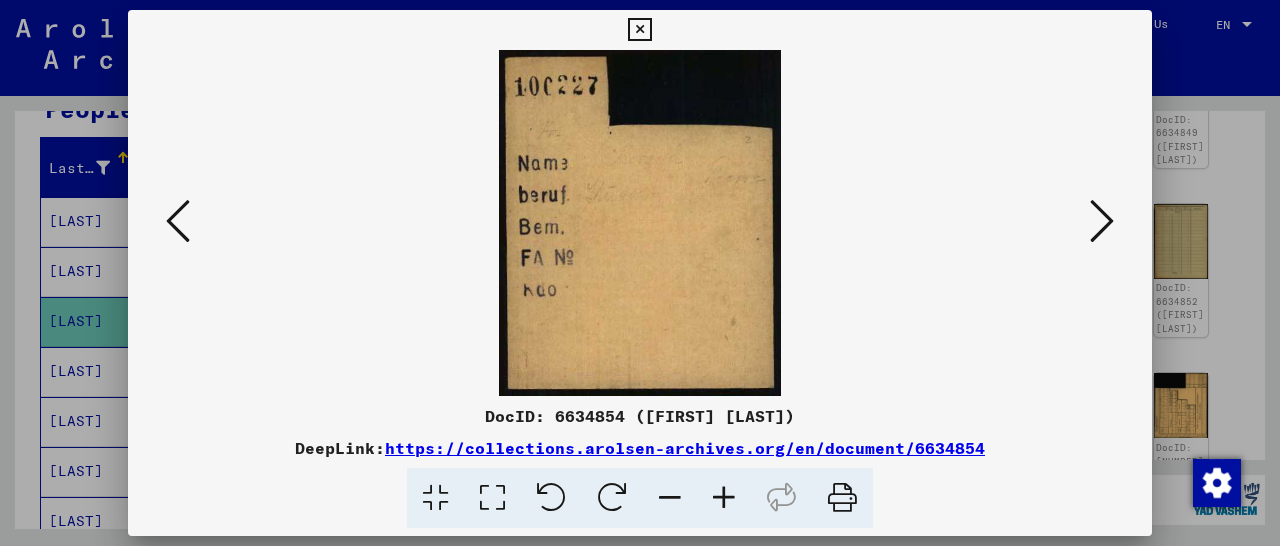 click at bounding box center [178, 221] 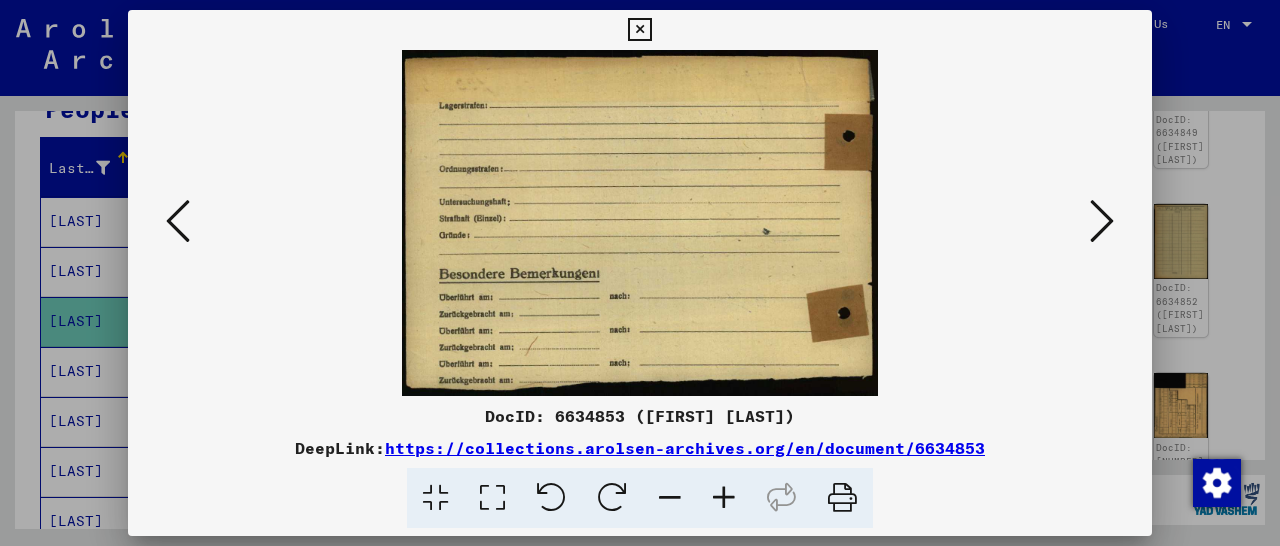 click at bounding box center [178, 221] 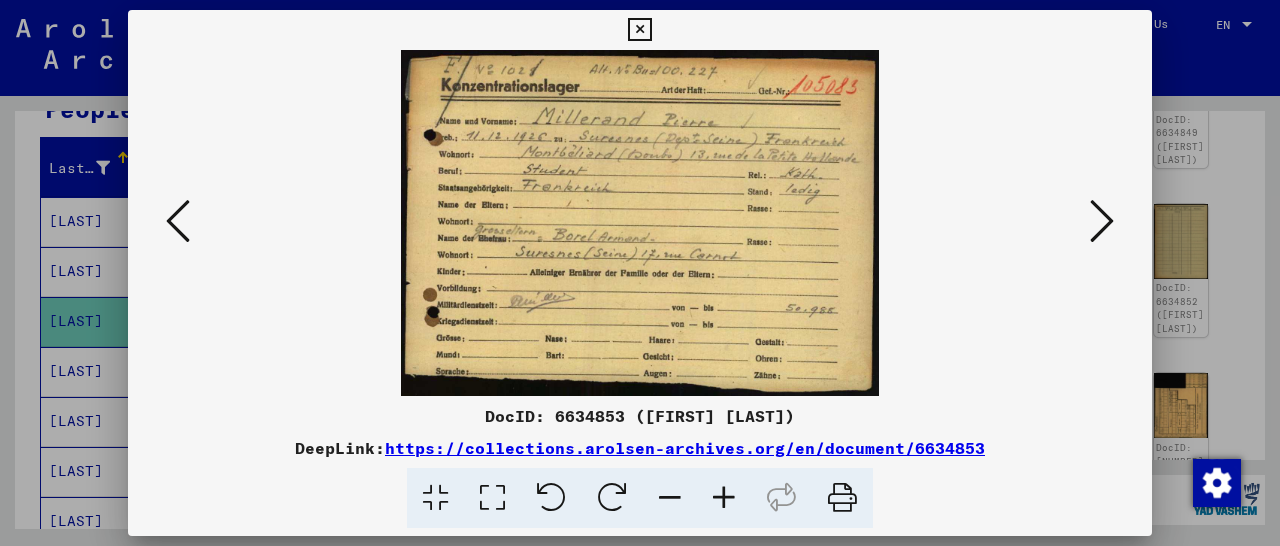 click at bounding box center (178, 221) 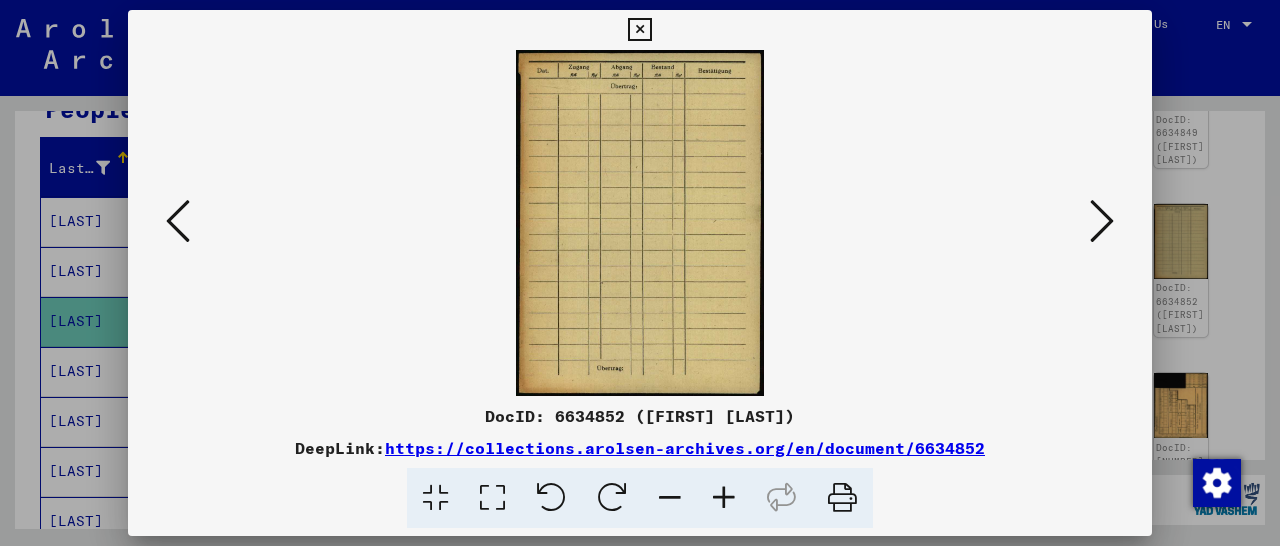 click at bounding box center (178, 221) 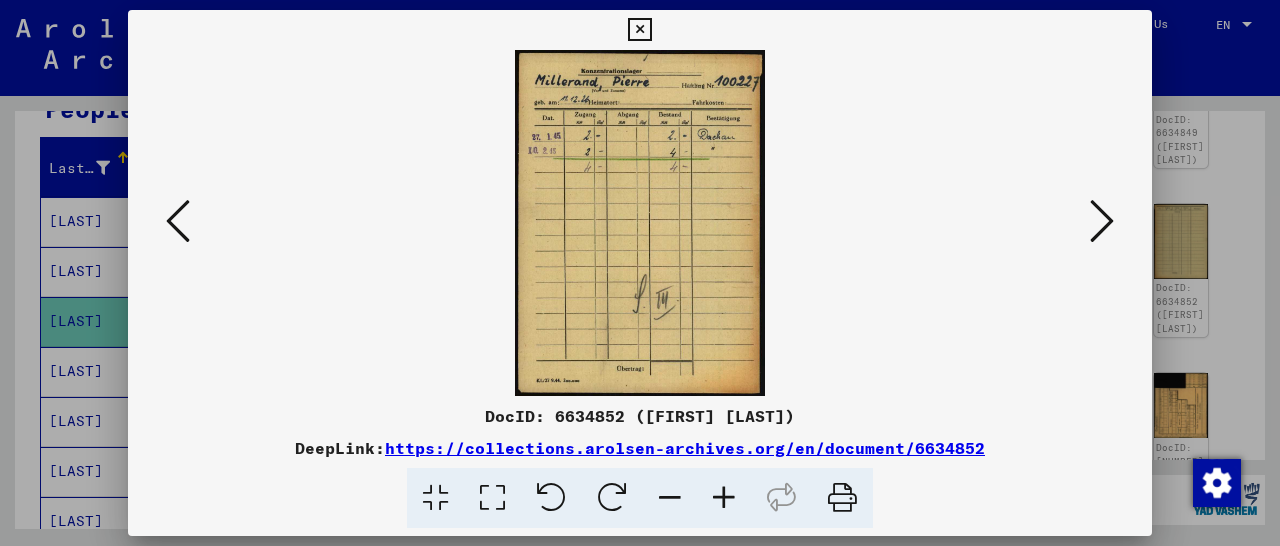 click at bounding box center [178, 221] 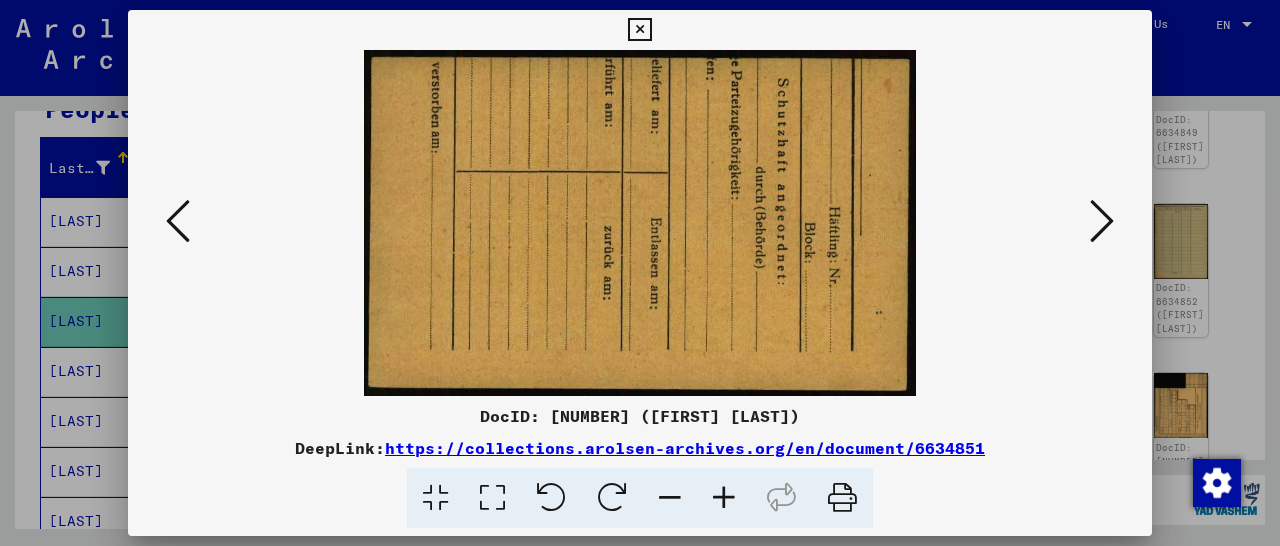click at bounding box center (178, 221) 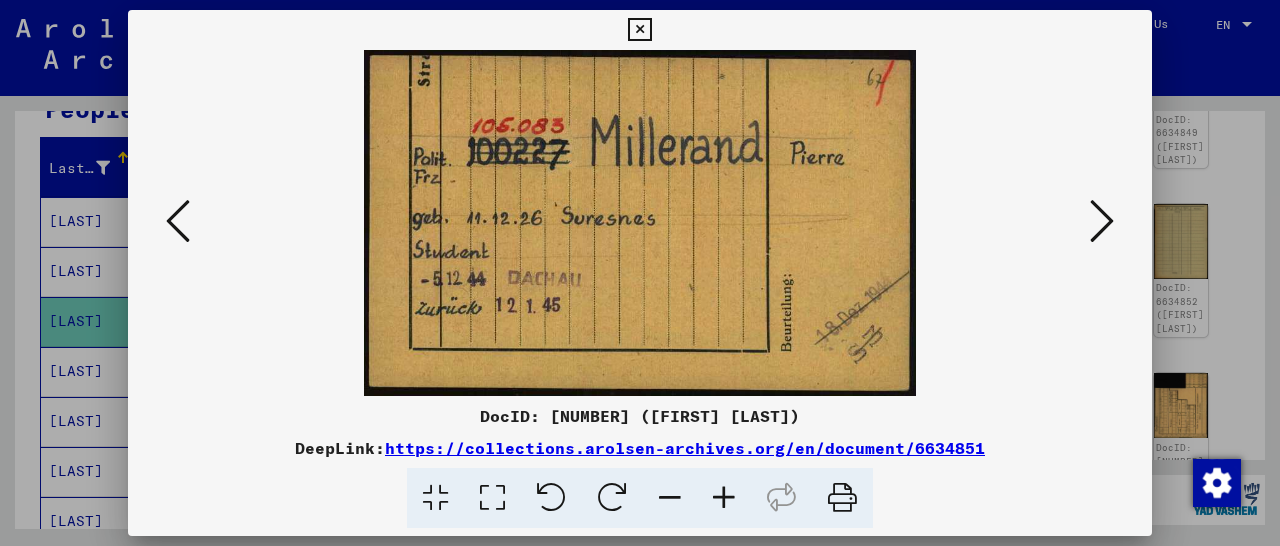 click at bounding box center [639, 30] 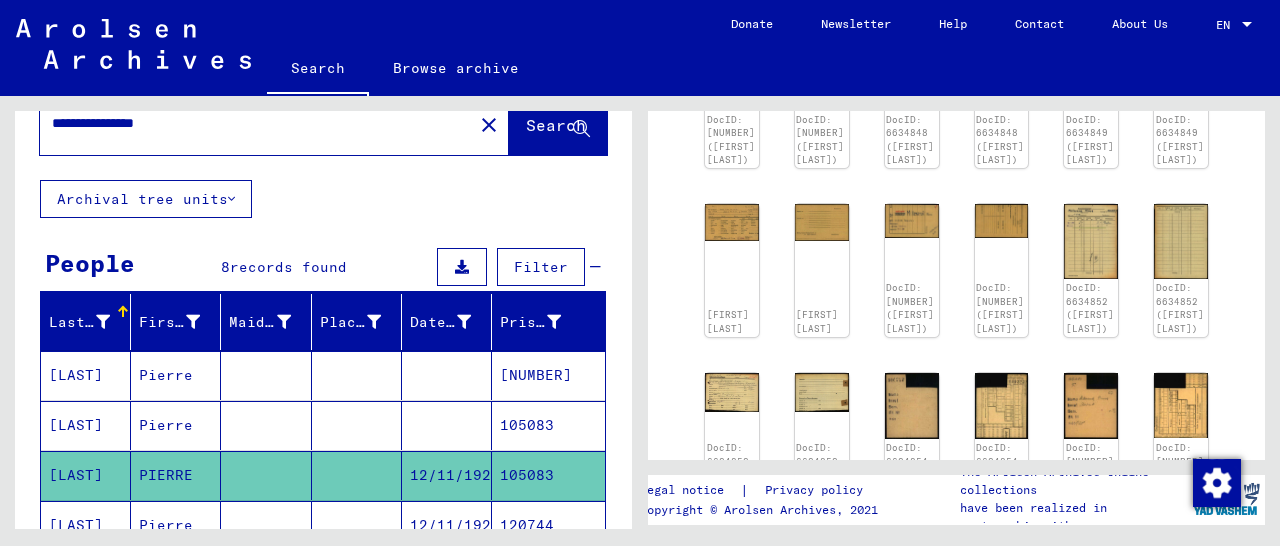 scroll, scrollTop: 0, scrollLeft: 0, axis: both 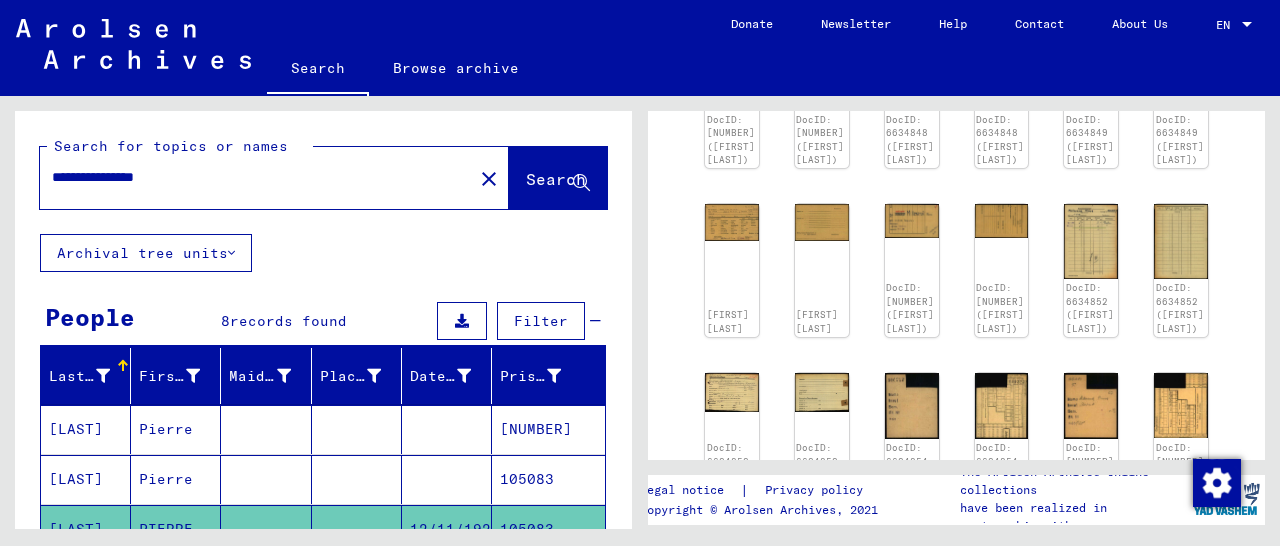 drag, startPoint x: 217, startPoint y: 184, endPoint x: 0, endPoint y: 183, distance: 217.0023 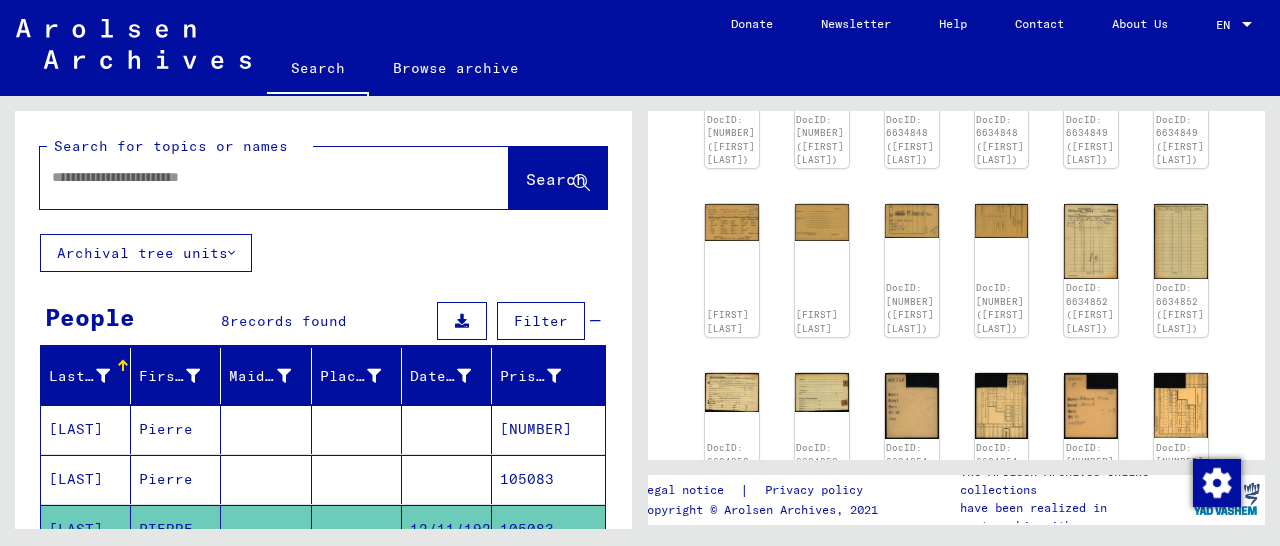 paste on "**********" 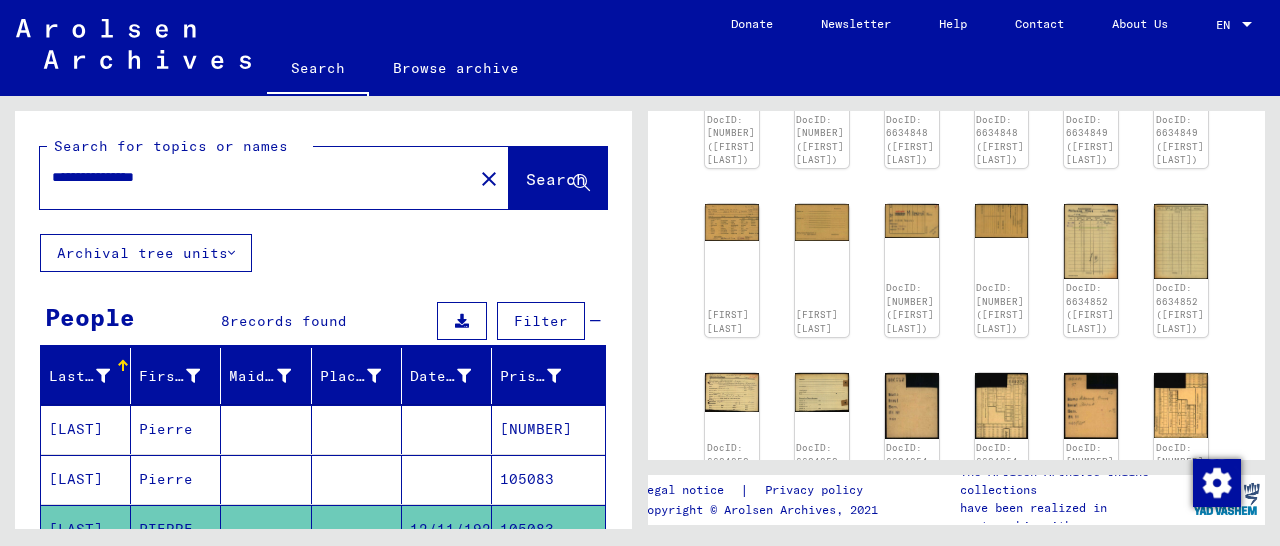 type on "**********" 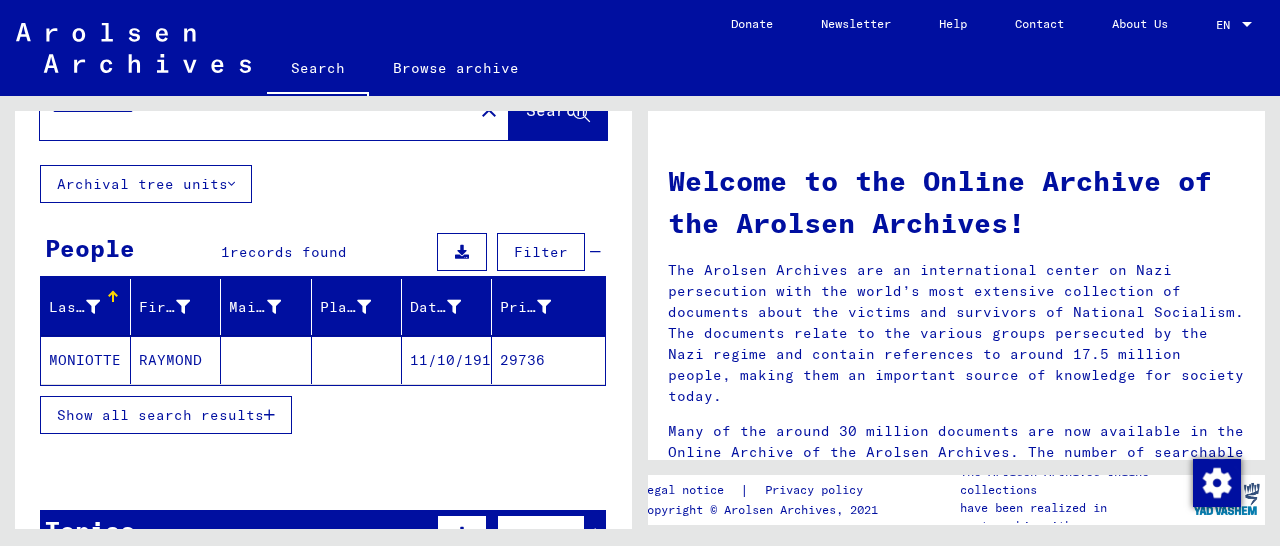 scroll, scrollTop: 104, scrollLeft: 0, axis: vertical 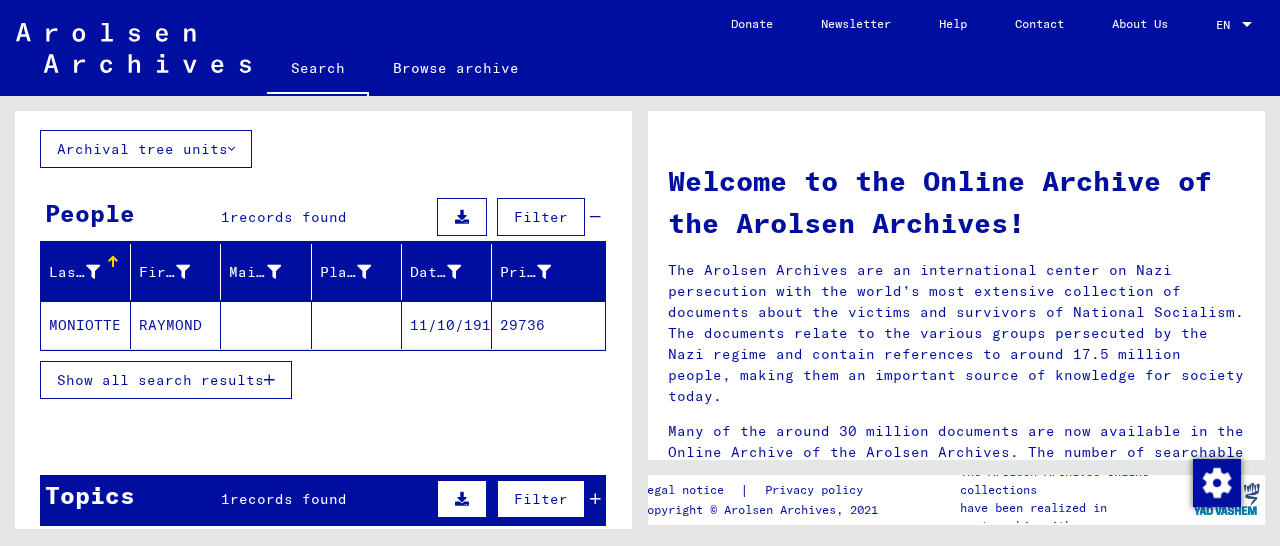 click on "29736" 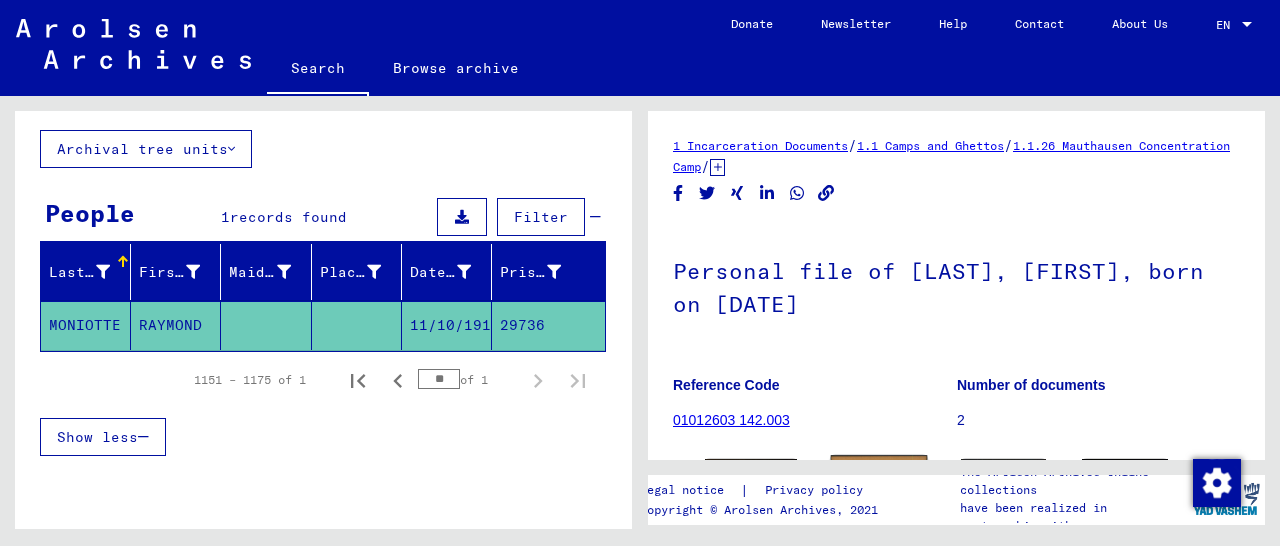 scroll, scrollTop: 267, scrollLeft: 0, axis: vertical 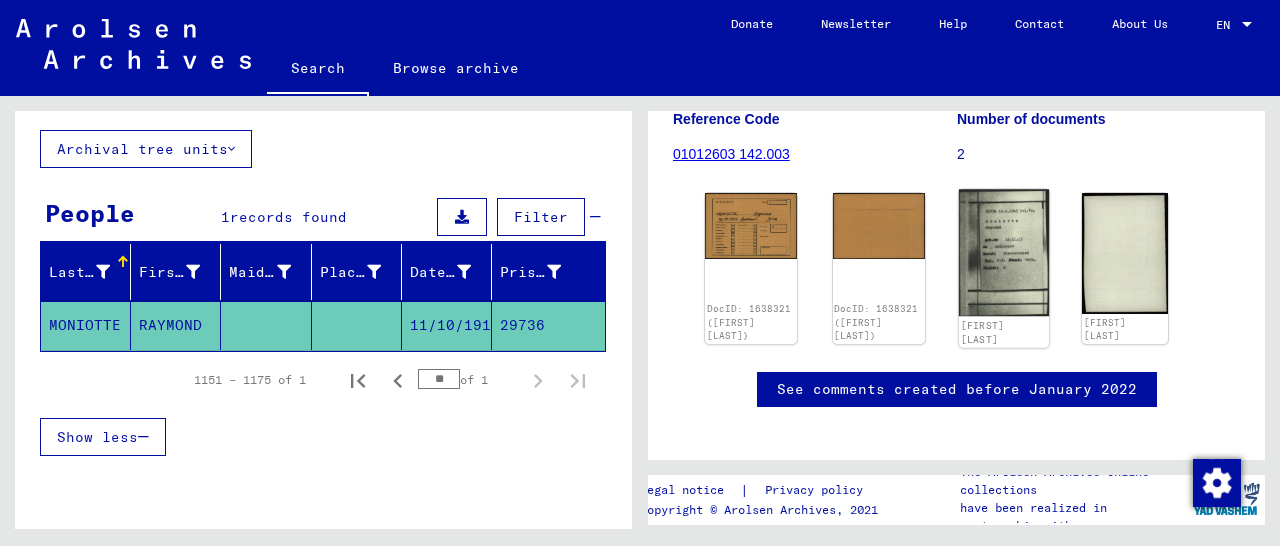 click 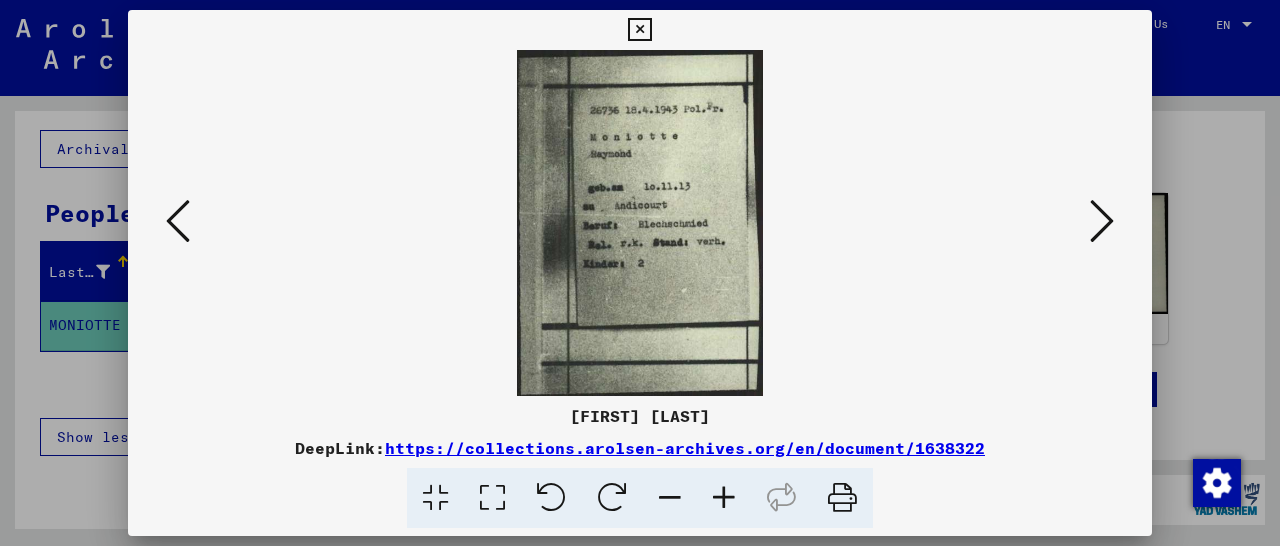 click at bounding box center [639, 30] 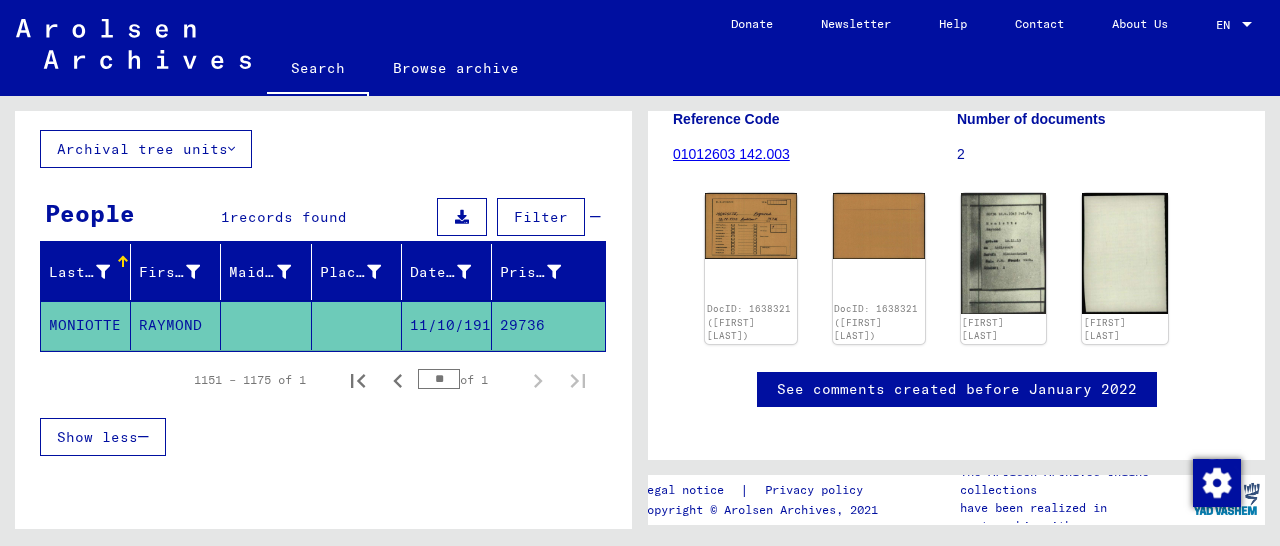 scroll, scrollTop: 0, scrollLeft: 0, axis: both 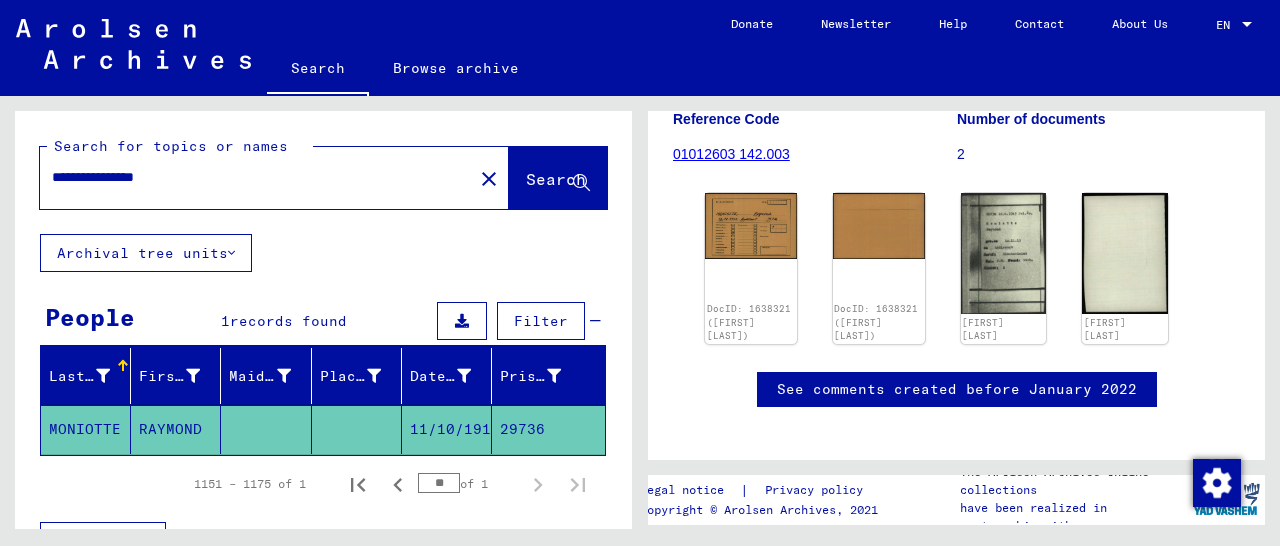 drag, startPoint x: 198, startPoint y: 179, endPoint x: 0, endPoint y: 187, distance: 198.16154 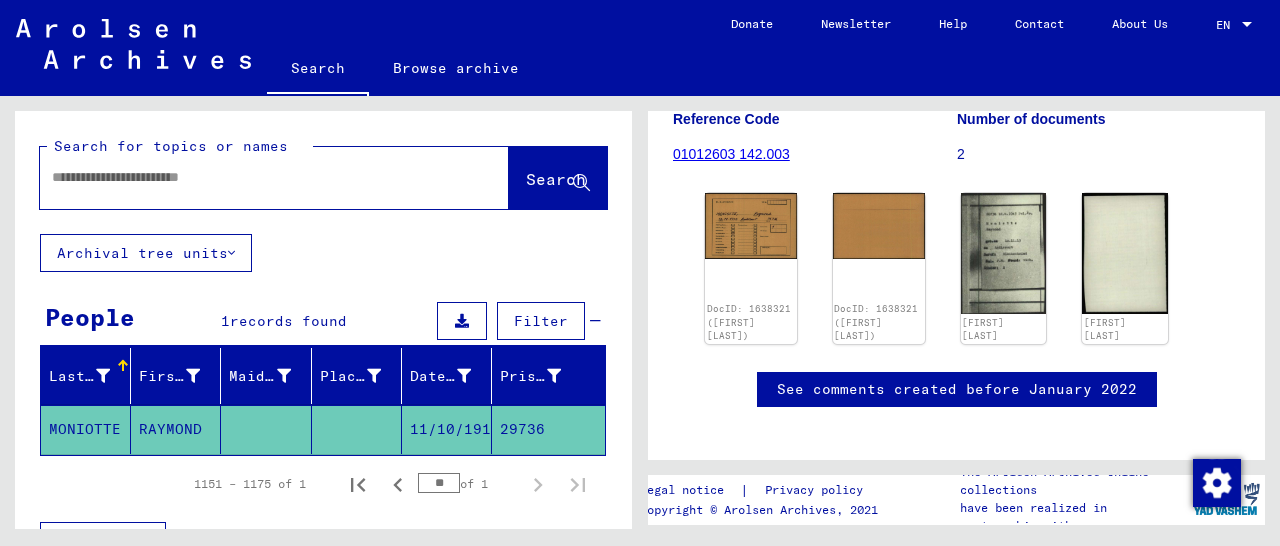 paste on "**********" 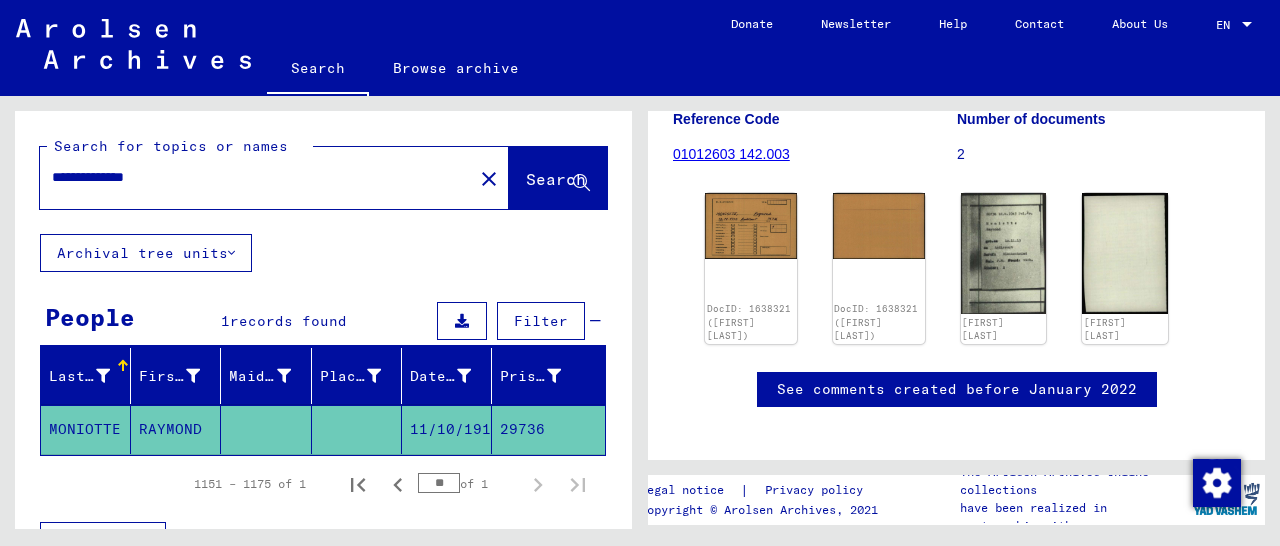 type on "**********" 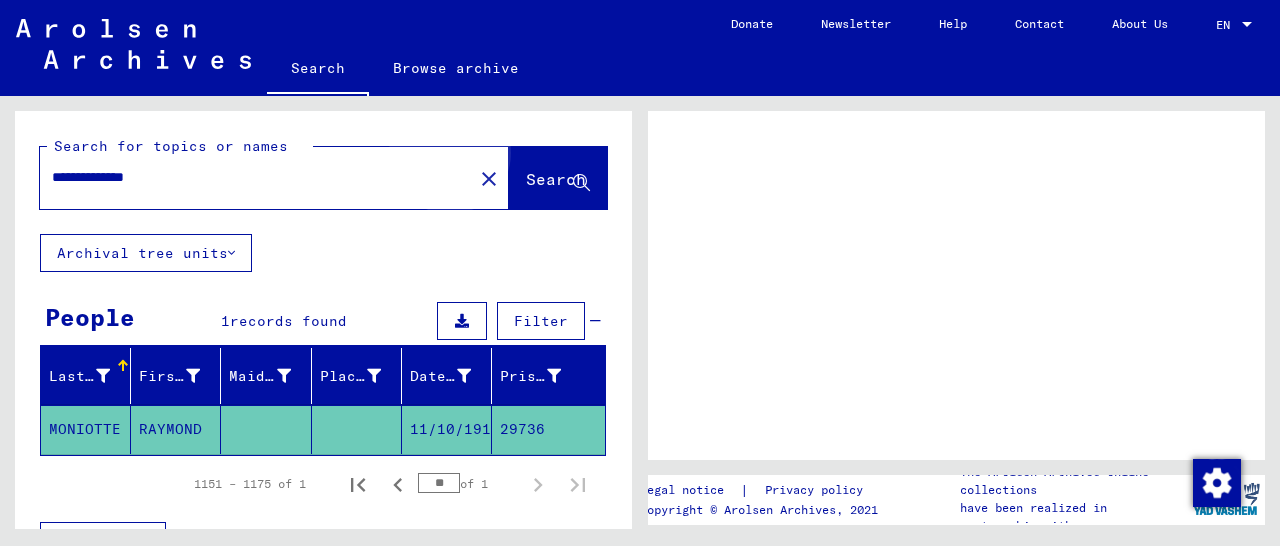scroll, scrollTop: 0, scrollLeft: 0, axis: both 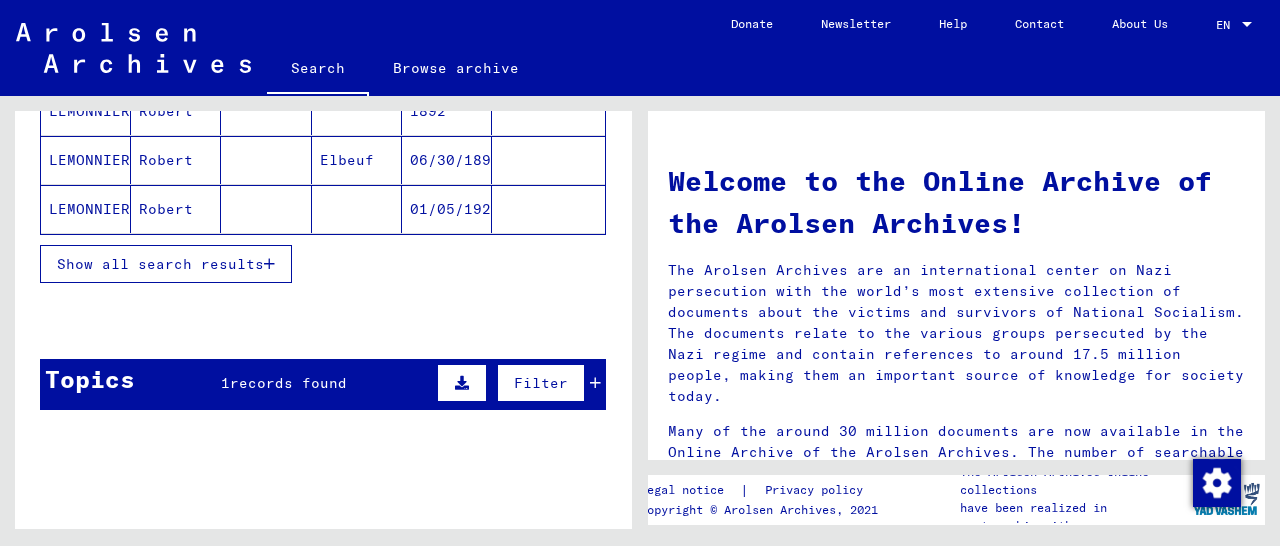 click at bounding box center (269, 264) 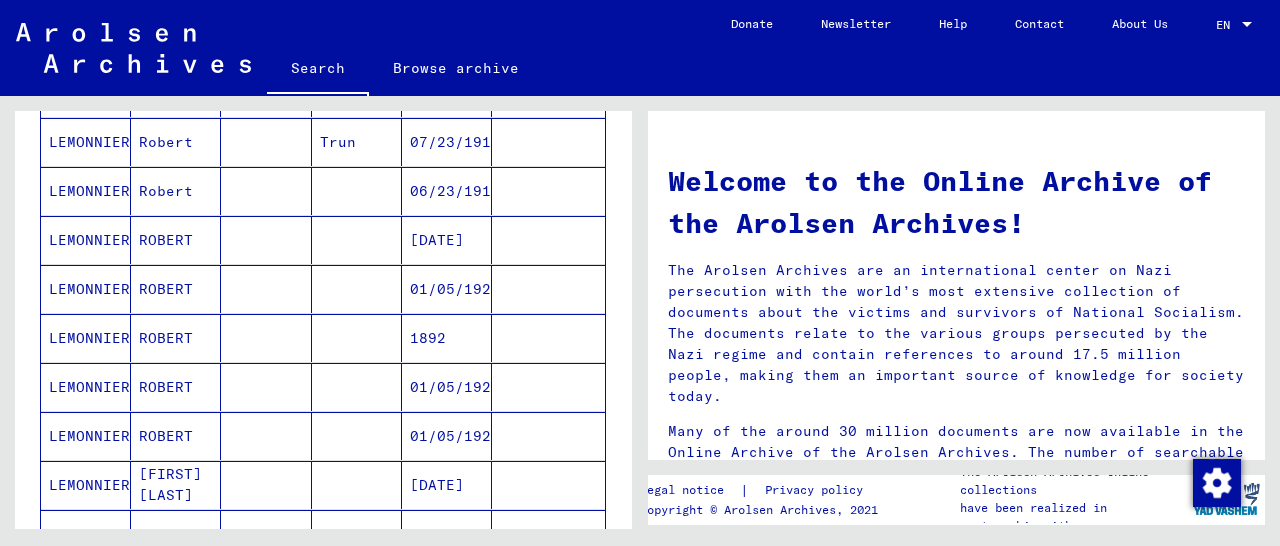 scroll, scrollTop: 1144, scrollLeft: 0, axis: vertical 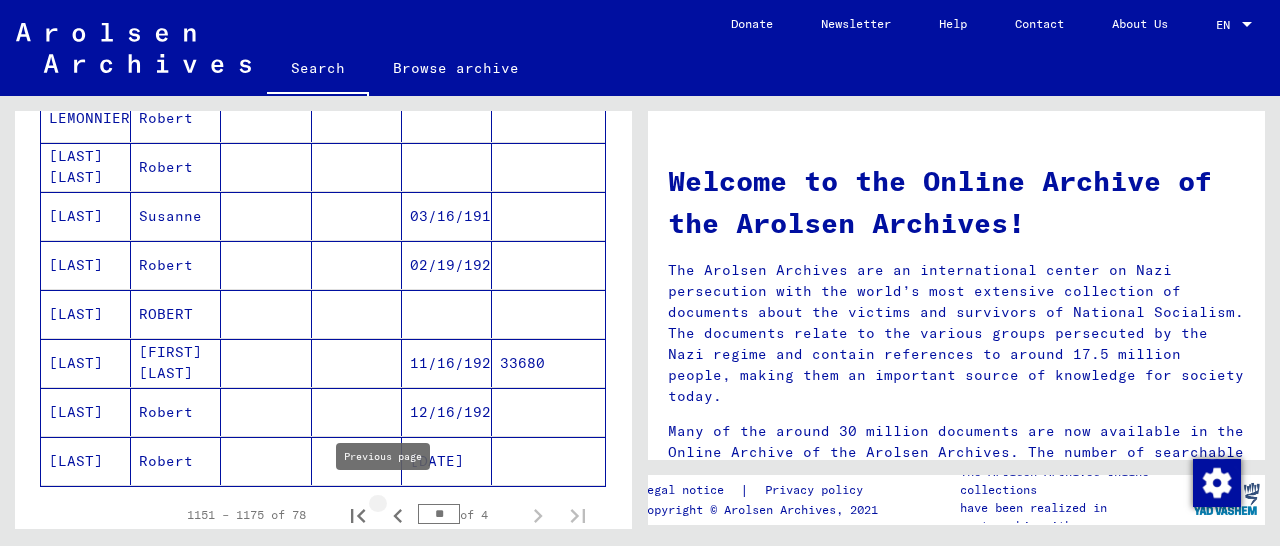 click 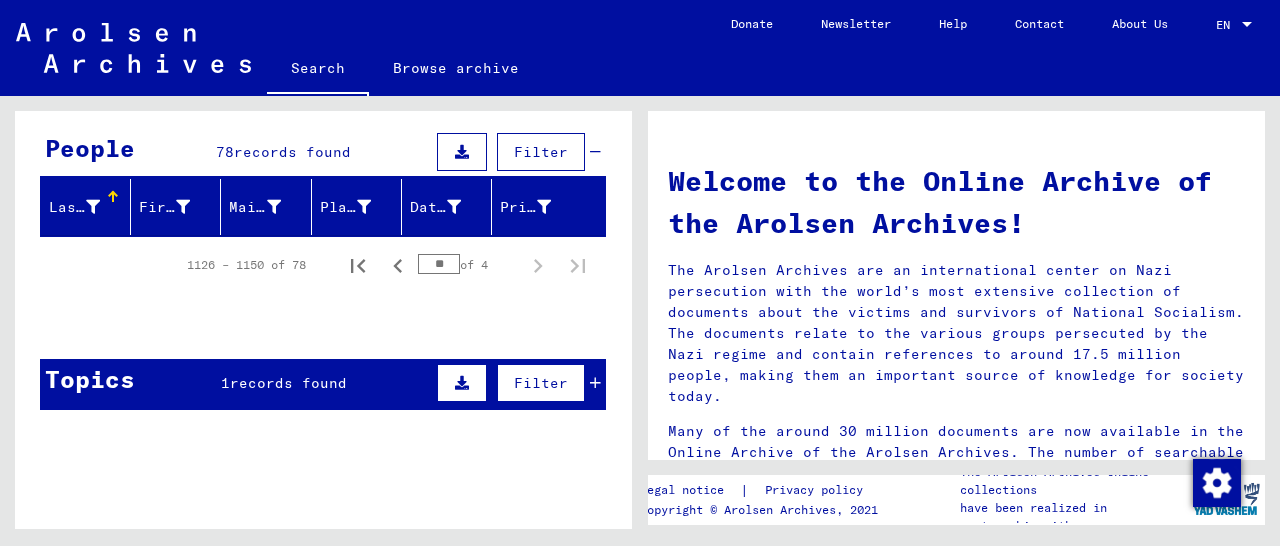 scroll, scrollTop: 217, scrollLeft: 0, axis: vertical 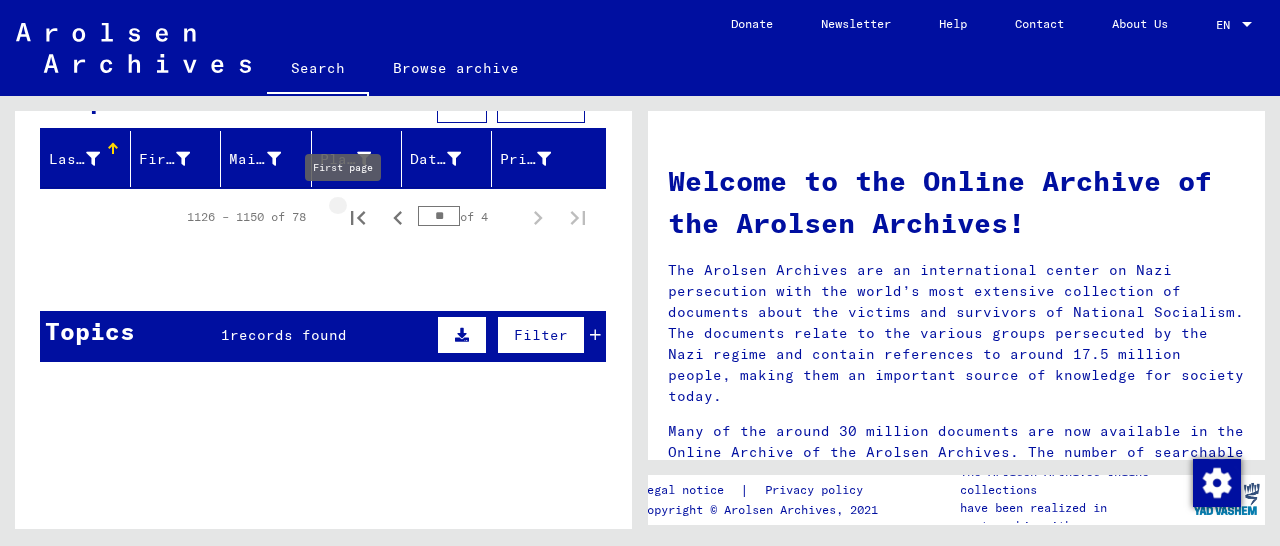 click 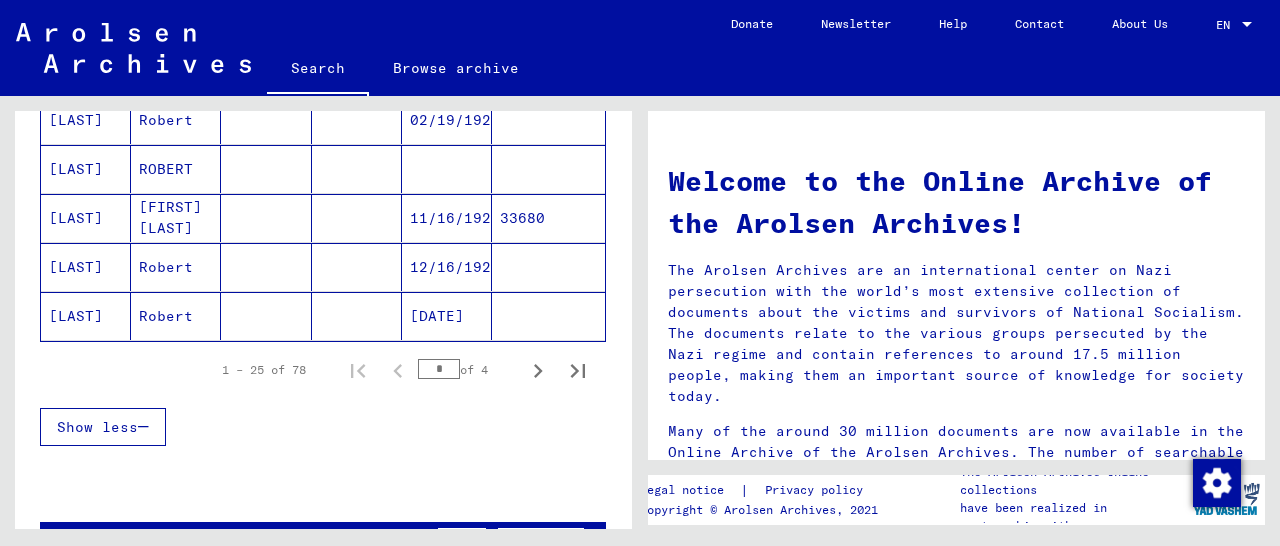 scroll, scrollTop: 1361, scrollLeft: 0, axis: vertical 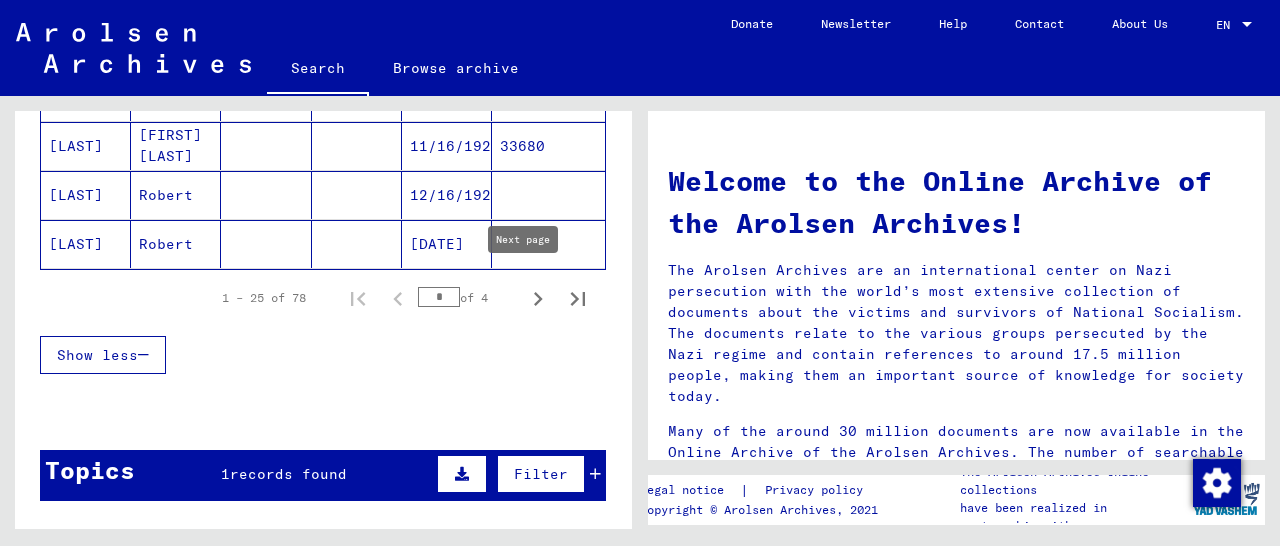 click 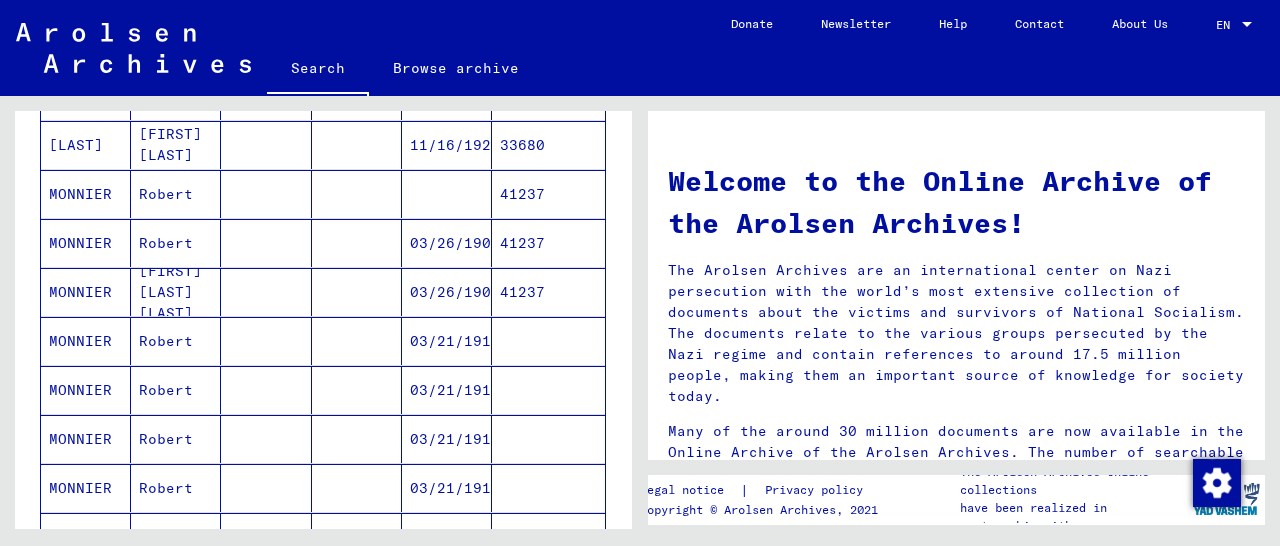 scroll, scrollTop: 425, scrollLeft: 0, axis: vertical 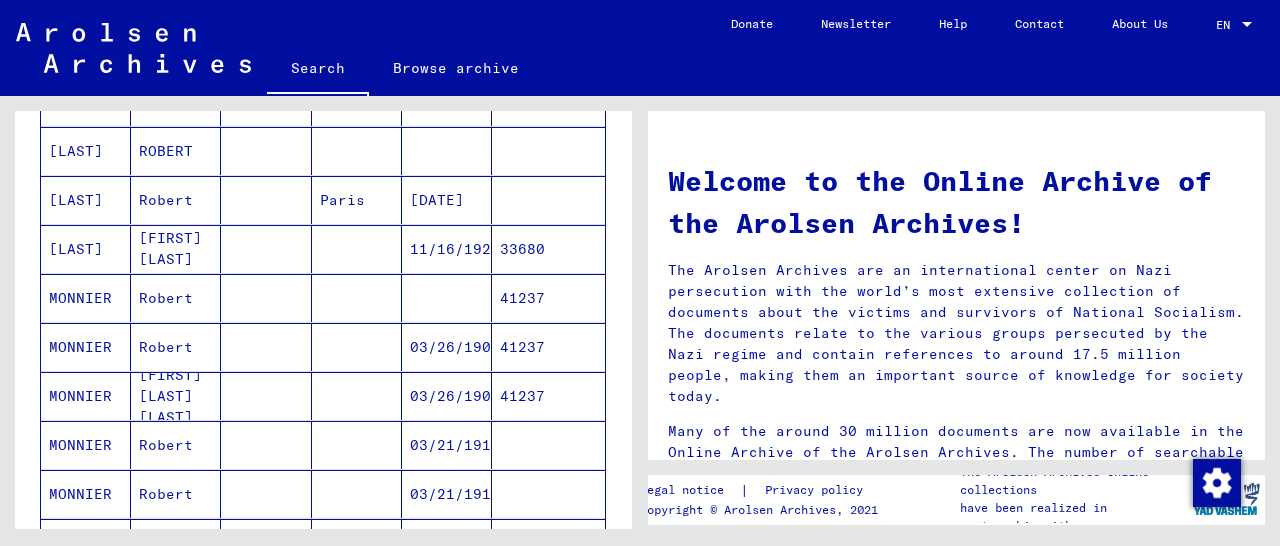 click on "41237" at bounding box center [548, 396] 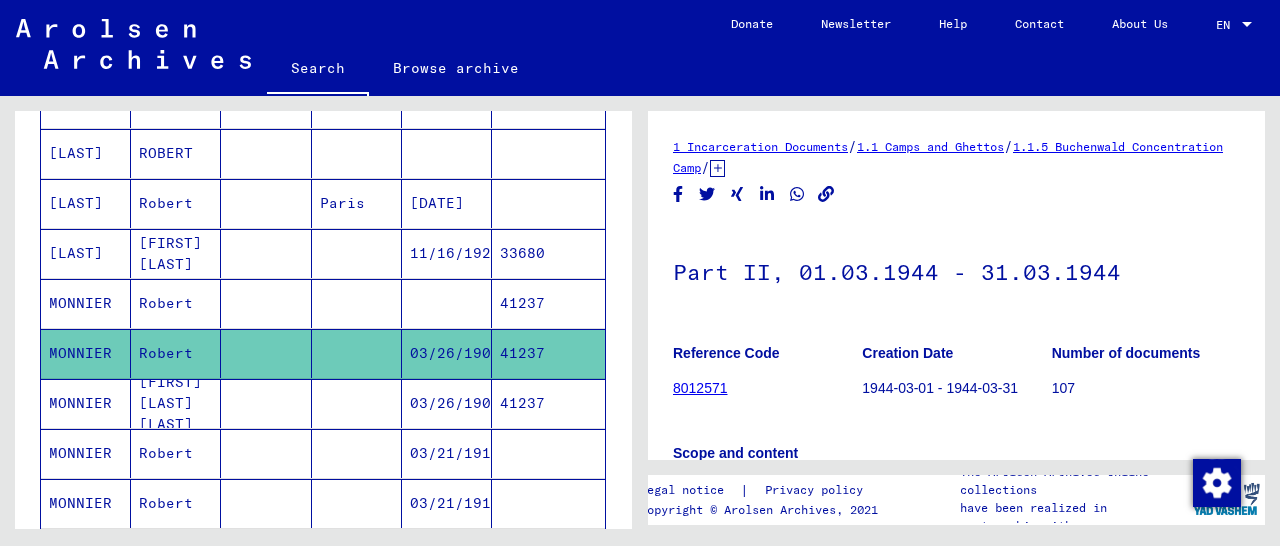 scroll, scrollTop: 312, scrollLeft: 0, axis: vertical 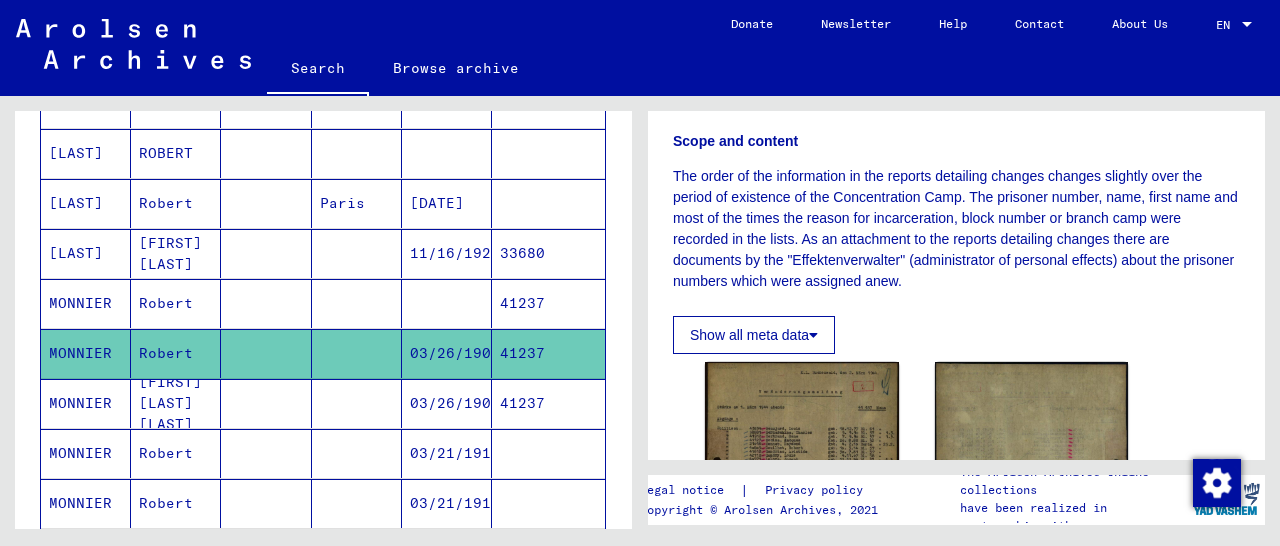 click on "41237" at bounding box center (548, 453) 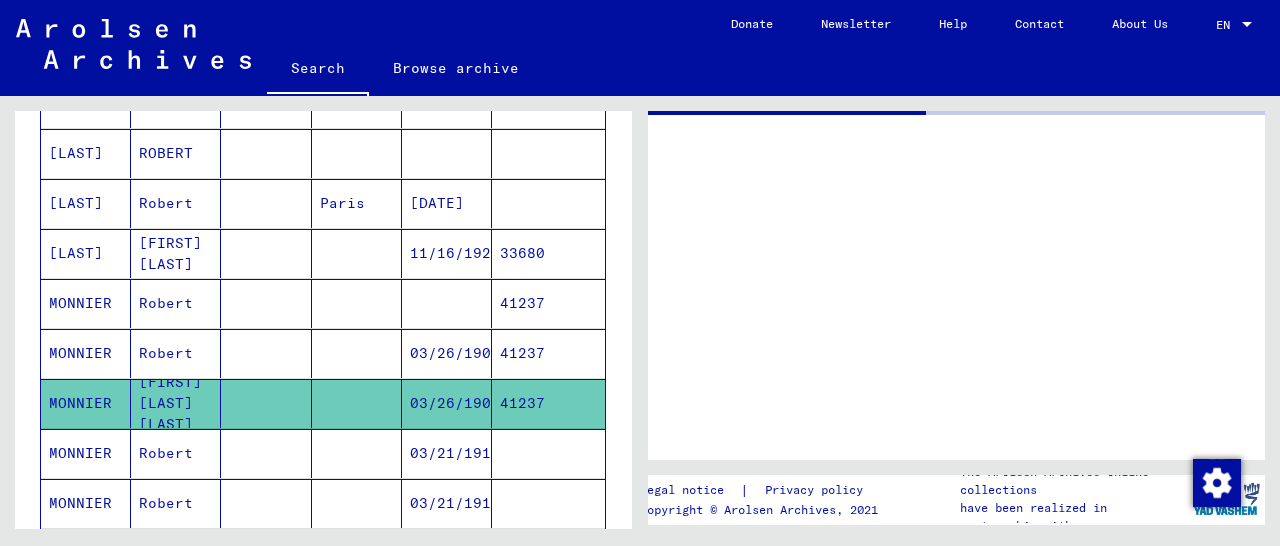 scroll, scrollTop: 0, scrollLeft: 0, axis: both 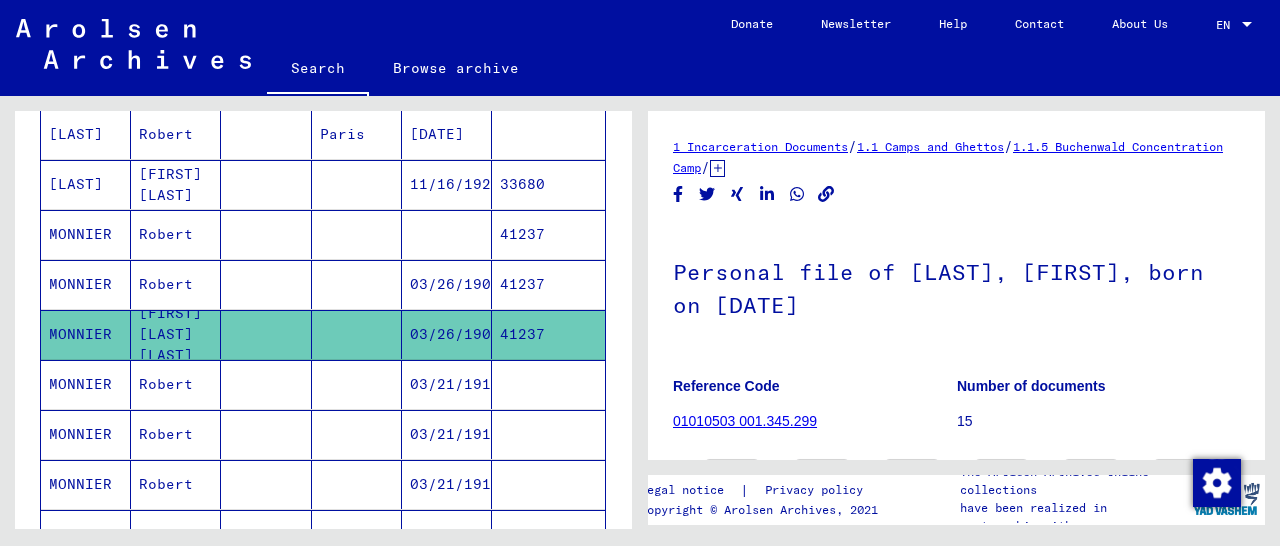 click on "41237" at bounding box center [548, 334] 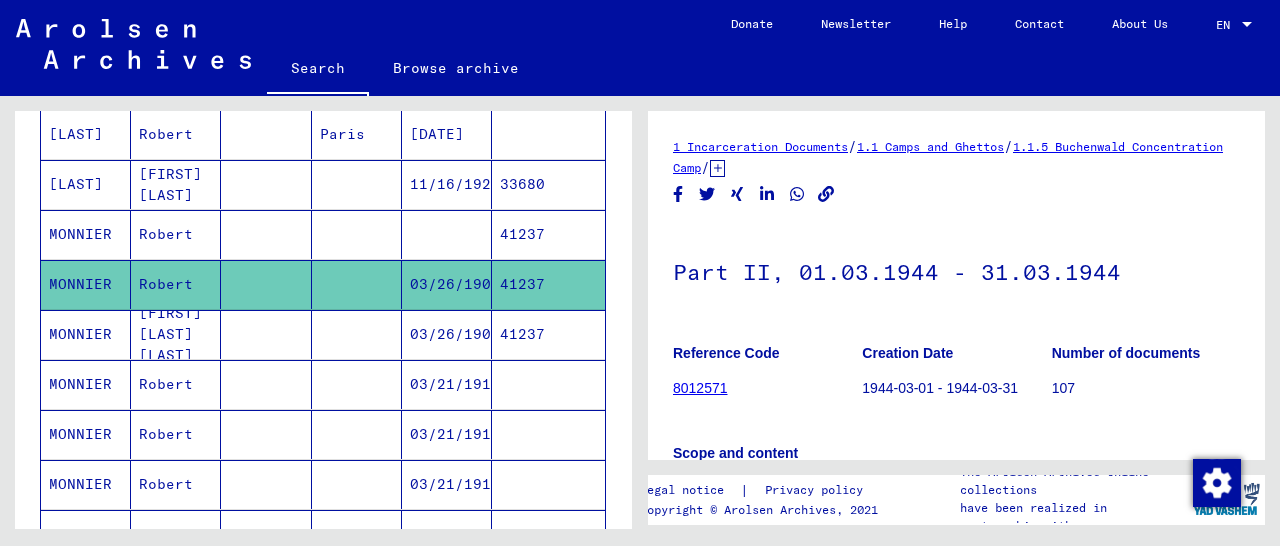scroll, scrollTop: 312, scrollLeft: 0, axis: vertical 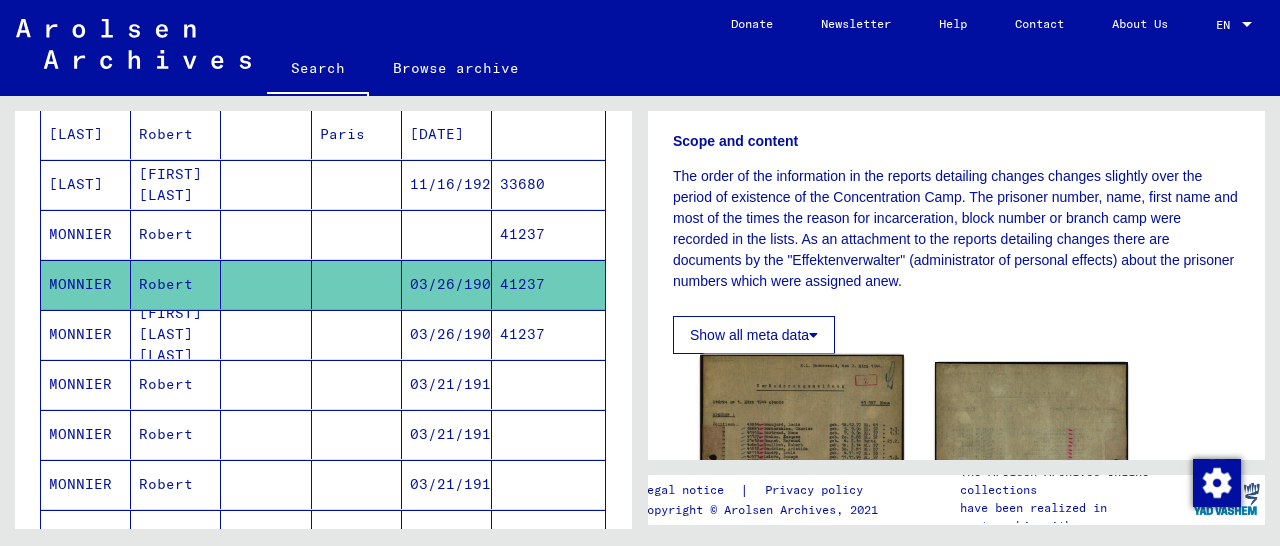 click 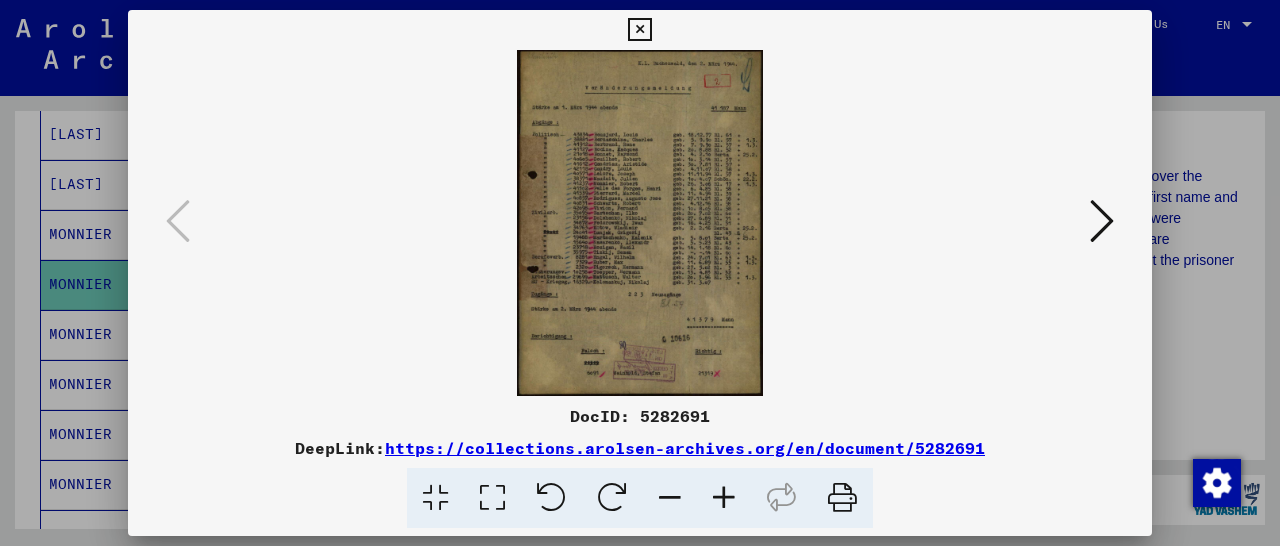 click at bounding box center [724, 498] 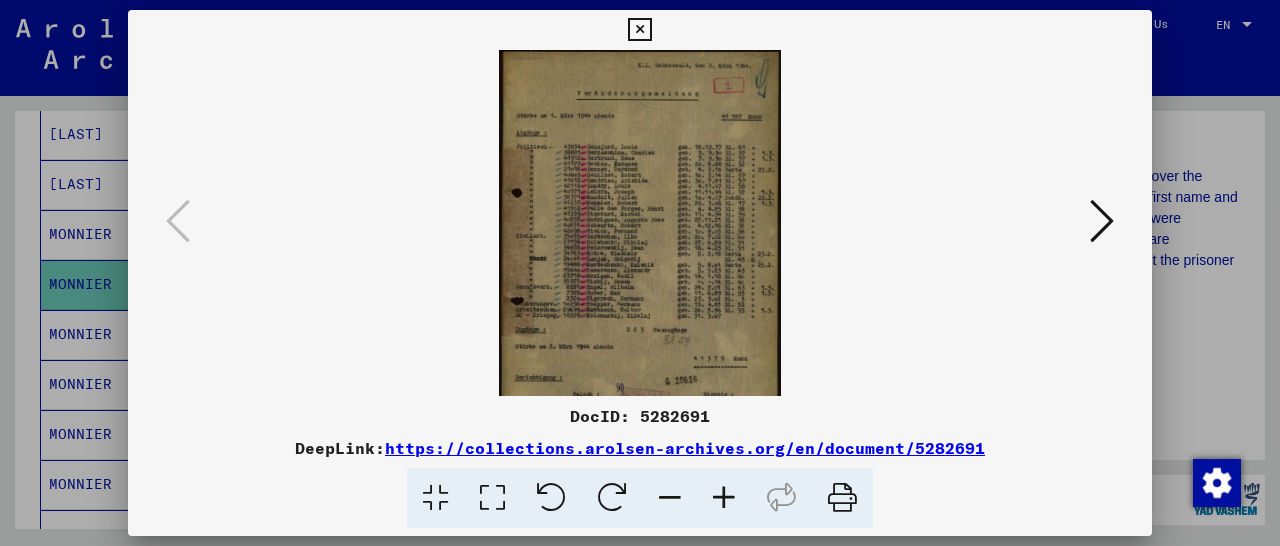 click at bounding box center [724, 498] 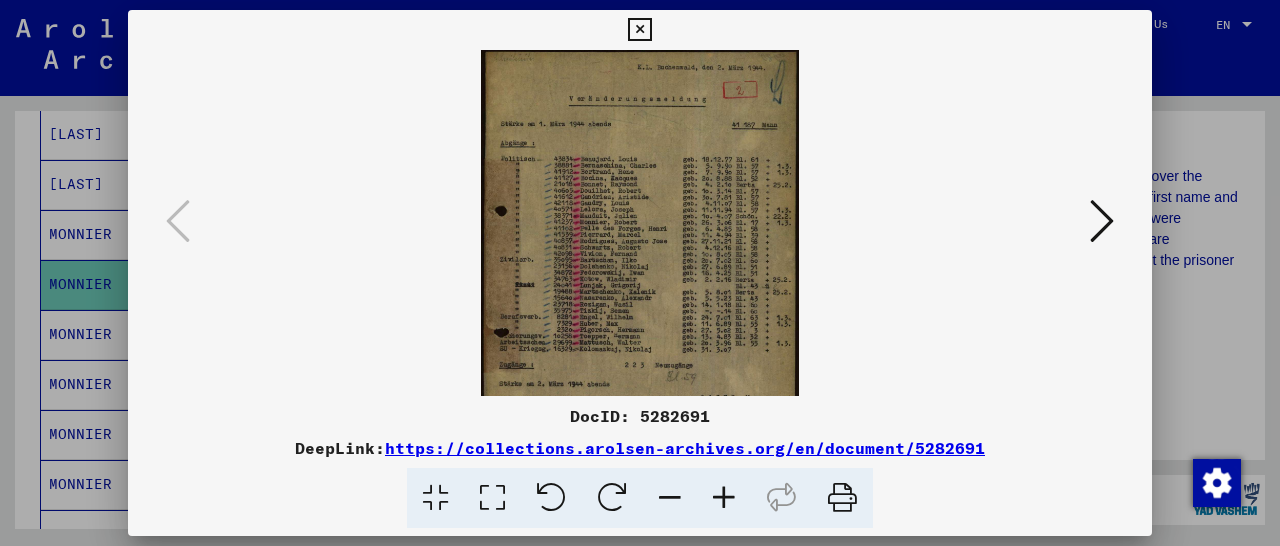 click at bounding box center (724, 498) 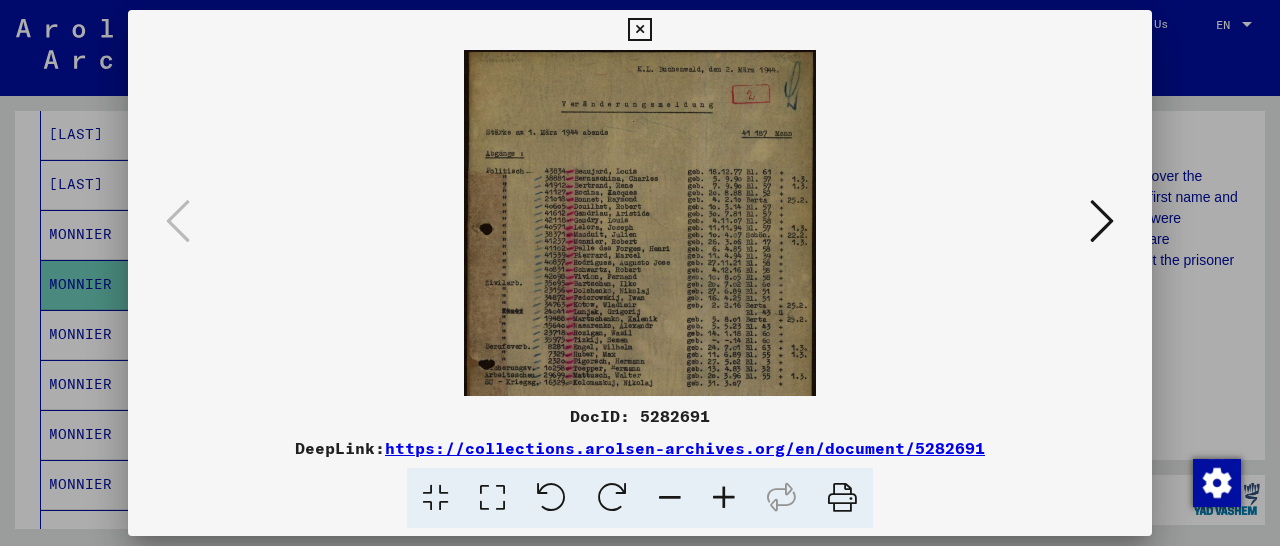 click at bounding box center (724, 498) 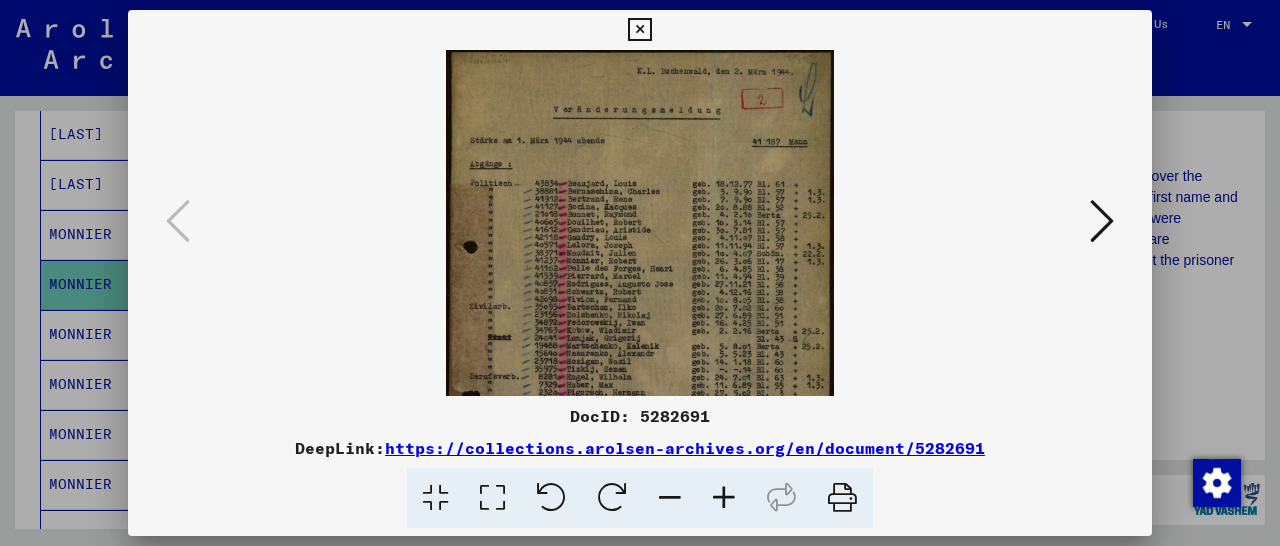 click at bounding box center [724, 498] 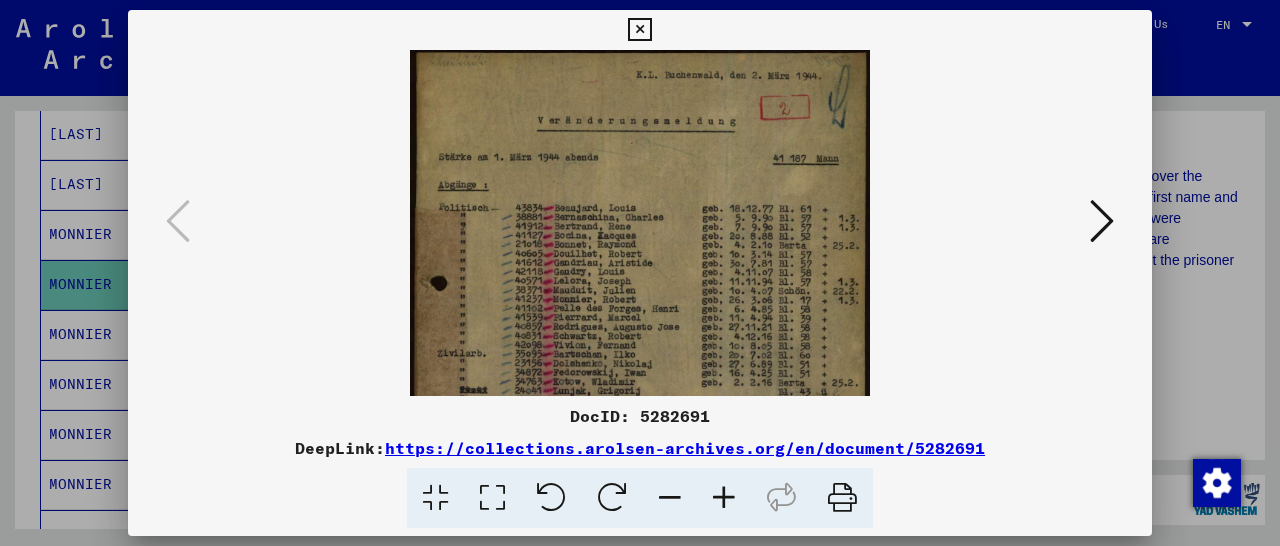 click at bounding box center (724, 498) 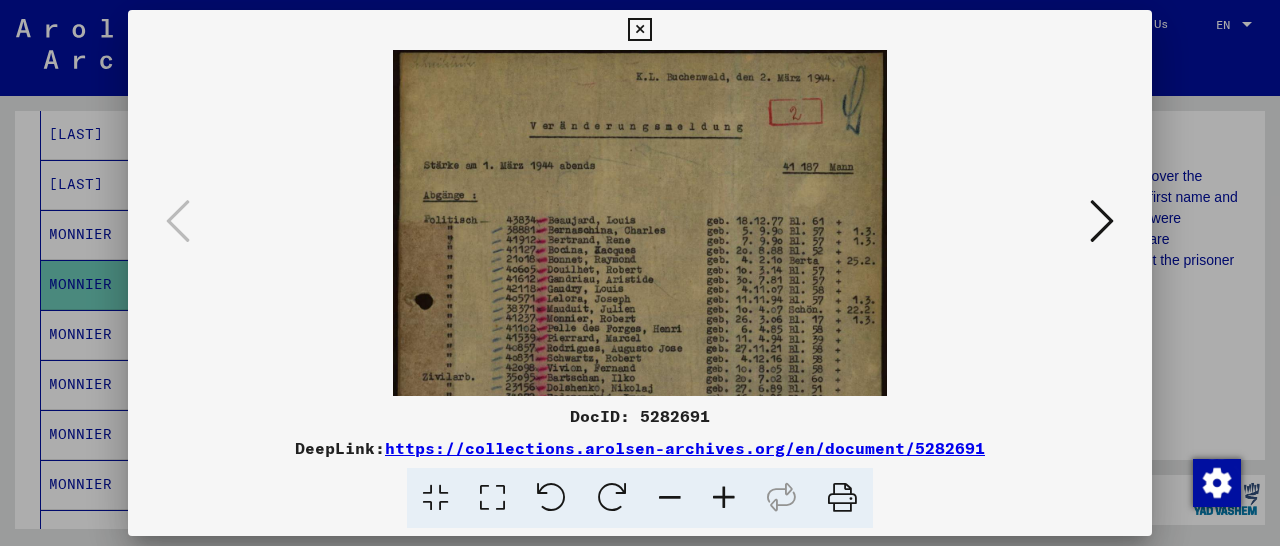 click at bounding box center [724, 498] 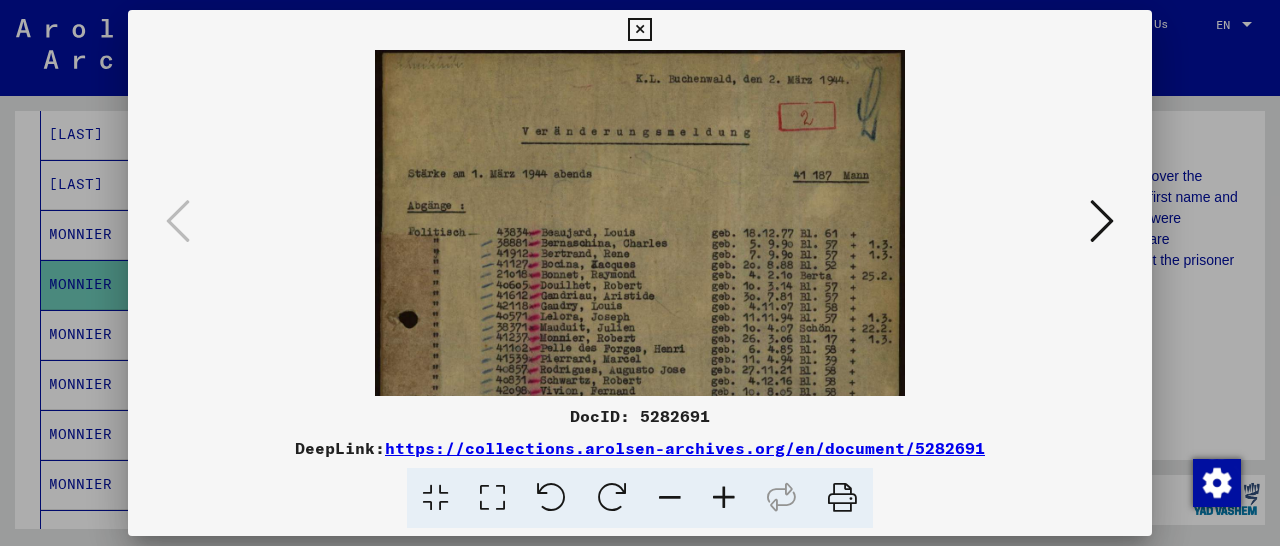 click at bounding box center (724, 498) 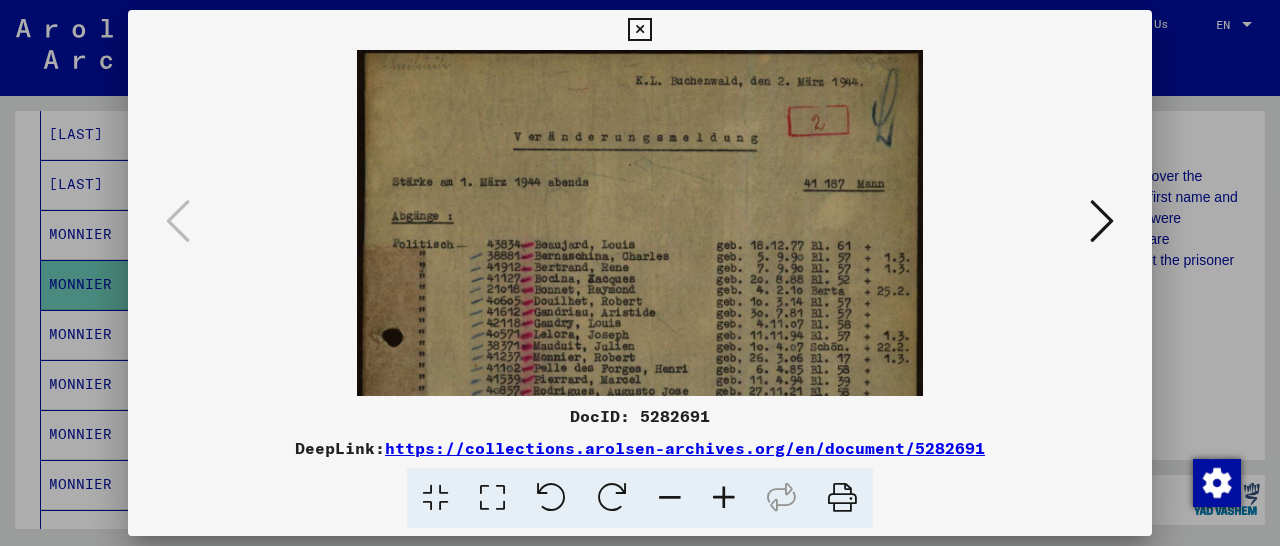 click at bounding box center (724, 498) 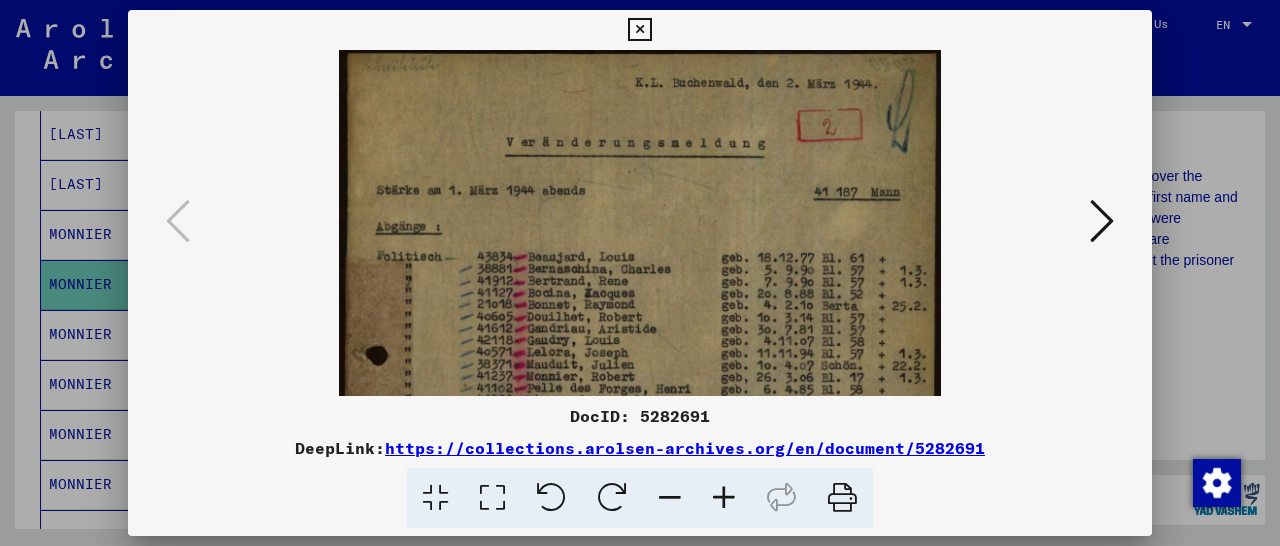 click at bounding box center [724, 498] 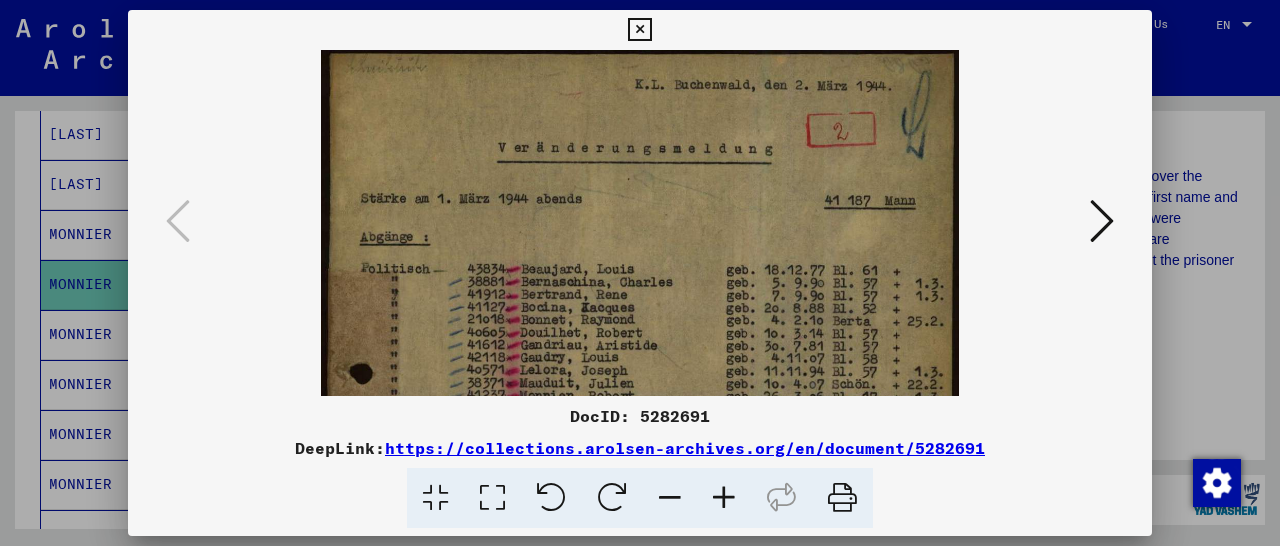 click at bounding box center (724, 498) 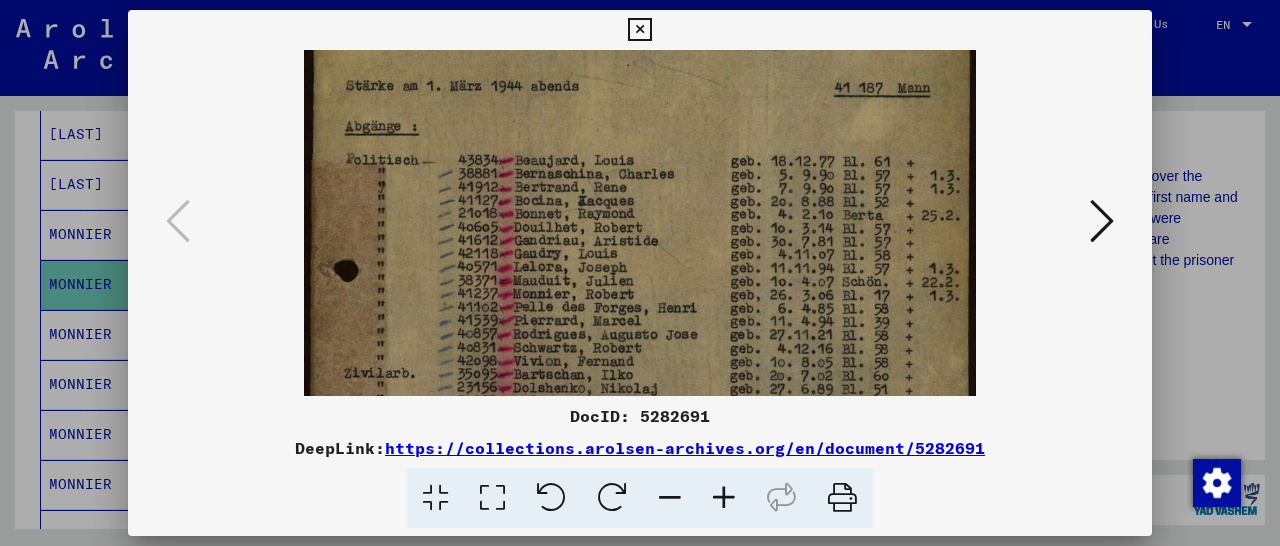 scroll, scrollTop: 175, scrollLeft: 0, axis: vertical 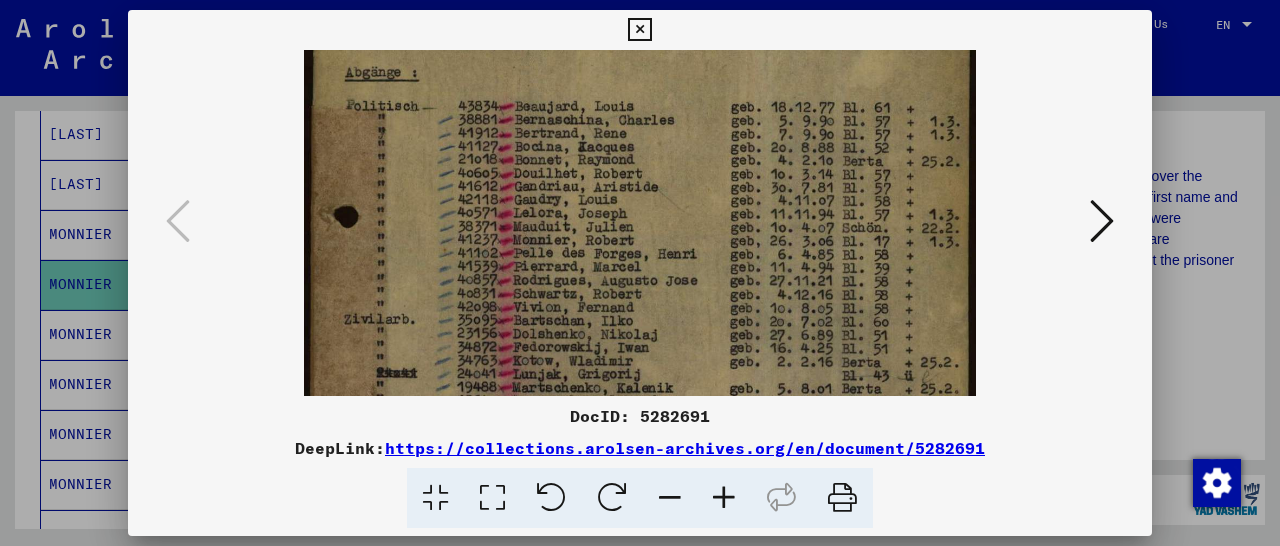 drag, startPoint x: 686, startPoint y: 214, endPoint x: 683, endPoint y: 180, distance: 34.132095 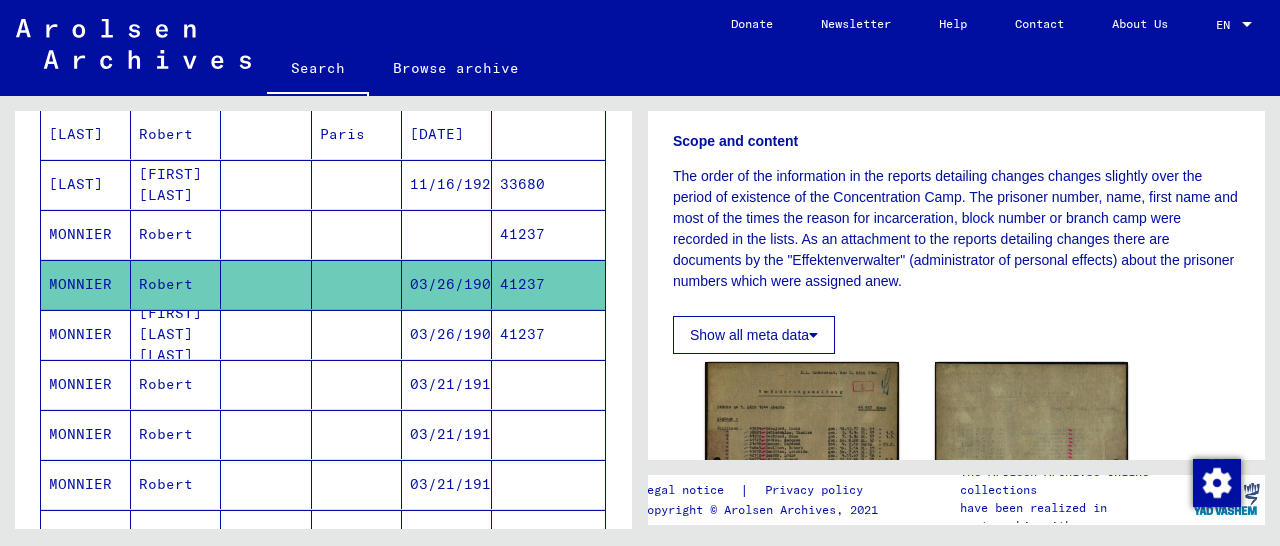 click on "41237" at bounding box center [548, 384] 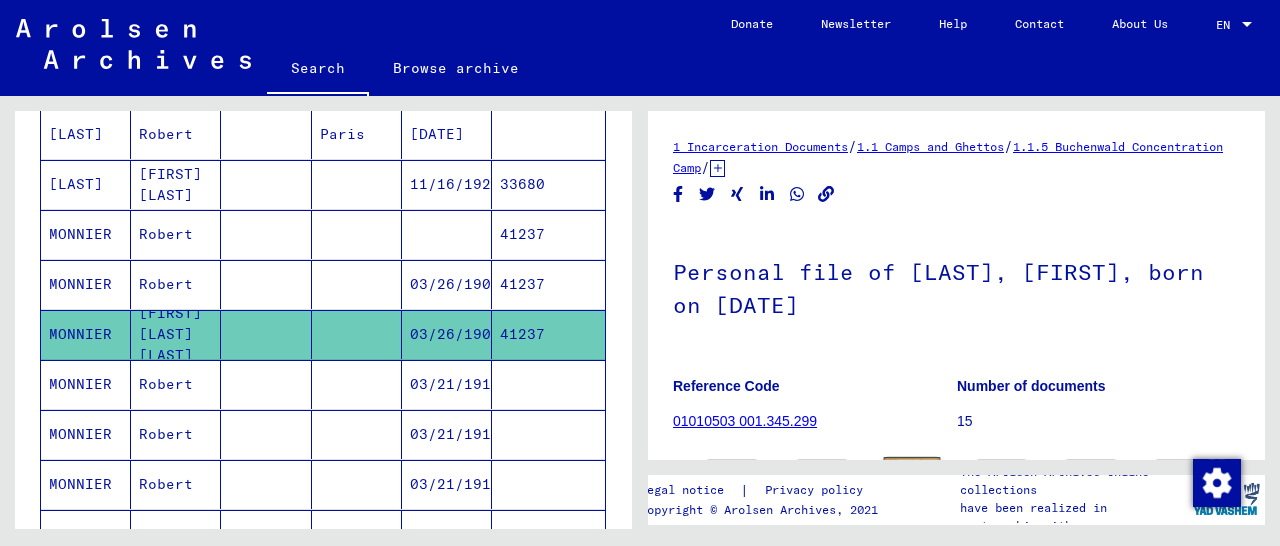 scroll, scrollTop: 312, scrollLeft: 0, axis: vertical 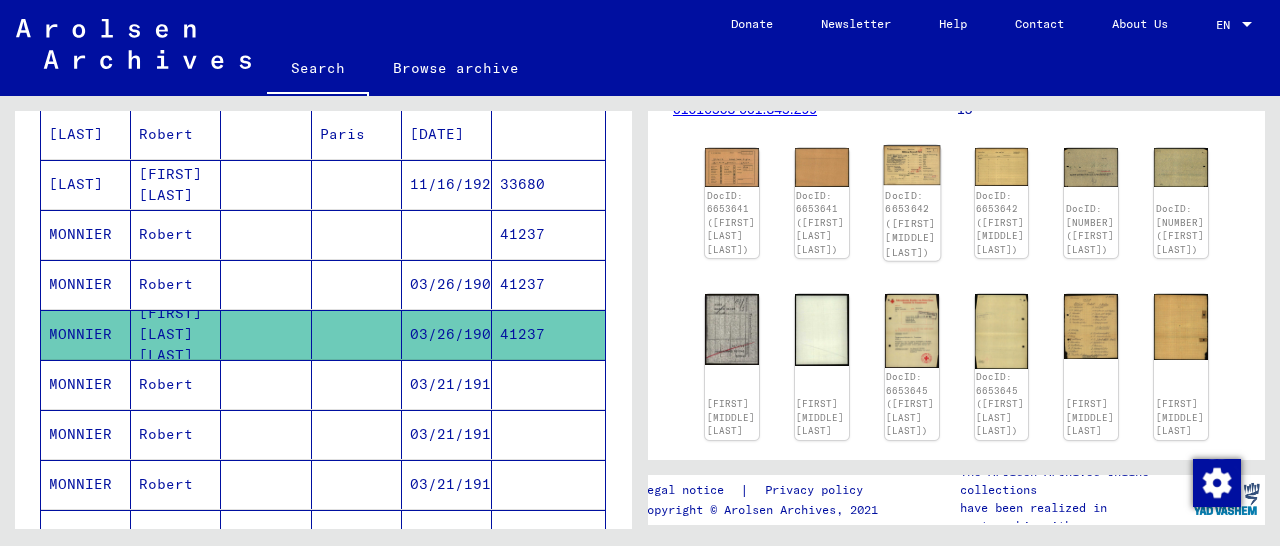 click 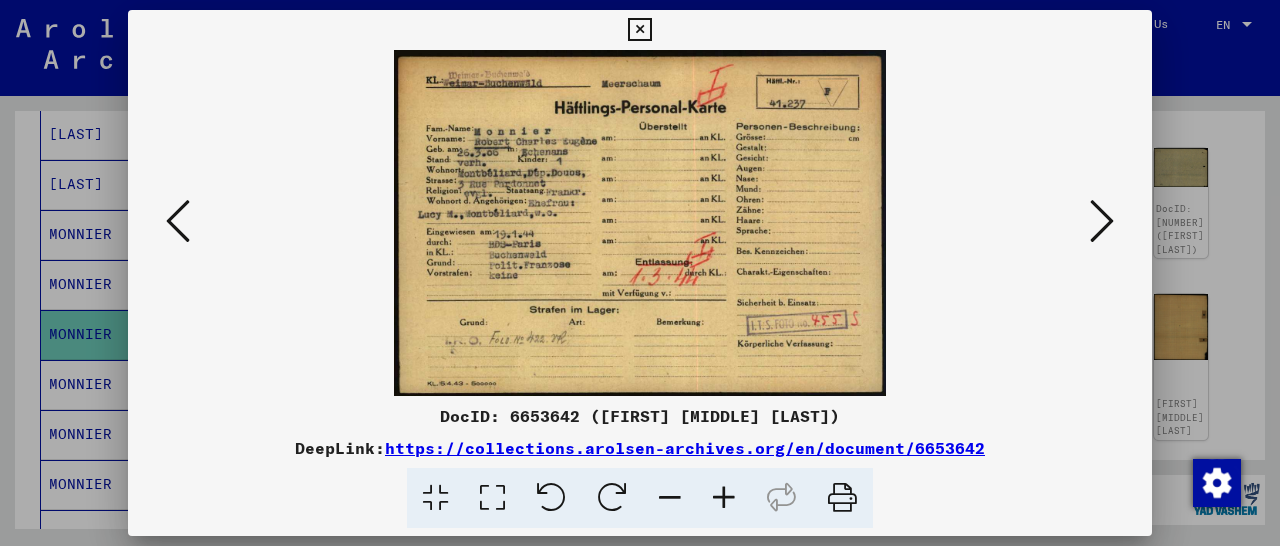 click at bounding box center [639, 30] 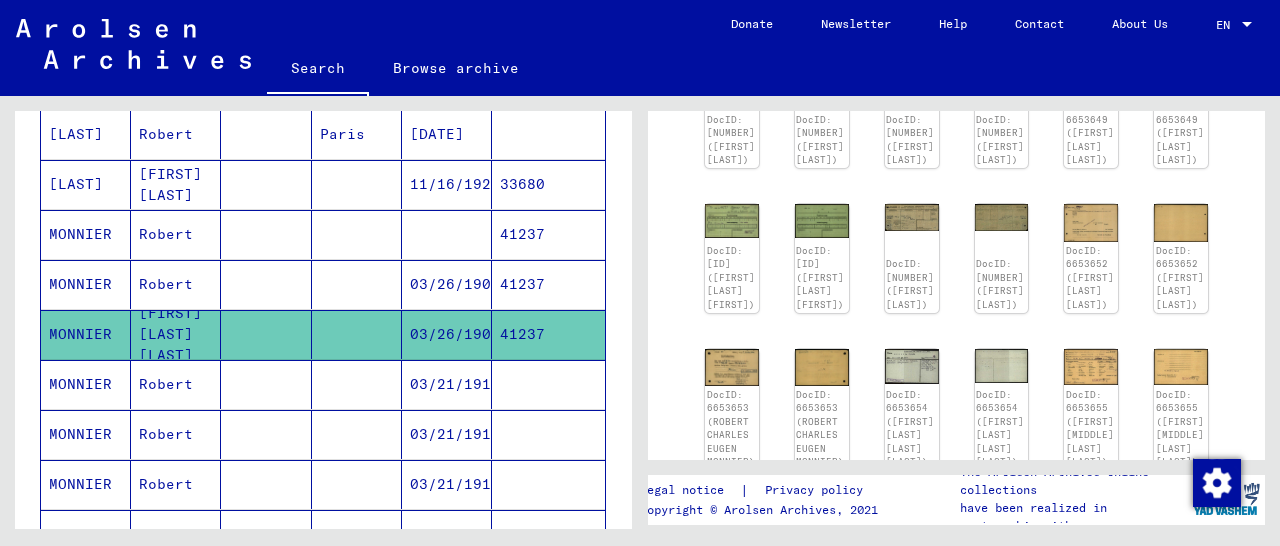 scroll, scrollTop: 936, scrollLeft: 0, axis: vertical 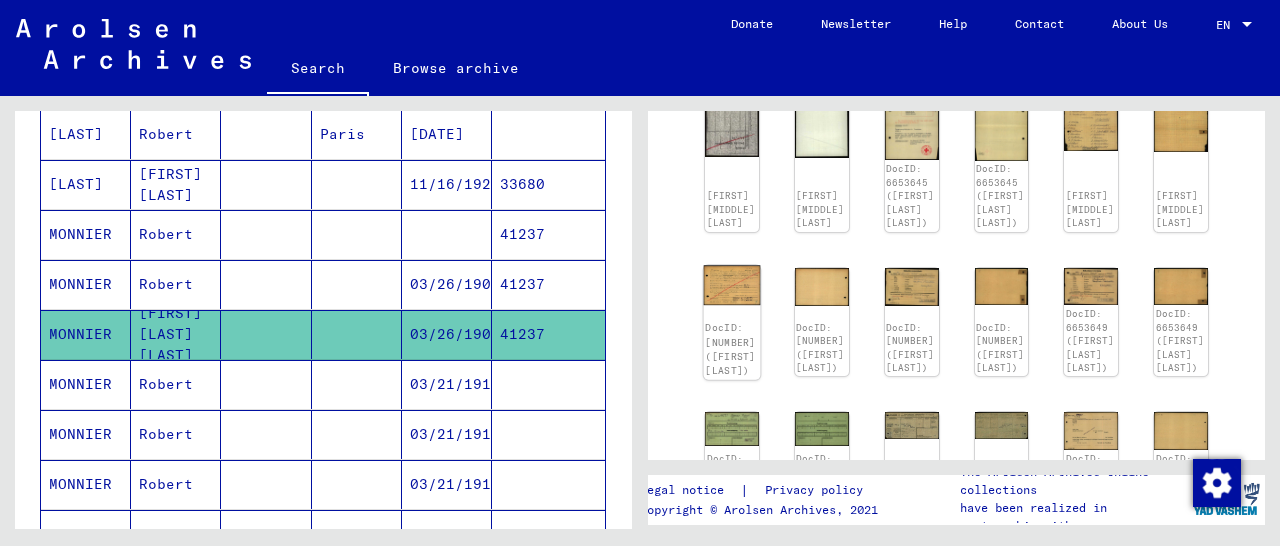 click 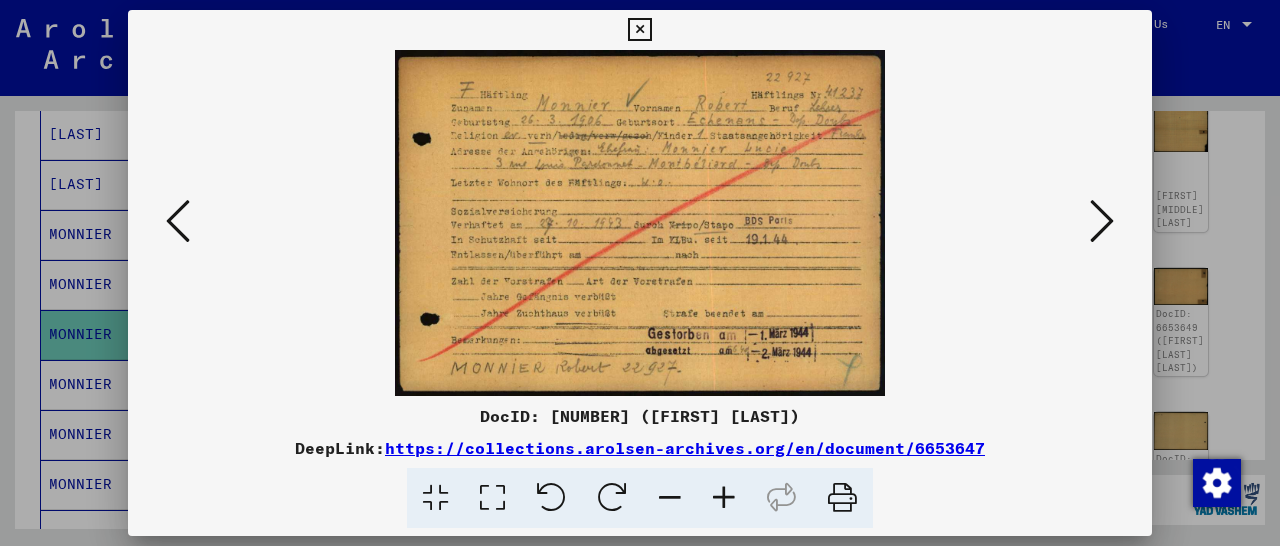 scroll, scrollTop: 520, scrollLeft: 0, axis: vertical 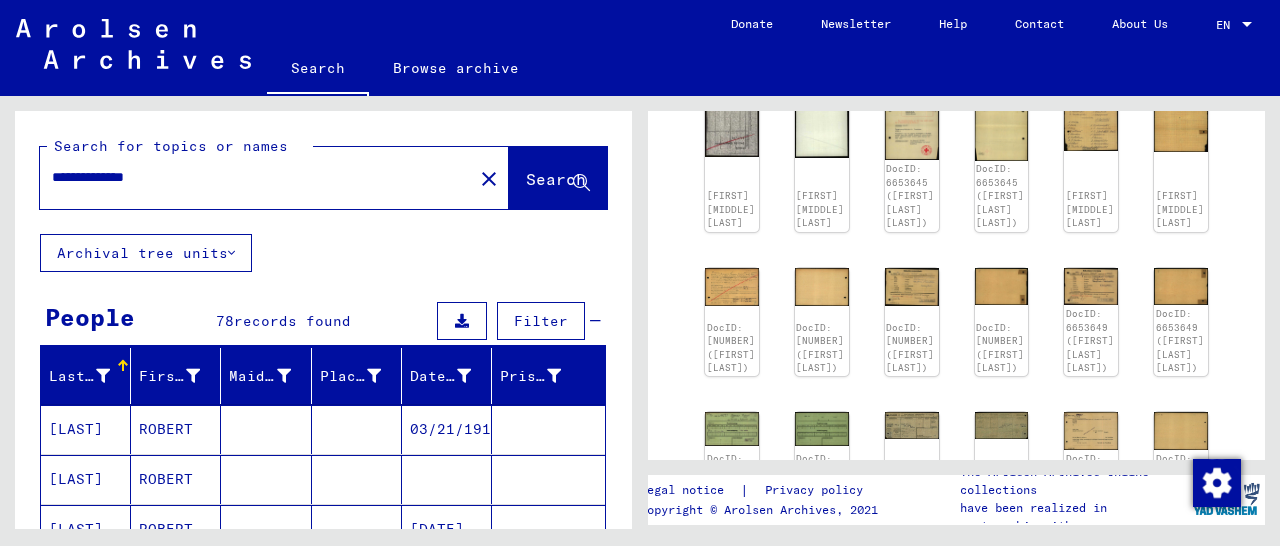 drag, startPoint x: 224, startPoint y: 172, endPoint x: 93, endPoint y: 175, distance: 131.03435 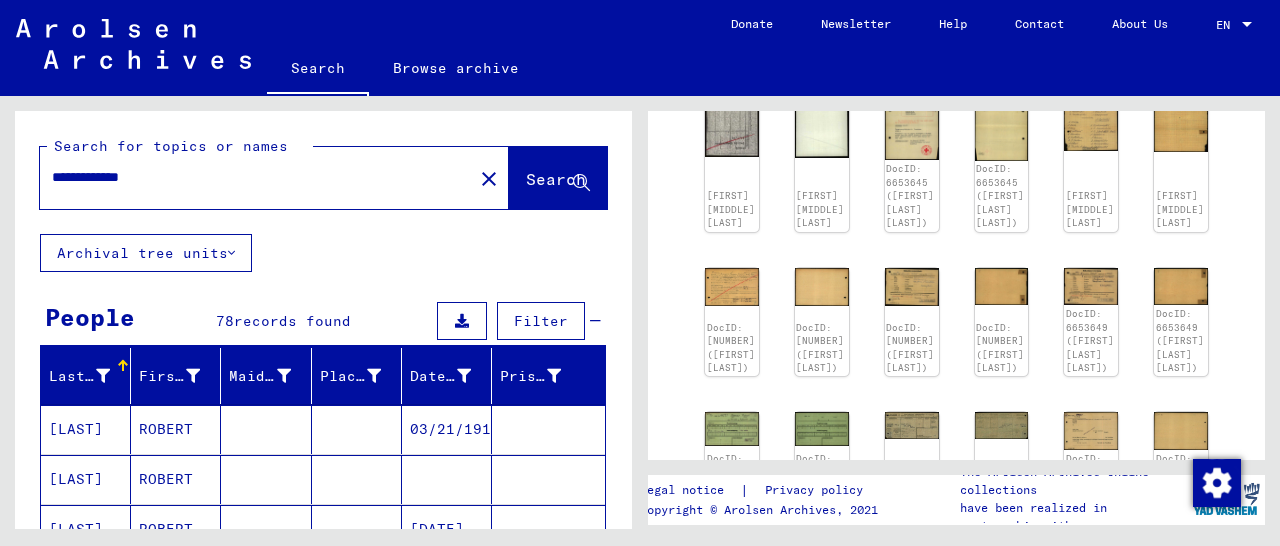 click on "Search" 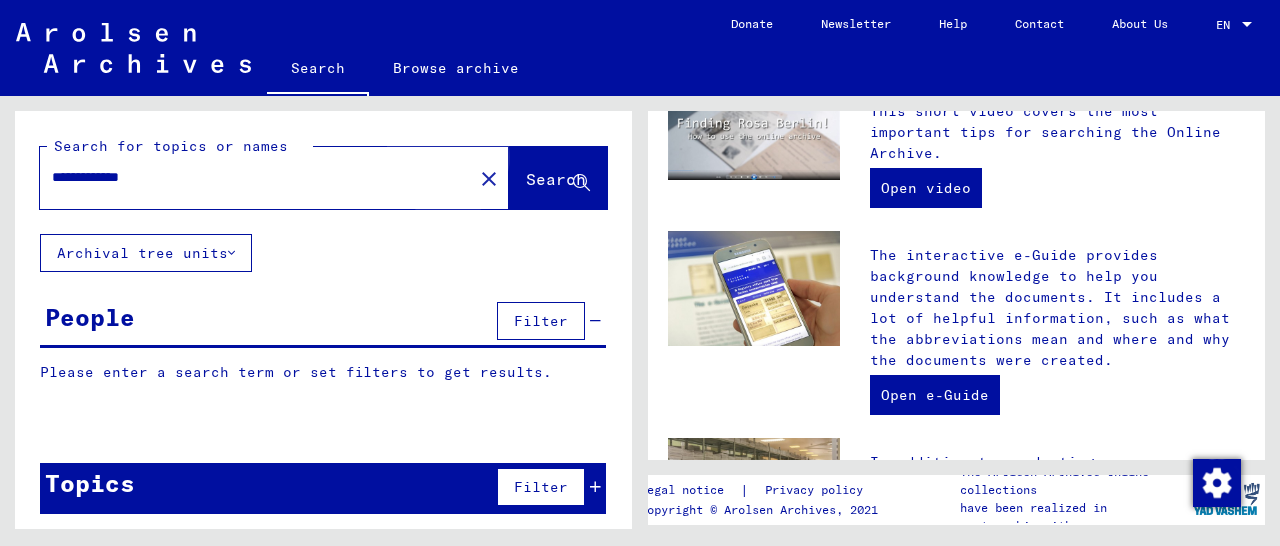 scroll, scrollTop: 0, scrollLeft: 0, axis: both 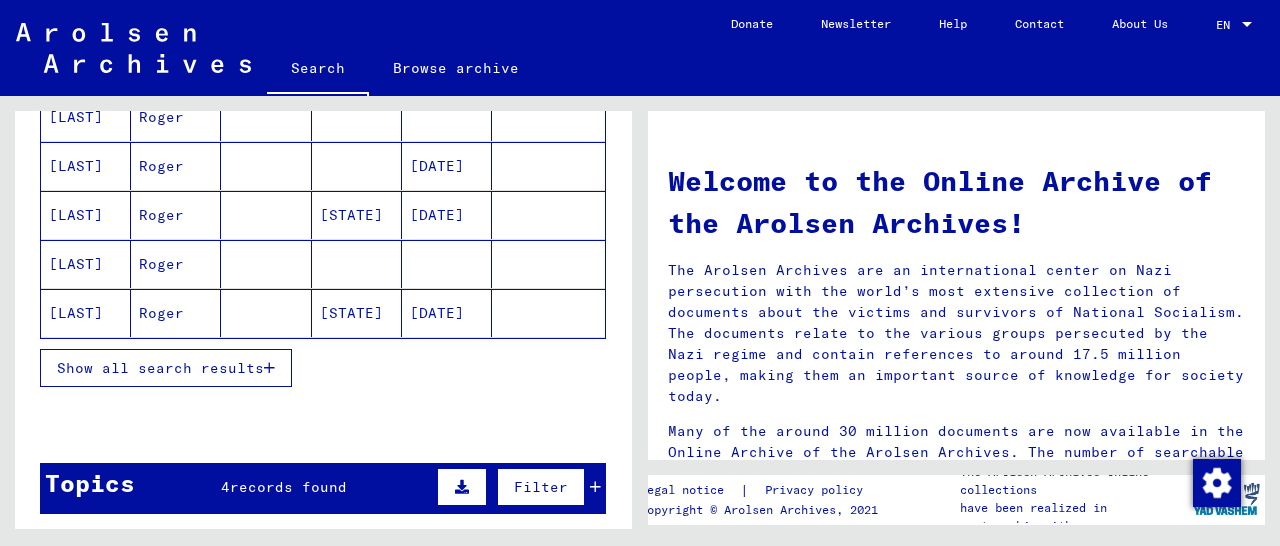 click on "Show all search results" at bounding box center (166, 368) 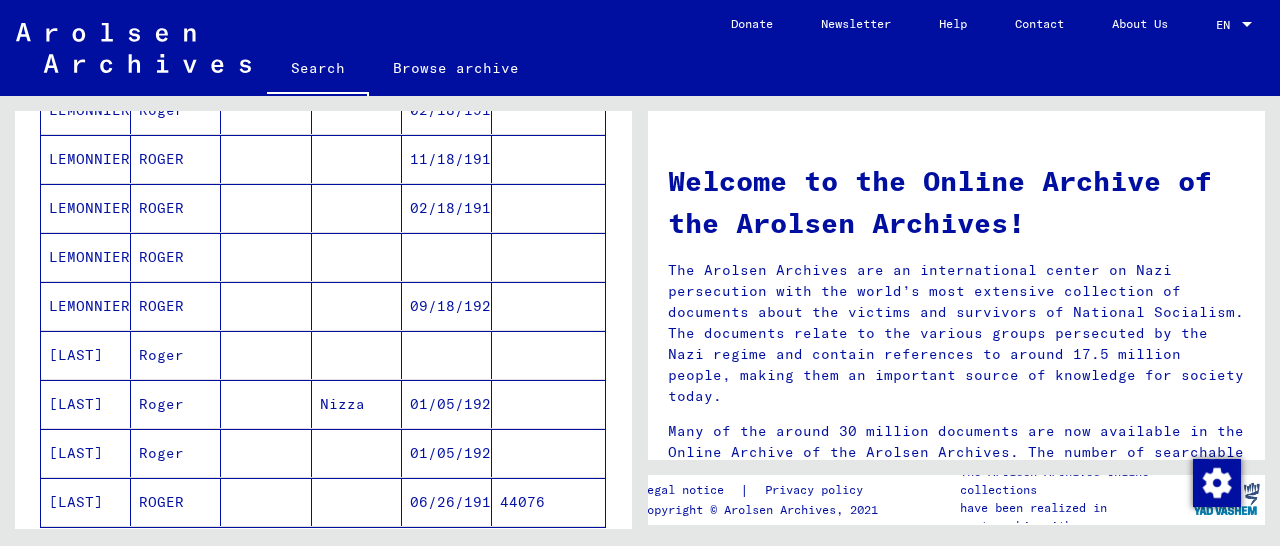 scroll, scrollTop: 1144, scrollLeft: 0, axis: vertical 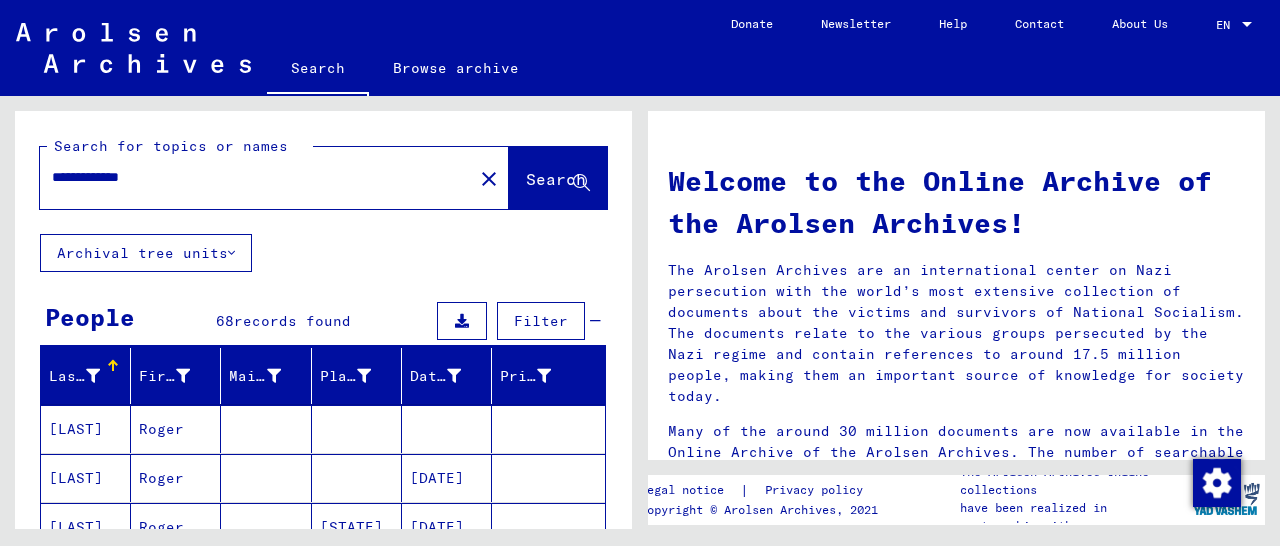 drag, startPoint x: 206, startPoint y: 168, endPoint x: 31, endPoint y: 183, distance: 175.64168 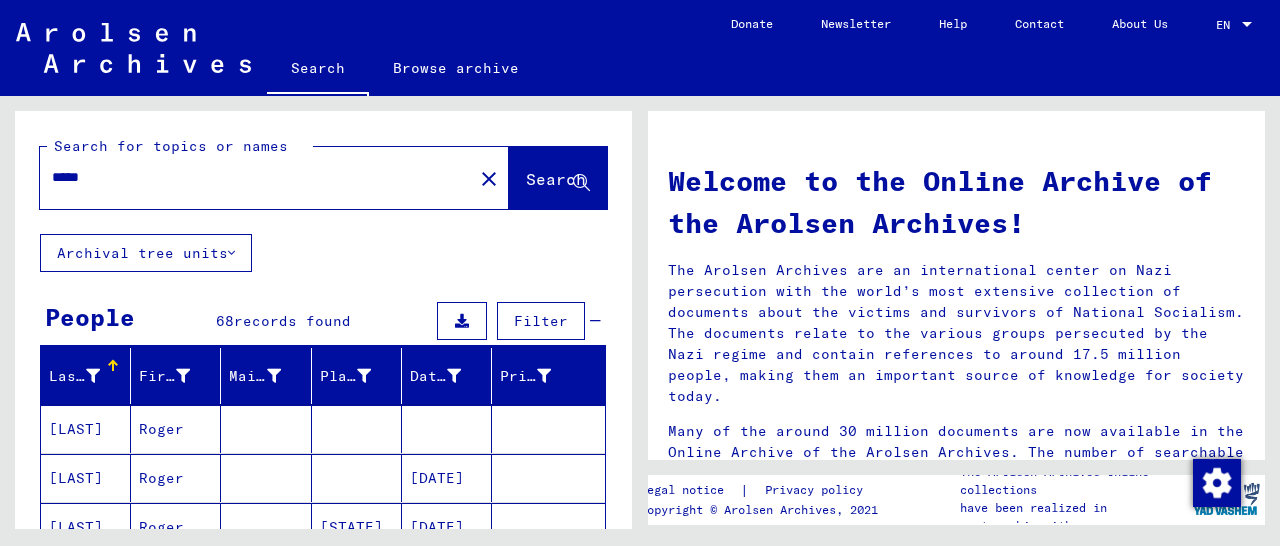 type on "*****" 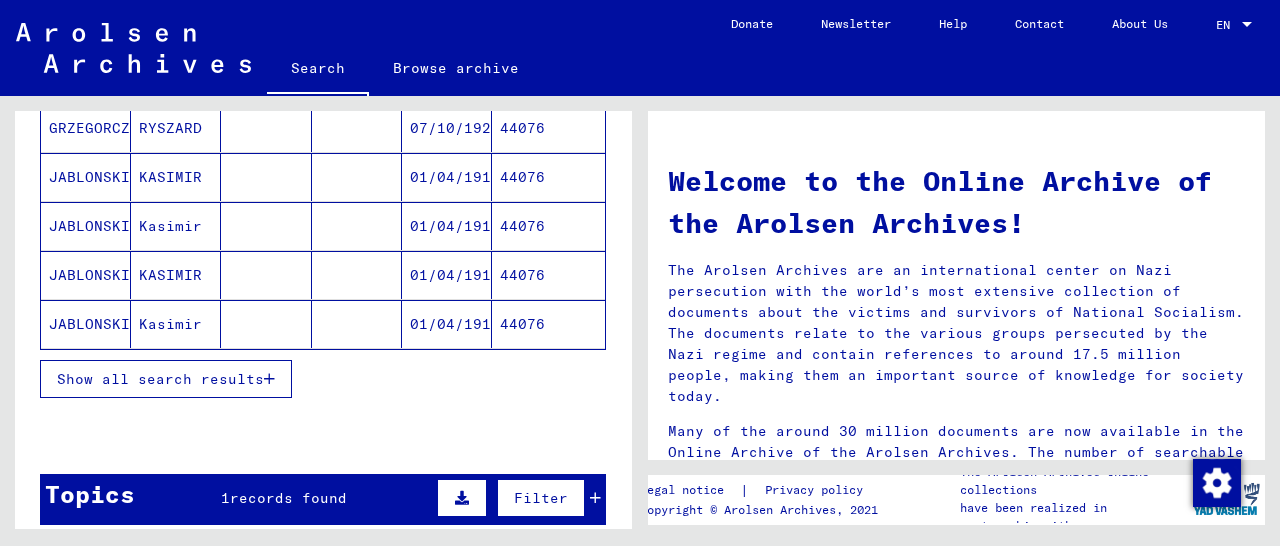 scroll, scrollTop: 312, scrollLeft: 0, axis: vertical 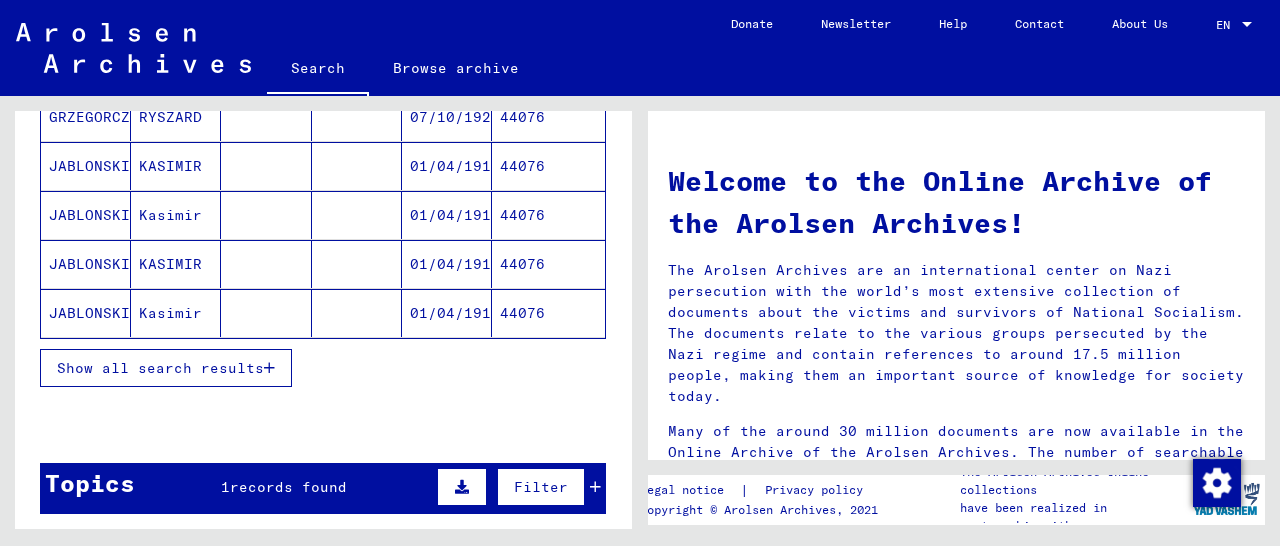 click on "Show all search results" at bounding box center [166, 368] 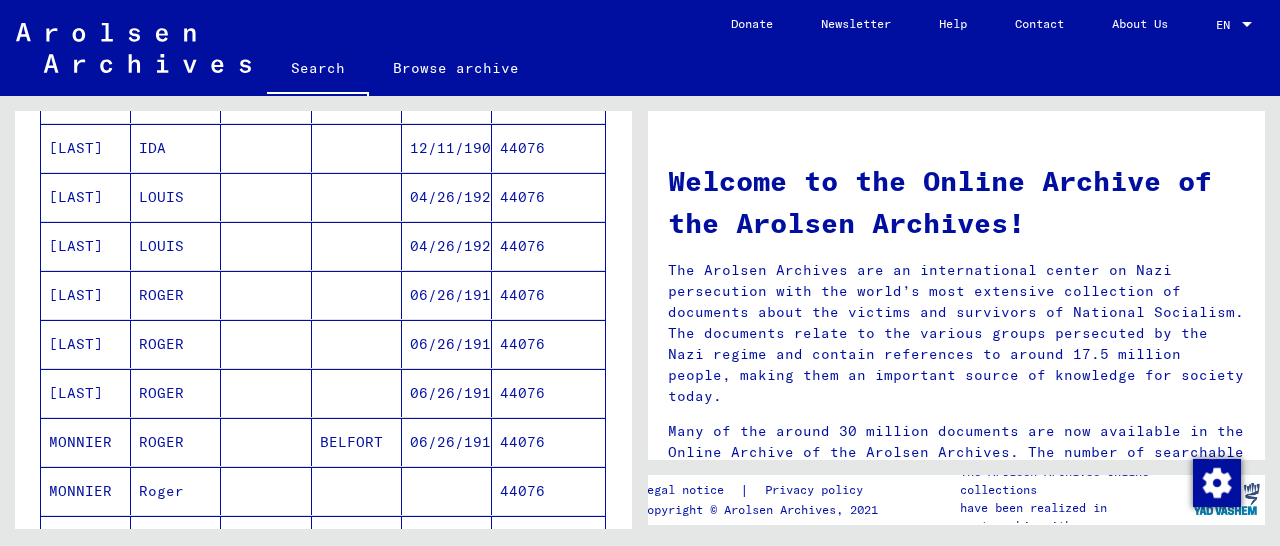 scroll, scrollTop: 728, scrollLeft: 0, axis: vertical 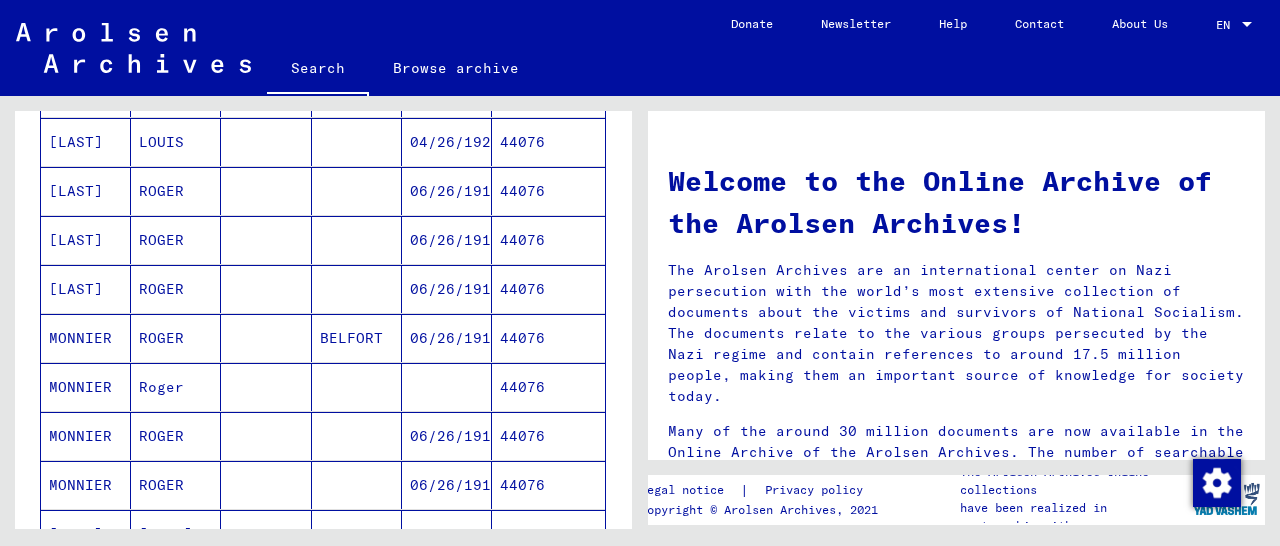 click on "44076" at bounding box center [548, 387] 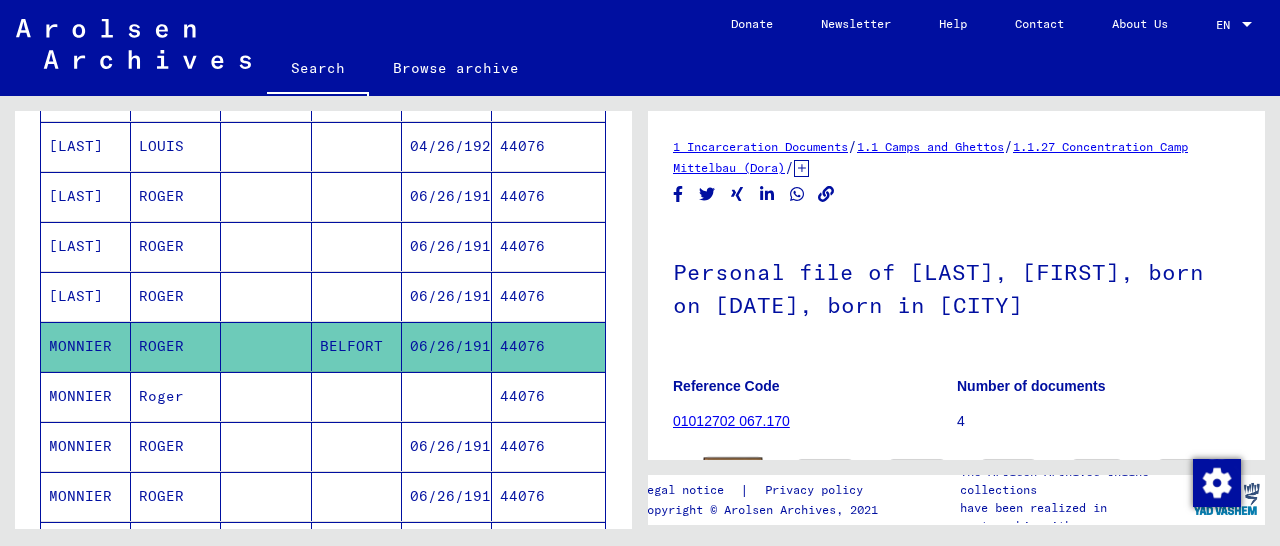 scroll, scrollTop: 312, scrollLeft: 0, axis: vertical 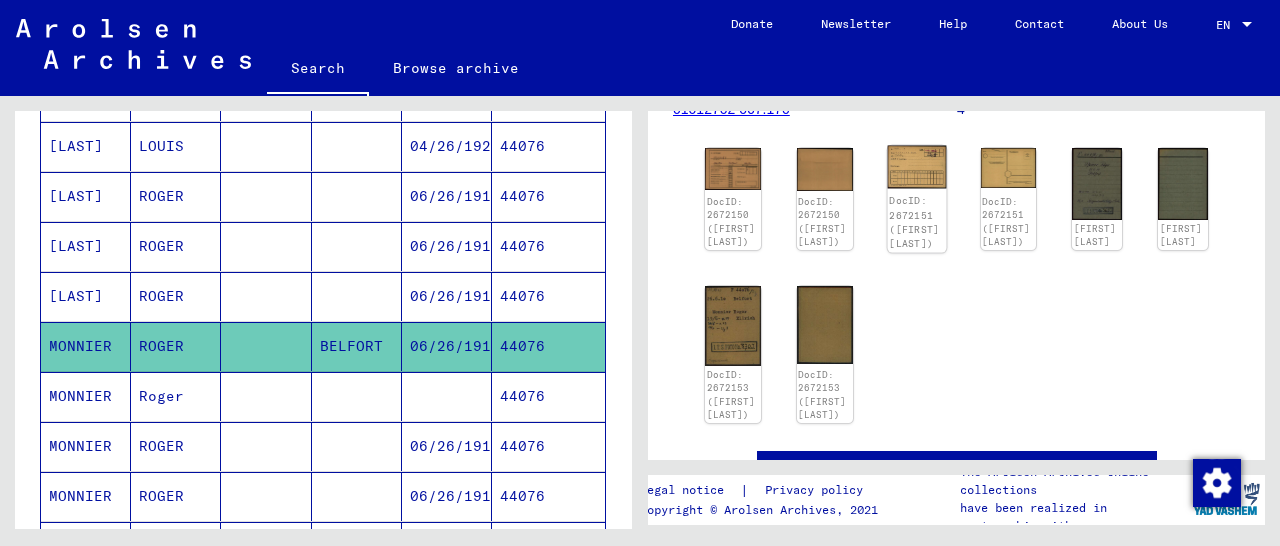 click 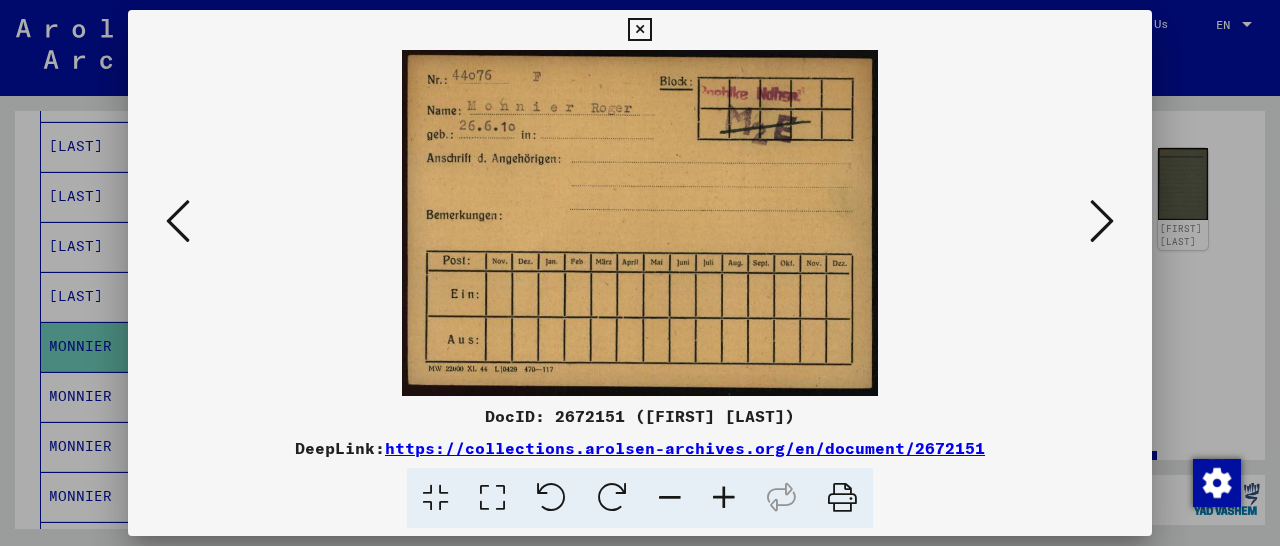click at bounding box center [639, 30] 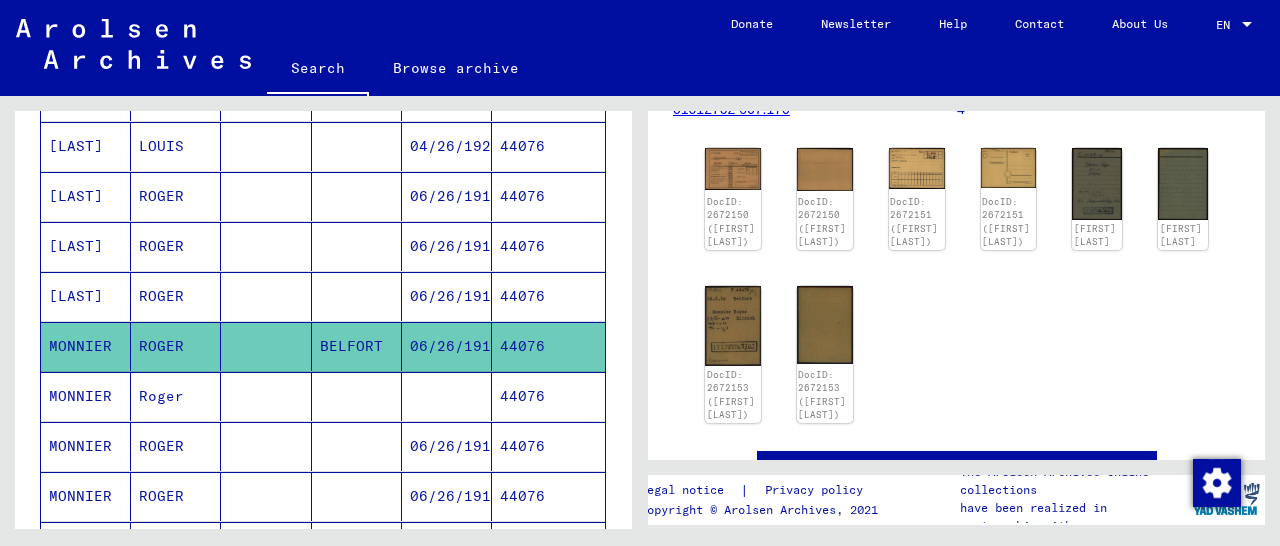 click on "44076" at bounding box center (548, 546) 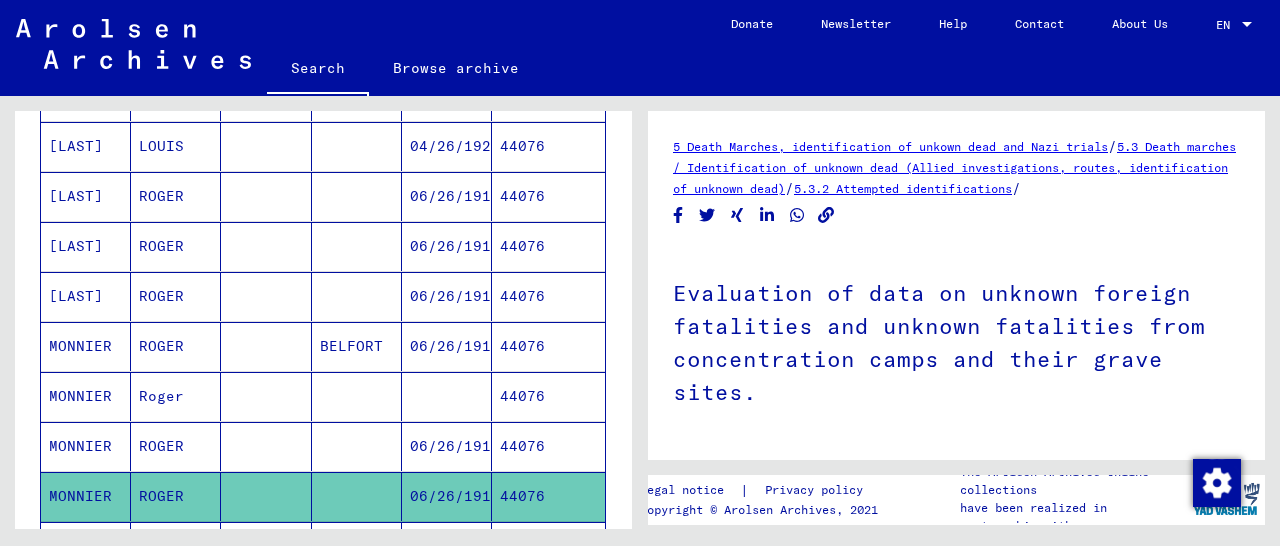 scroll, scrollTop: 208, scrollLeft: 0, axis: vertical 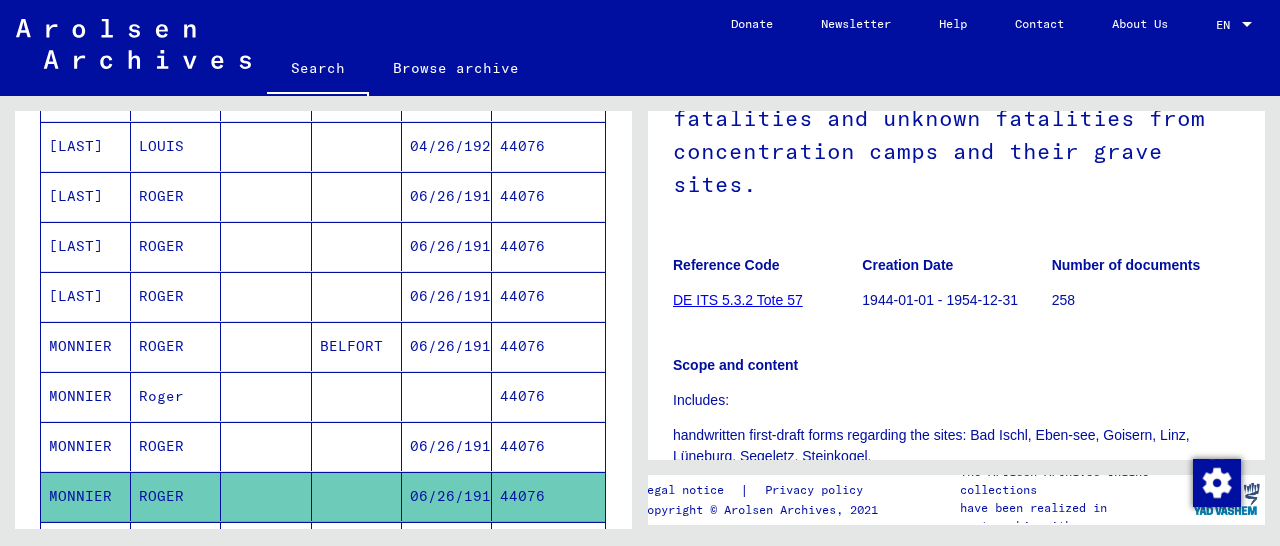 click on "44076" at bounding box center (548, 496) 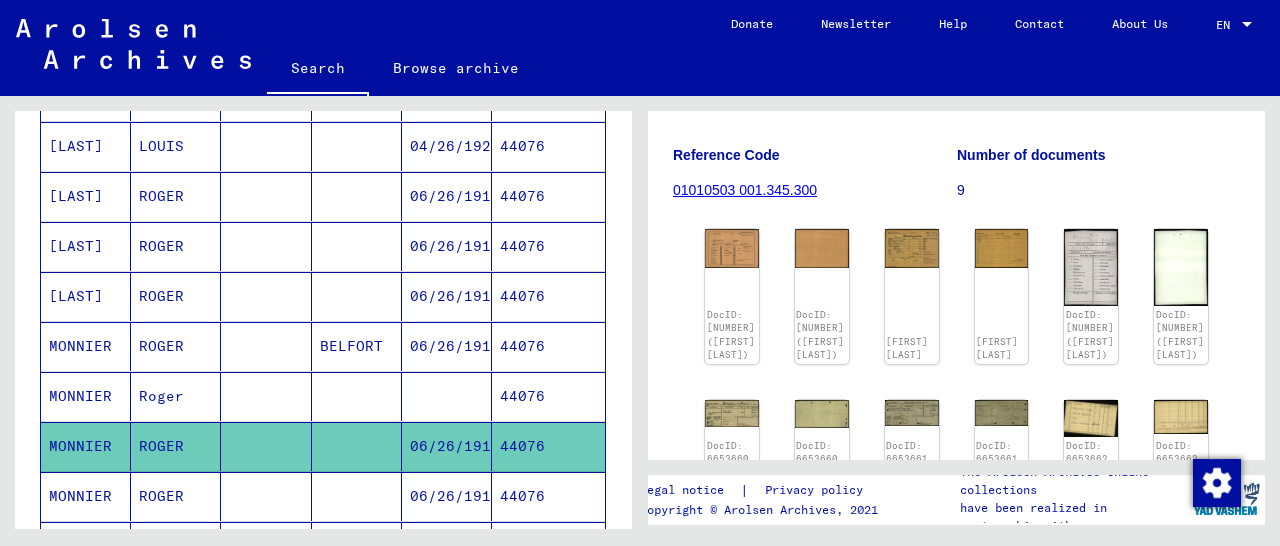 scroll, scrollTop: 312, scrollLeft: 0, axis: vertical 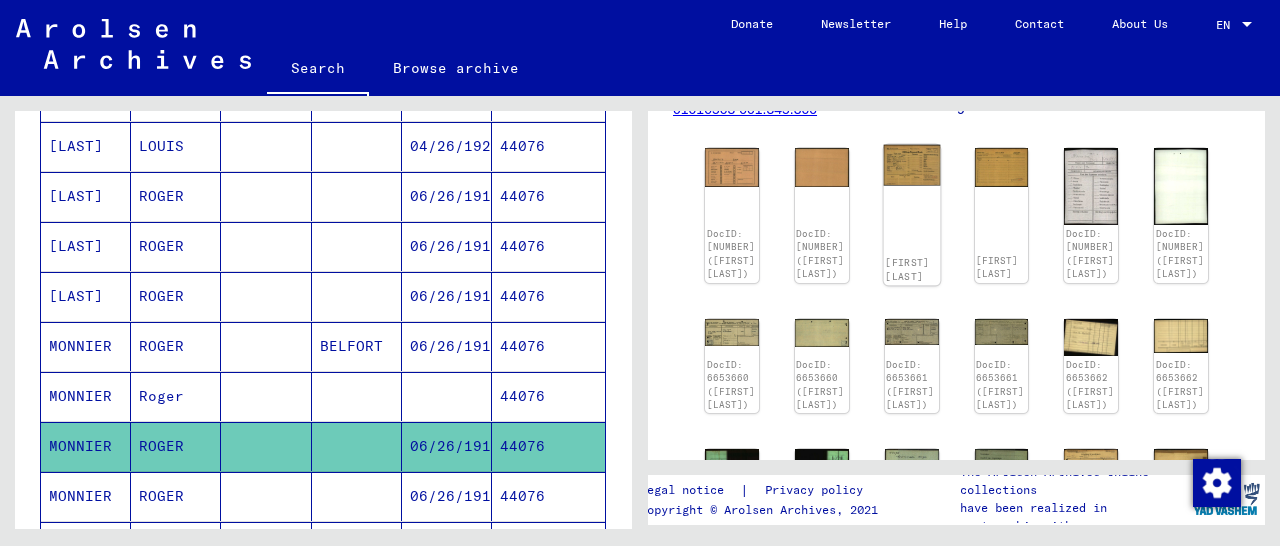 click 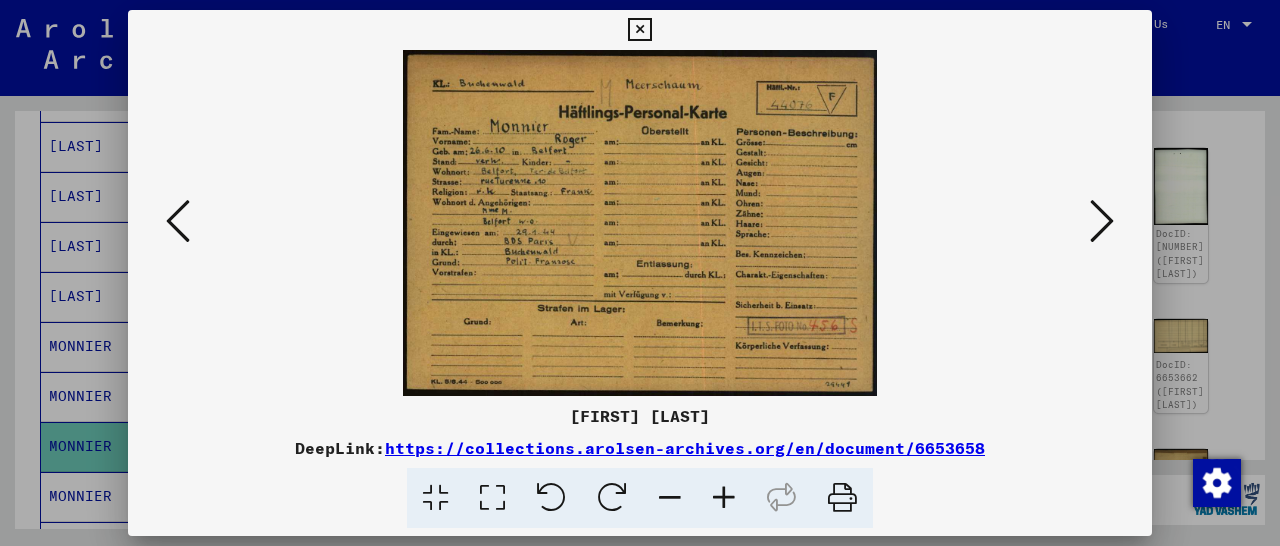 click at bounding box center (639, 30) 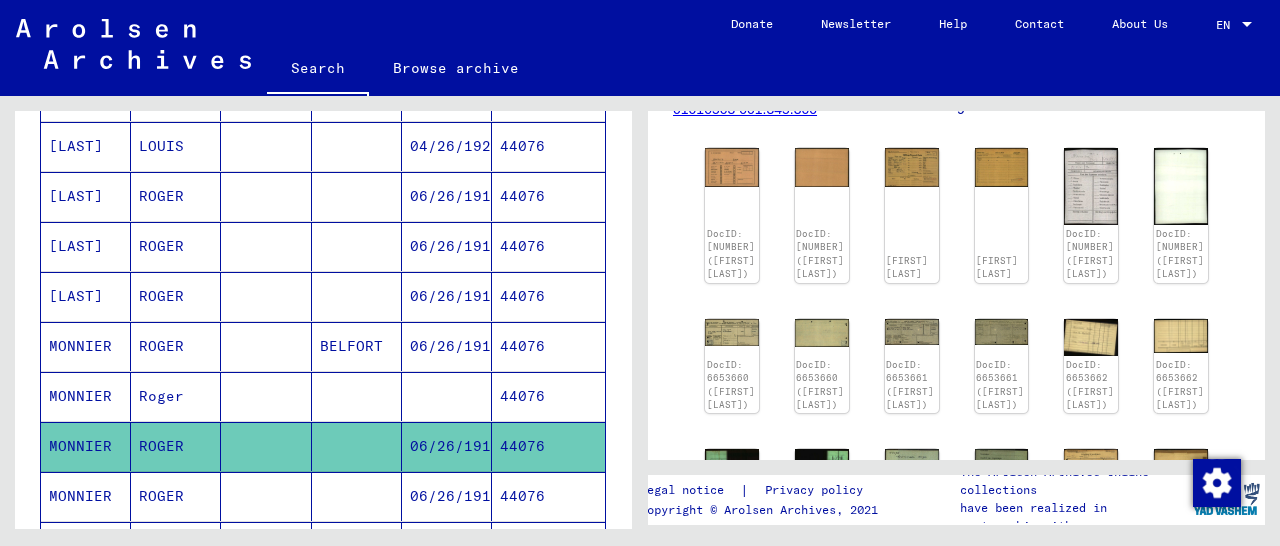 scroll, scrollTop: 581, scrollLeft: 0, axis: vertical 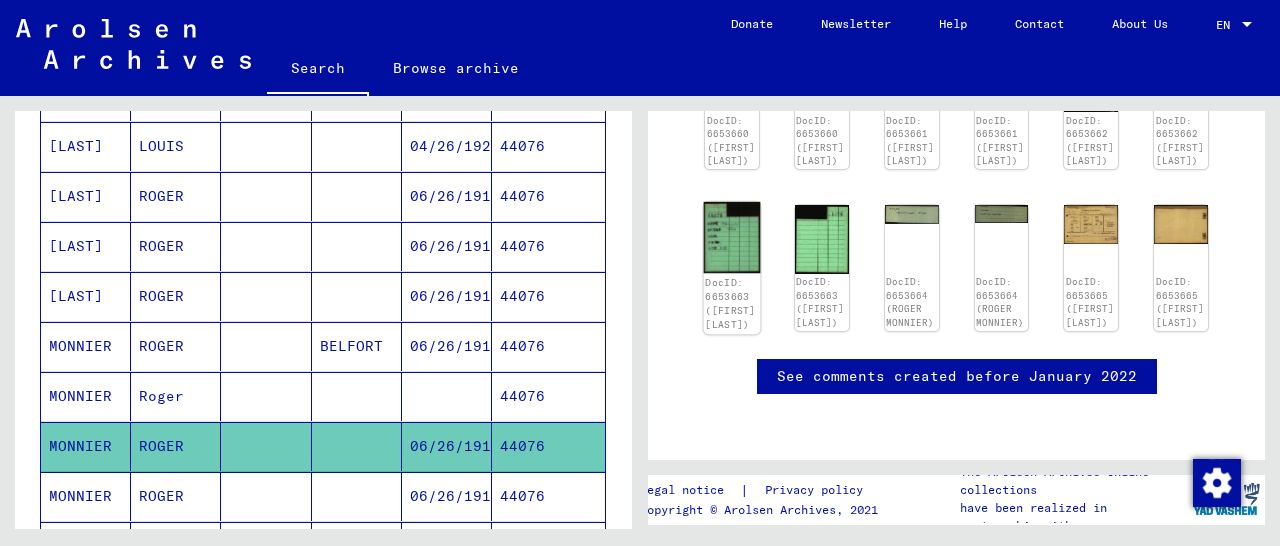 click 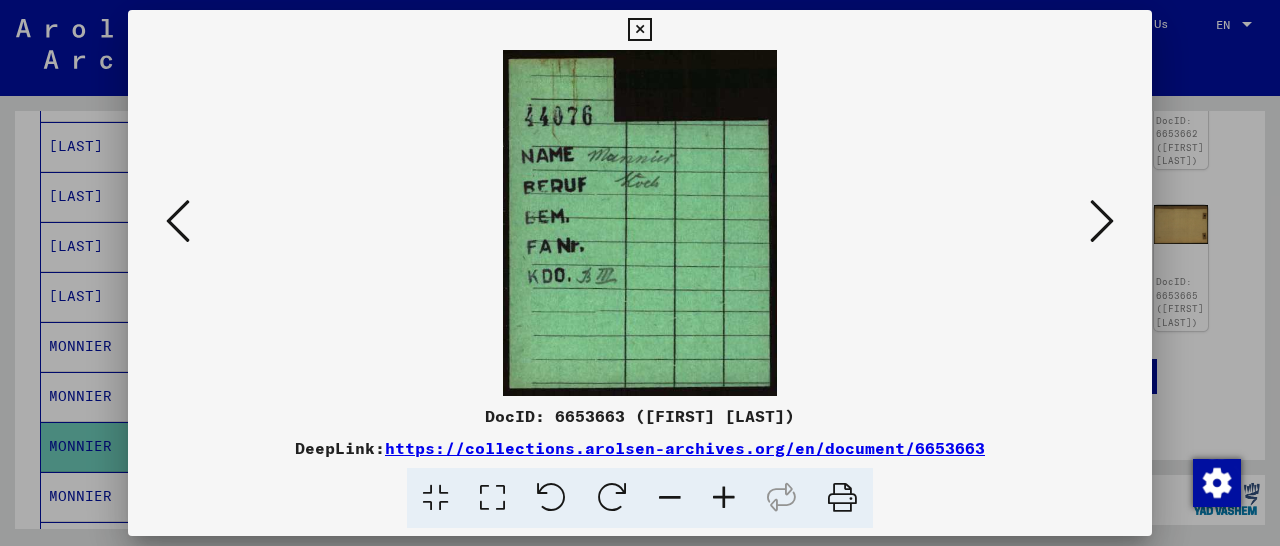 scroll, scrollTop: 580, scrollLeft: 0, axis: vertical 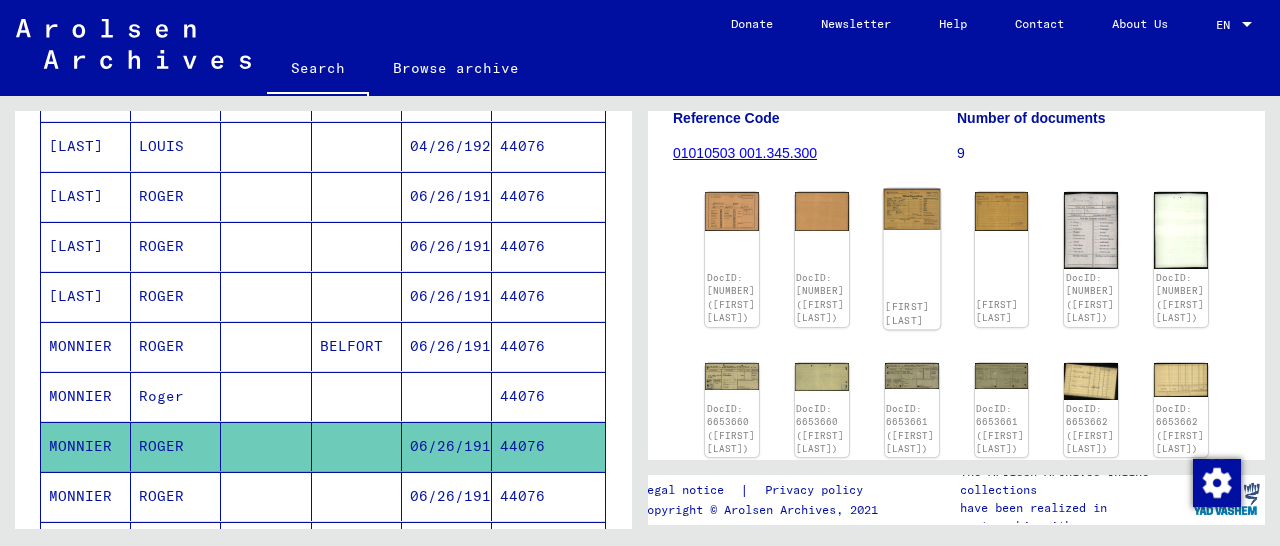 click 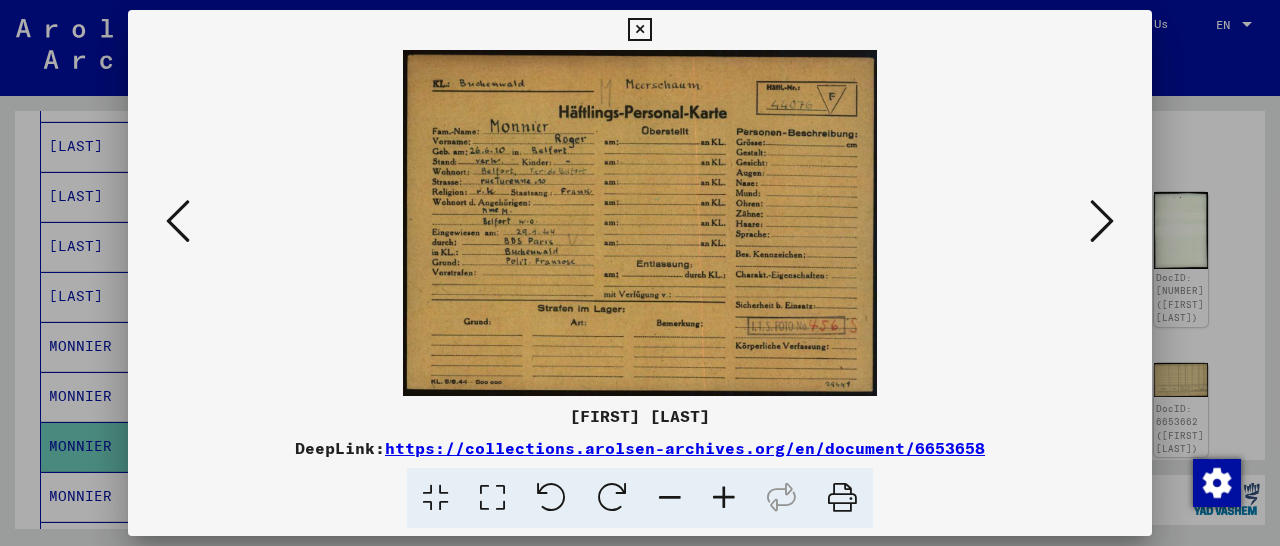 click at bounding box center [1102, 221] 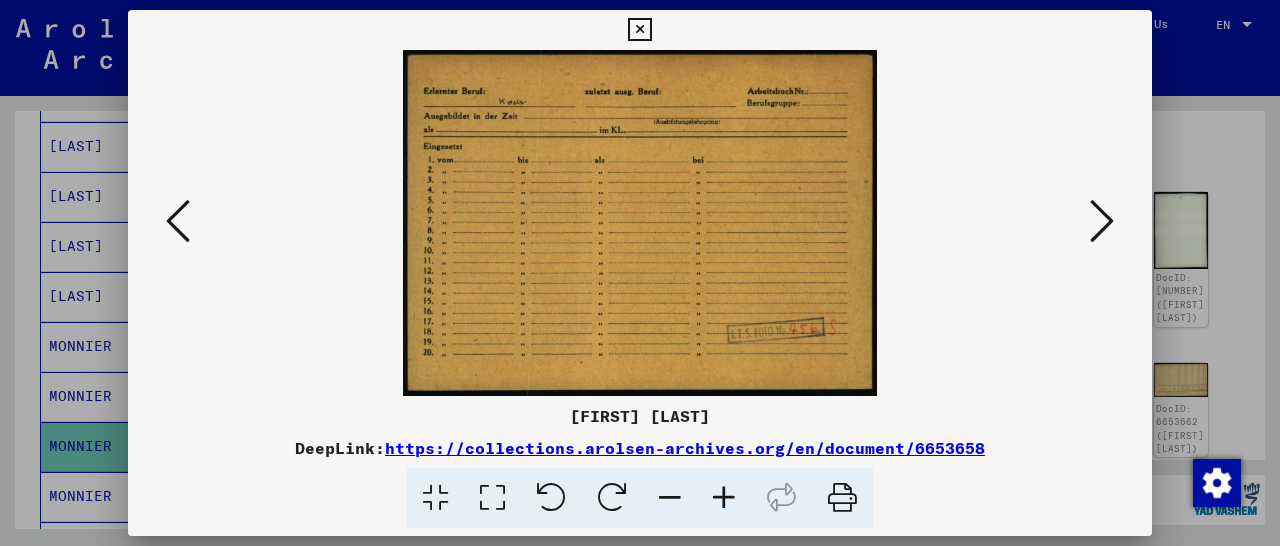 click at bounding box center (1102, 221) 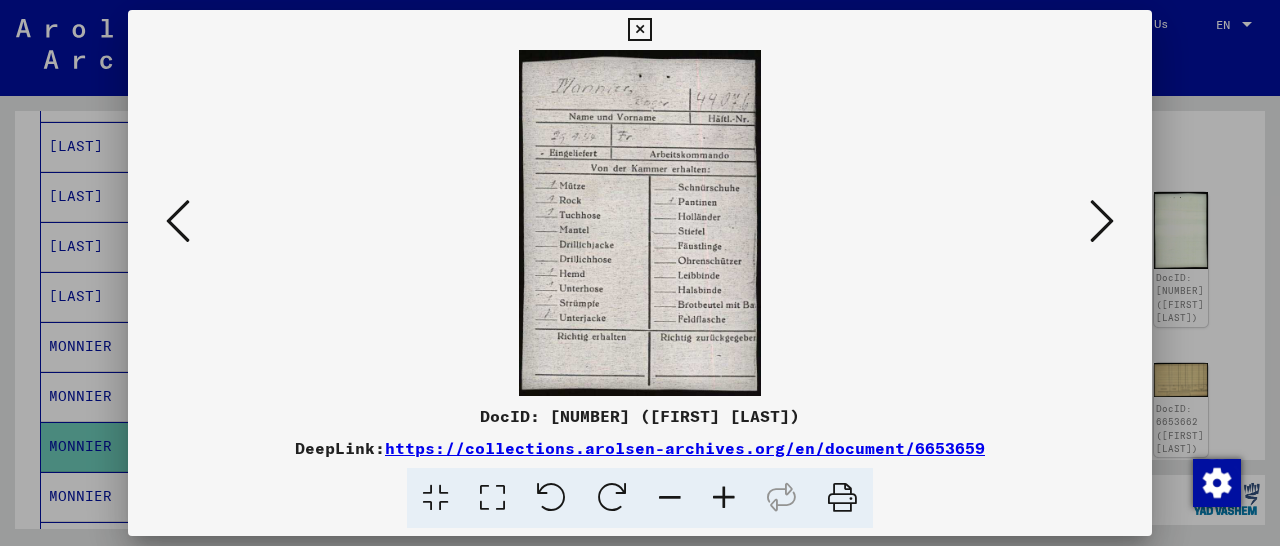 click at bounding box center [1102, 221] 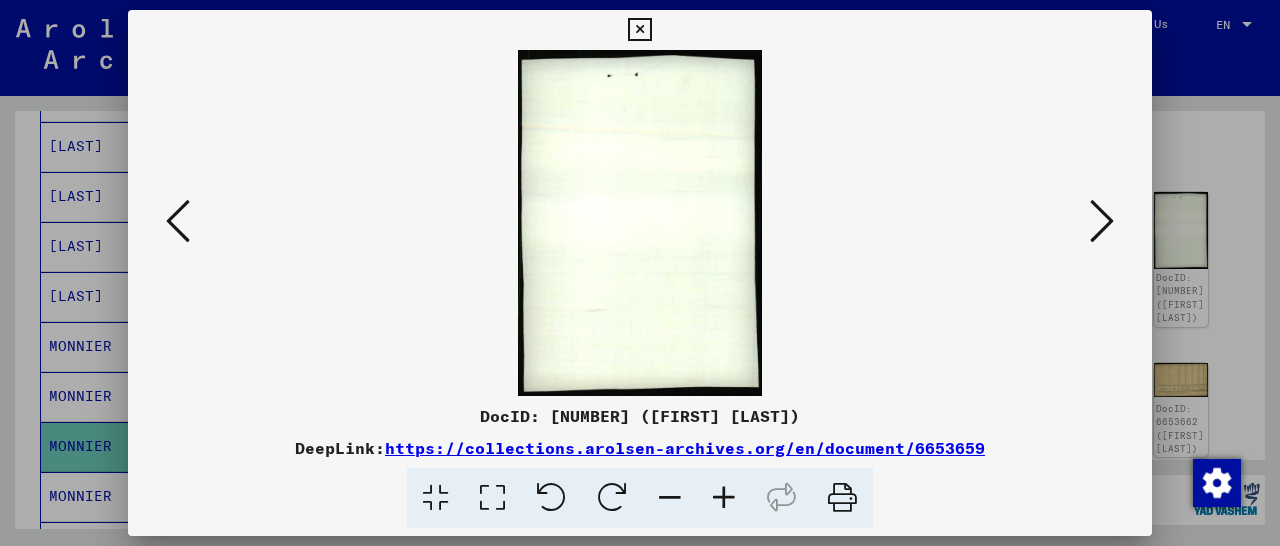 click at bounding box center [1102, 221] 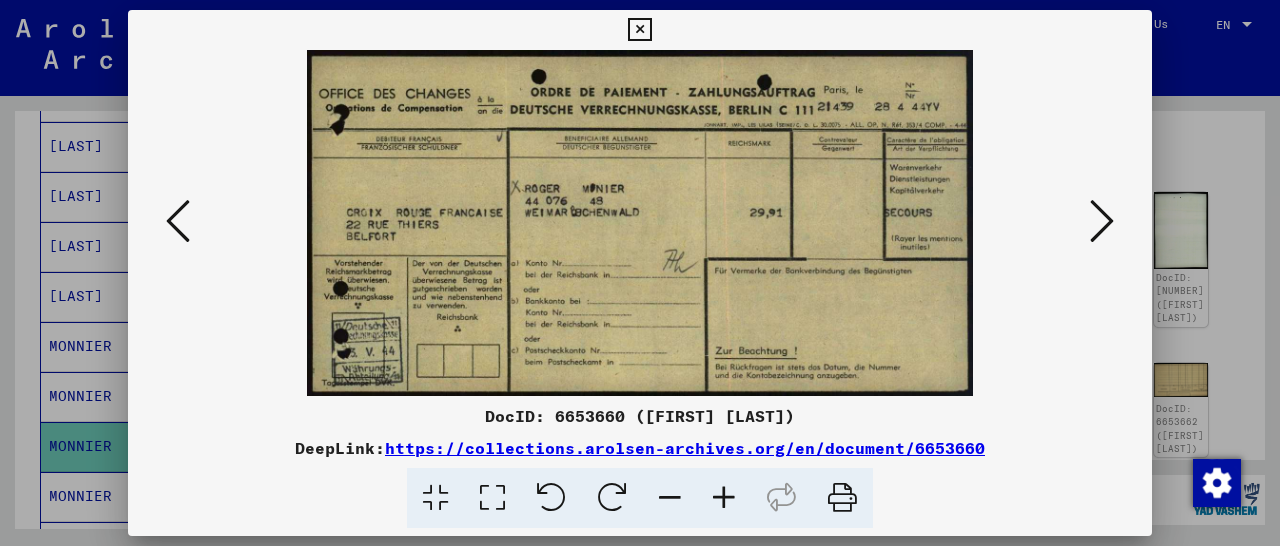 click at bounding box center [1102, 221] 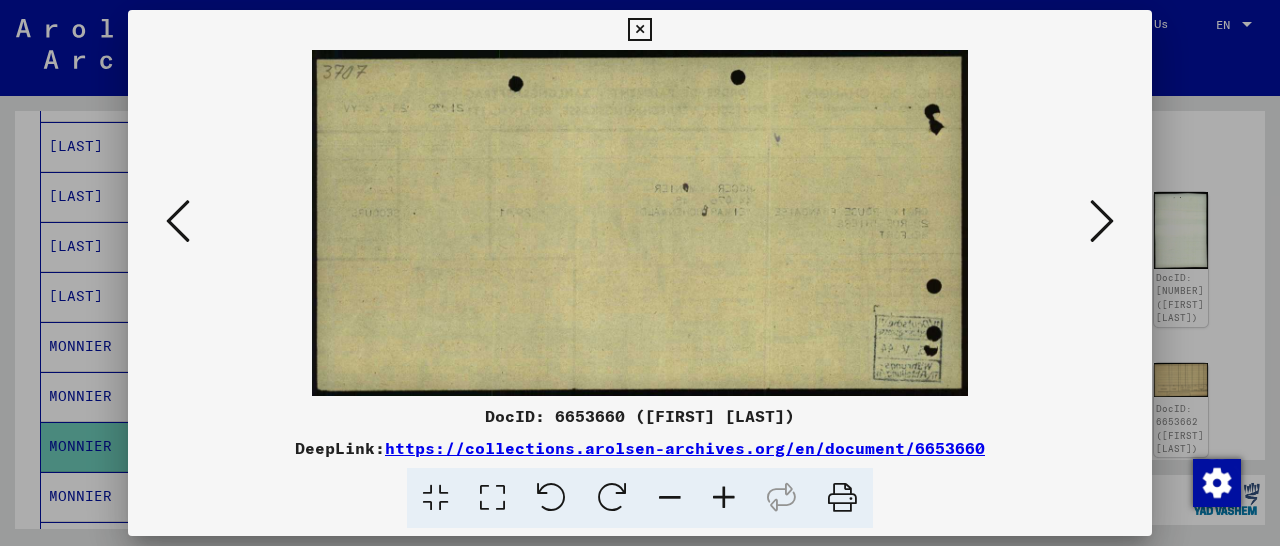 click at bounding box center (1102, 221) 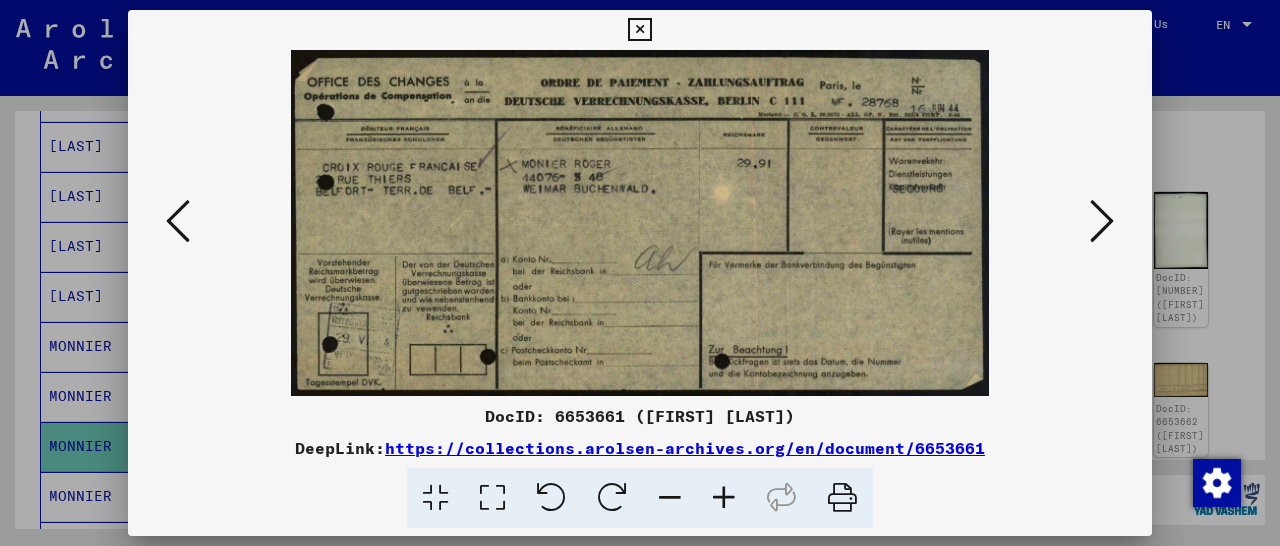 click at bounding box center (1102, 221) 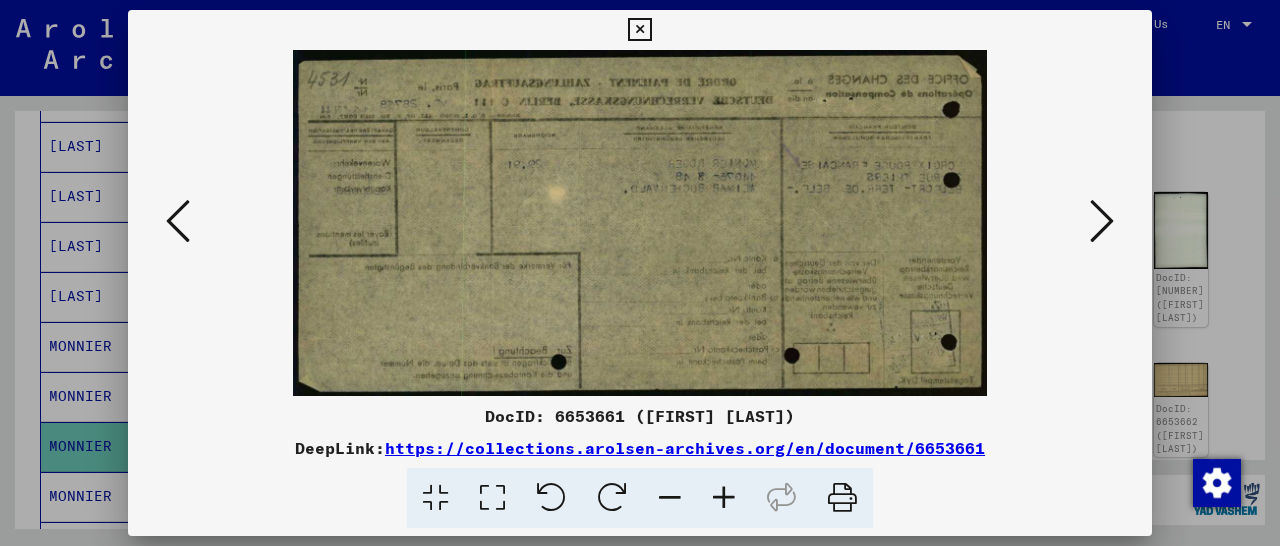 click at bounding box center [1102, 221] 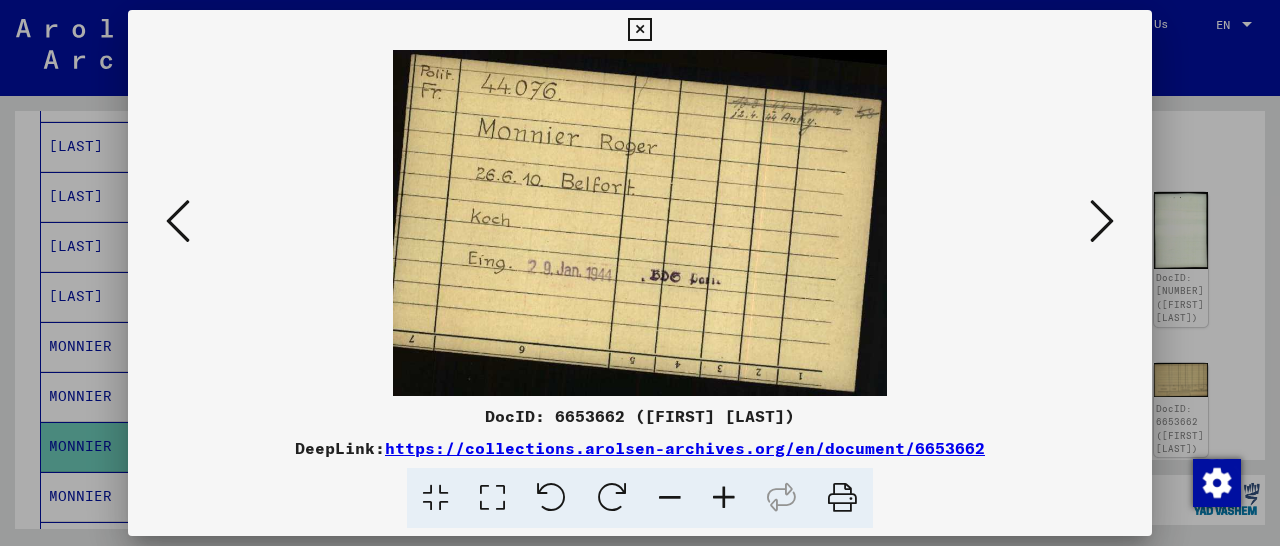 click at bounding box center (724, 498) 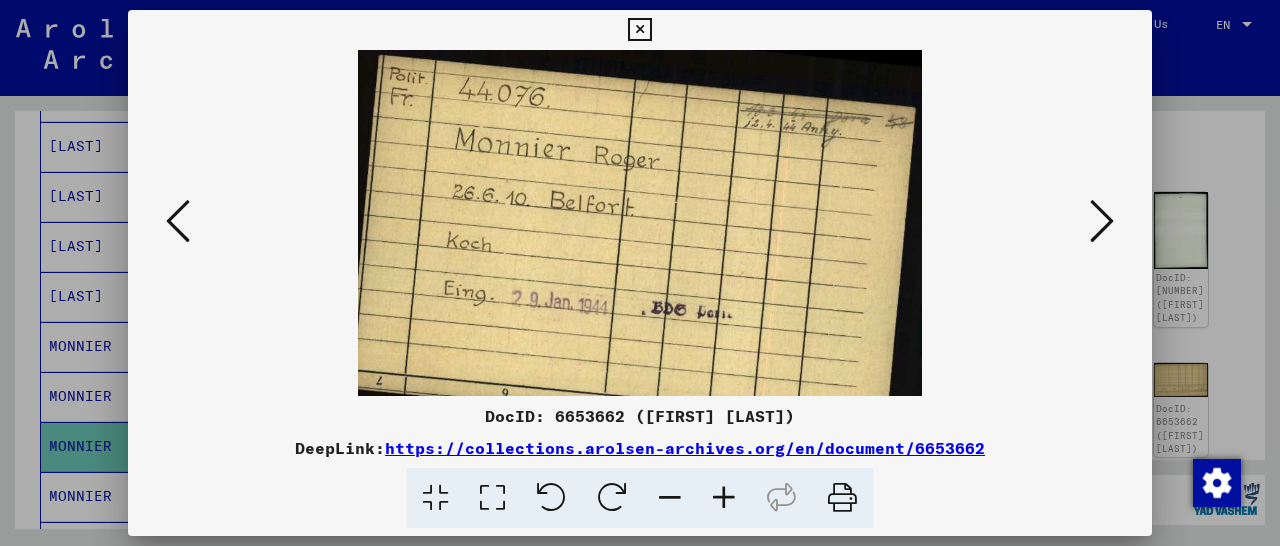click at bounding box center [724, 498] 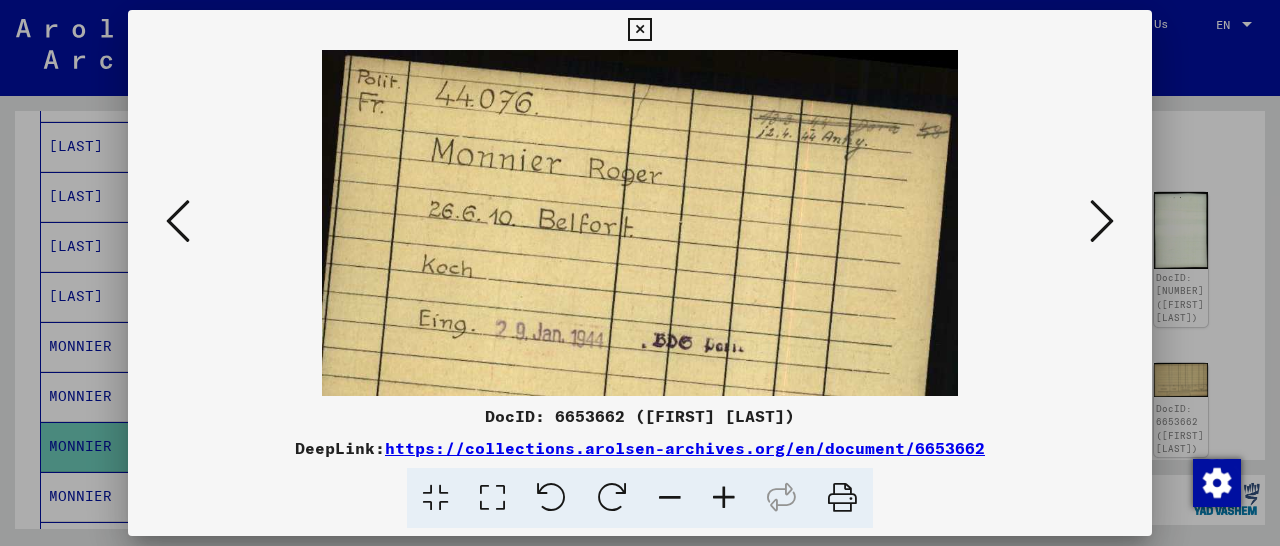 click at bounding box center (724, 498) 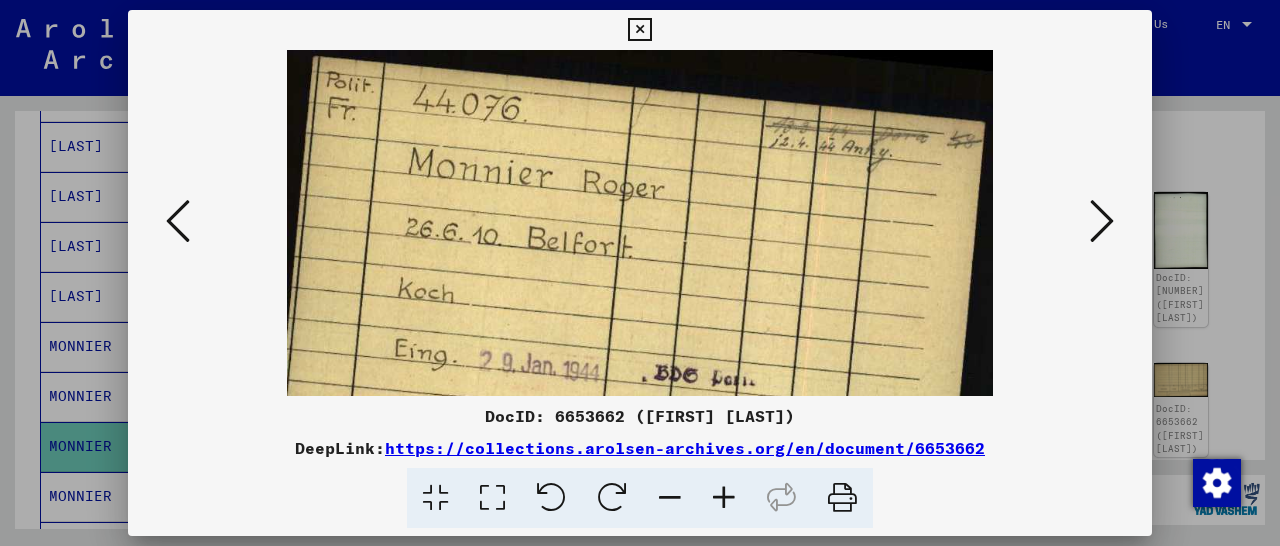 click at bounding box center [724, 498] 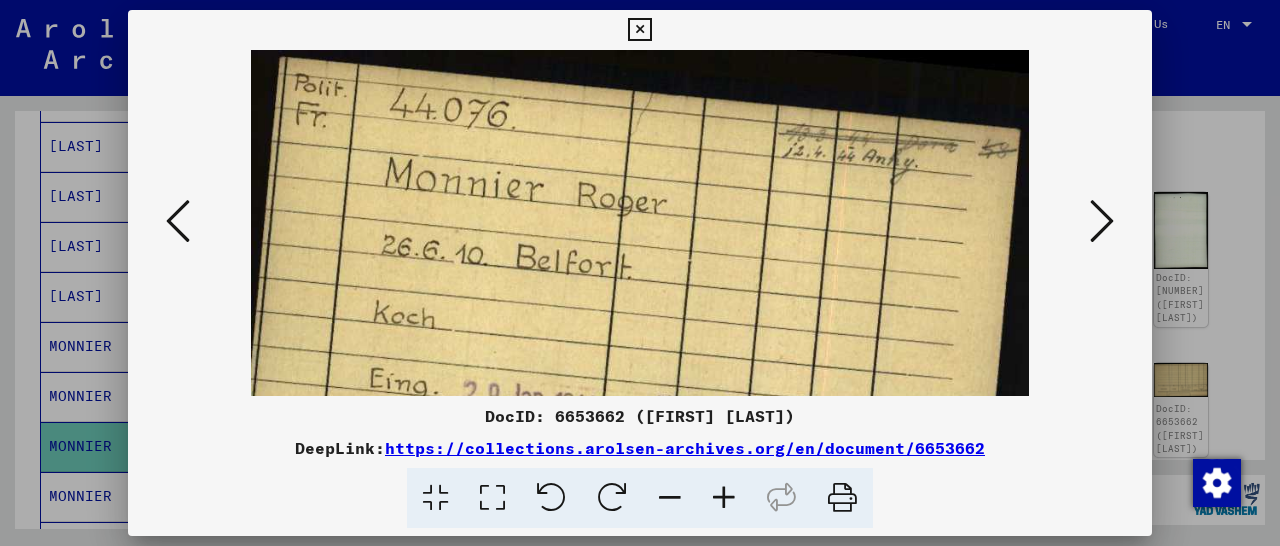 click at bounding box center (724, 498) 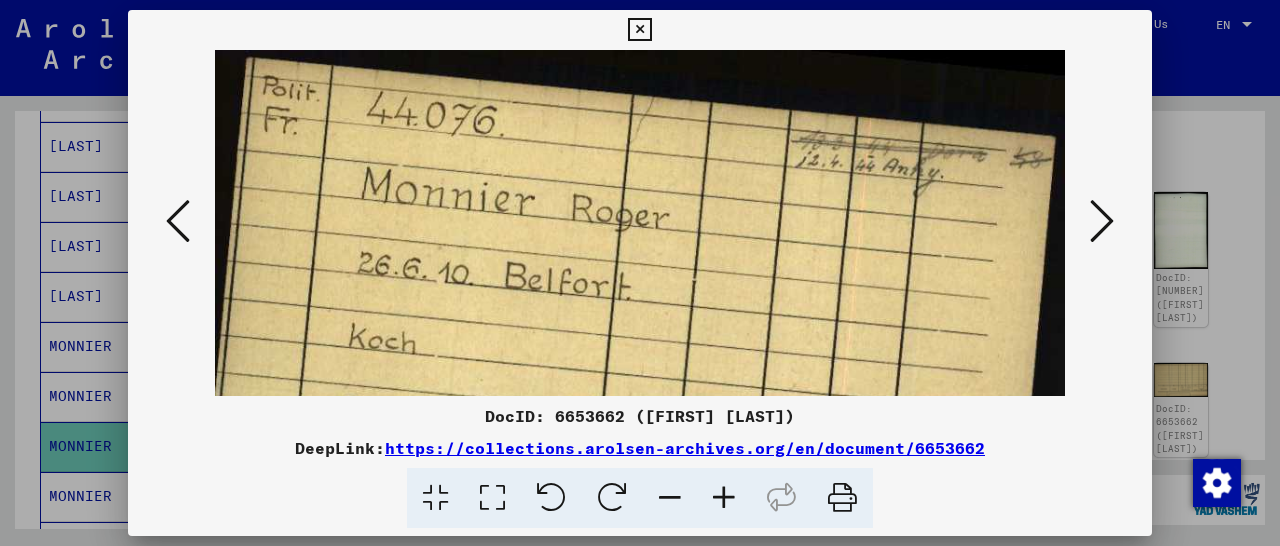click at bounding box center [724, 498] 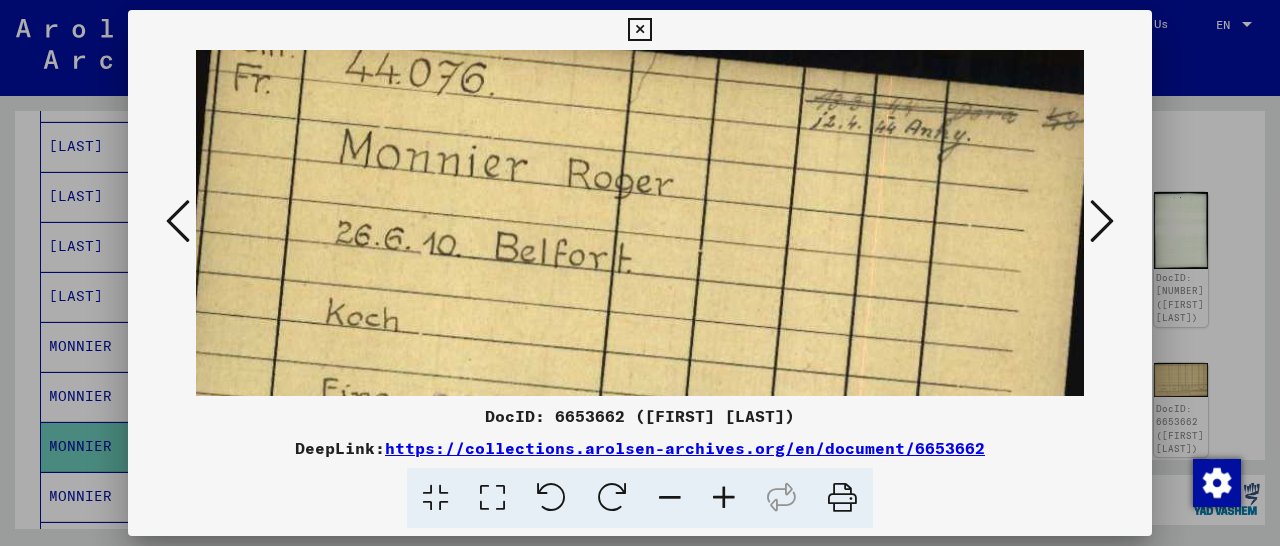 scroll, scrollTop: 0, scrollLeft: 25, axis: horizontal 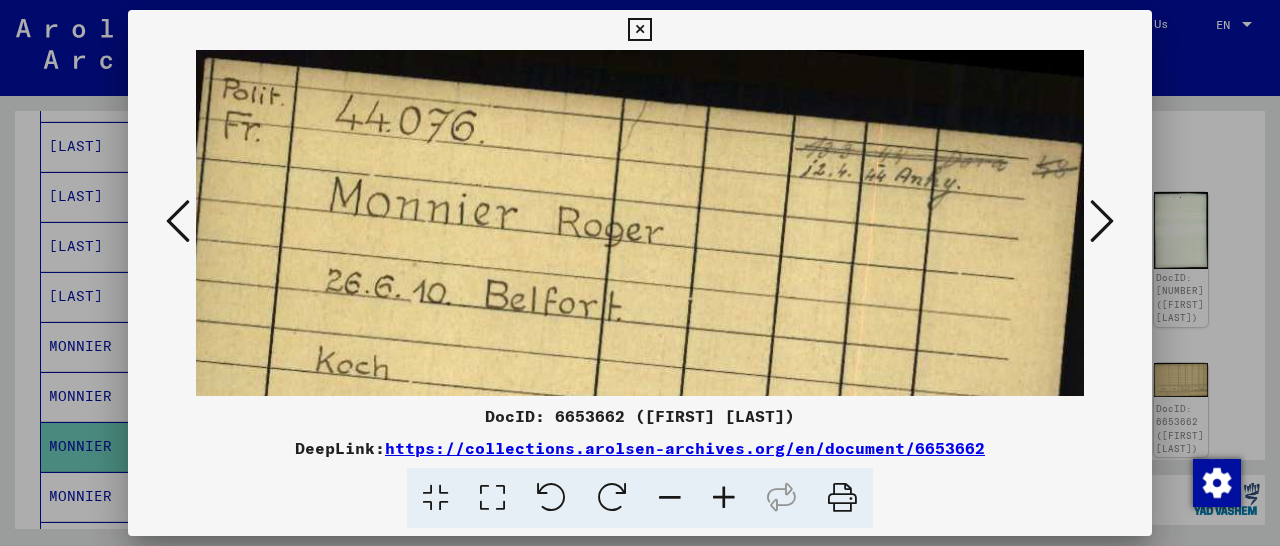 drag, startPoint x: 712, startPoint y: 339, endPoint x: 702, endPoint y: 353, distance: 17.20465 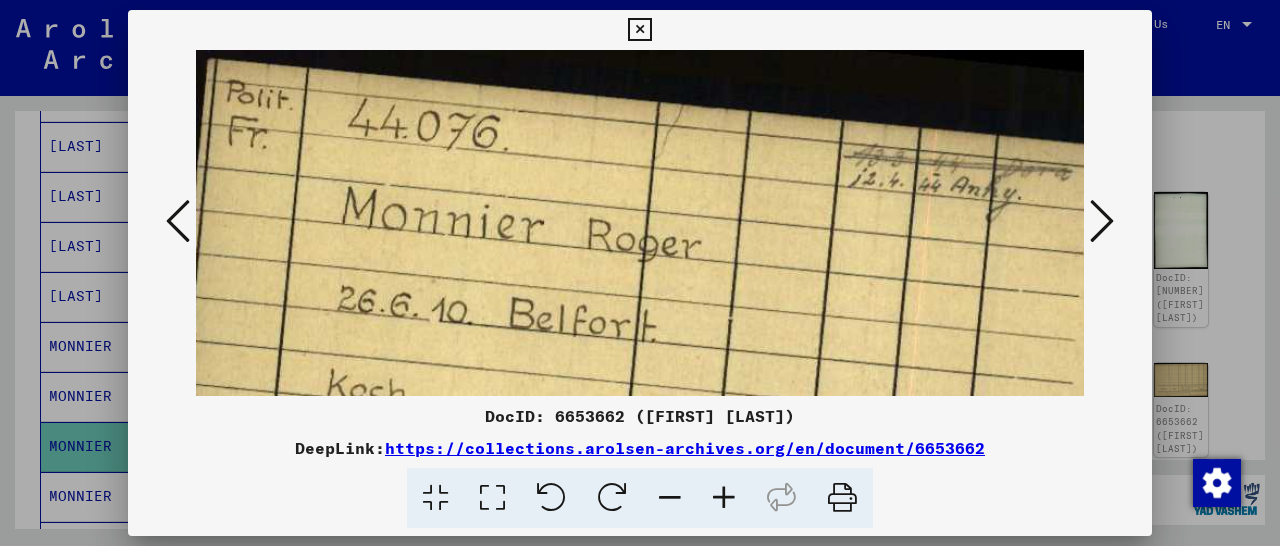 click at bounding box center [724, 498] 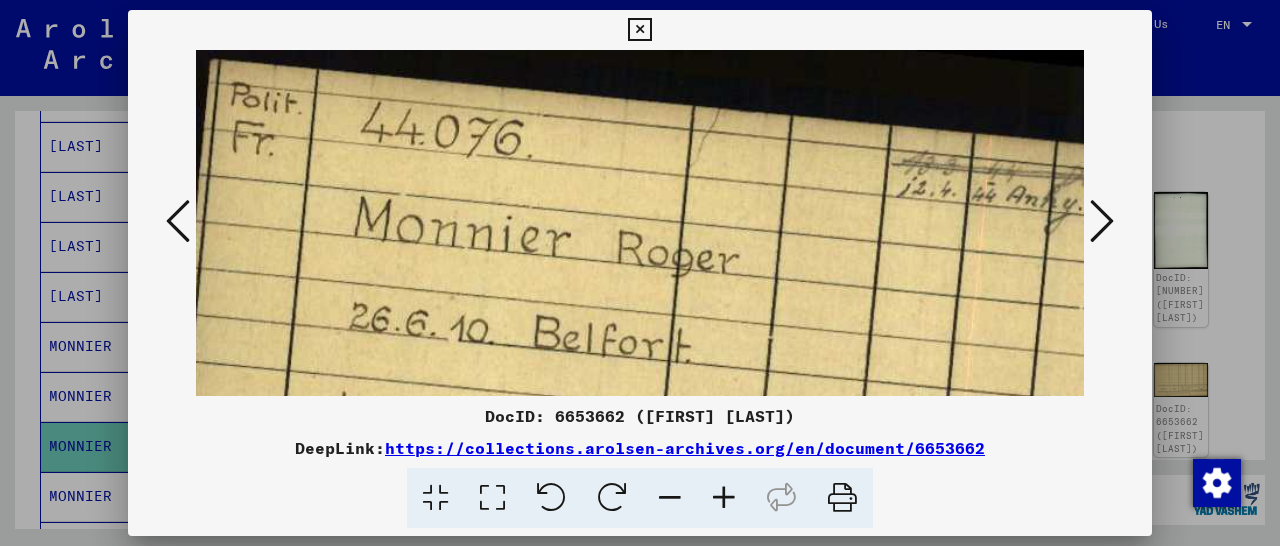 click at bounding box center (724, 498) 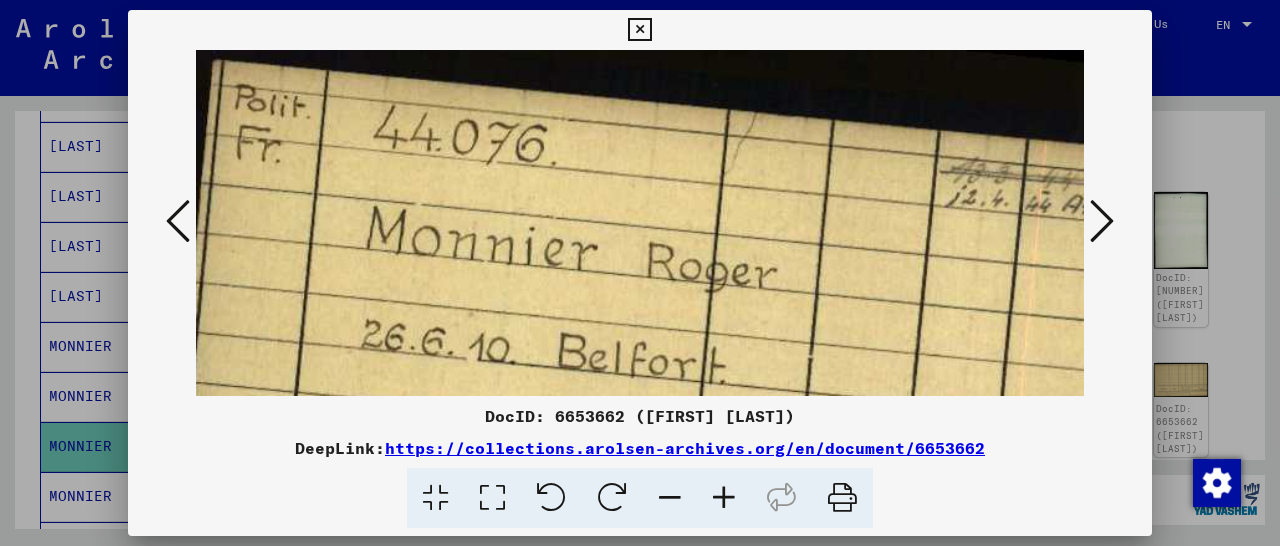 click at bounding box center (724, 498) 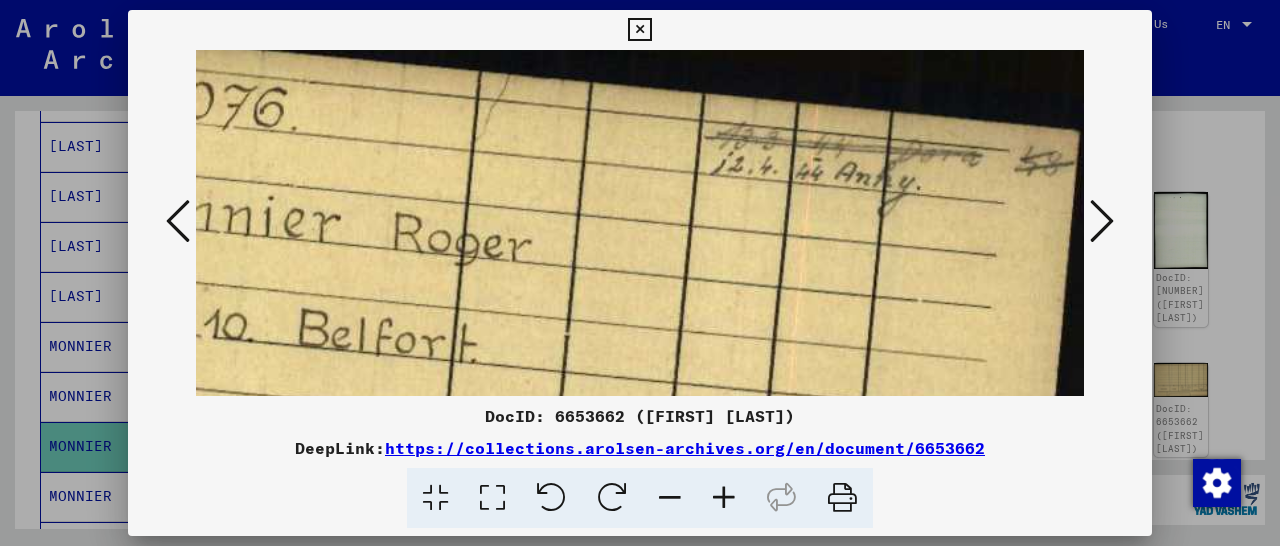 scroll, scrollTop: 46, scrollLeft: 309, axis: both 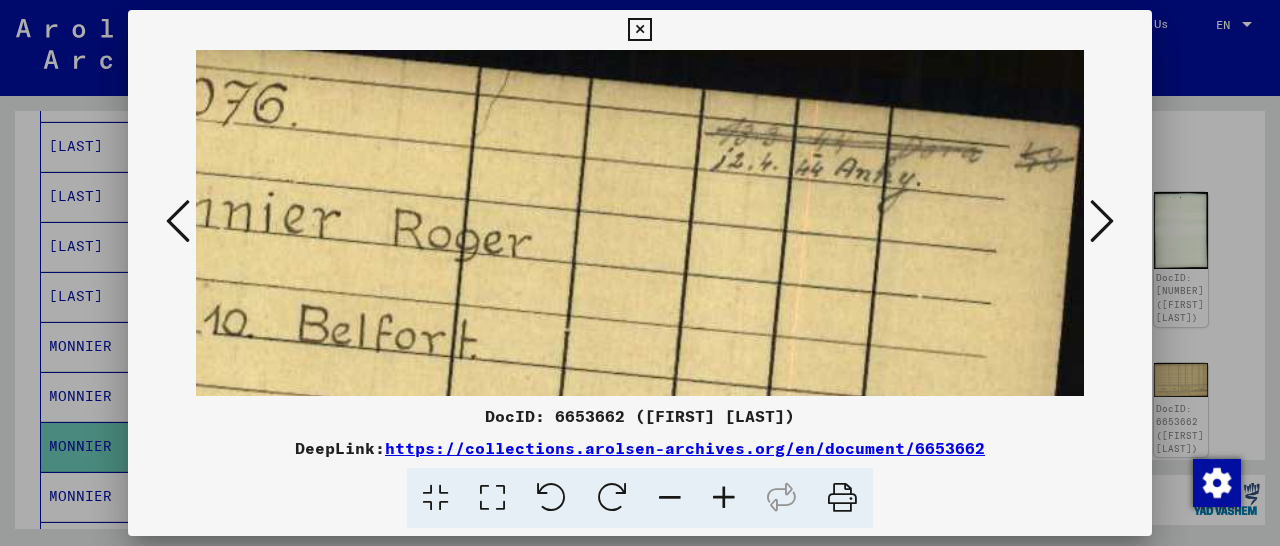 drag, startPoint x: 930, startPoint y: 289, endPoint x: 459, endPoint y: 243, distance: 473.24097 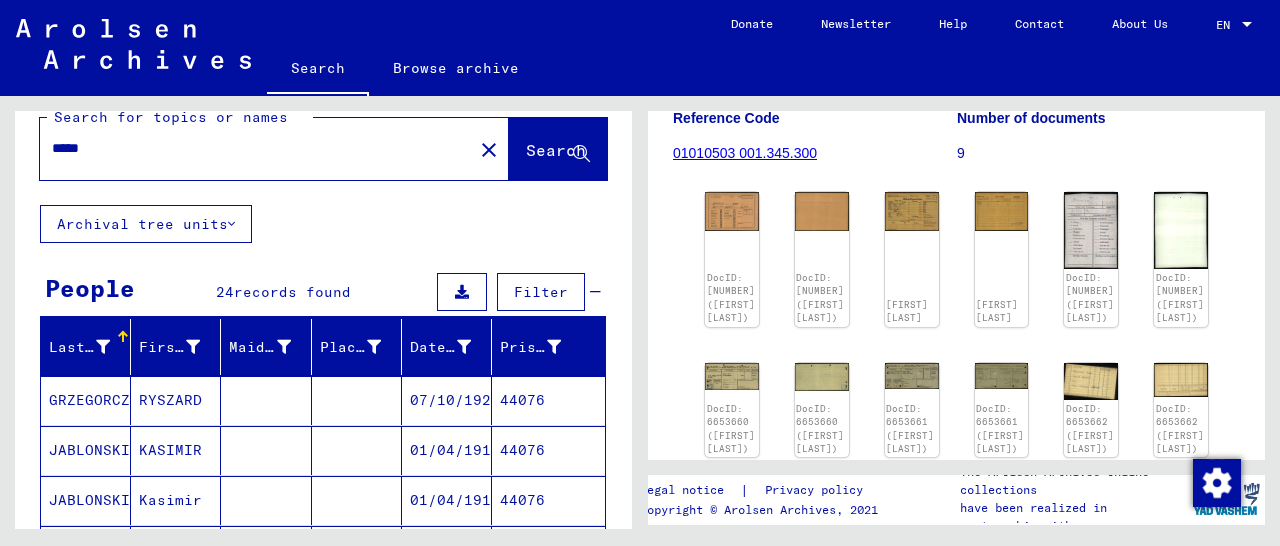 scroll, scrollTop: 0, scrollLeft: 0, axis: both 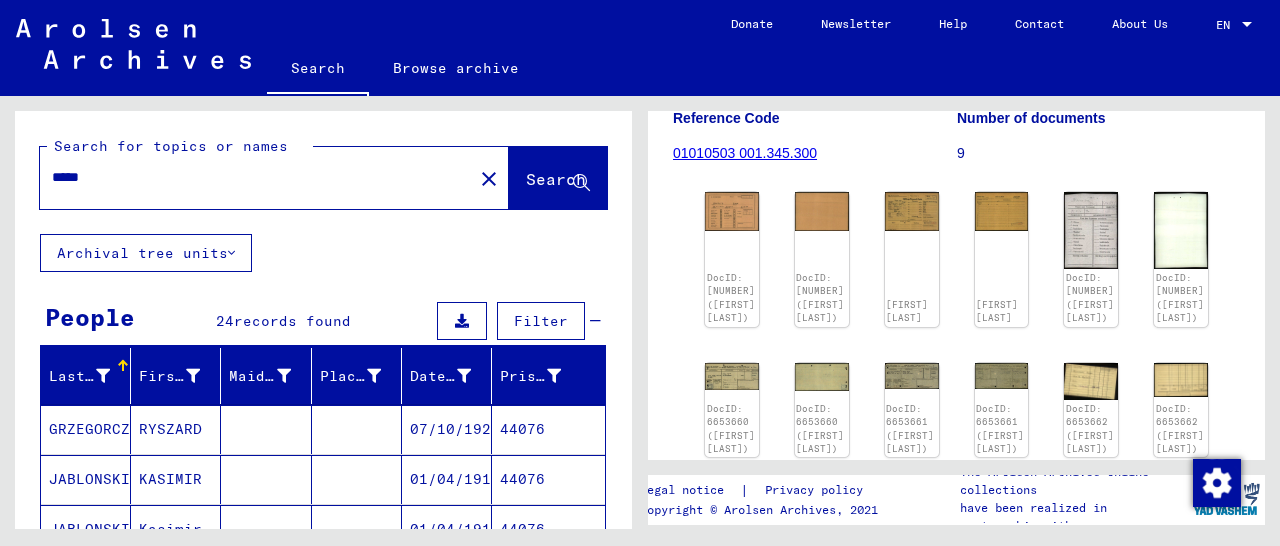 drag, startPoint x: 121, startPoint y: 175, endPoint x: 69, endPoint y: 175, distance: 52 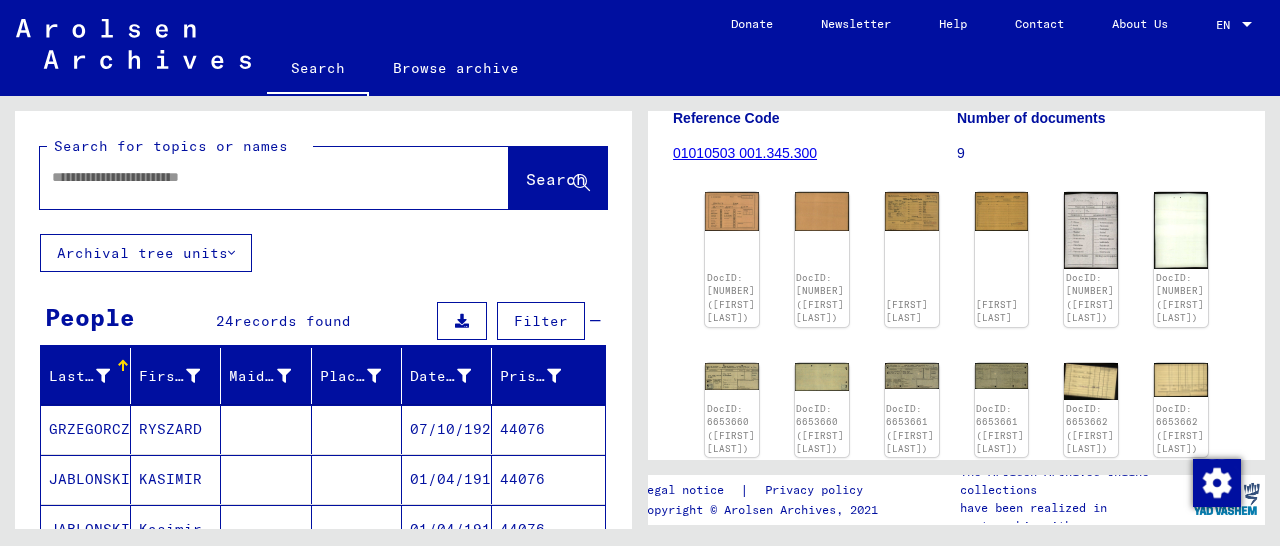 paste on "**********" 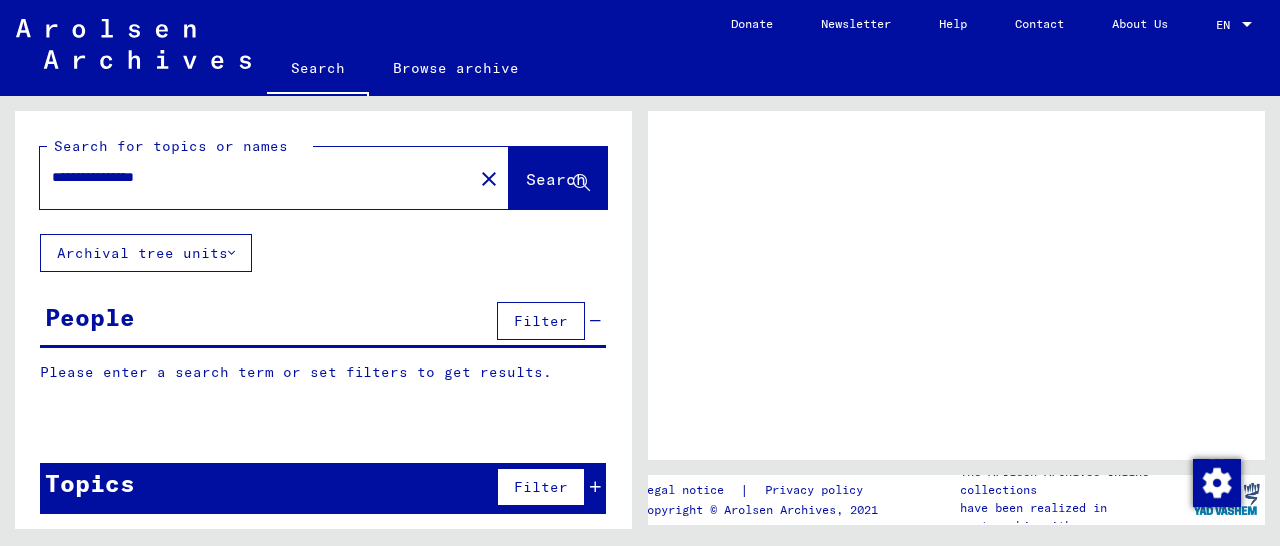scroll, scrollTop: 0, scrollLeft: 0, axis: both 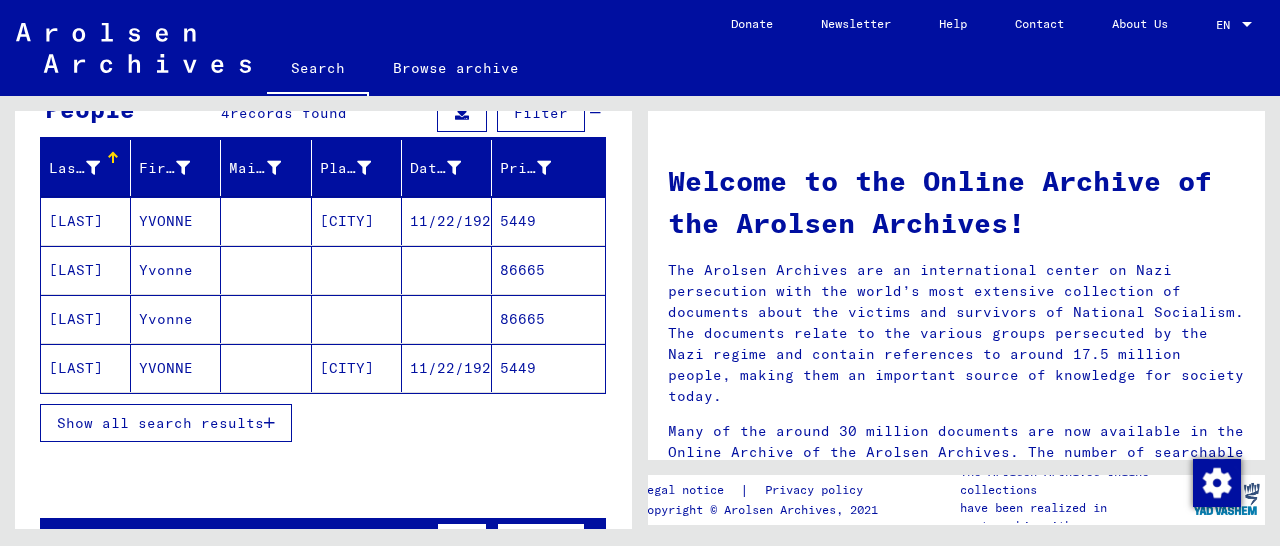 click on "5449" at bounding box center (548, 270) 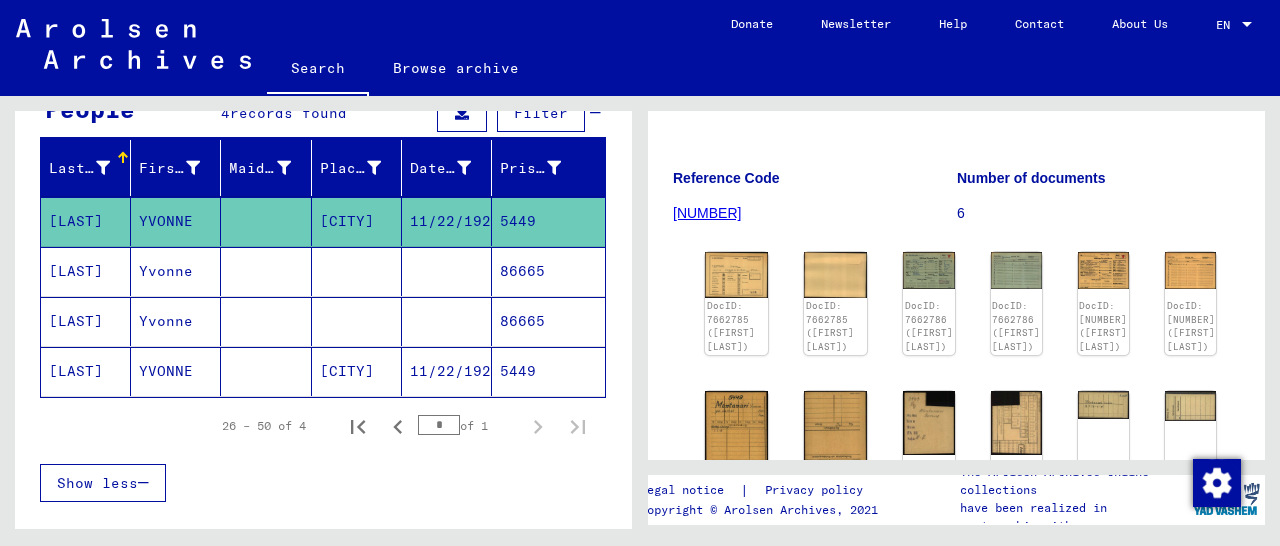 scroll, scrollTop: 312, scrollLeft: 0, axis: vertical 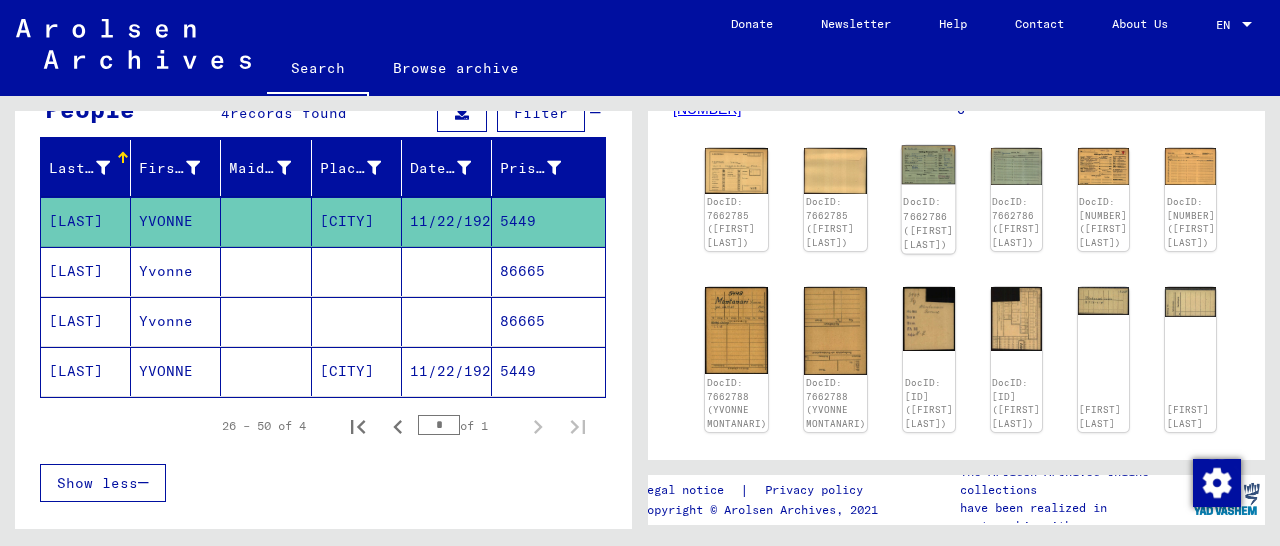 click 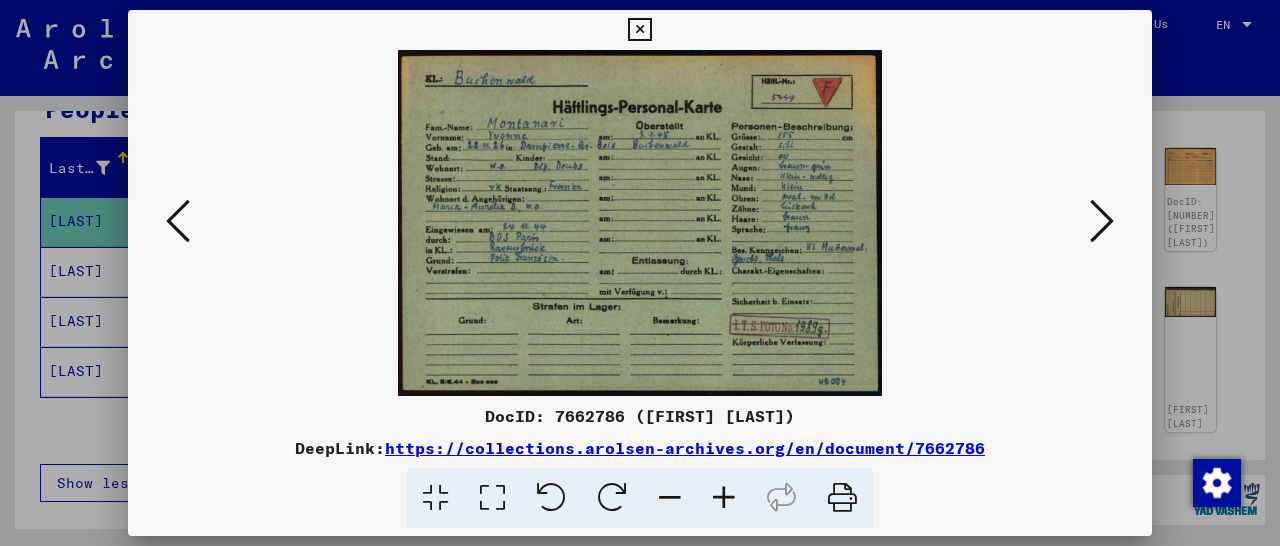 click at bounding box center (639, 30) 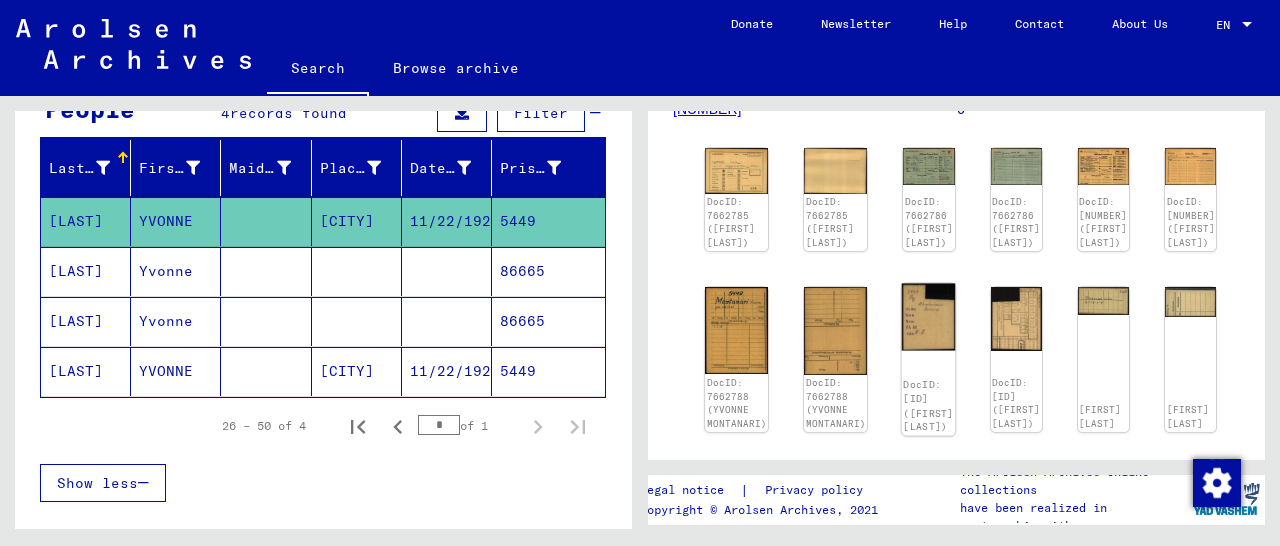 click 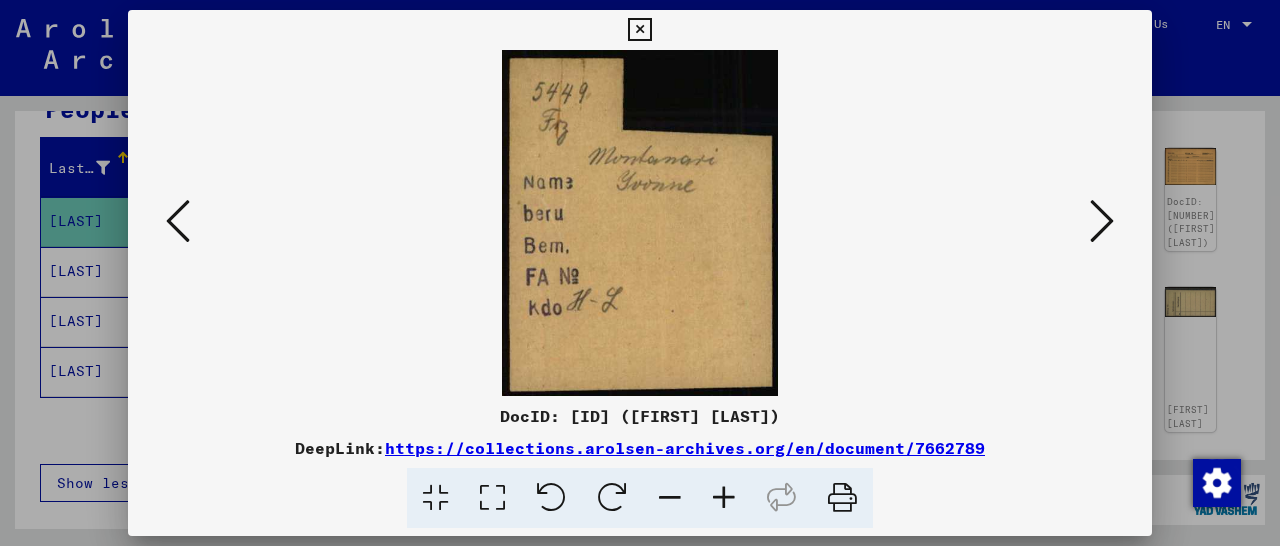 click at bounding box center (639, 30) 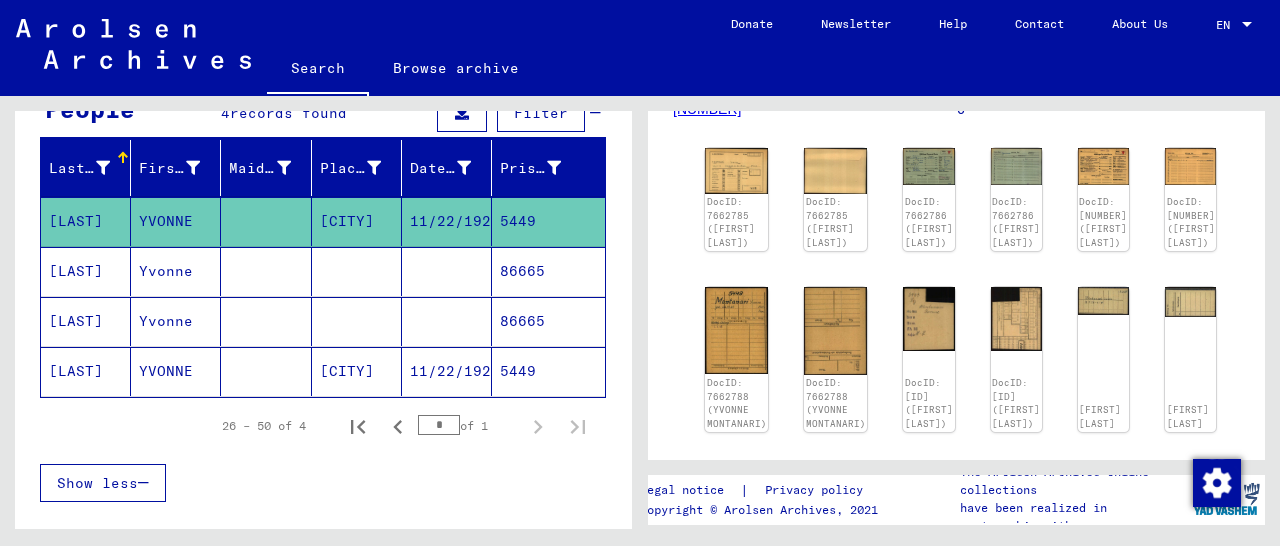scroll, scrollTop: 0, scrollLeft: 0, axis: both 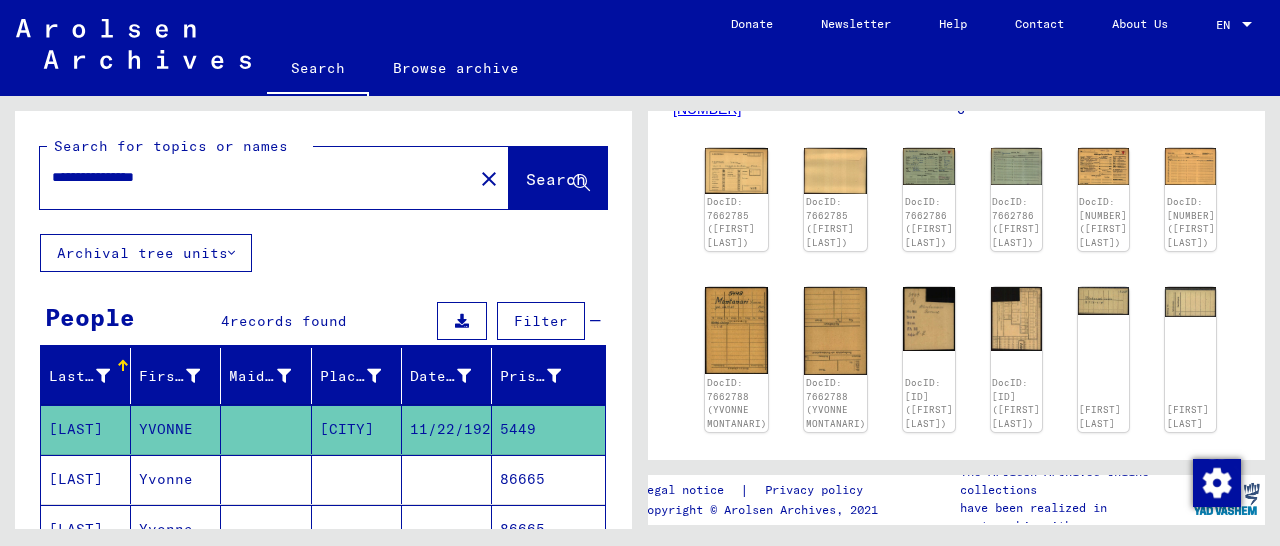 drag, startPoint x: 240, startPoint y: 171, endPoint x: 79, endPoint y: 173, distance: 161.01242 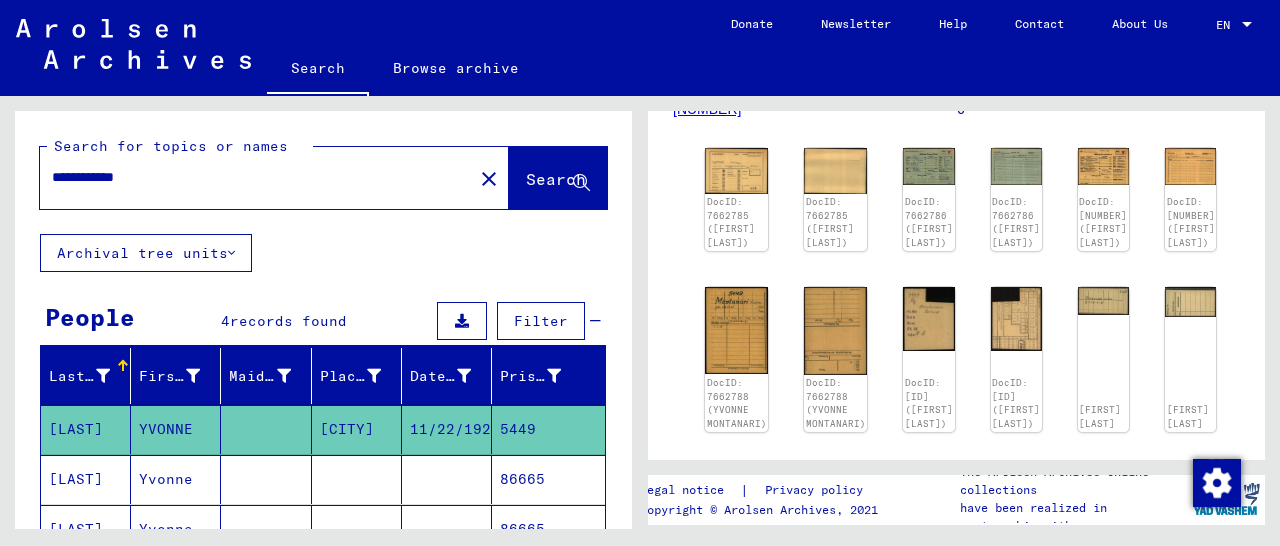 type on "**********" 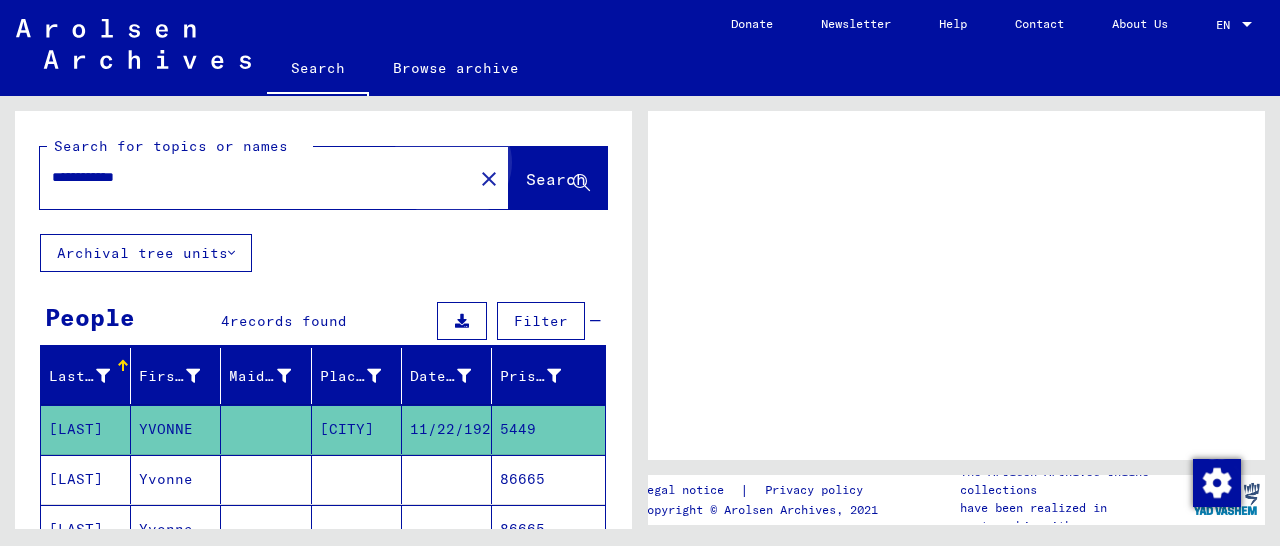 scroll, scrollTop: 0, scrollLeft: 0, axis: both 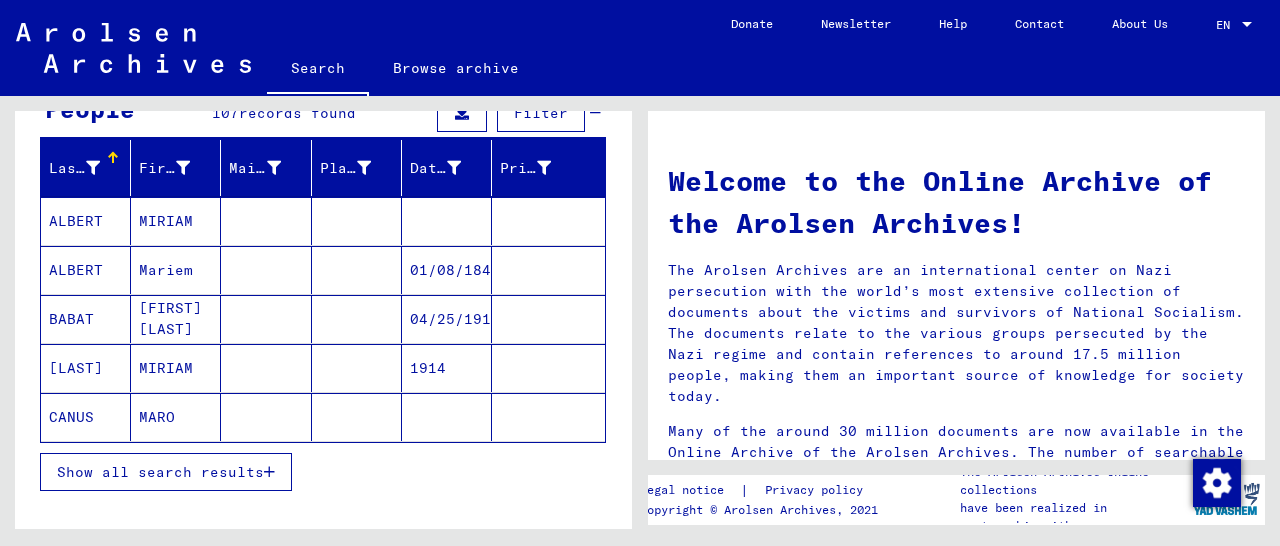 click at bounding box center [269, 472] 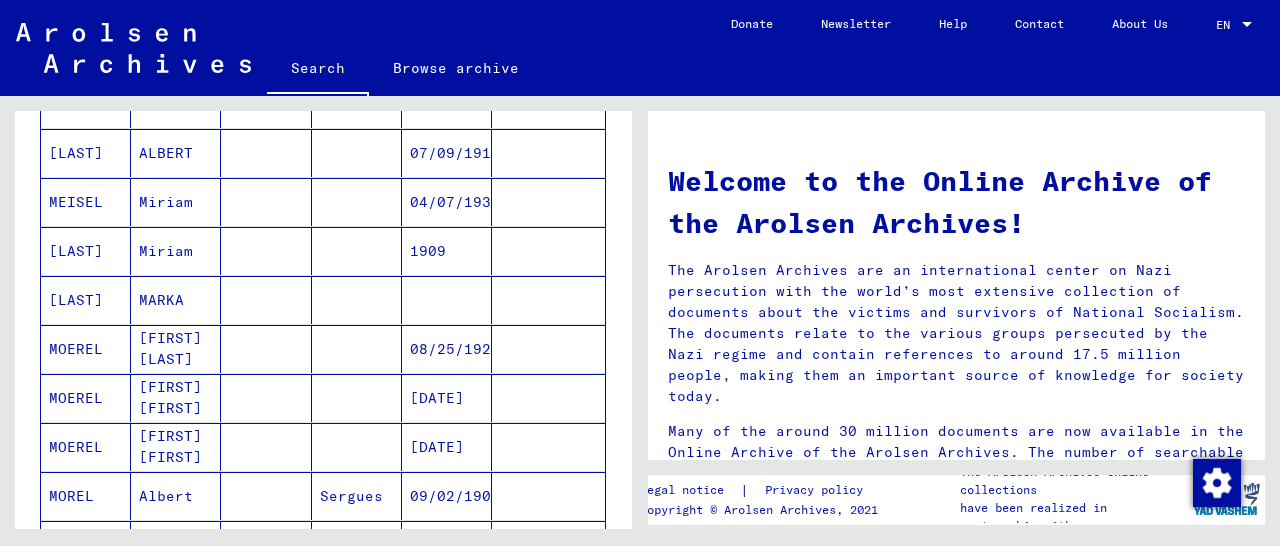 scroll, scrollTop: 936, scrollLeft: 0, axis: vertical 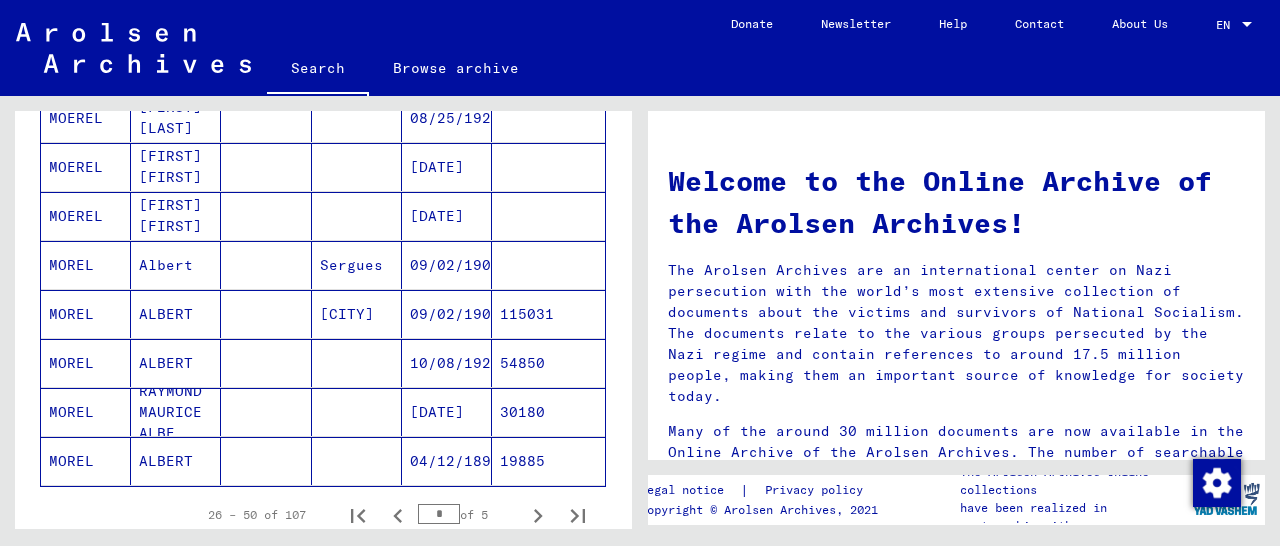 click on "19885" 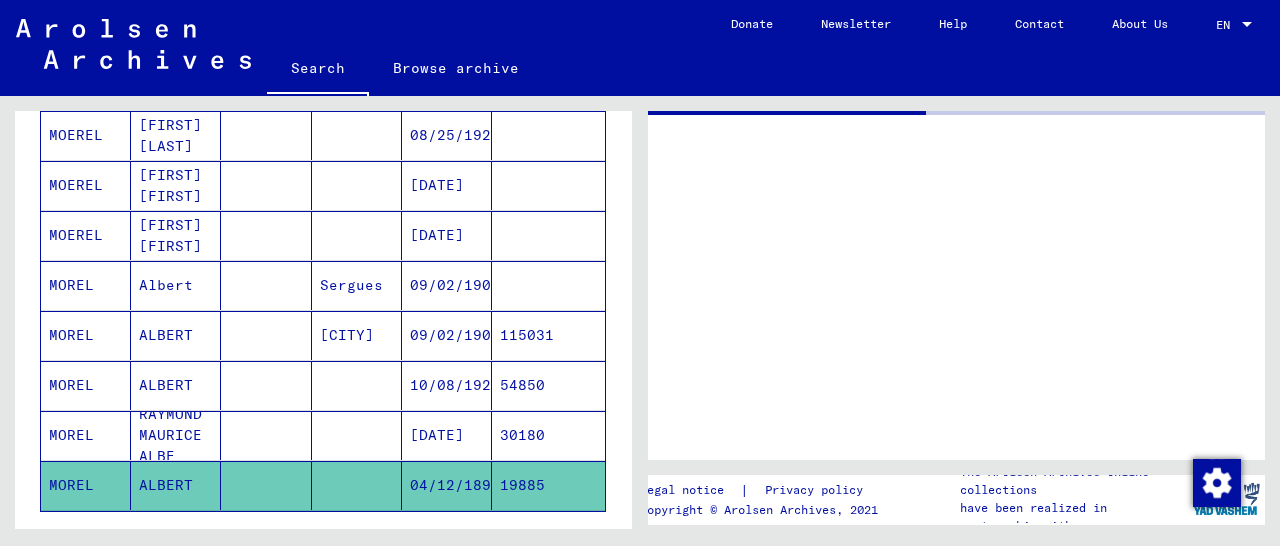 scroll, scrollTop: 1156, scrollLeft: 0, axis: vertical 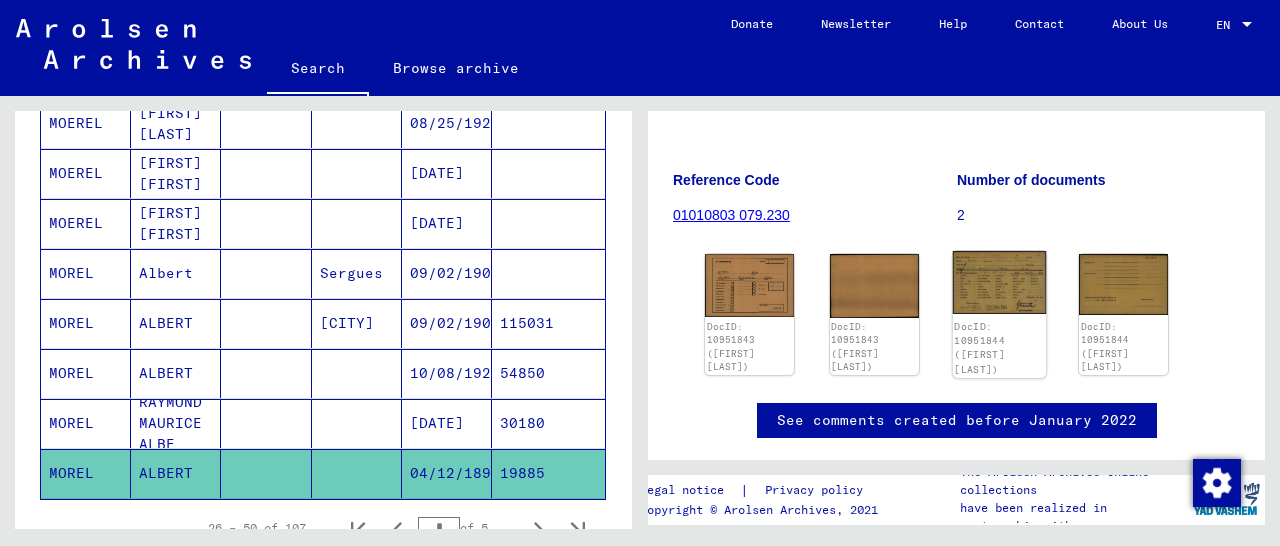 click 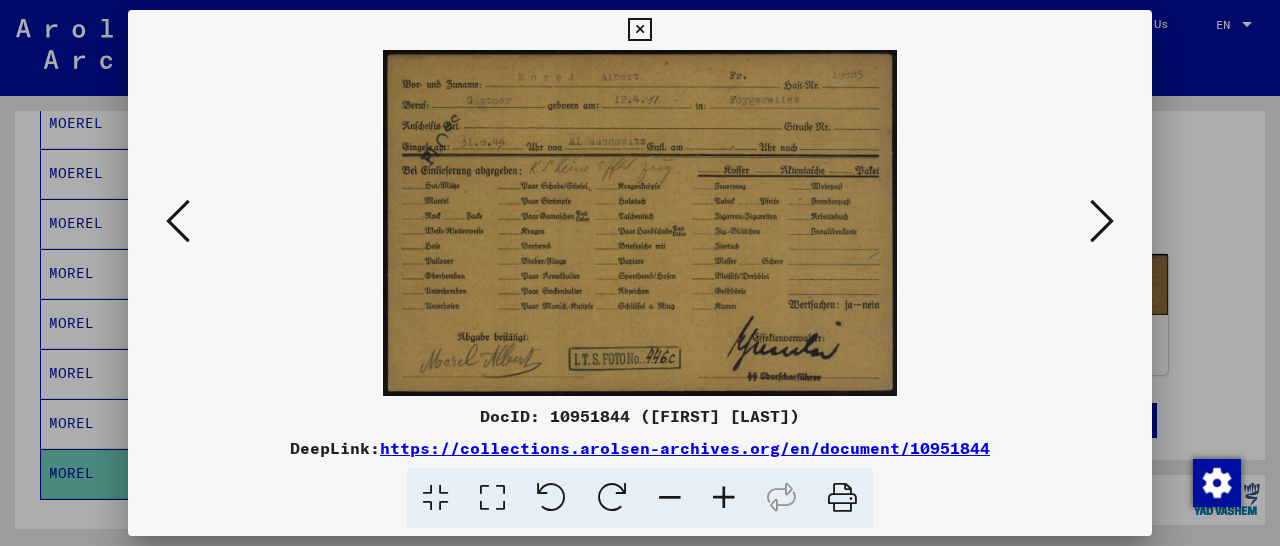 click at bounding box center [724, 498] 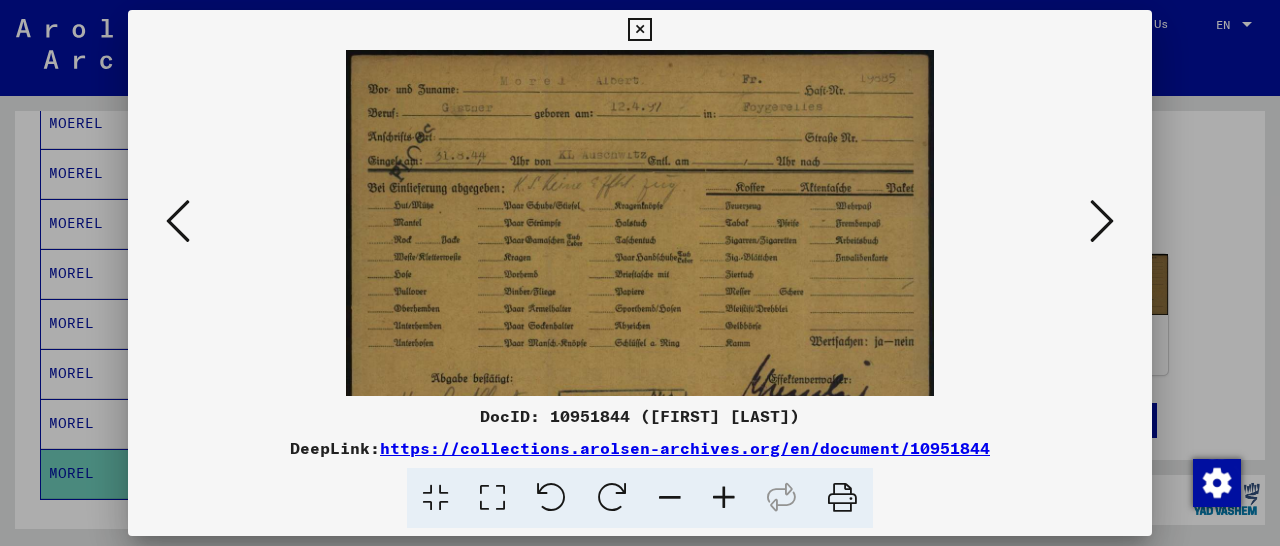 click at bounding box center [724, 498] 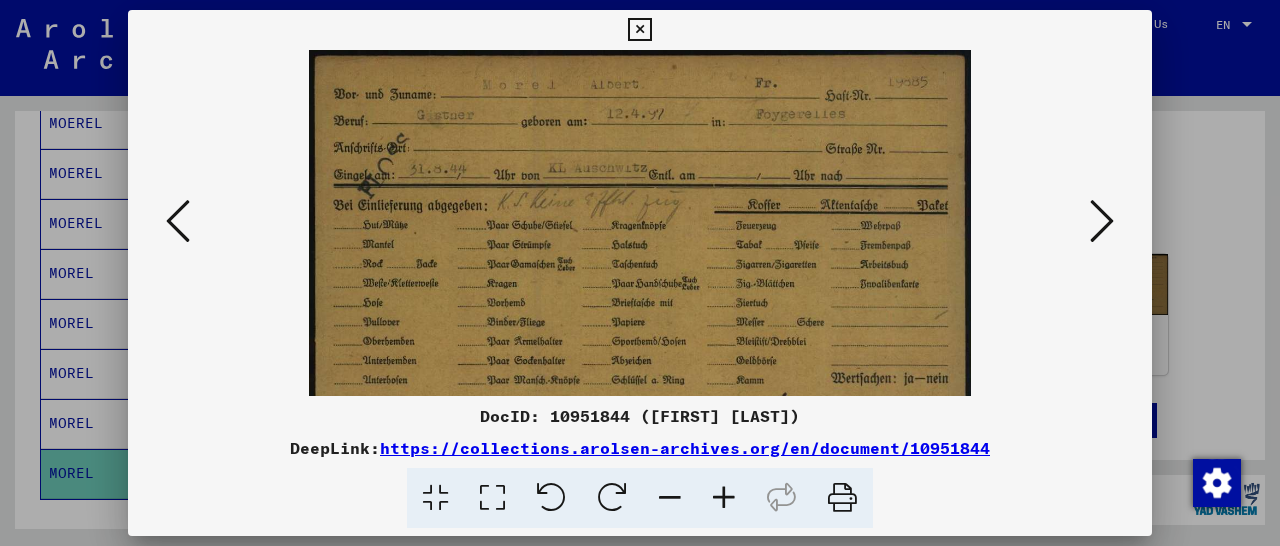 click at bounding box center (724, 498) 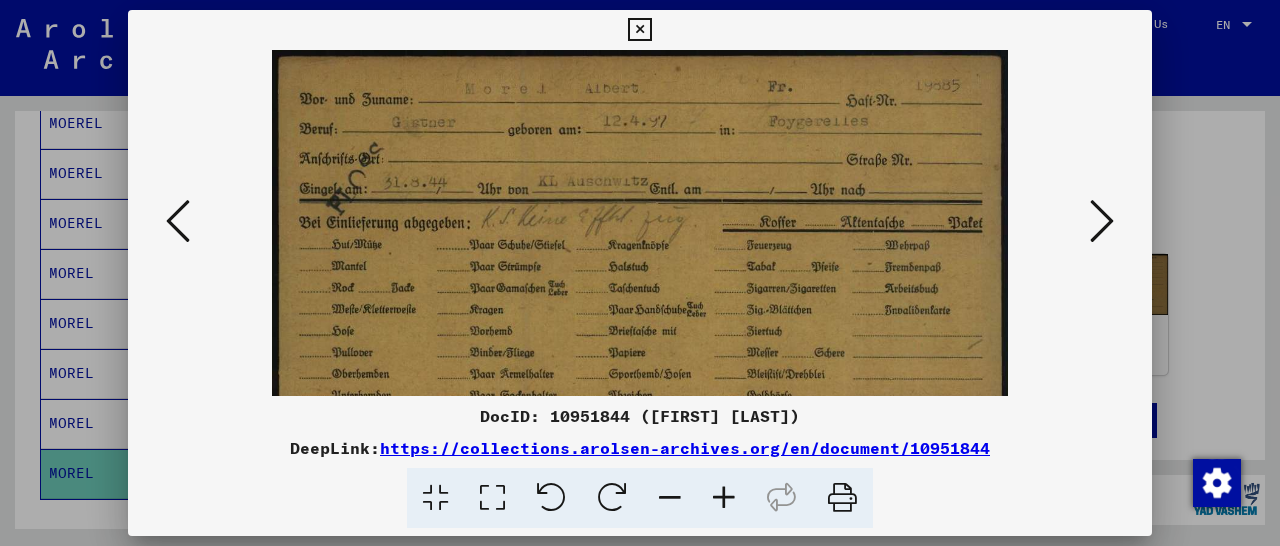 click at bounding box center (724, 498) 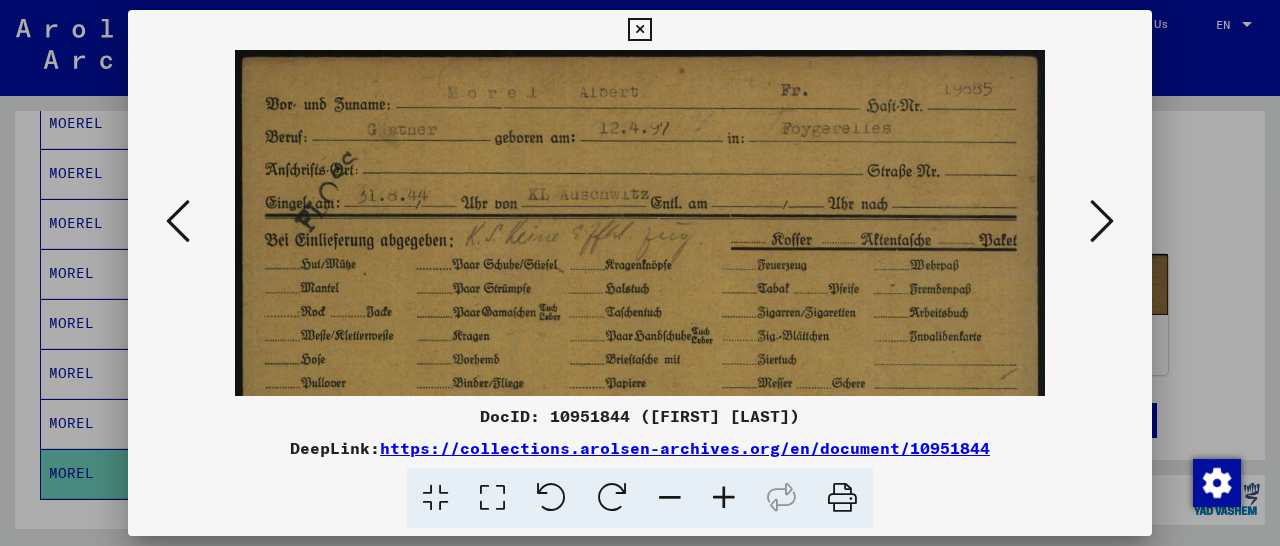 click at bounding box center (1102, 221) 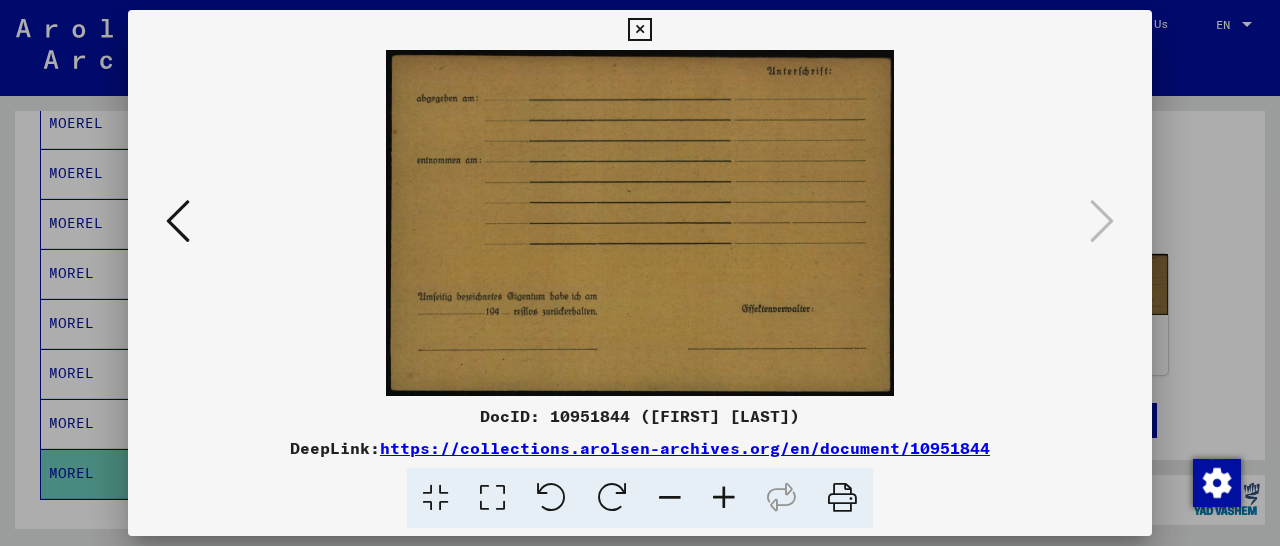 click at bounding box center [178, 221] 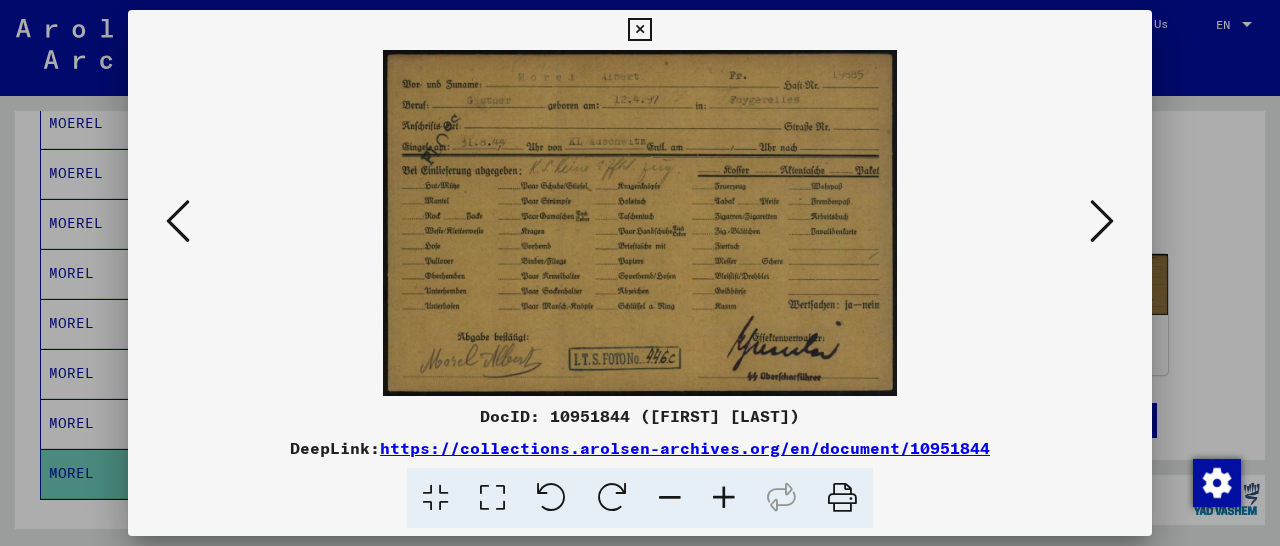 click at bounding box center (178, 221) 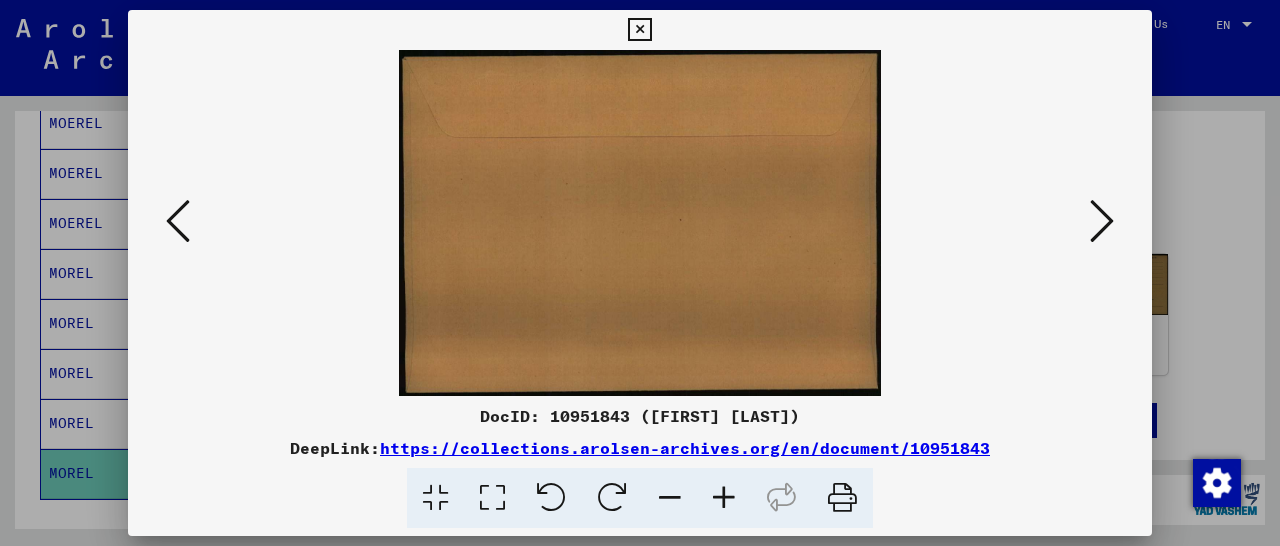 click at bounding box center [1102, 221] 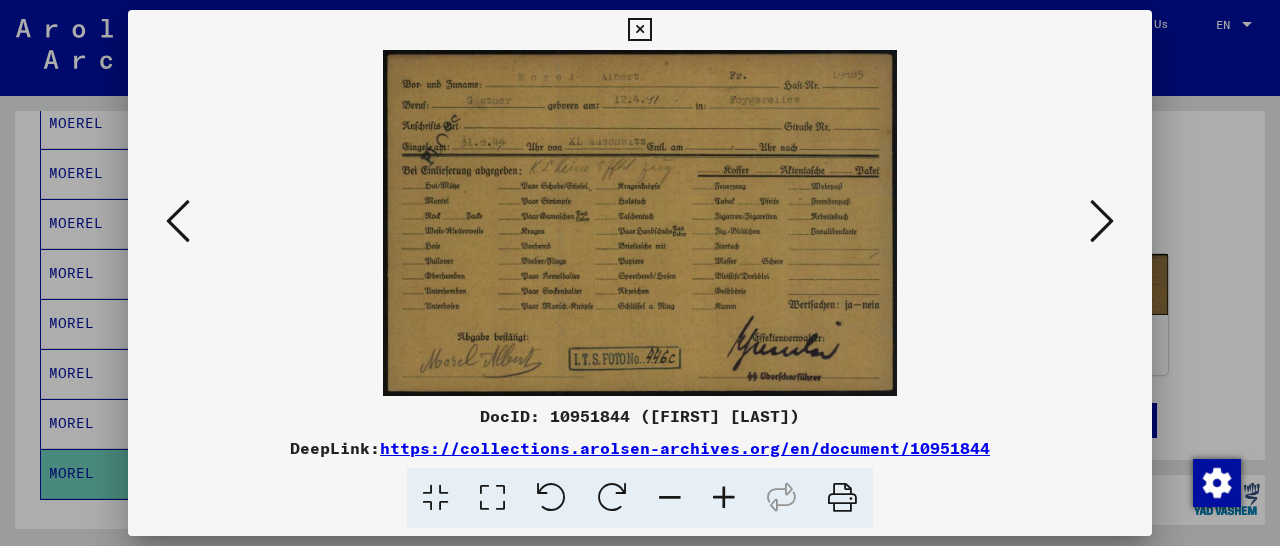 click at bounding box center [639, 30] 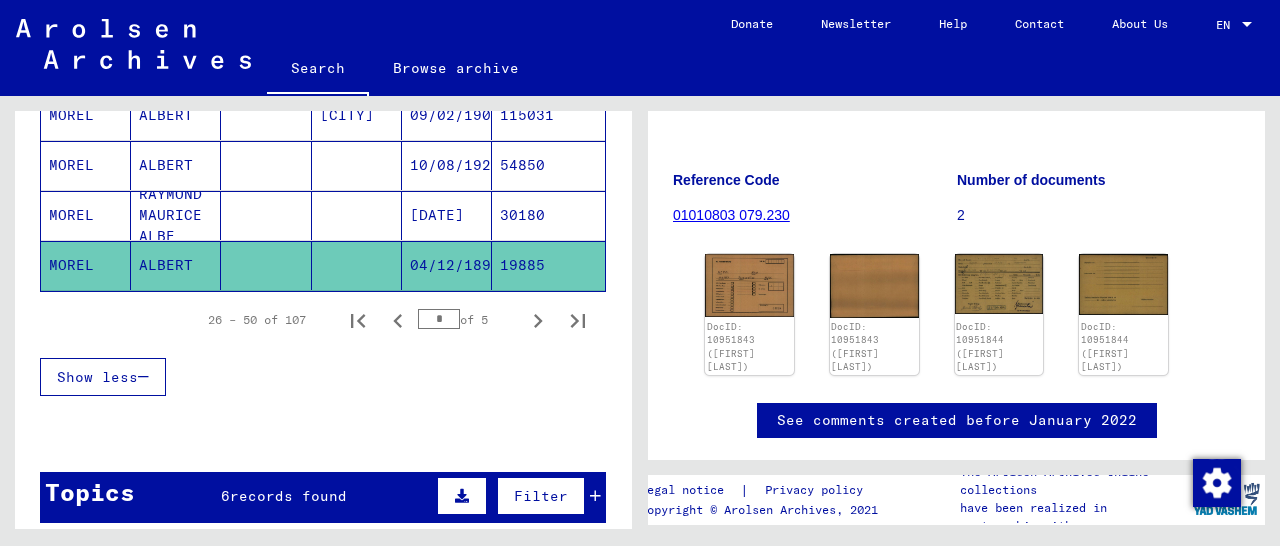 scroll, scrollTop: 1260, scrollLeft: 0, axis: vertical 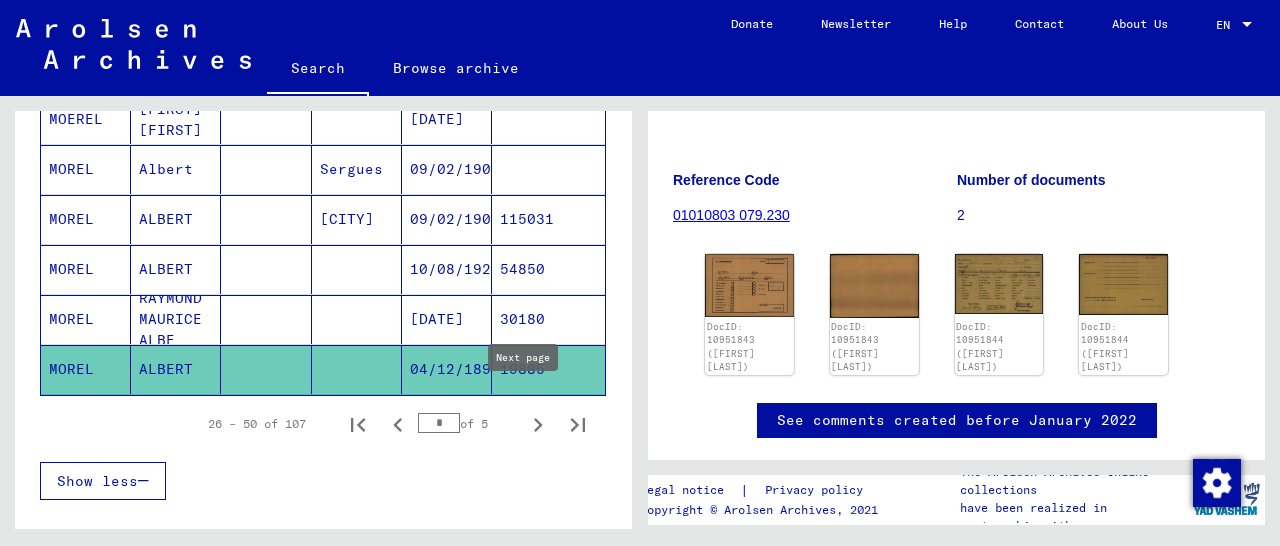 click 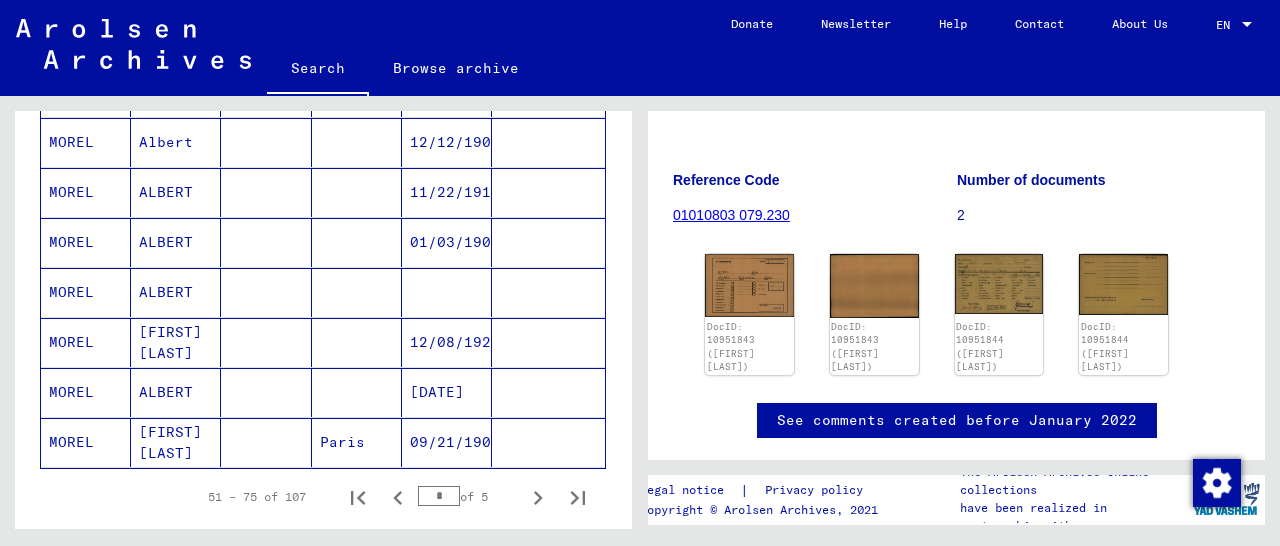 scroll, scrollTop: 1352, scrollLeft: 0, axis: vertical 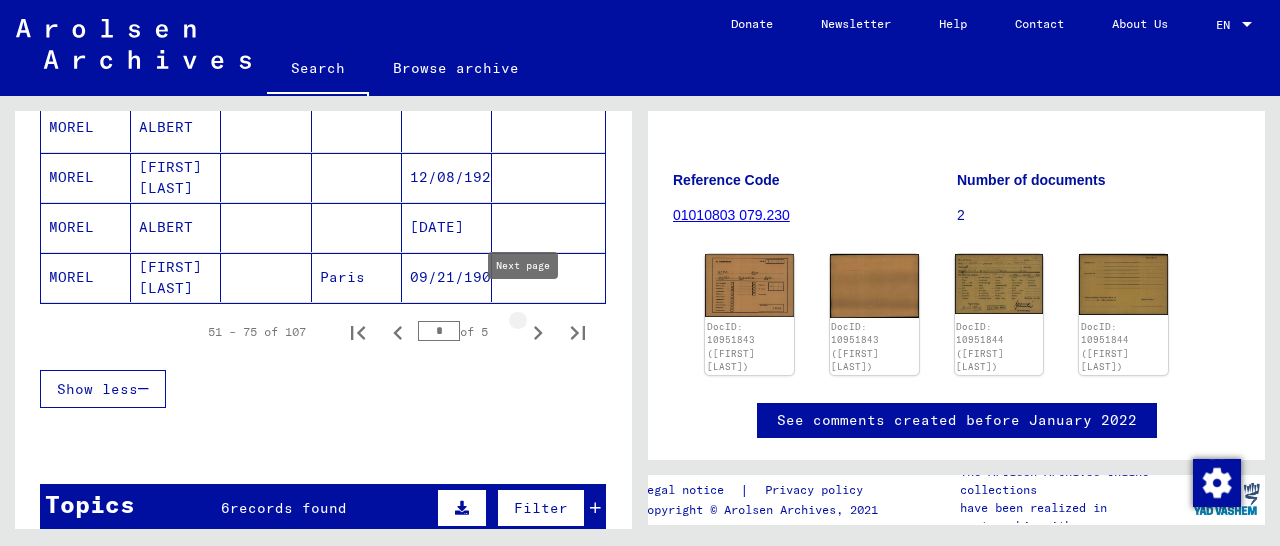 click 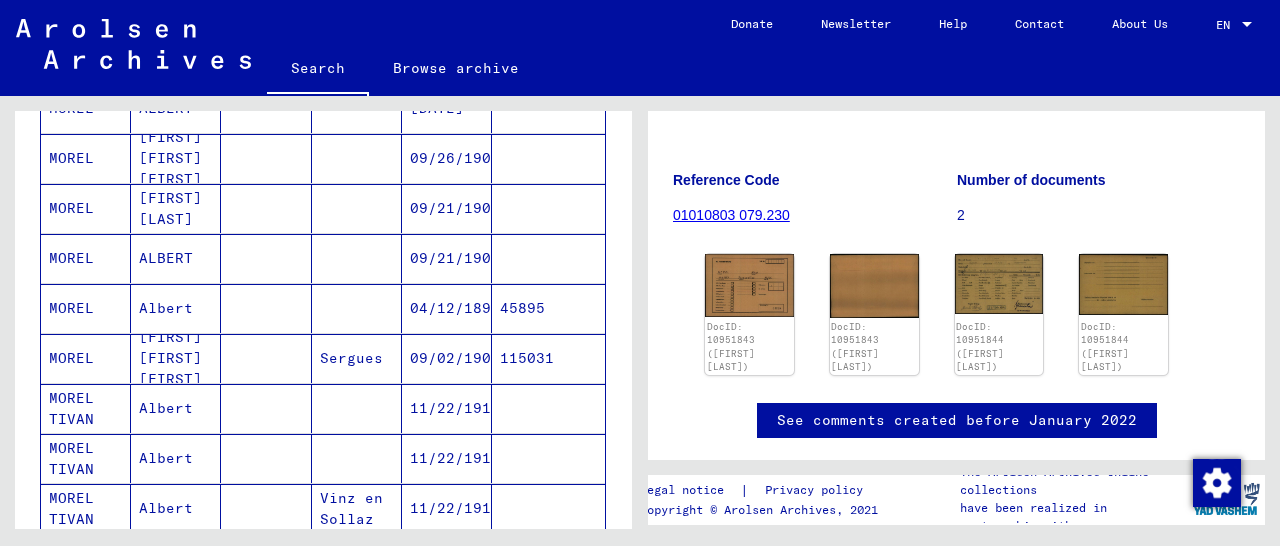 scroll, scrollTop: 520, scrollLeft: 0, axis: vertical 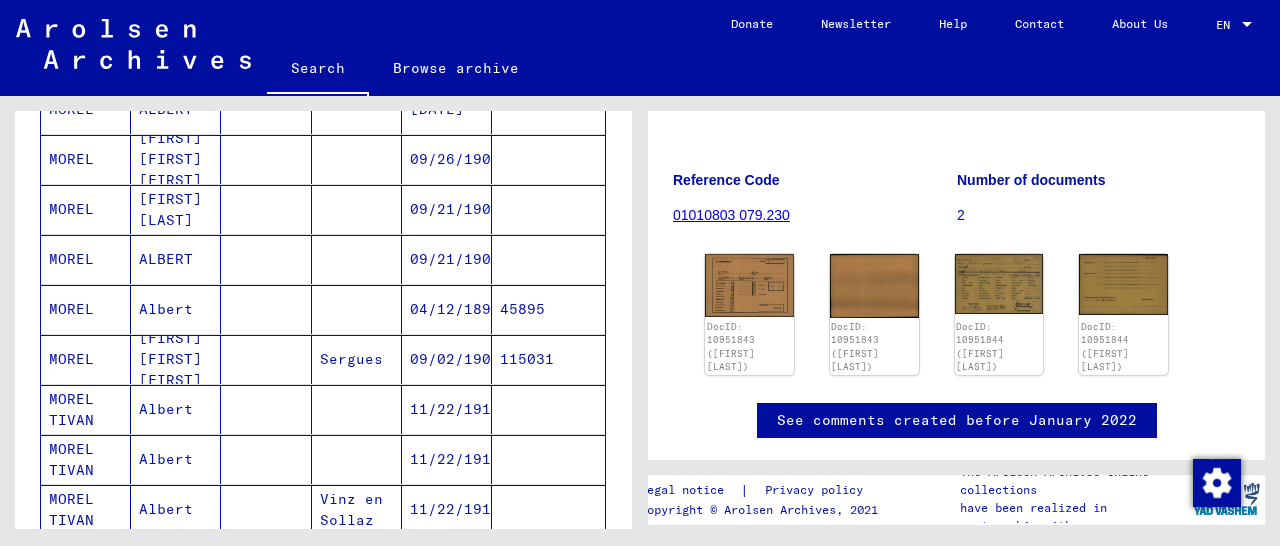 click on "45895" at bounding box center [548, 359] 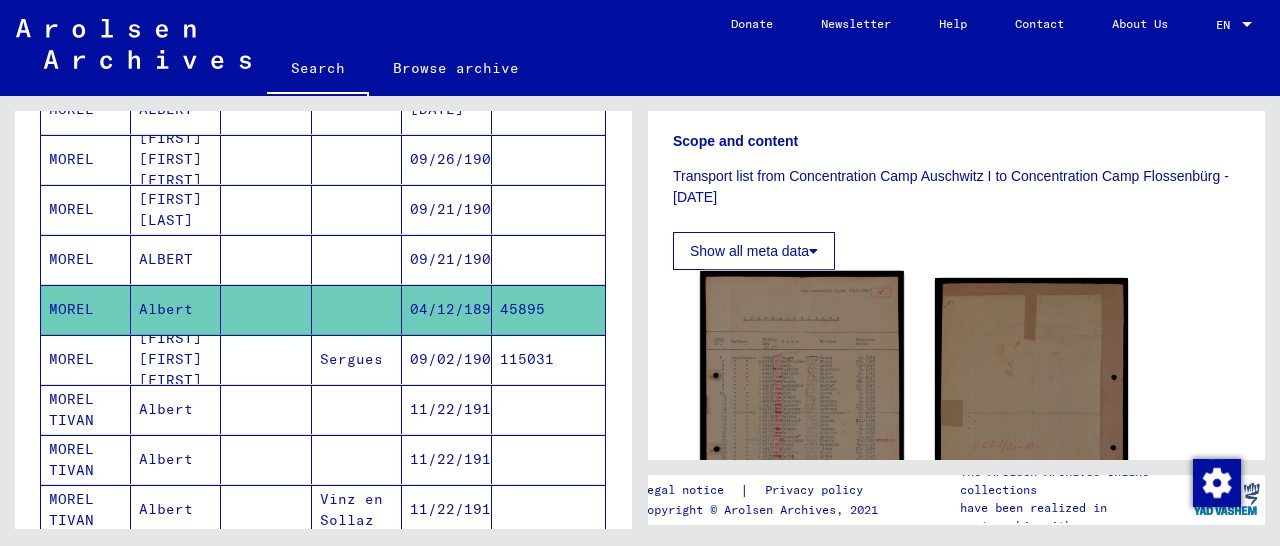 scroll, scrollTop: 416, scrollLeft: 0, axis: vertical 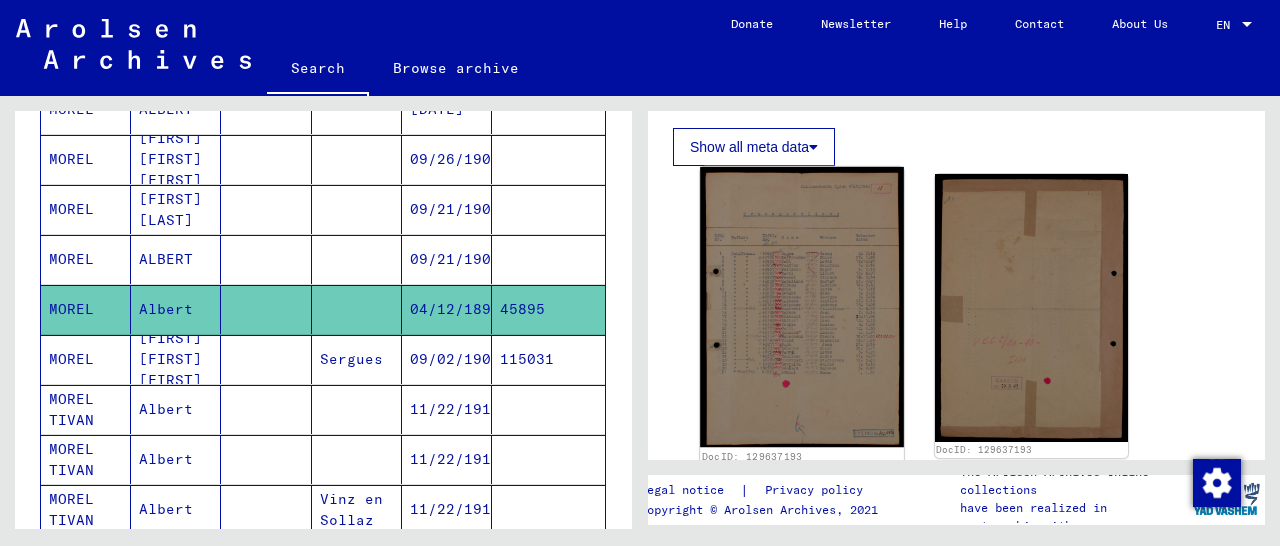 click 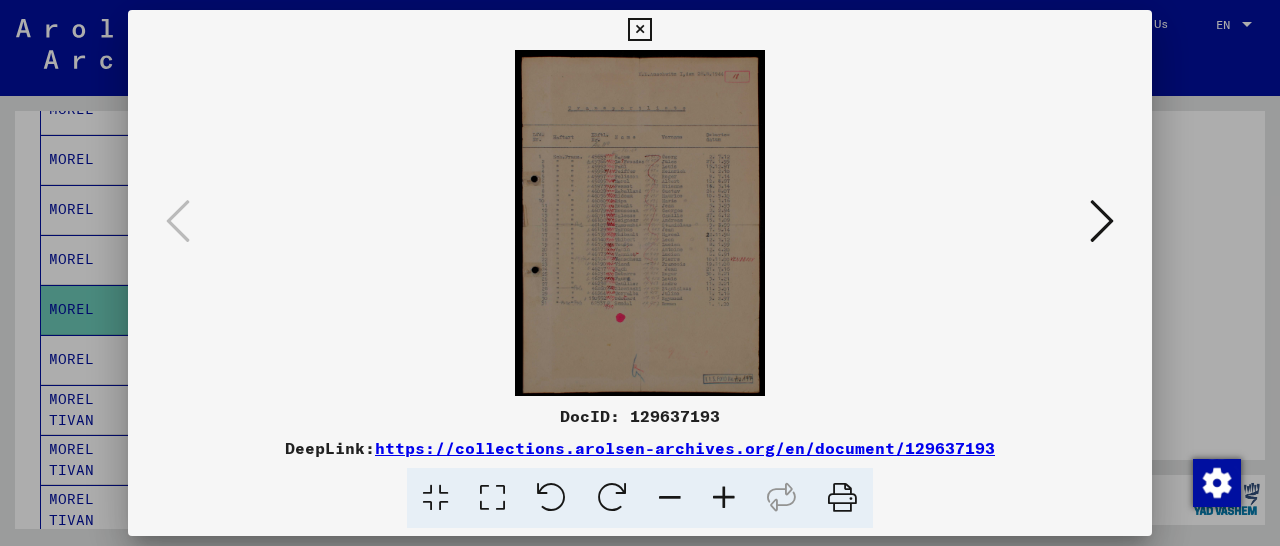 click at bounding box center (724, 498) 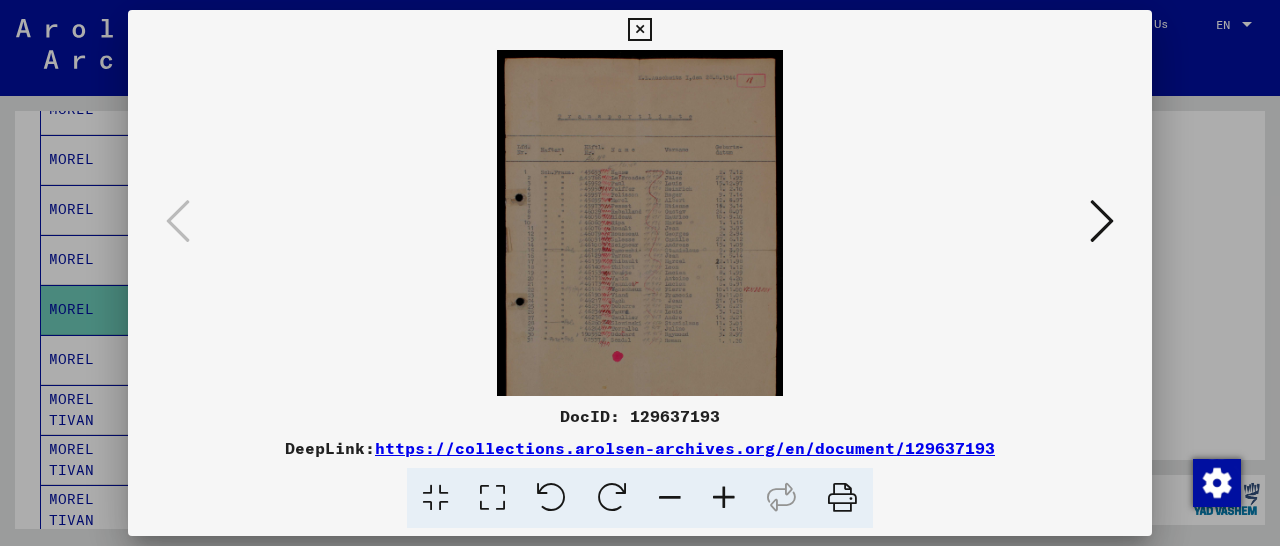 click at bounding box center (724, 498) 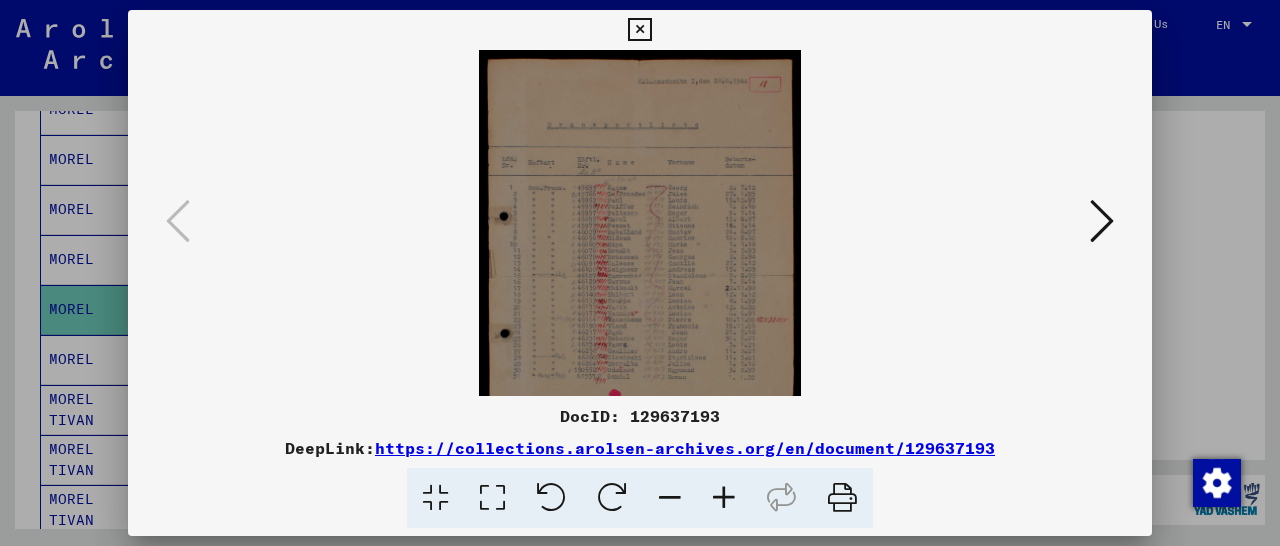 click at bounding box center [724, 498] 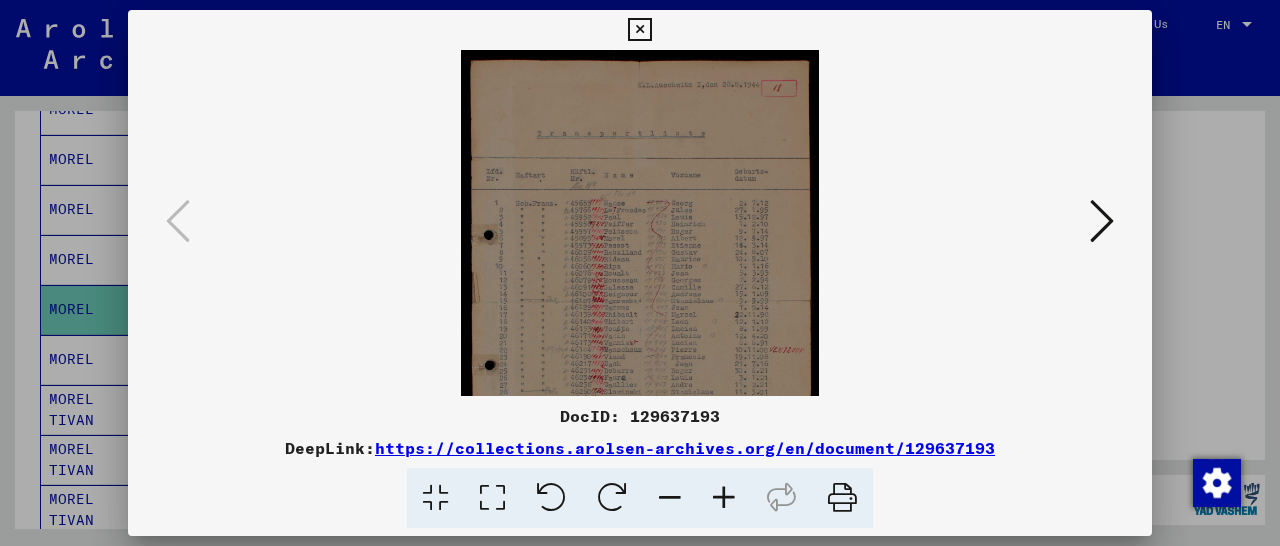 click at bounding box center (724, 498) 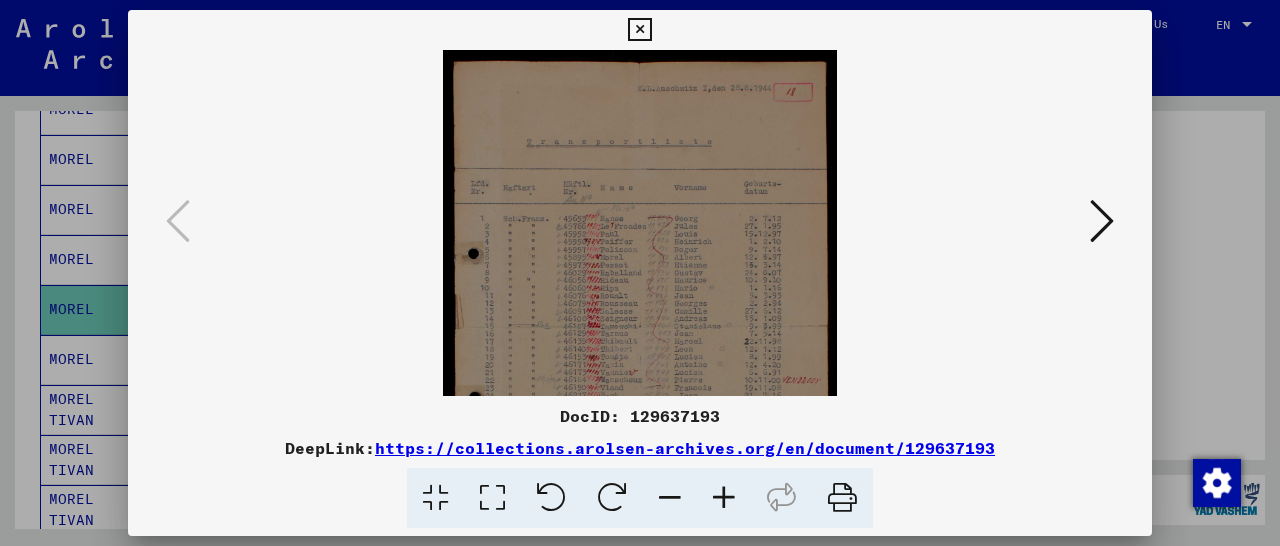 click at bounding box center (724, 498) 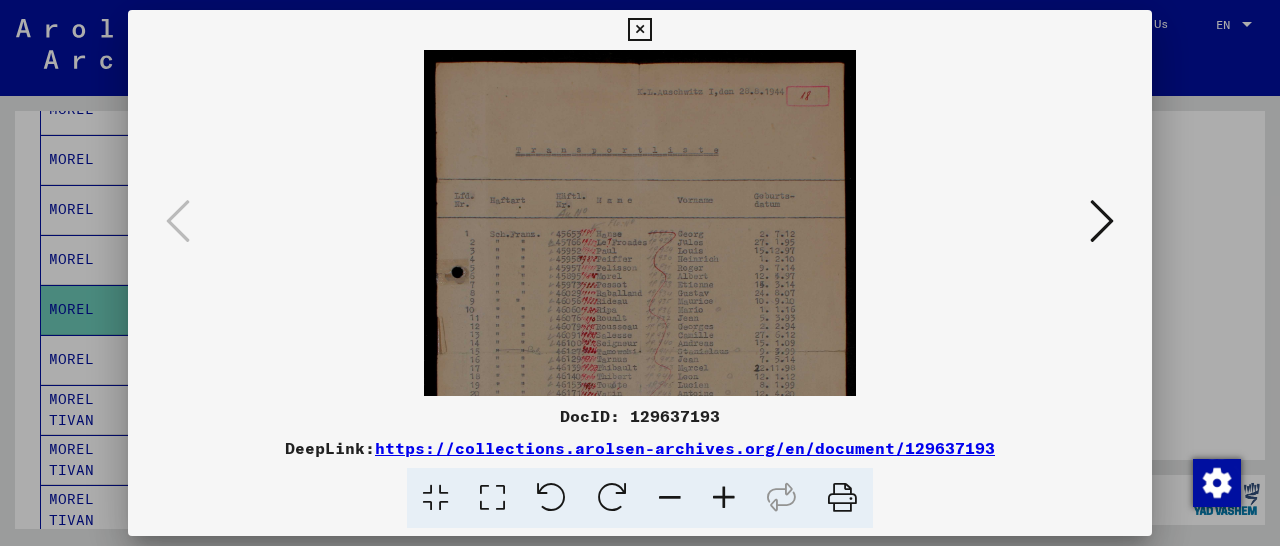 click at bounding box center (724, 498) 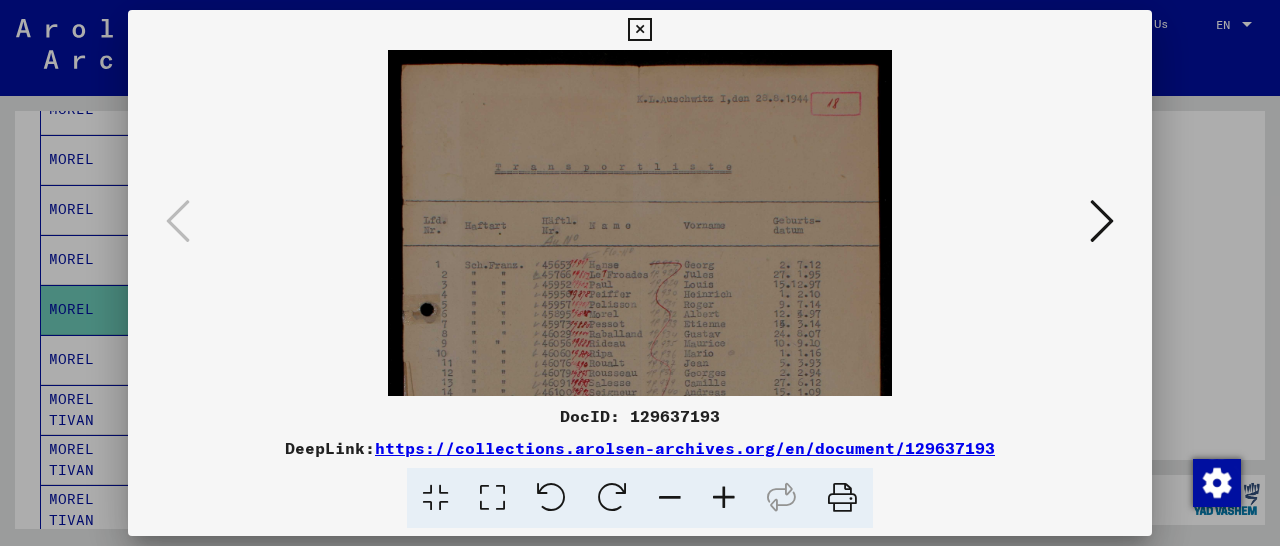 click at bounding box center [724, 498] 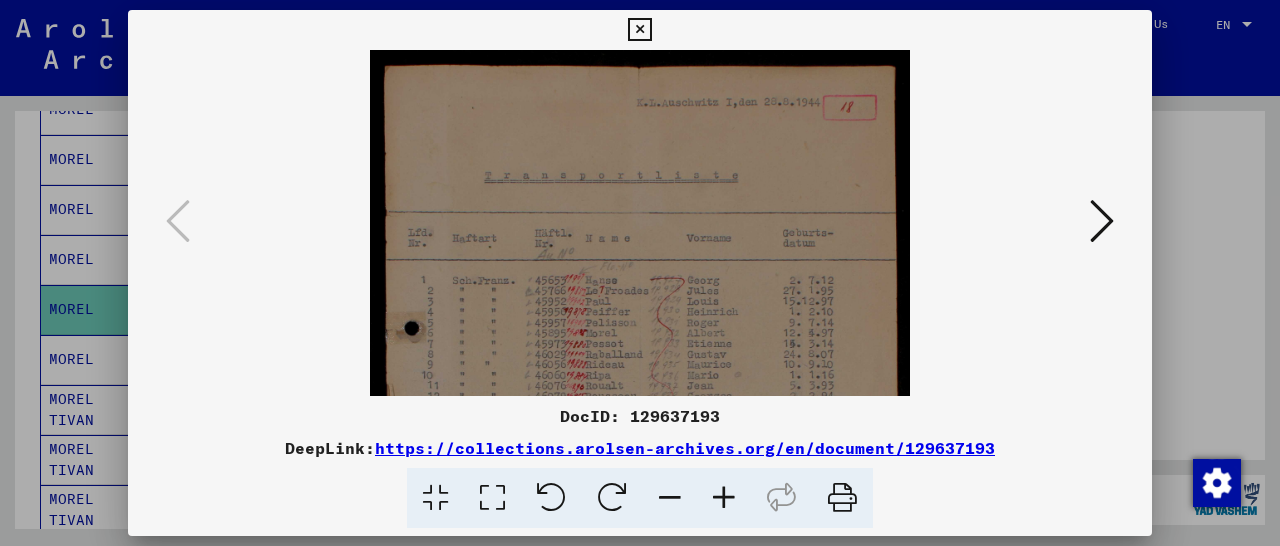click at bounding box center [724, 498] 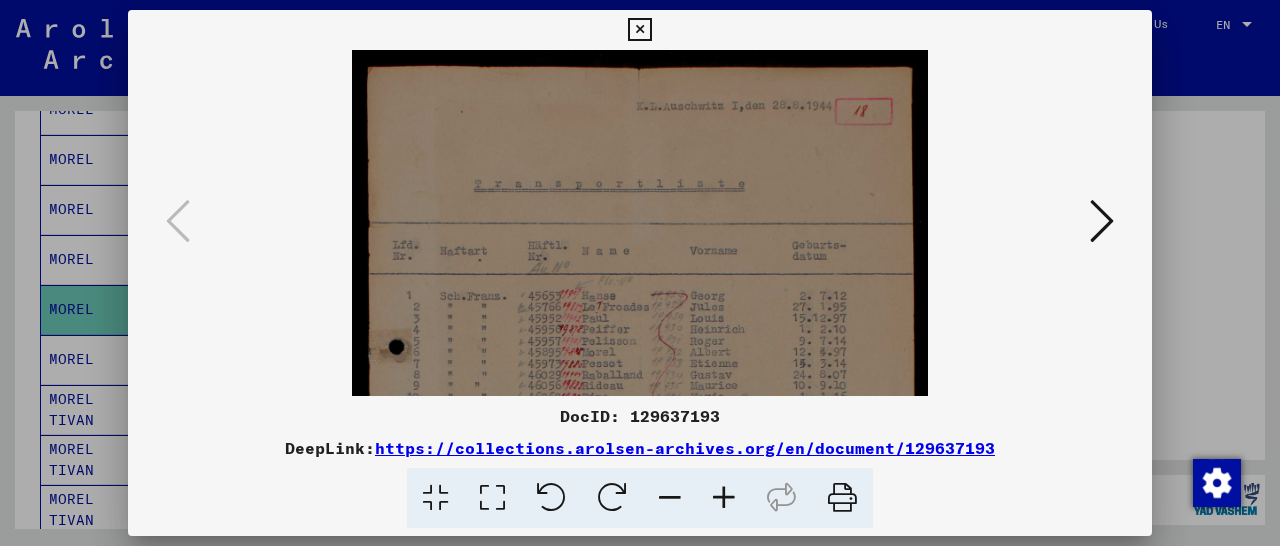 click at bounding box center (724, 498) 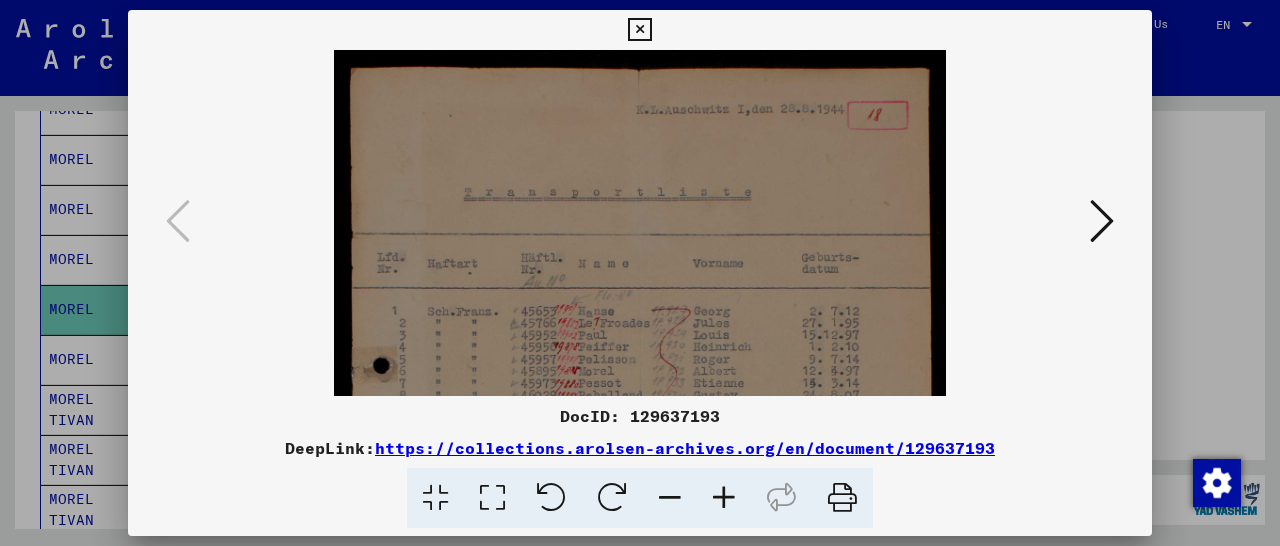 click at bounding box center (724, 498) 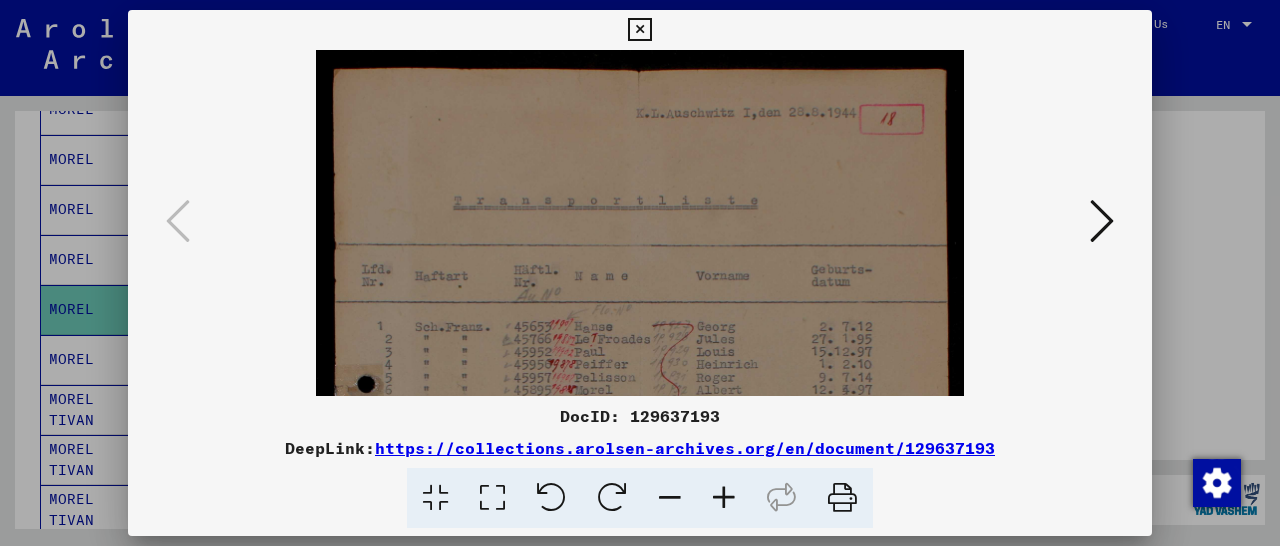 click at bounding box center (724, 498) 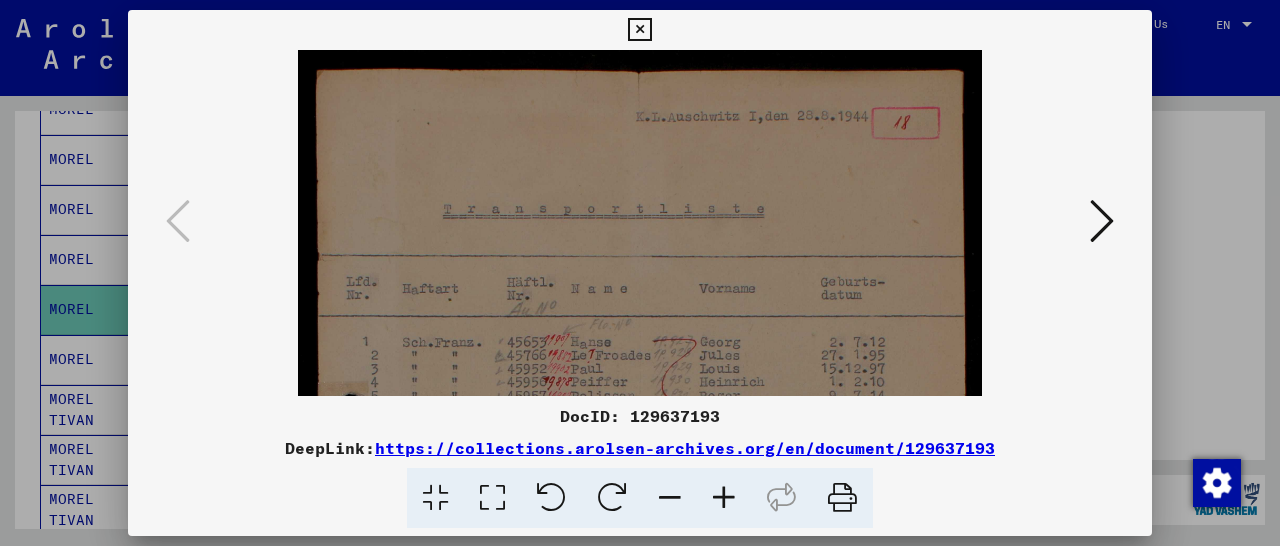 click at bounding box center (724, 498) 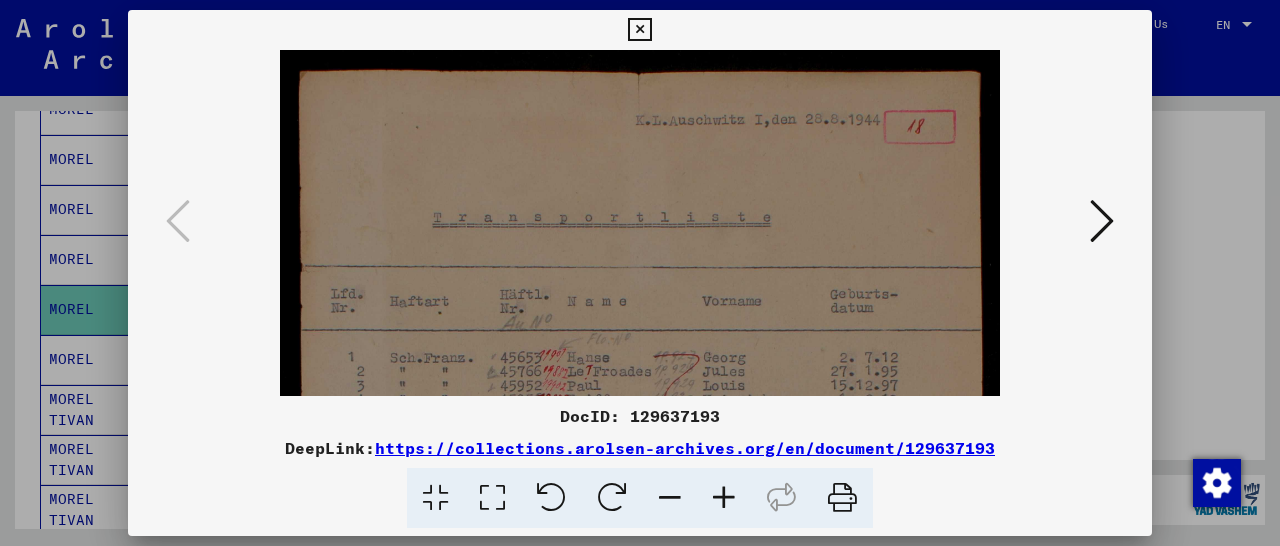 click at bounding box center [724, 498] 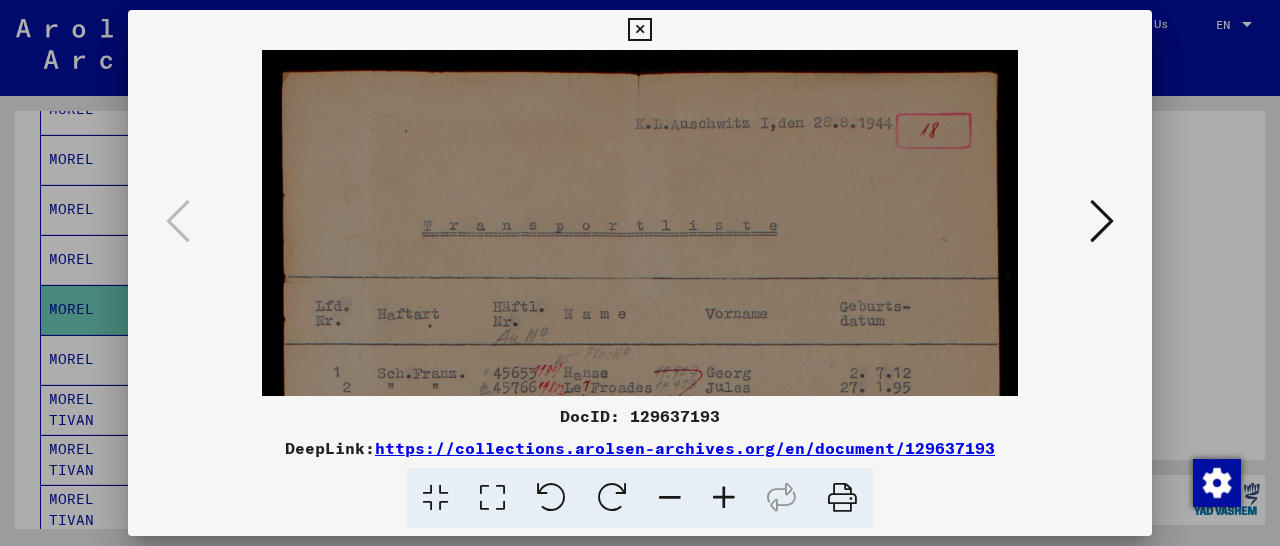 click at bounding box center [724, 498] 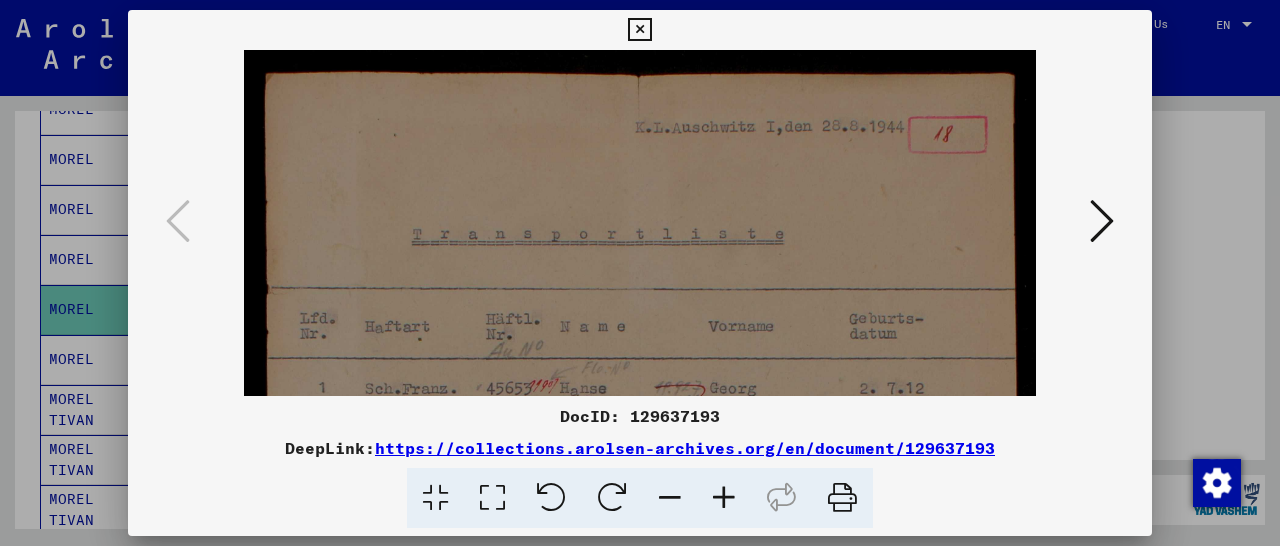 click at bounding box center [724, 498] 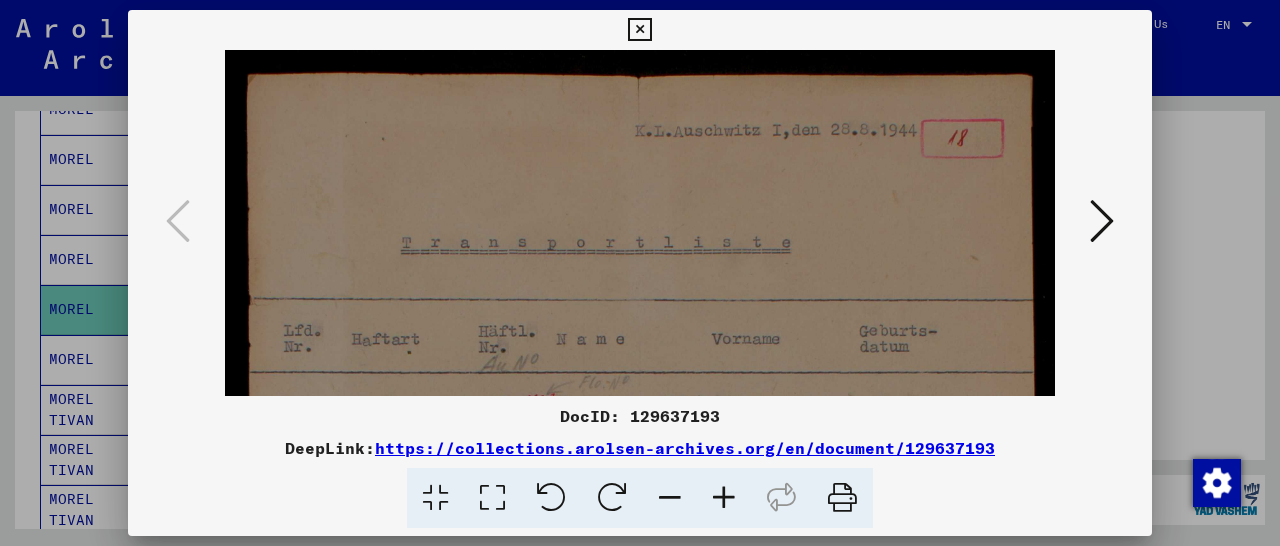 click at bounding box center [724, 498] 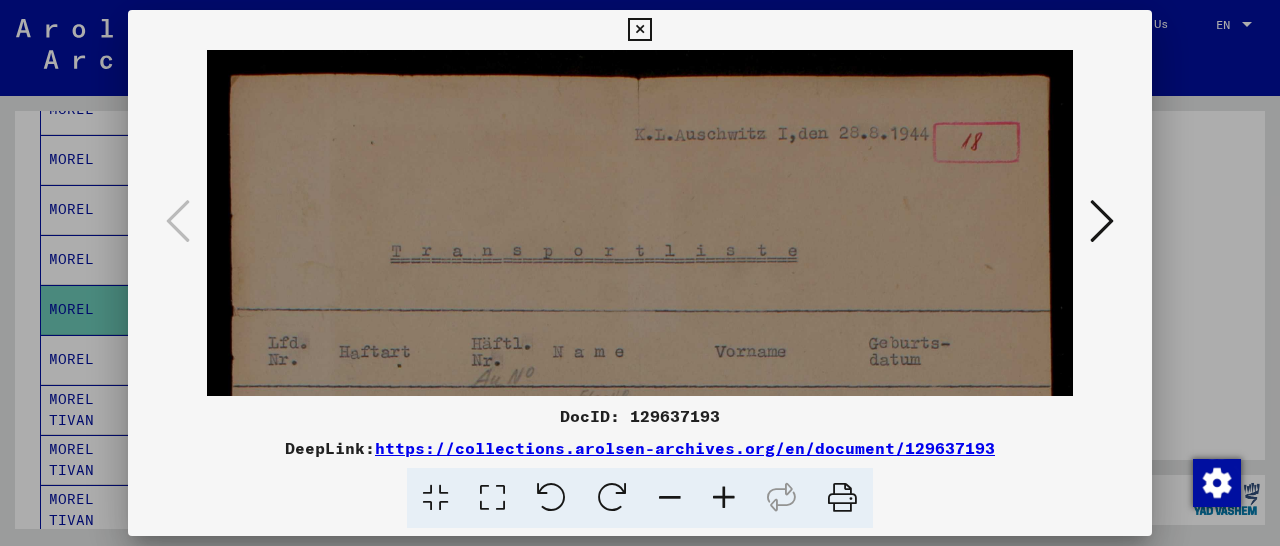 click at bounding box center [724, 498] 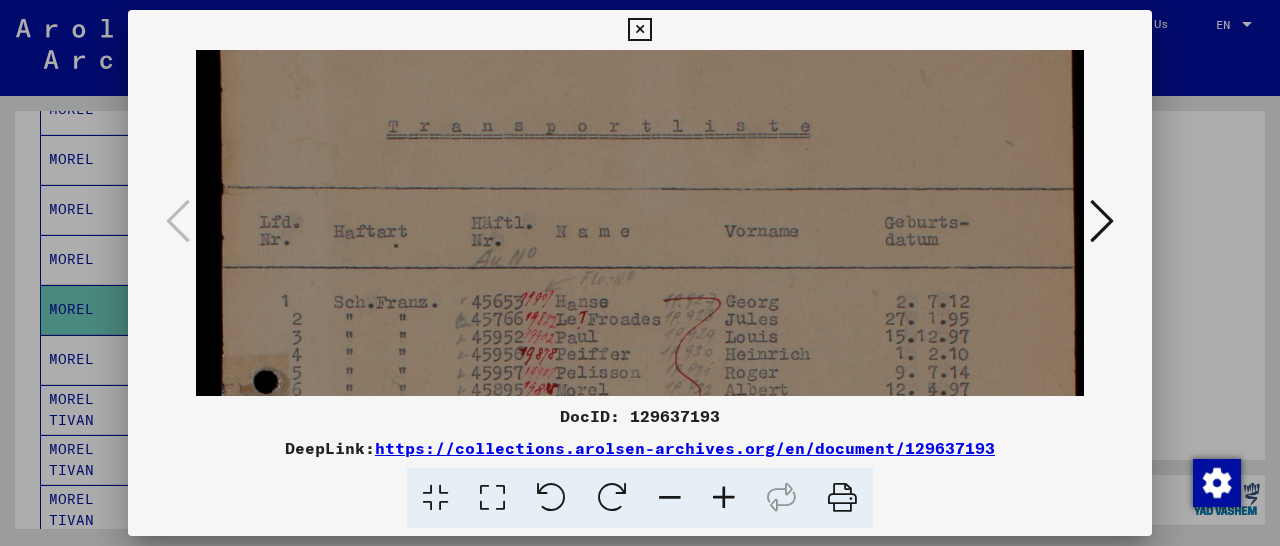 drag, startPoint x: 651, startPoint y: 352, endPoint x: 703, endPoint y: 203, distance: 157.81319 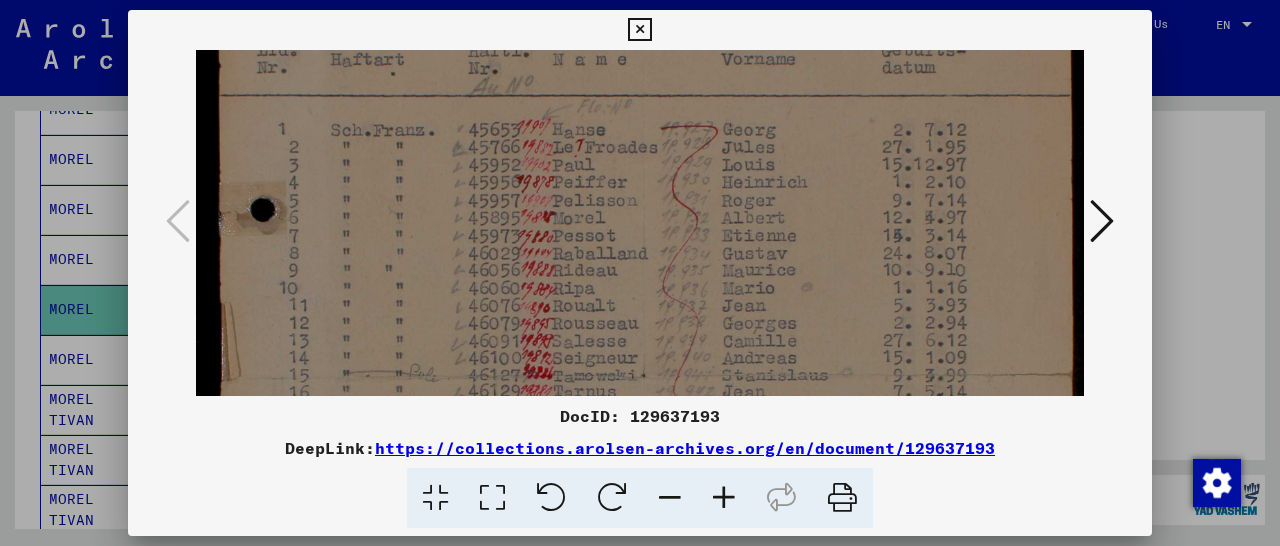 scroll, scrollTop: 311, scrollLeft: 3, axis: both 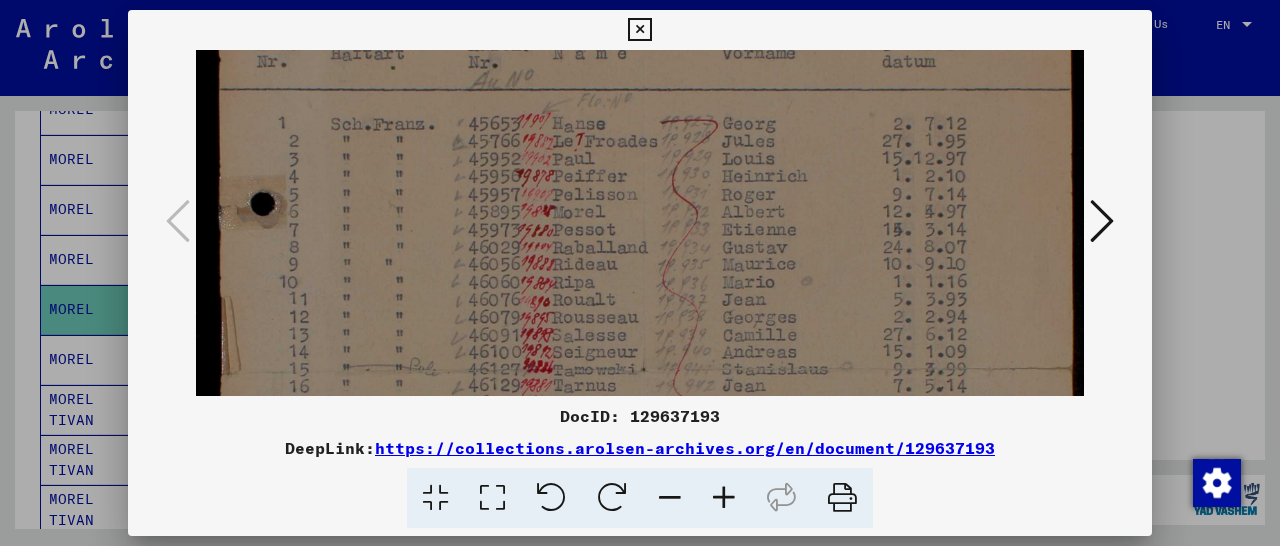 drag, startPoint x: 647, startPoint y: 339, endPoint x: 628, endPoint y: 175, distance: 165.09694 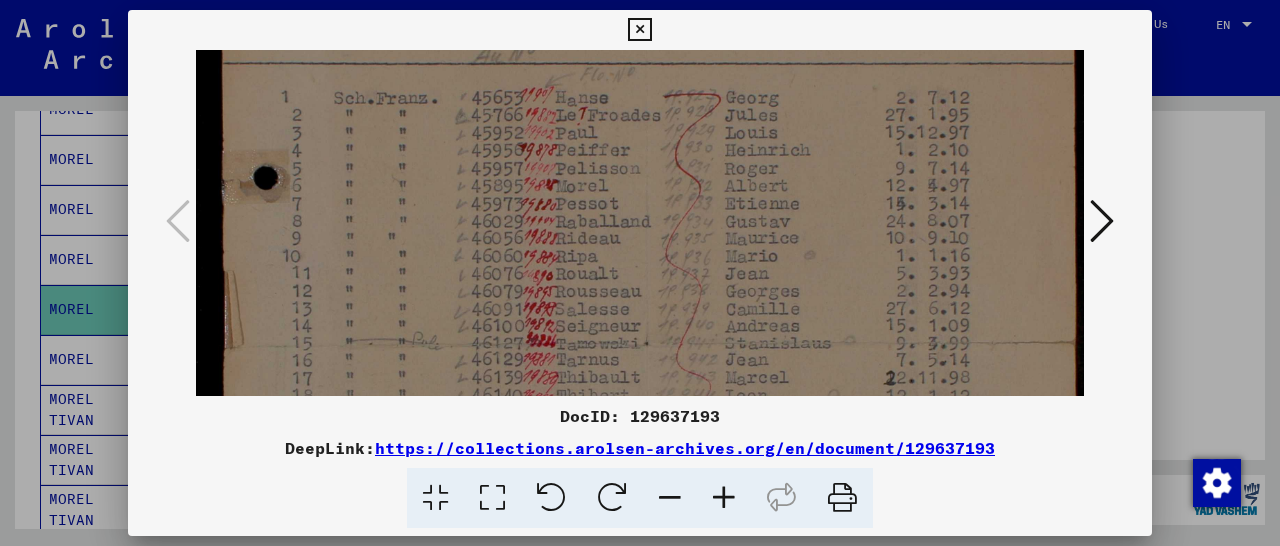 drag, startPoint x: 618, startPoint y: 300, endPoint x: 622, endPoint y: 269, distance: 31.257 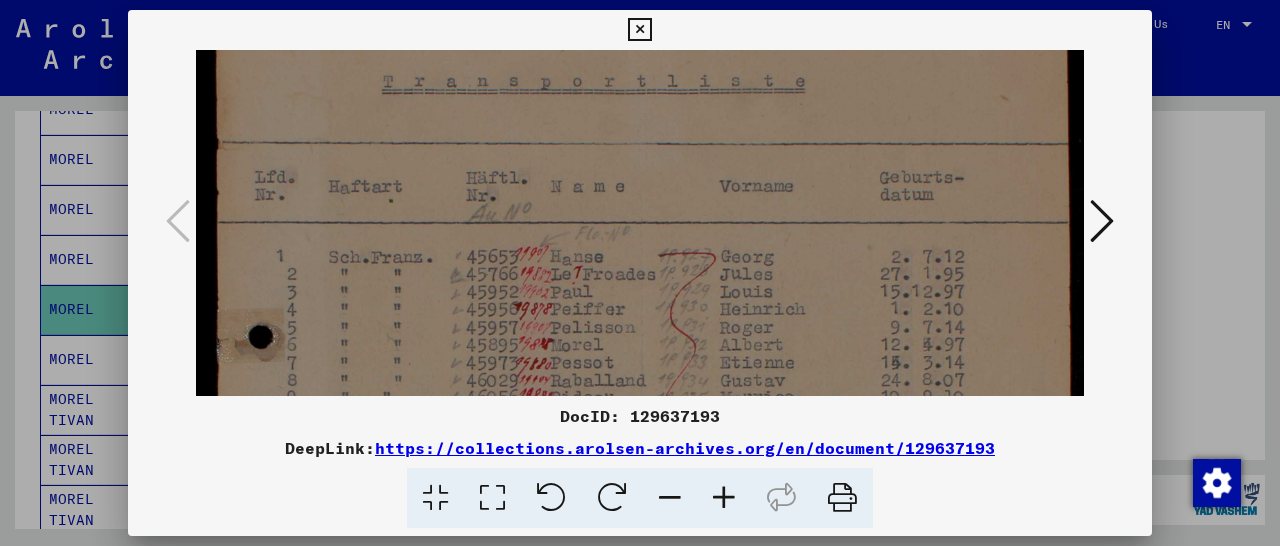 scroll, scrollTop: 0, scrollLeft: 5, axis: horizontal 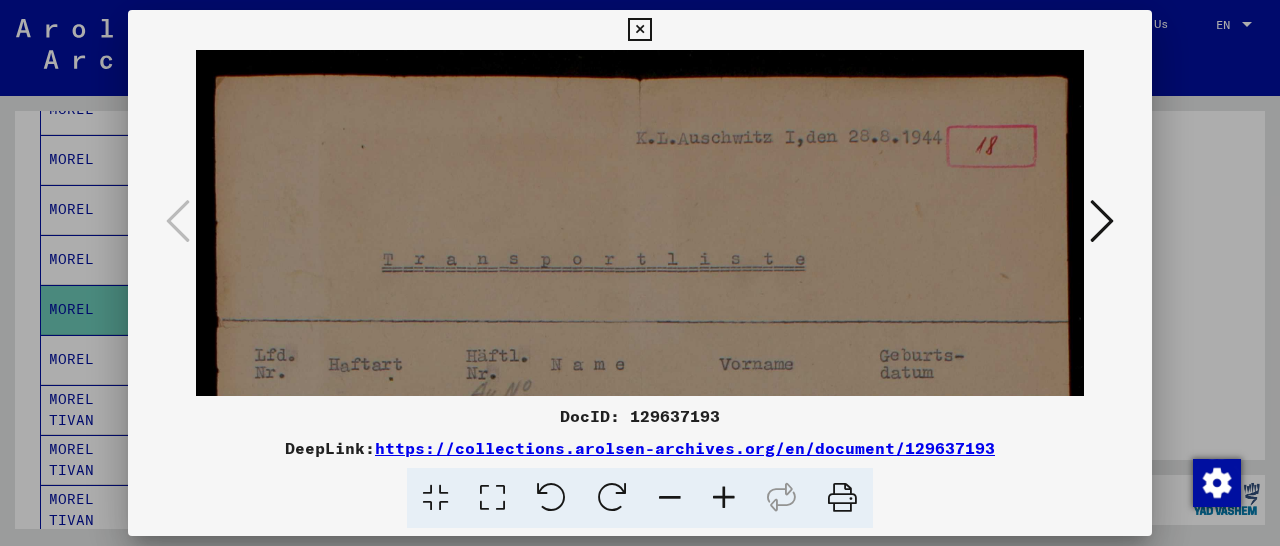 drag, startPoint x: 736, startPoint y: 151, endPoint x: 717, endPoint y: 535, distance: 384.46976 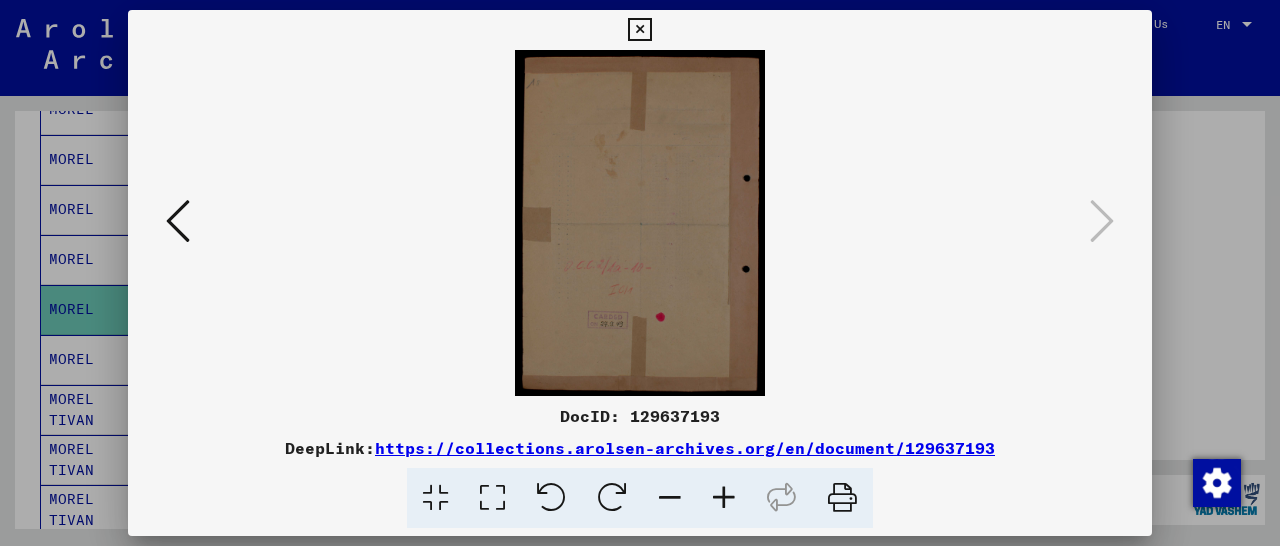 scroll, scrollTop: 0, scrollLeft: 0, axis: both 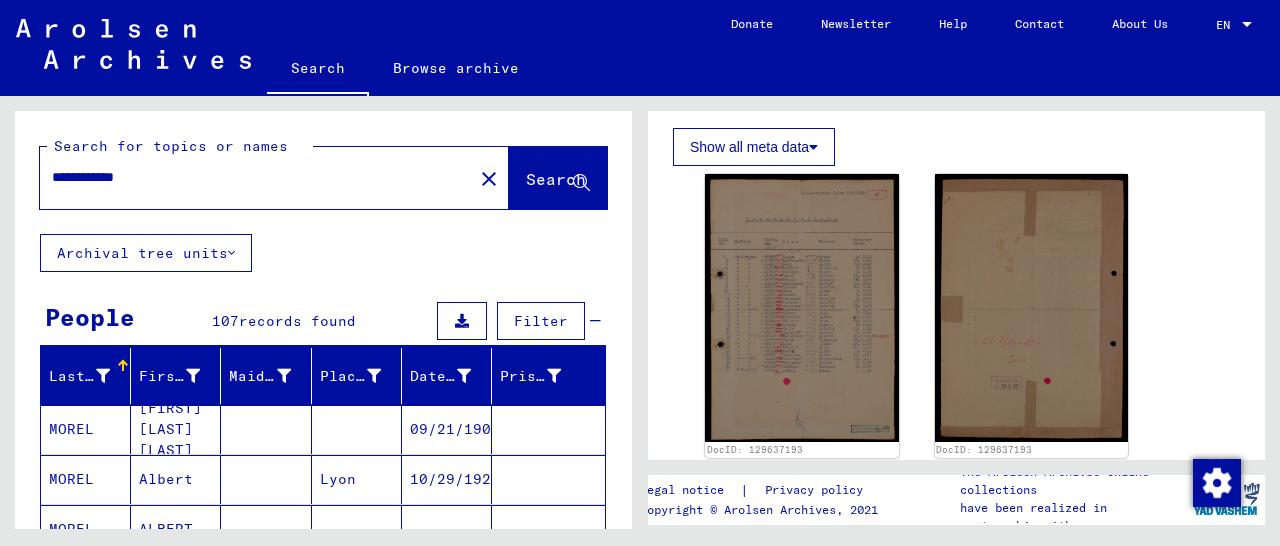 drag, startPoint x: 213, startPoint y: 187, endPoint x: 57, endPoint y: 186, distance: 156.0032 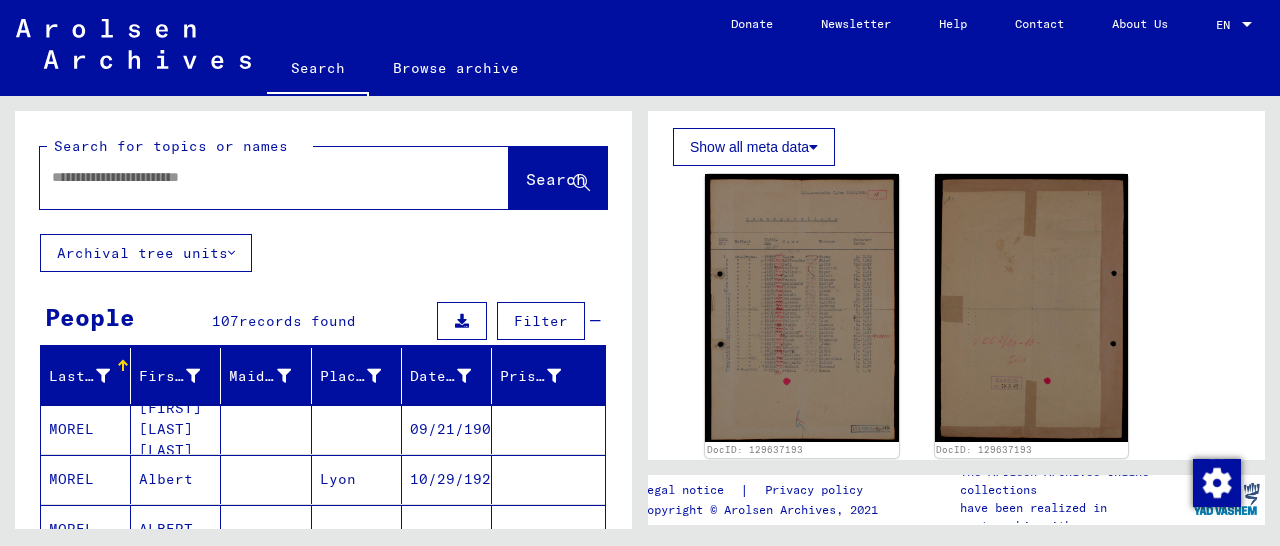 paste on "**********" 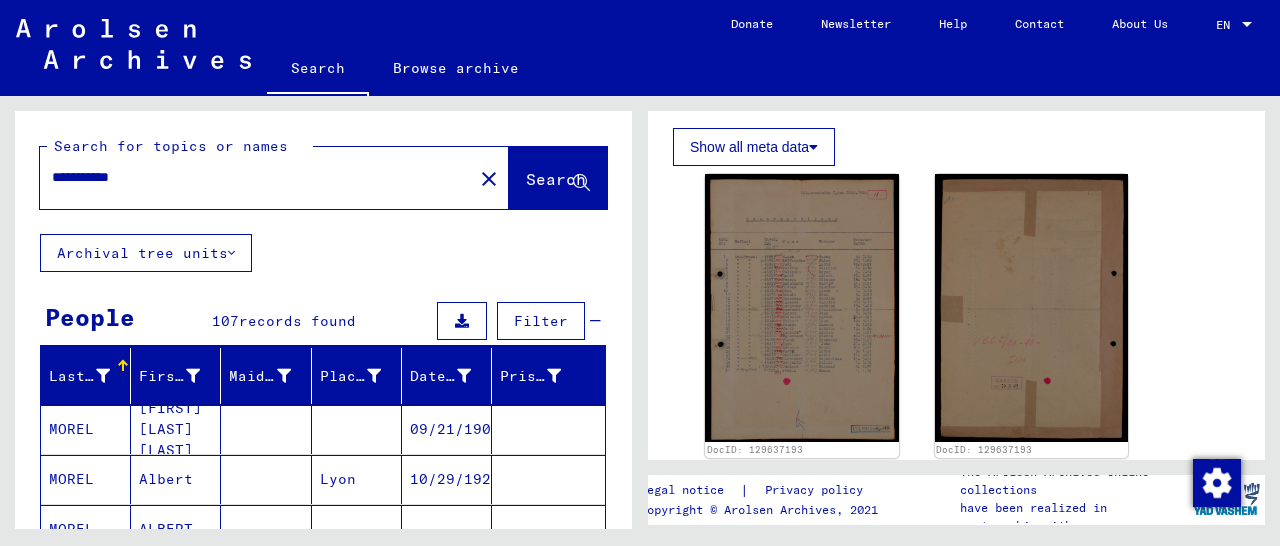 click on "Search" 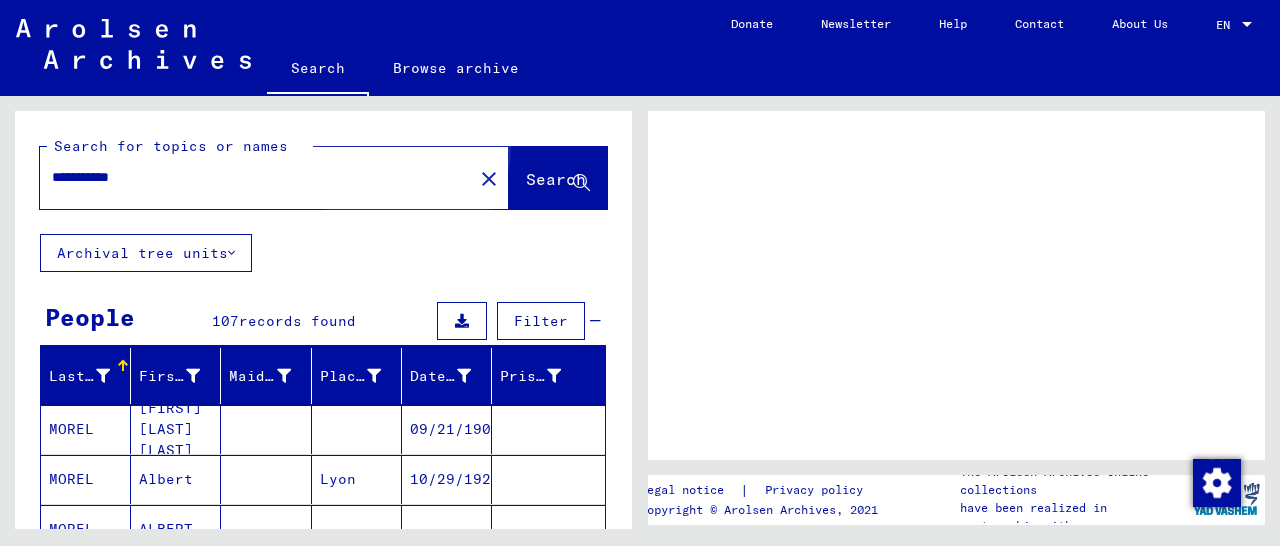 scroll, scrollTop: 0, scrollLeft: 0, axis: both 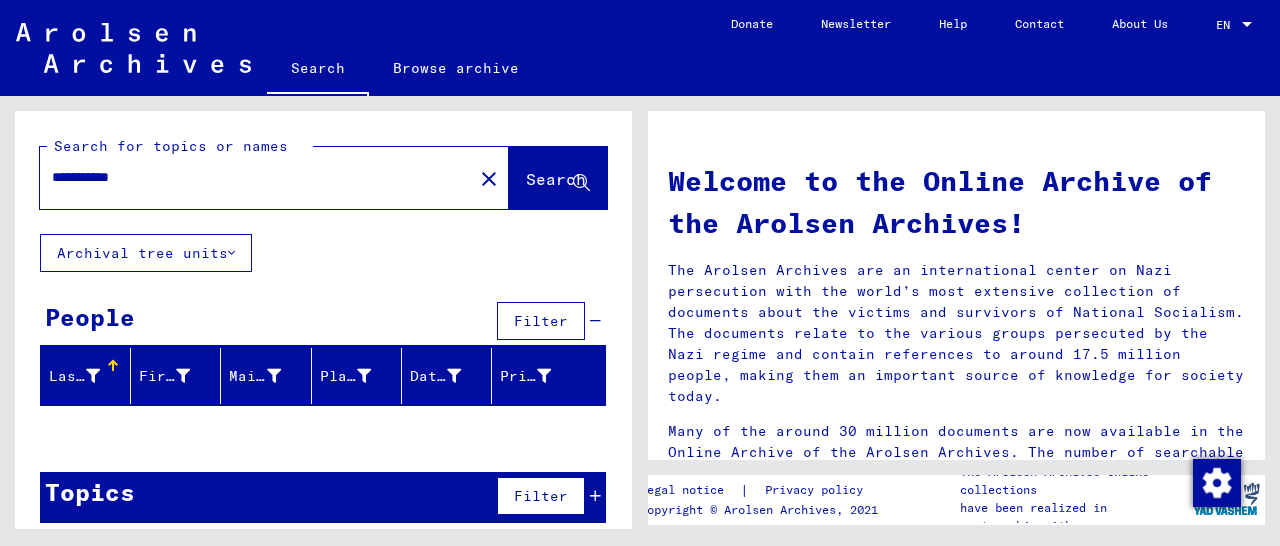 drag, startPoint x: 101, startPoint y: 173, endPoint x: 224, endPoint y: 178, distance: 123.101585 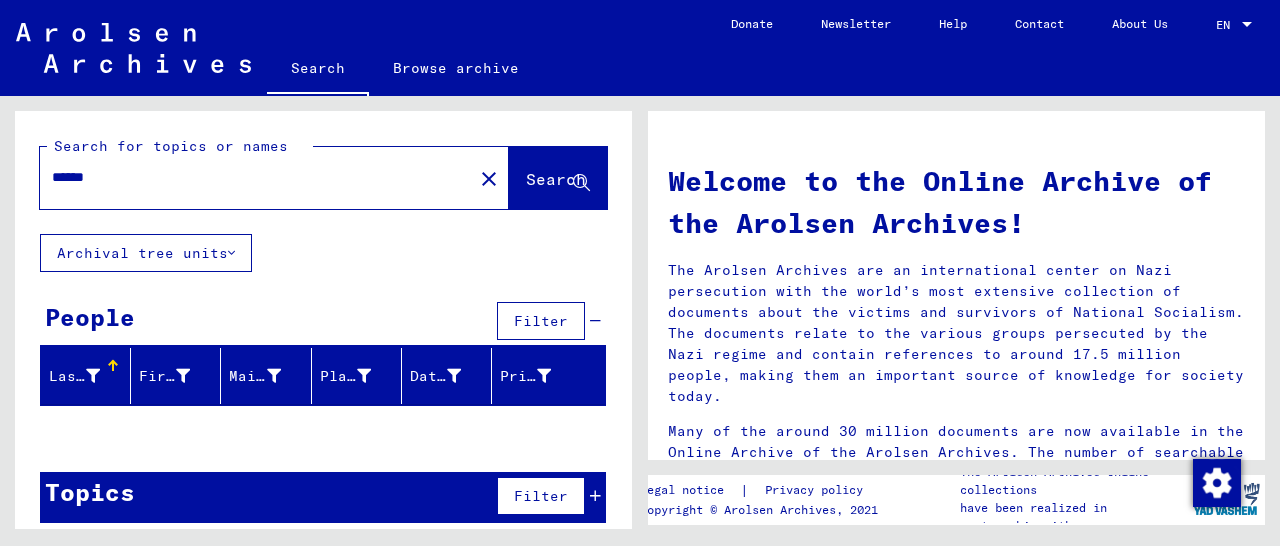 type on "******" 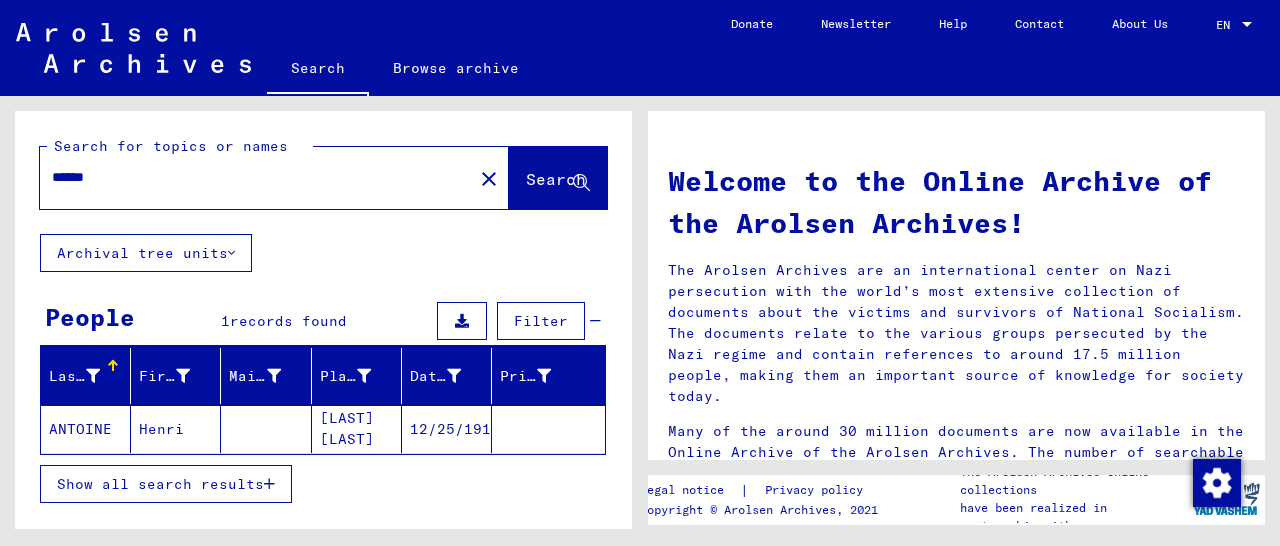 click at bounding box center (269, 484) 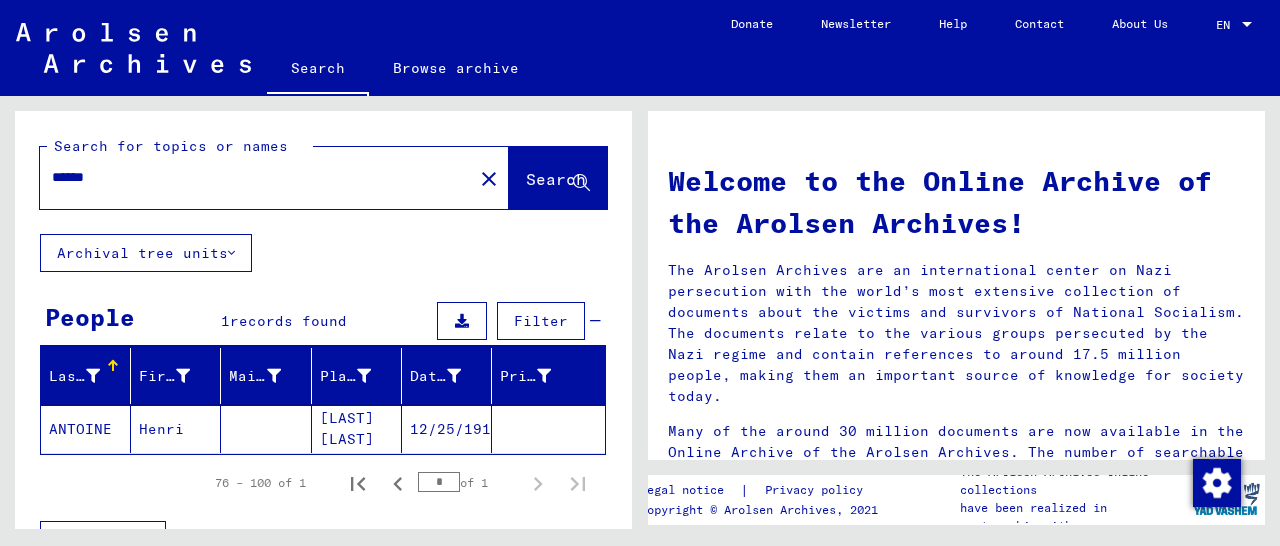 drag, startPoint x: 156, startPoint y: 174, endPoint x: 37, endPoint y: 175, distance: 119.0042 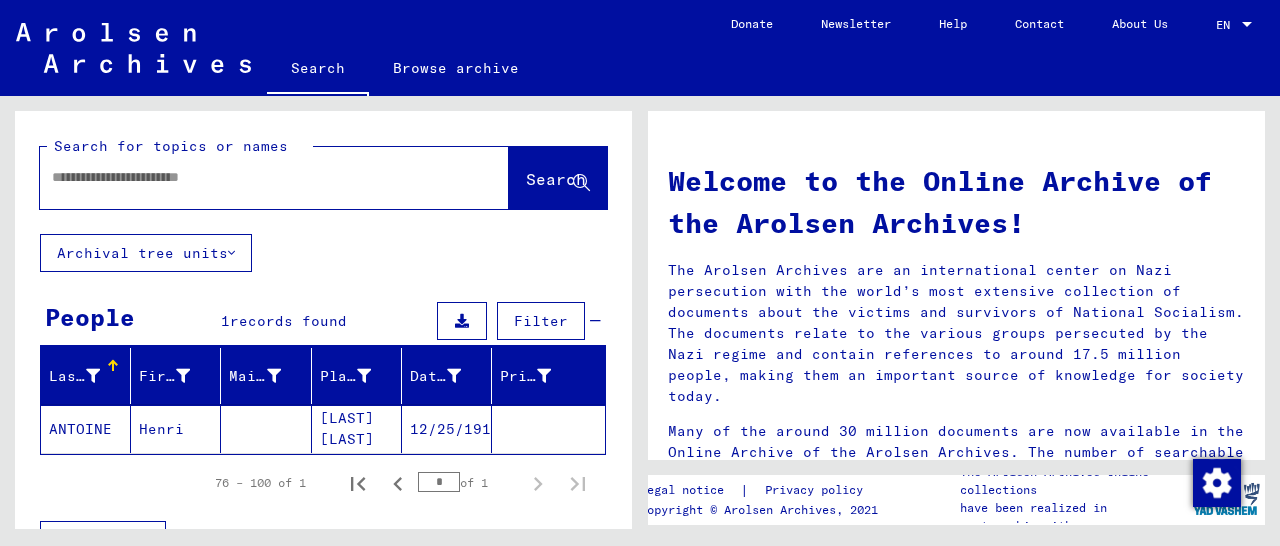 paste on "**********" 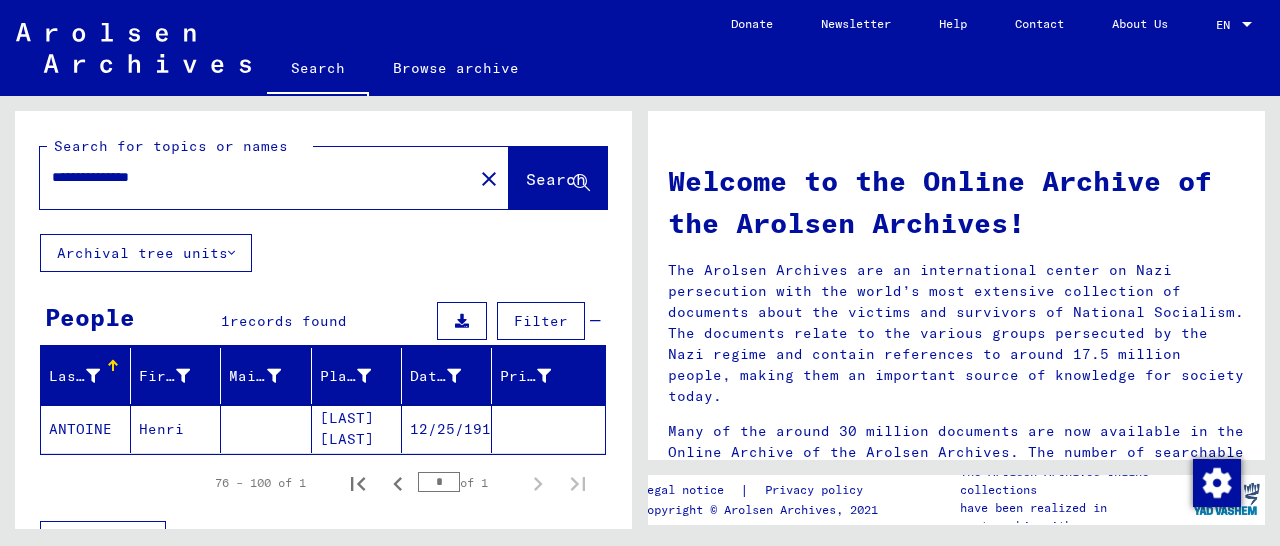 type on "**********" 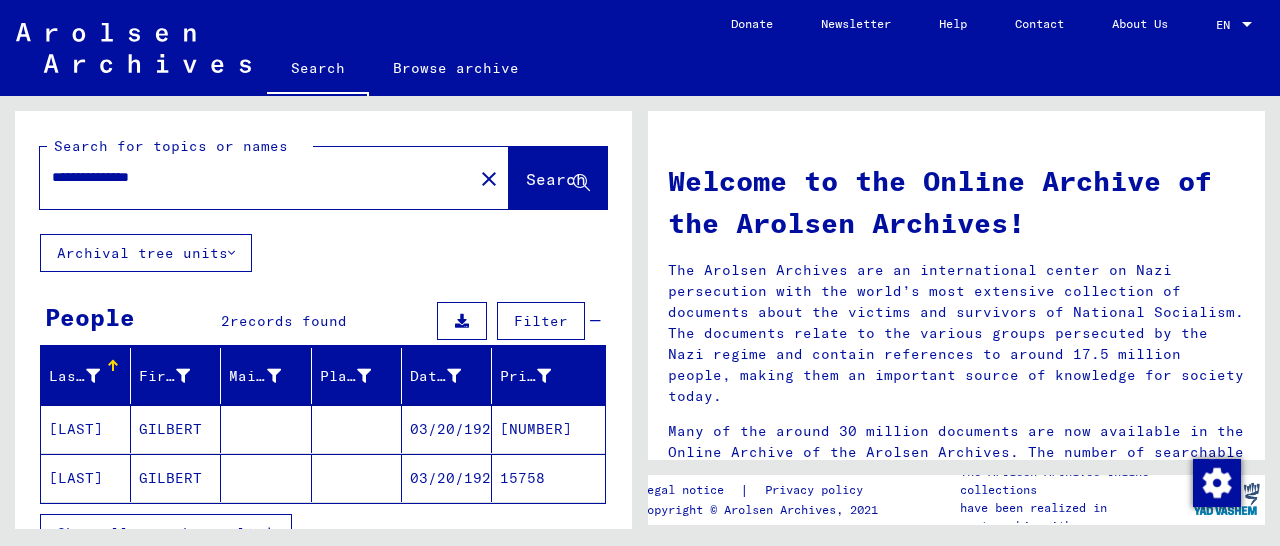scroll, scrollTop: 104, scrollLeft: 0, axis: vertical 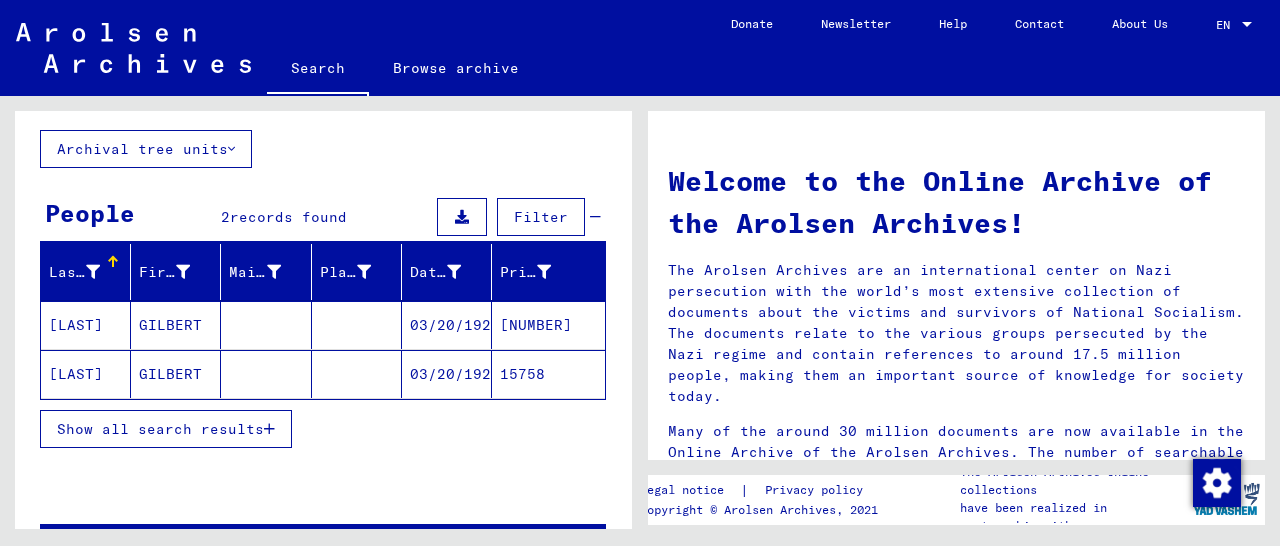 click on "[NUMBER]" at bounding box center (548, 374) 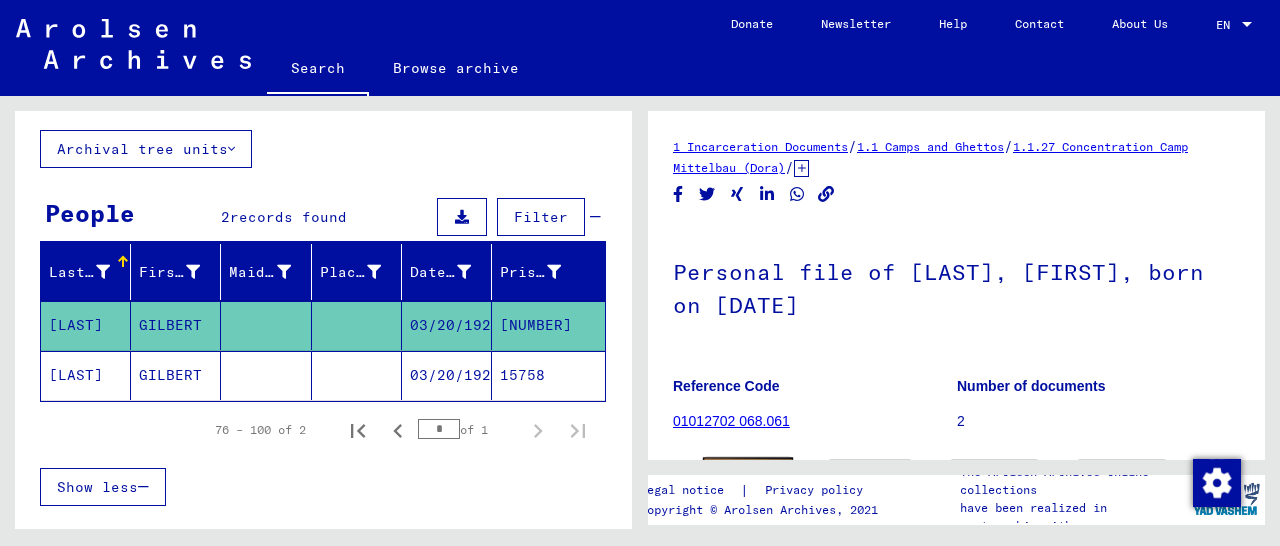 scroll, scrollTop: 206, scrollLeft: 0, axis: vertical 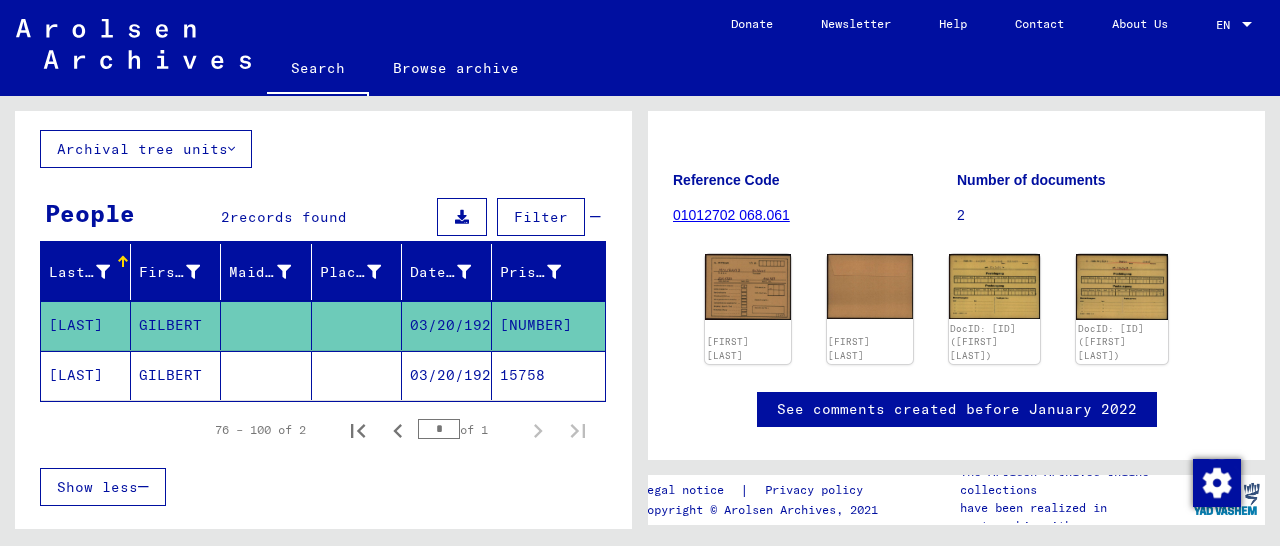 click on "15758" 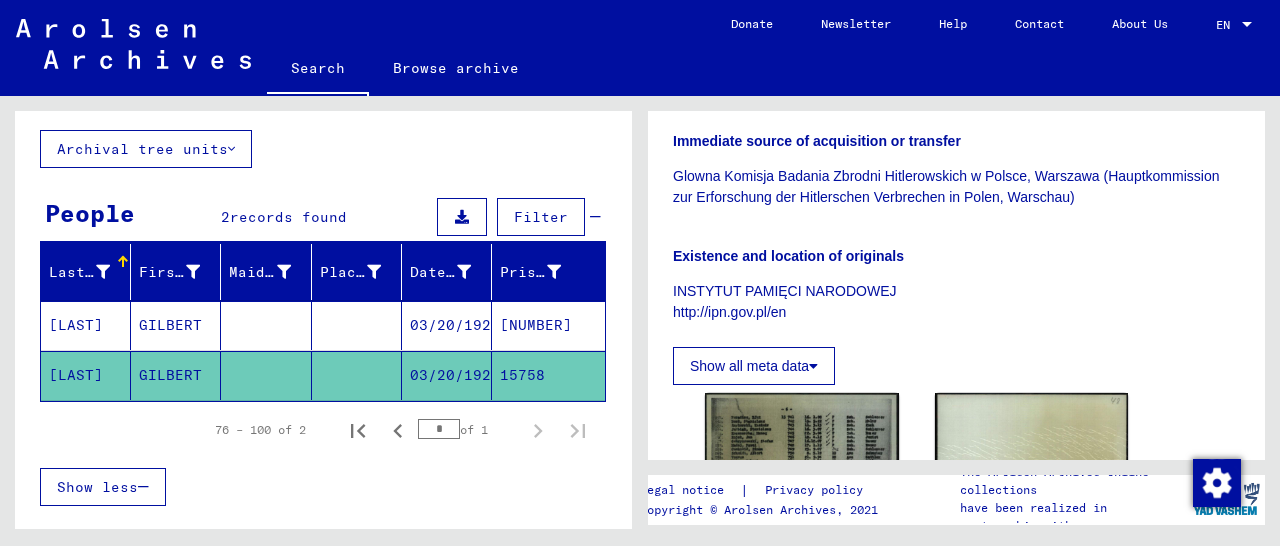 scroll, scrollTop: 520, scrollLeft: 0, axis: vertical 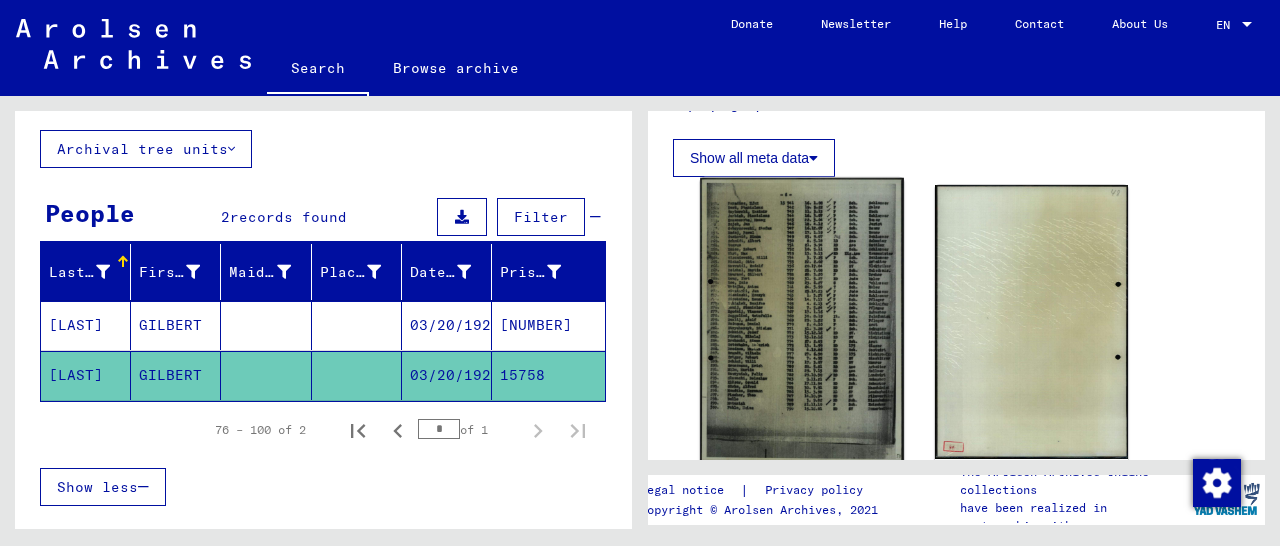 click 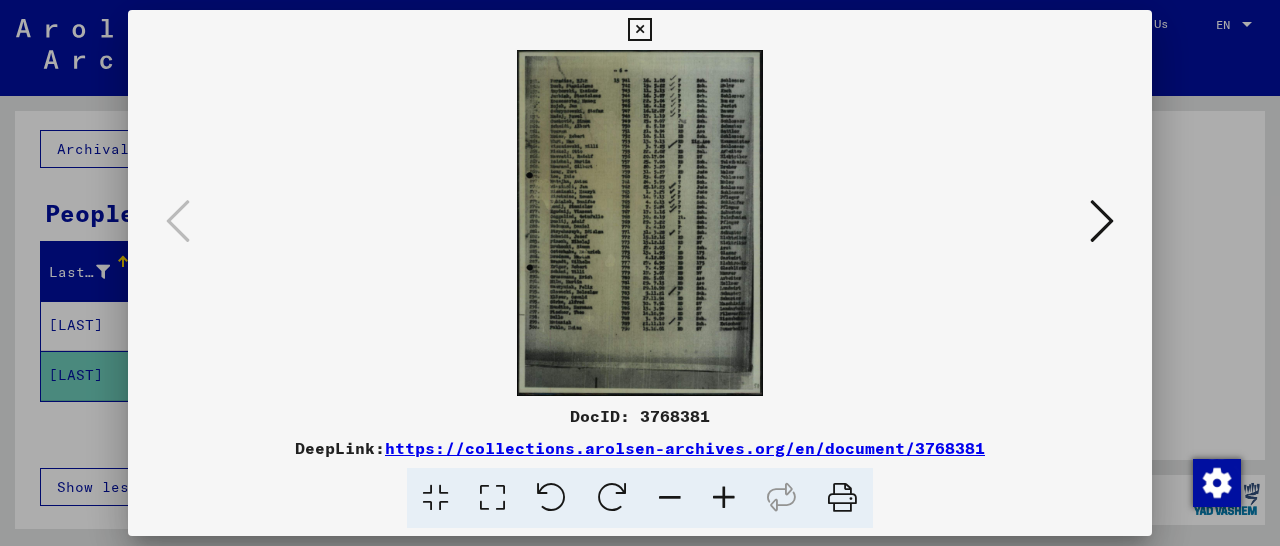 click at bounding box center [724, 498] 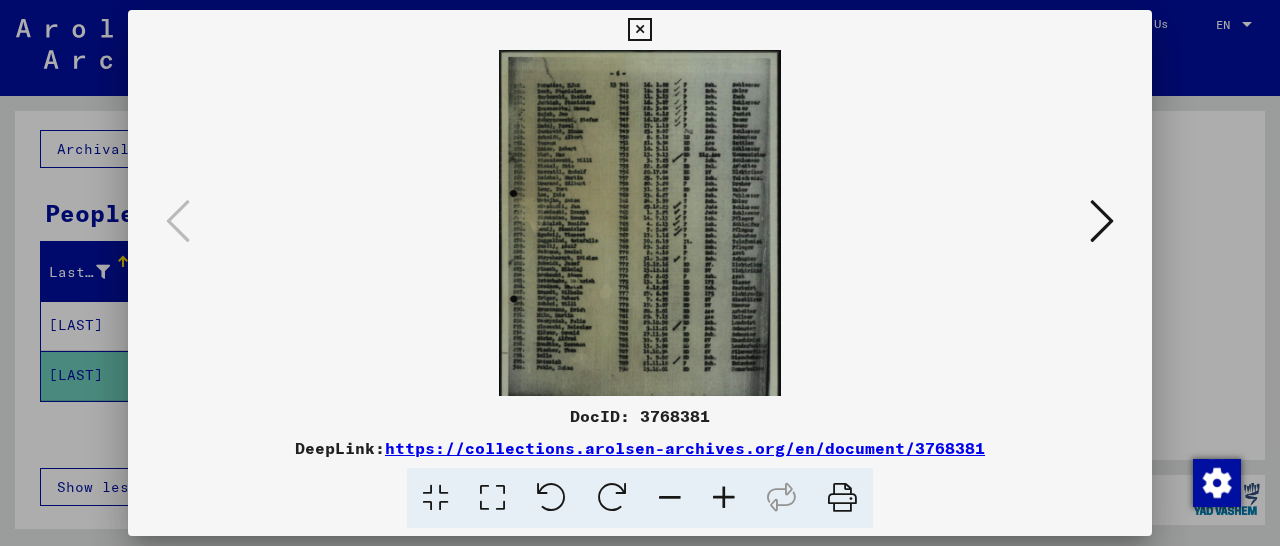 click at bounding box center (724, 498) 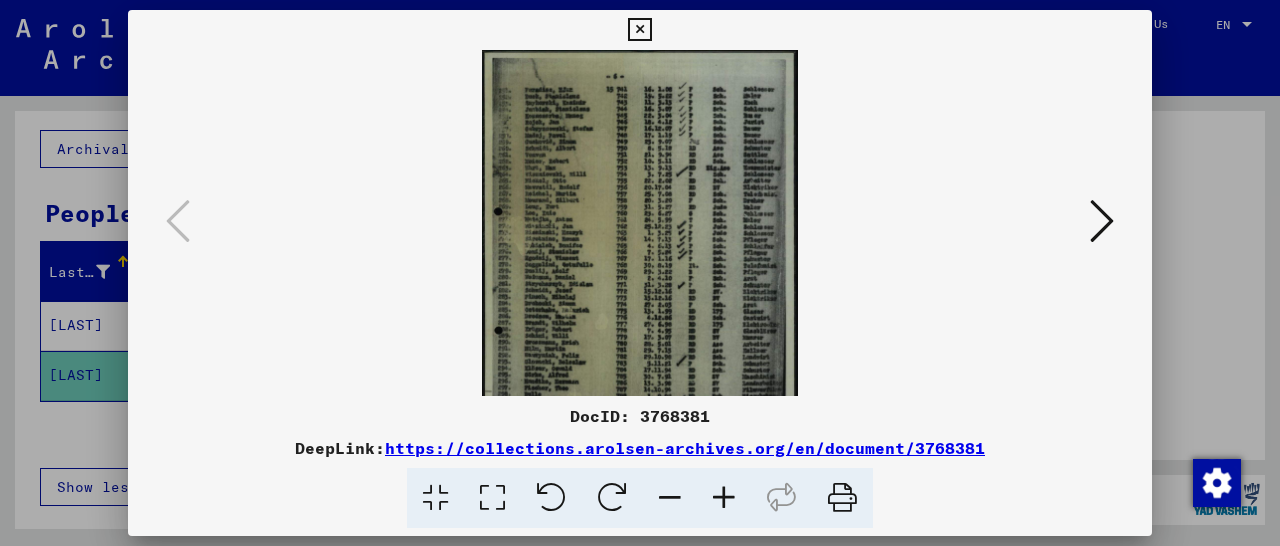 click at bounding box center (724, 498) 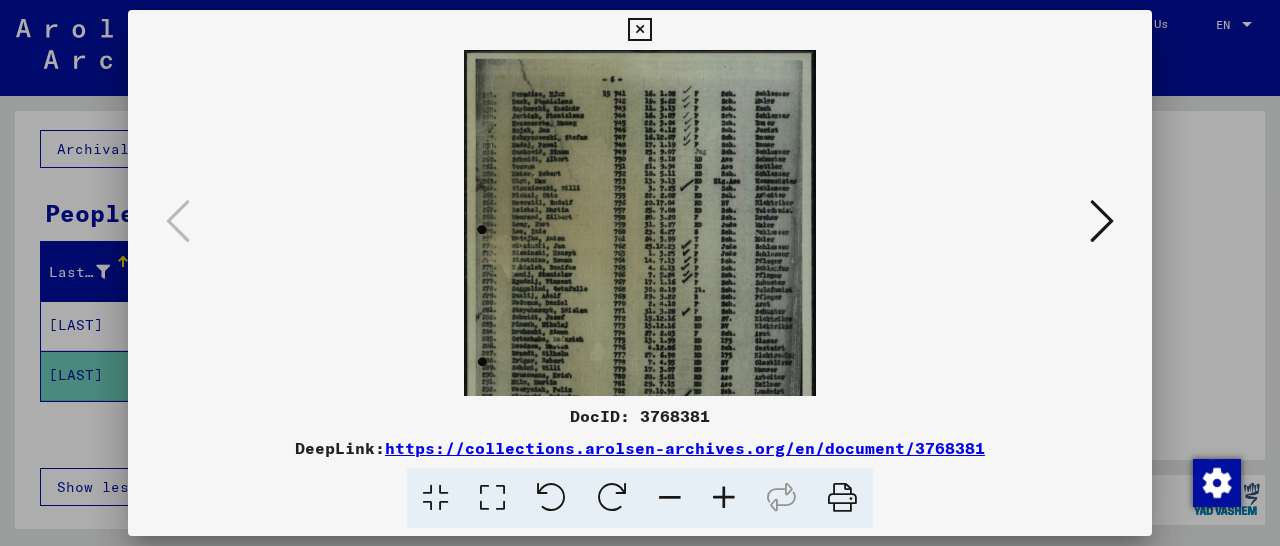 click at bounding box center (724, 498) 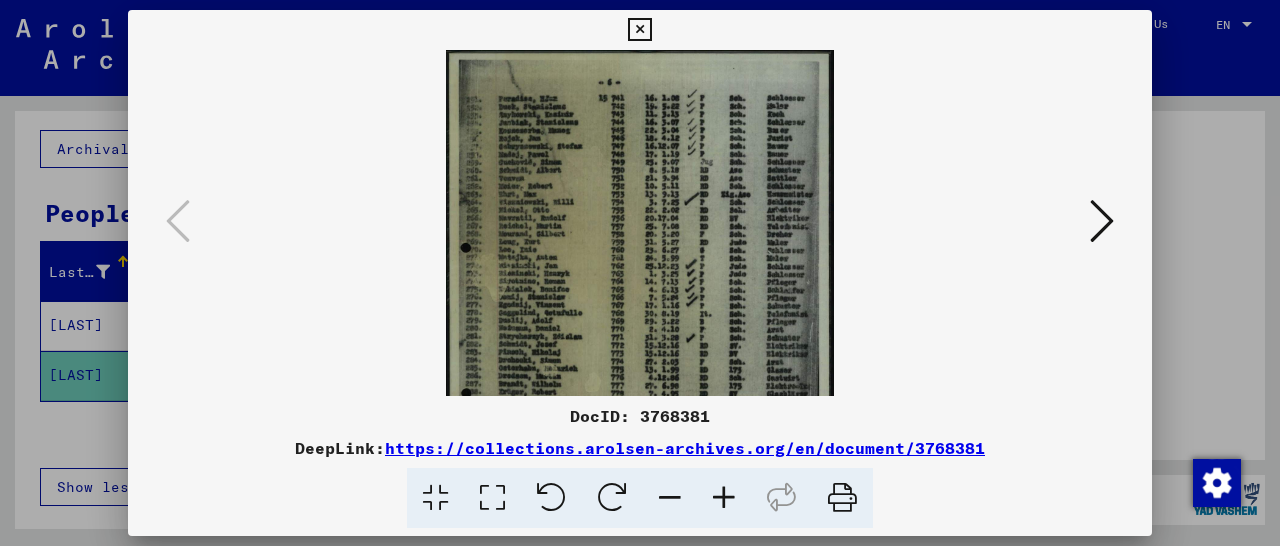 click at bounding box center (724, 498) 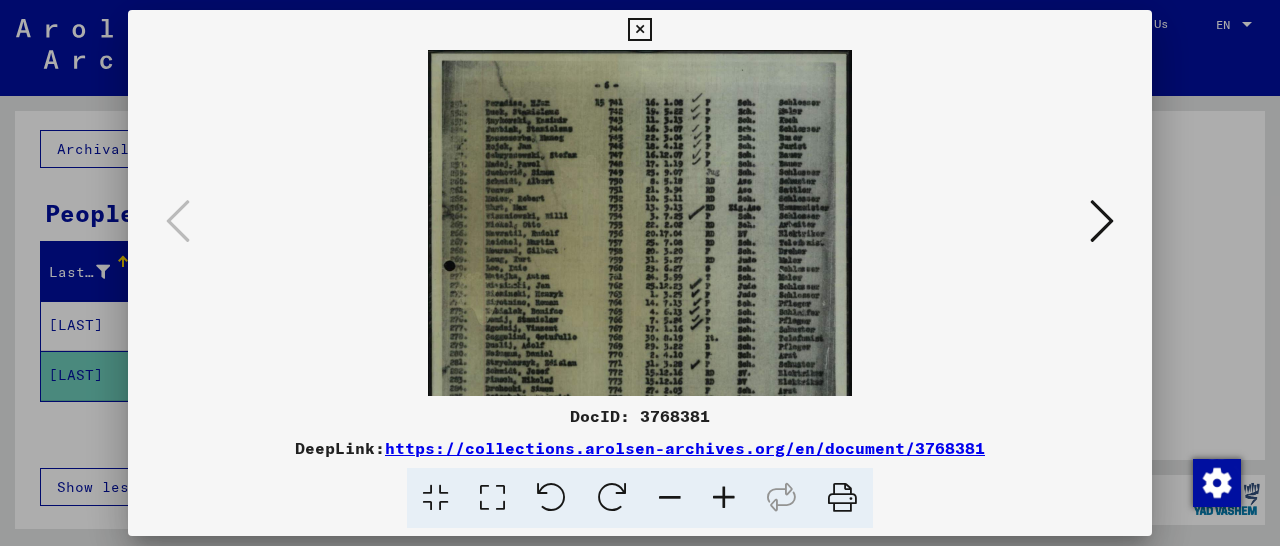 click at bounding box center [724, 498] 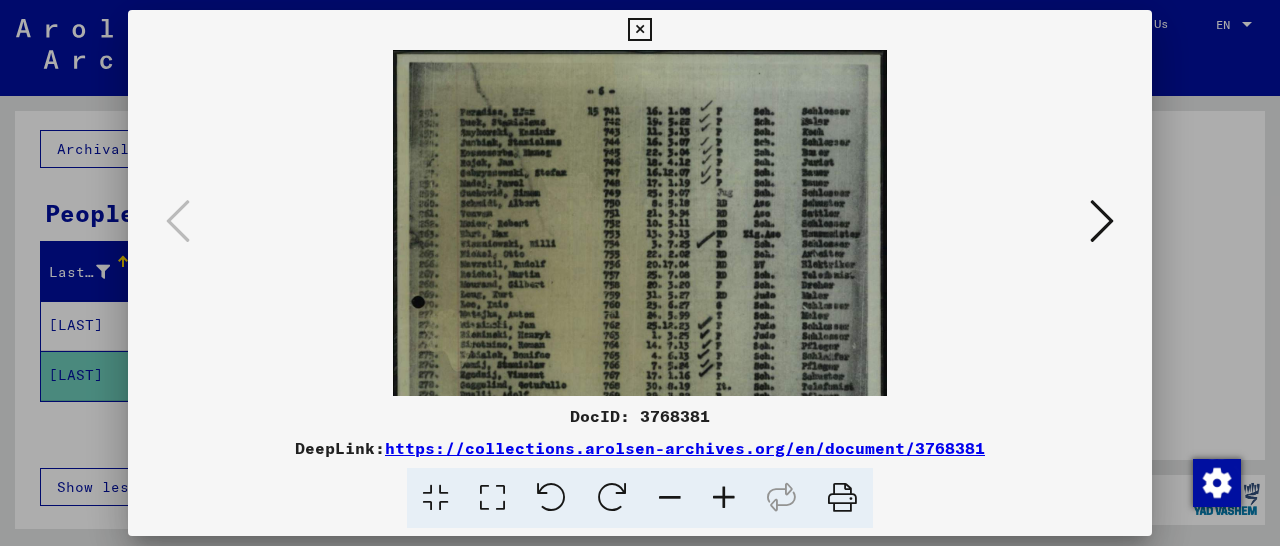 click at bounding box center [724, 498] 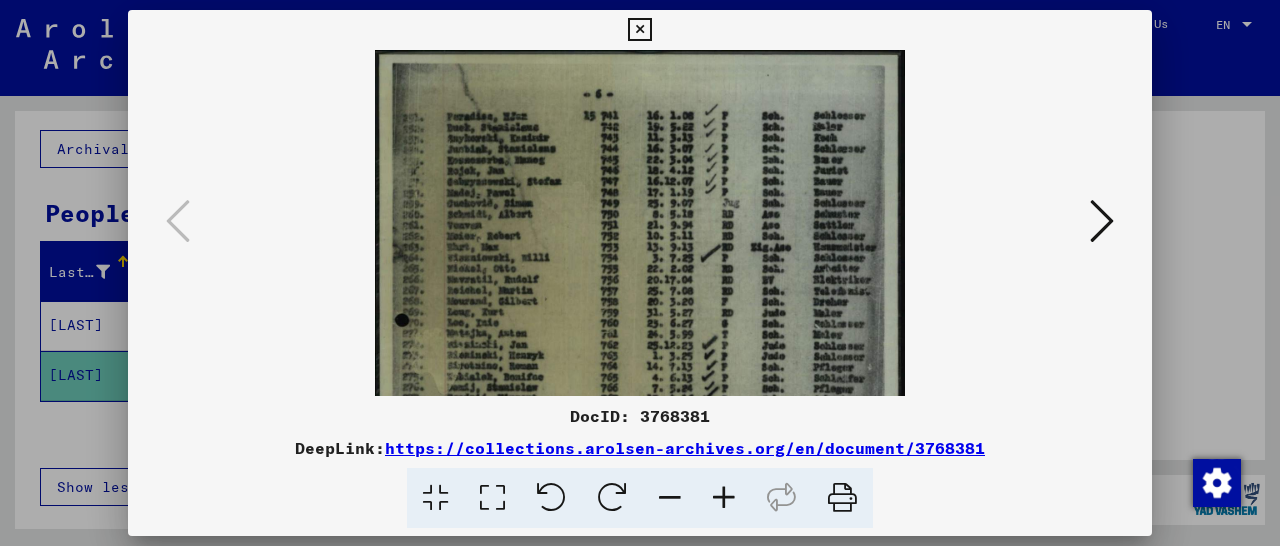click at bounding box center (724, 498) 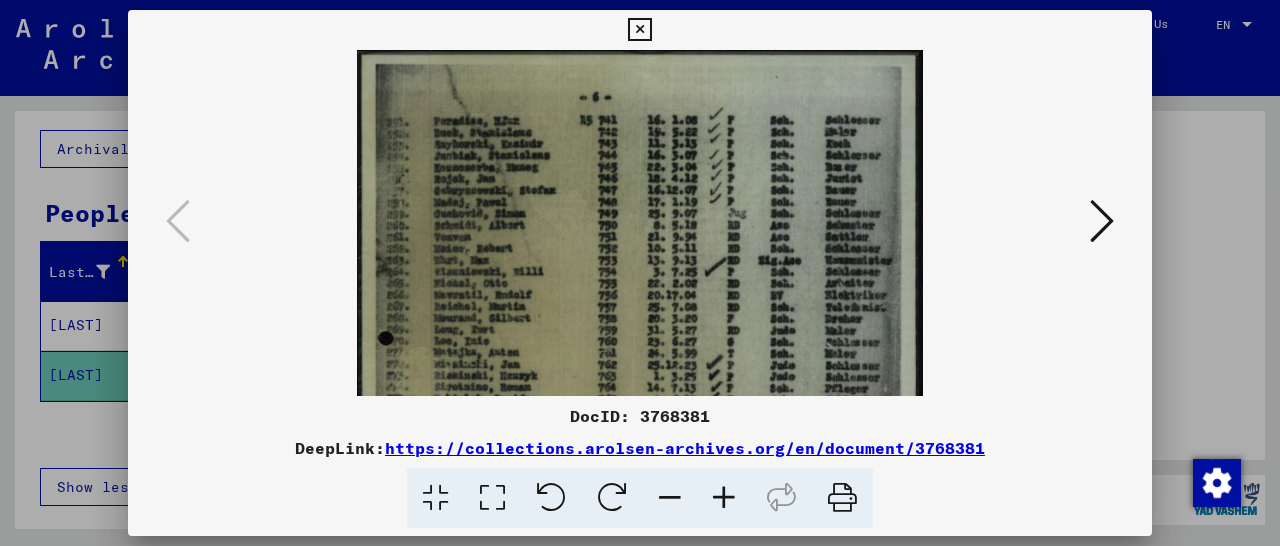 click at bounding box center (724, 498) 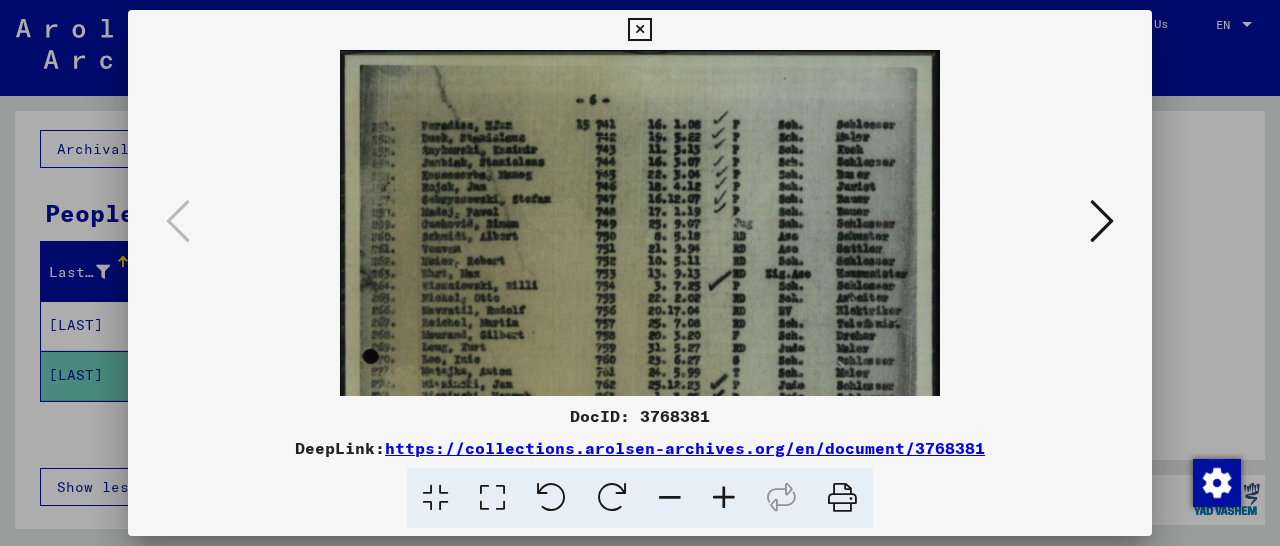click at bounding box center (724, 498) 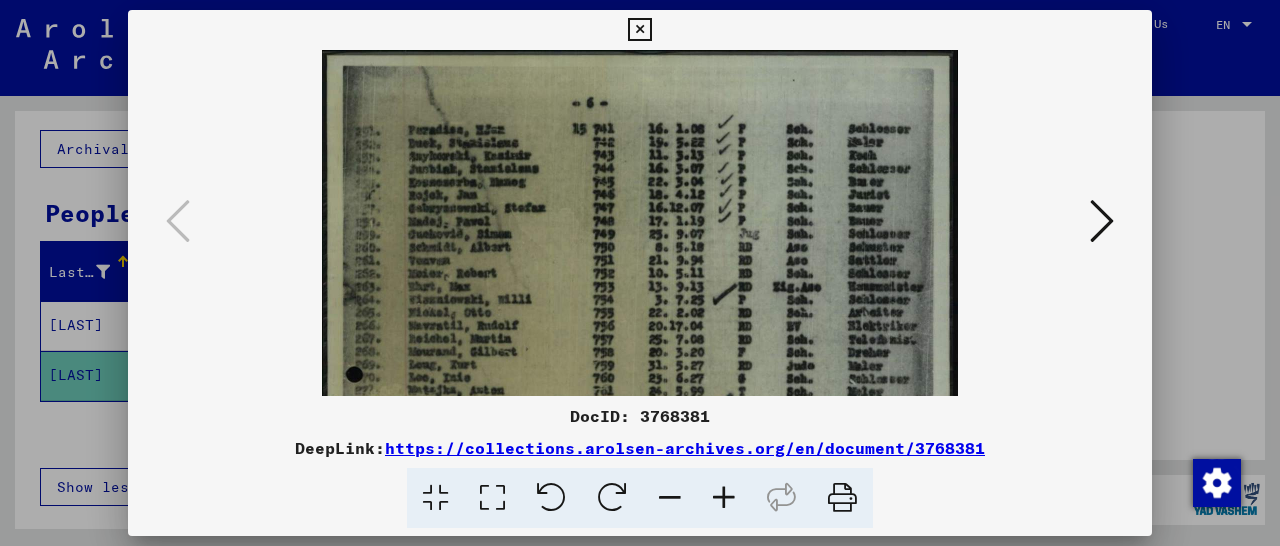 click at bounding box center (724, 498) 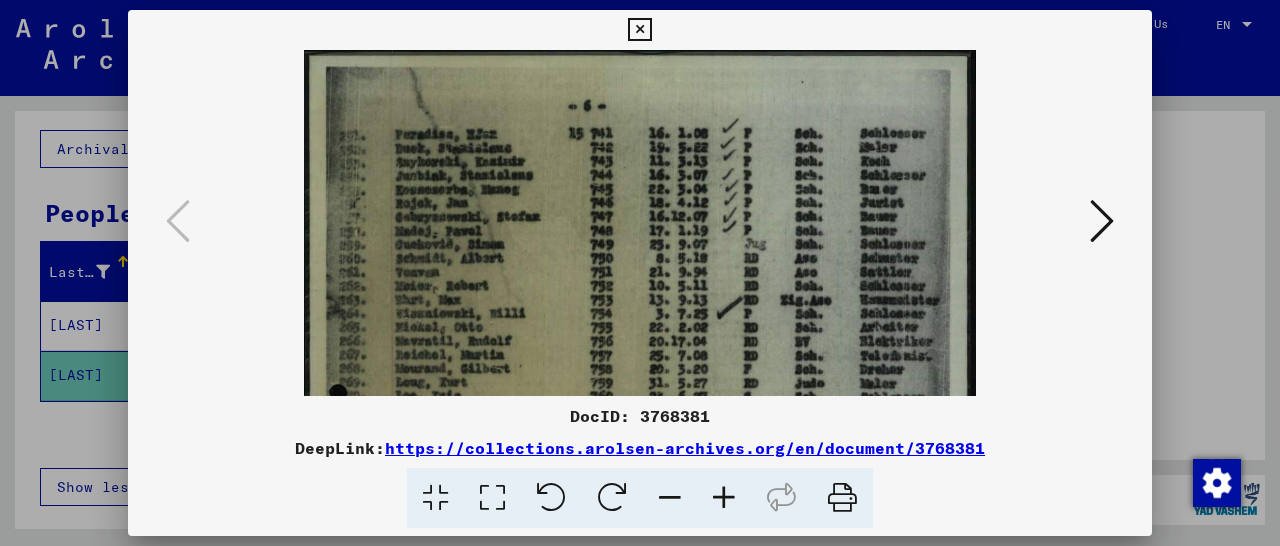 click at bounding box center [724, 498] 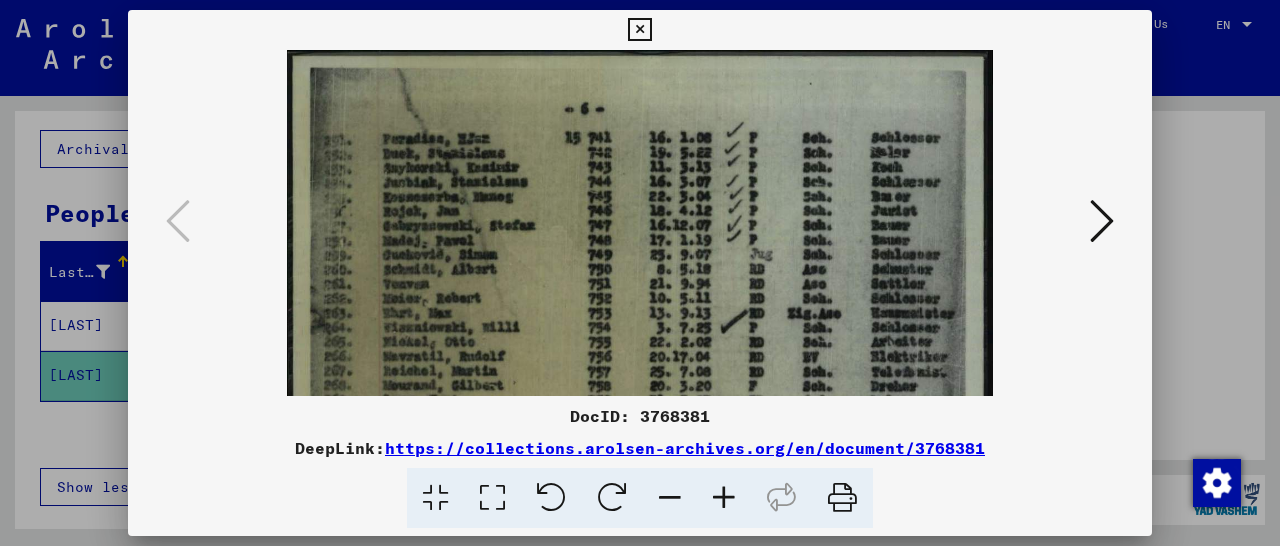 click at bounding box center [724, 498] 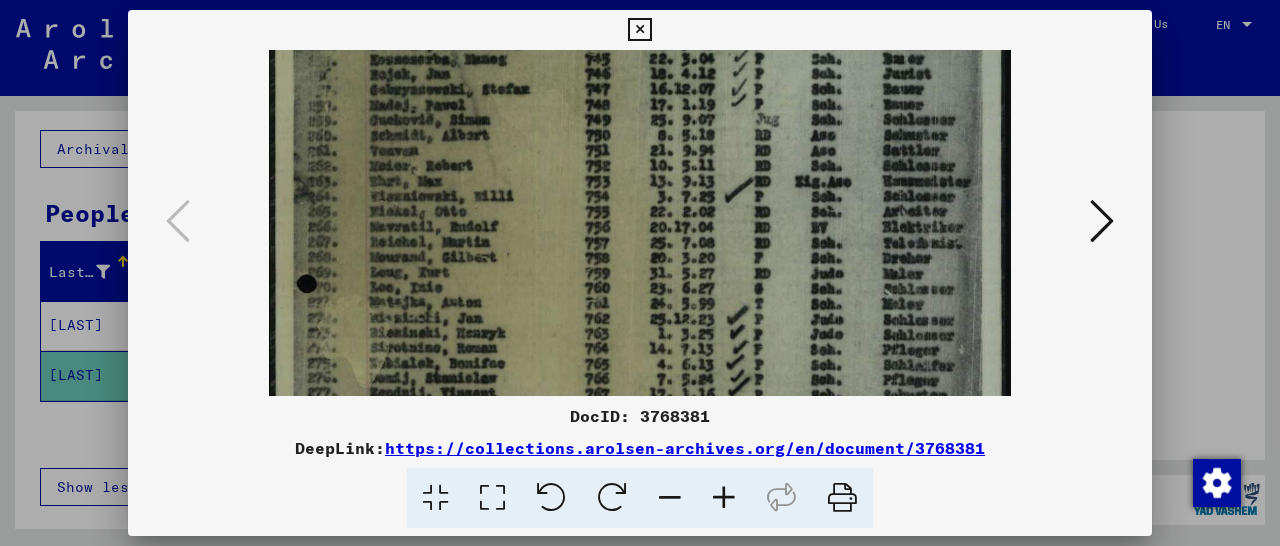 drag, startPoint x: 690, startPoint y: 371, endPoint x: 873, endPoint y: 147, distance: 289.24902 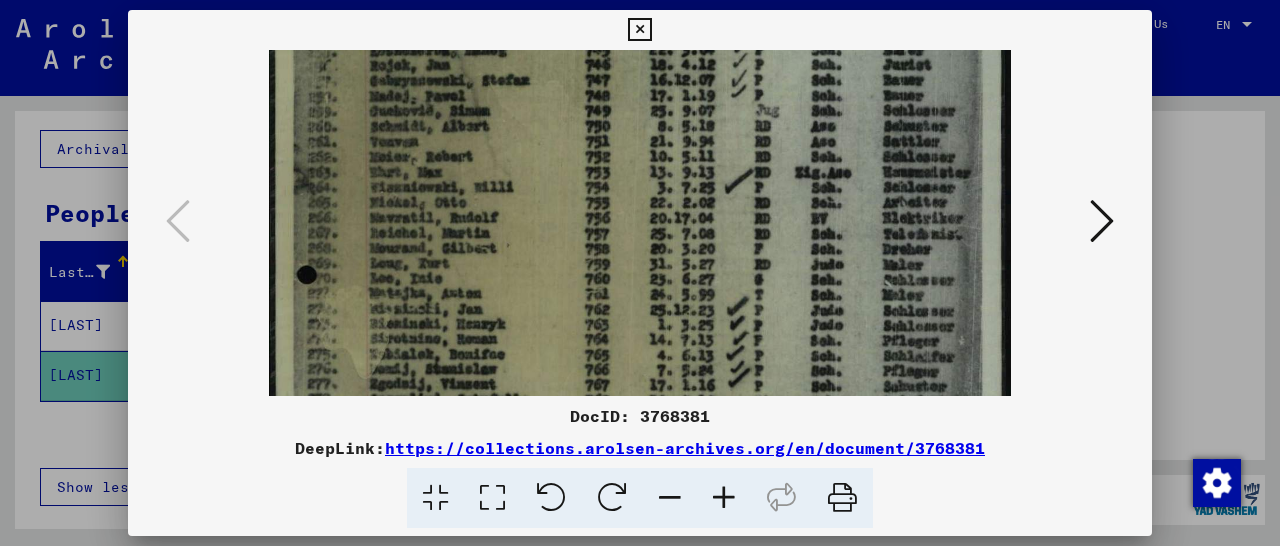click at bounding box center (639, 30) 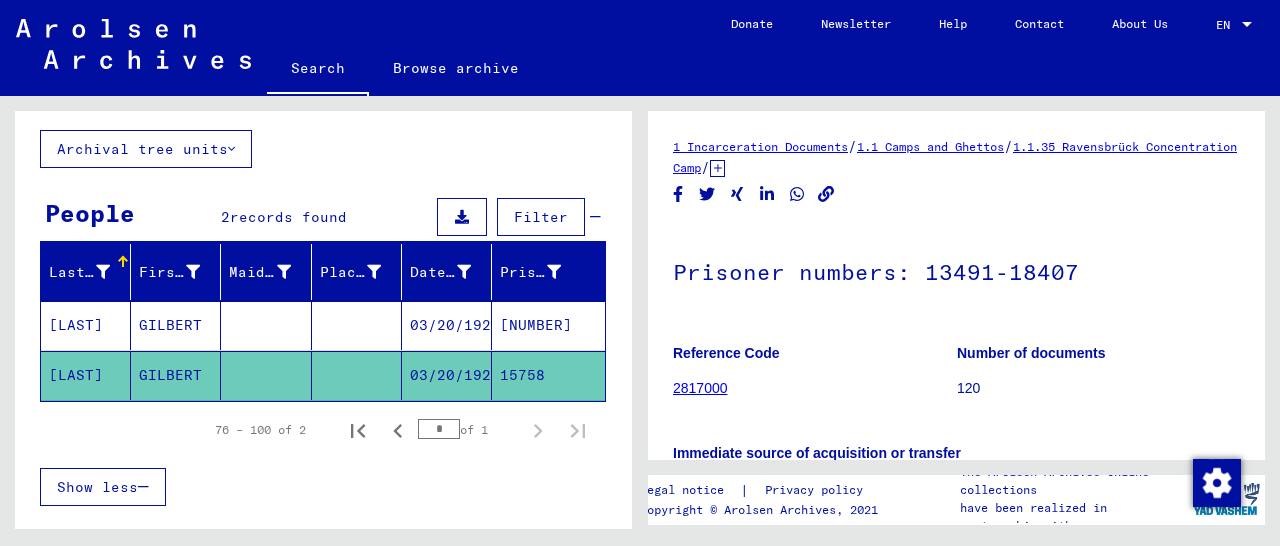 scroll, scrollTop: 208, scrollLeft: 0, axis: vertical 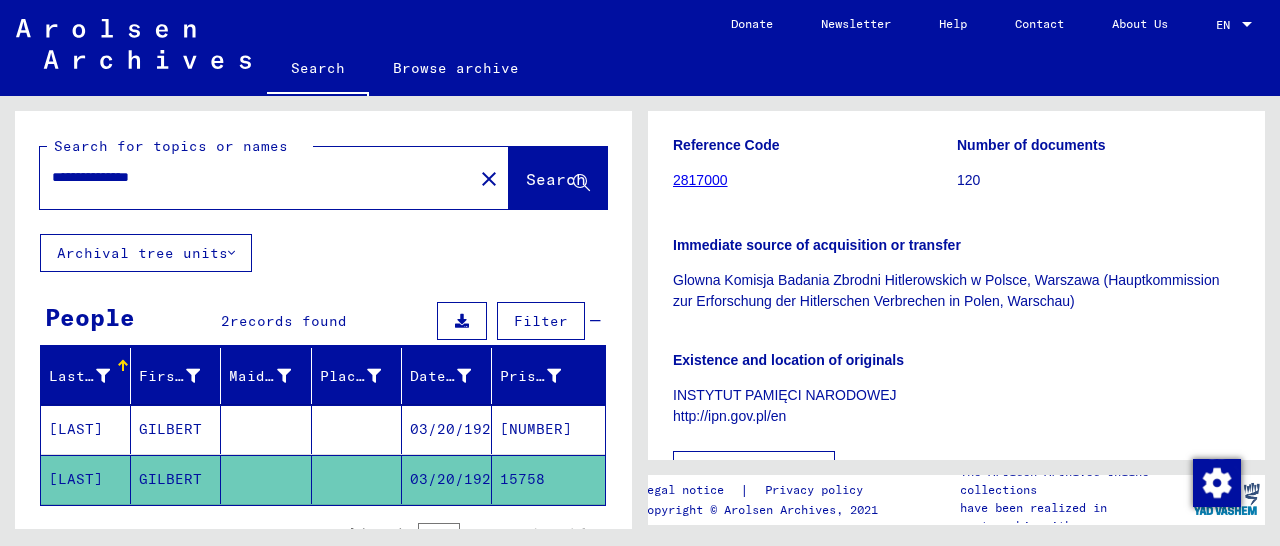 drag, startPoint x: 111, startPoint y: 173, endPoint x: 51, endPoint y: 185, distance: 61.188232 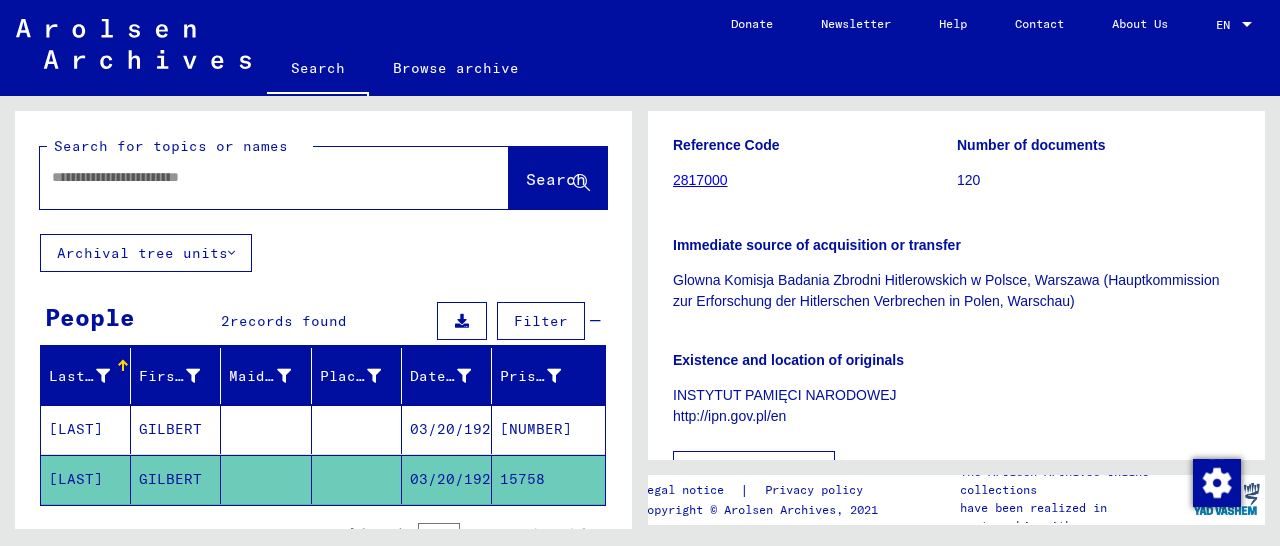 paste on "**********" 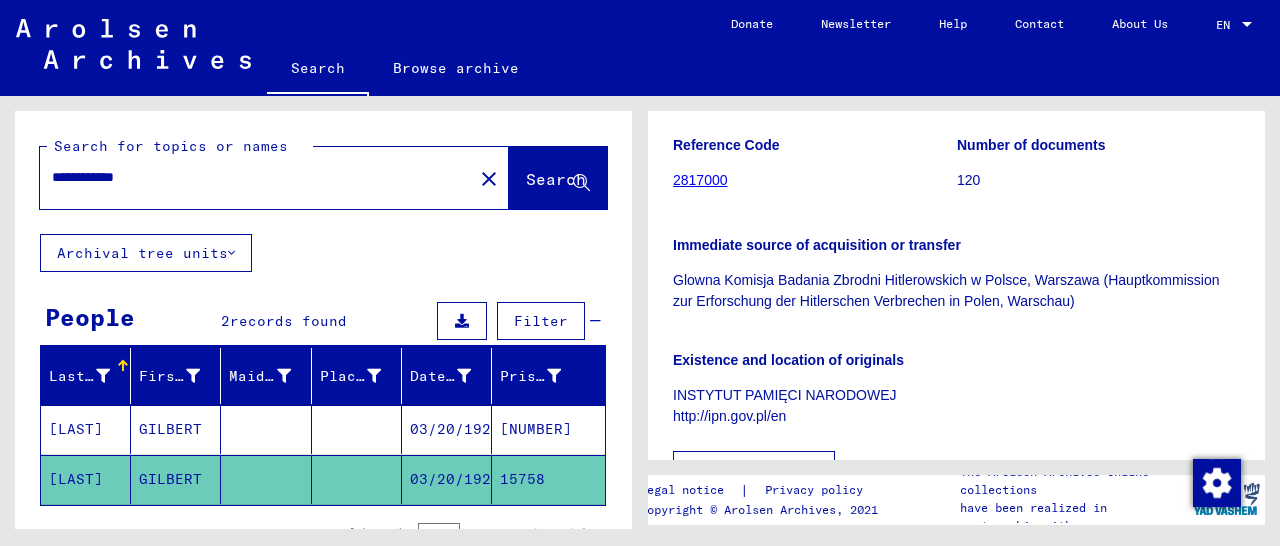 type on "**********" 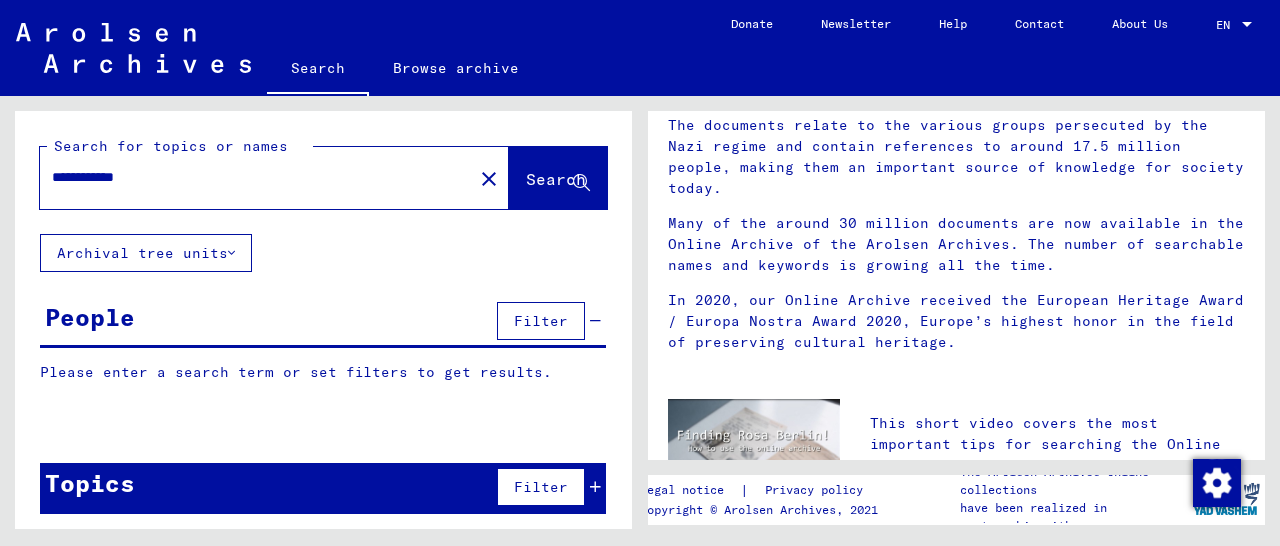 scroll, scrollTop: 0, scrollLeft: 0, axis: both 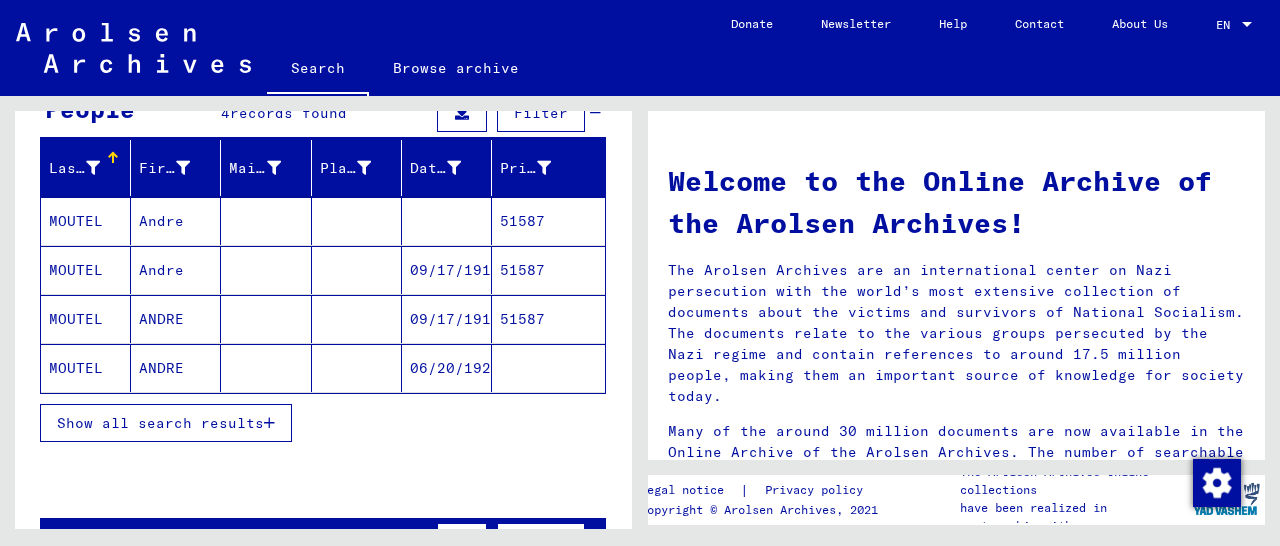 click on "51587" at bounding box center (548, 319) 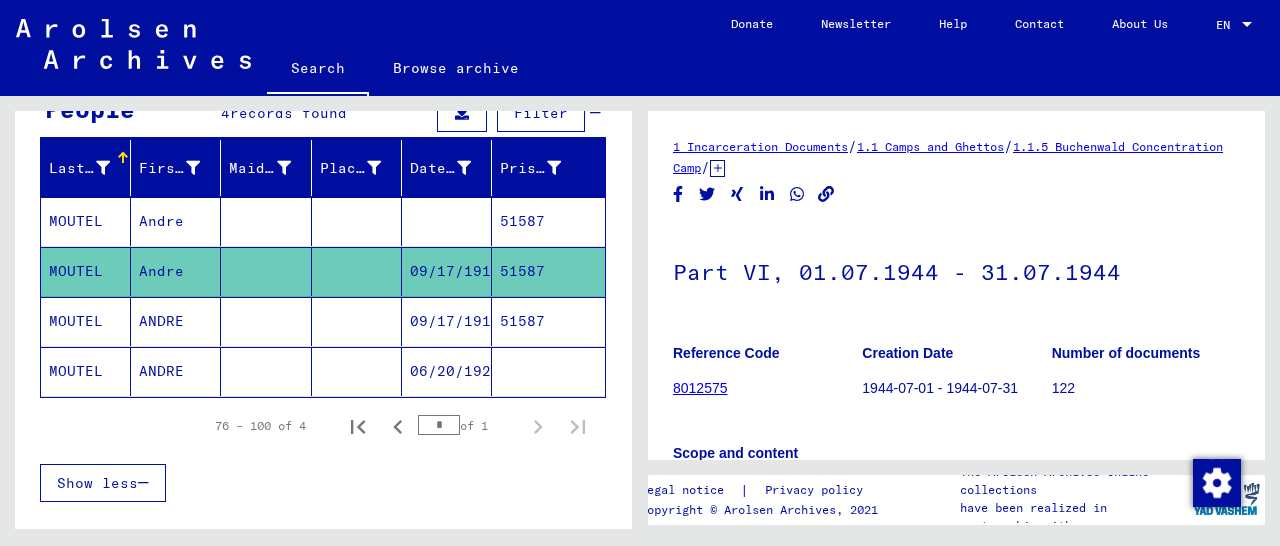 scroll, scrollTop: 312, scrollLeft: 0, axis: vertical 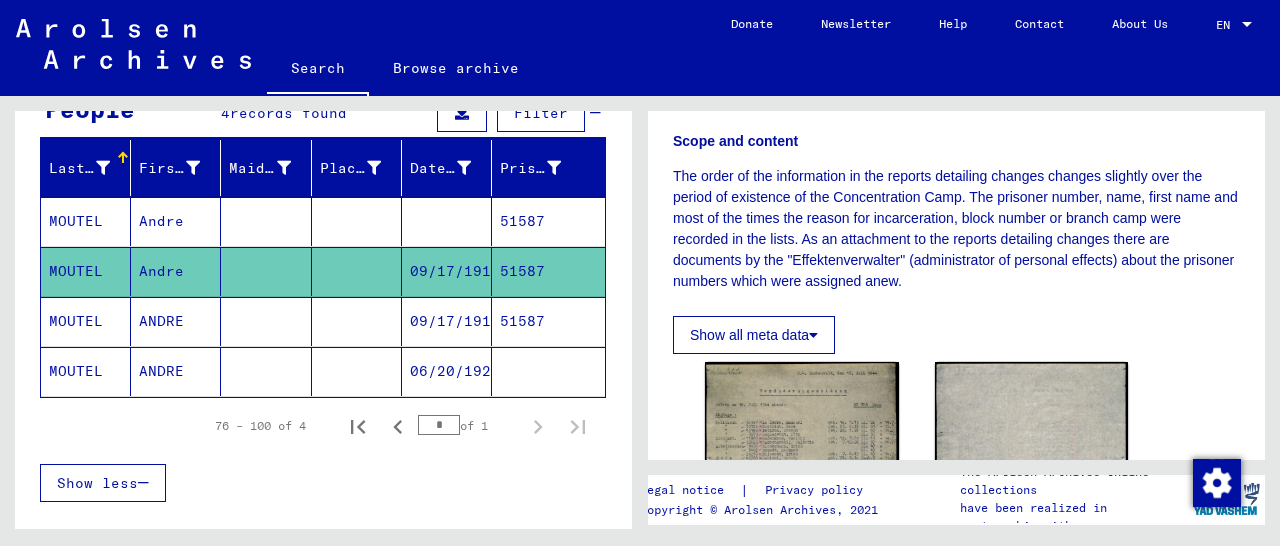 click on "51587" at bounding box center [548, 371] 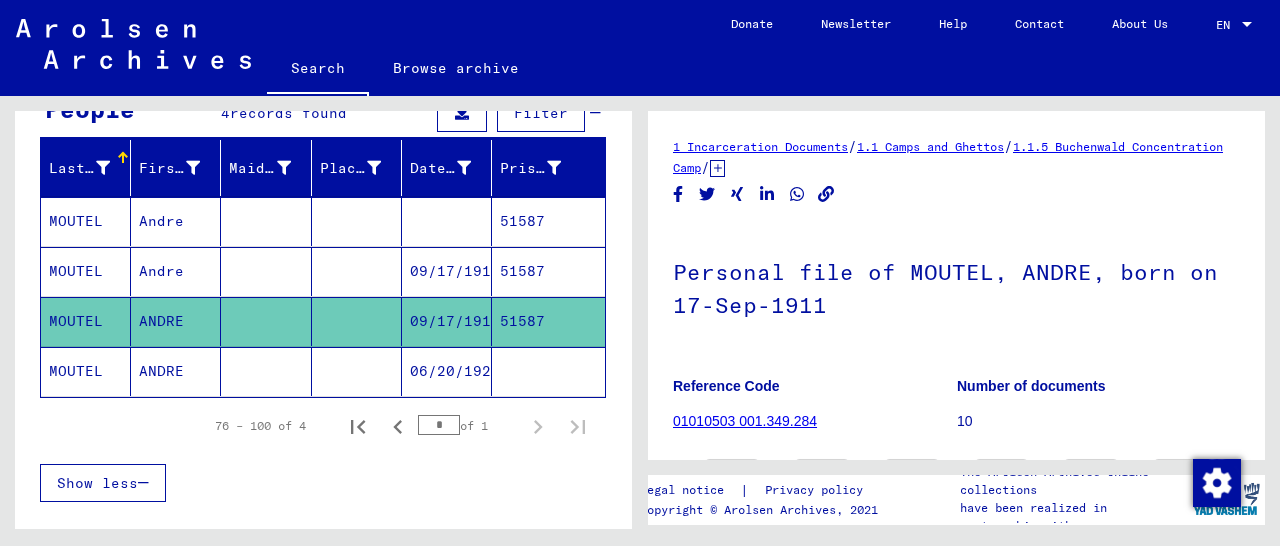 scroll, scrollTop: 312, scrollLeft: 0, axis: vertical 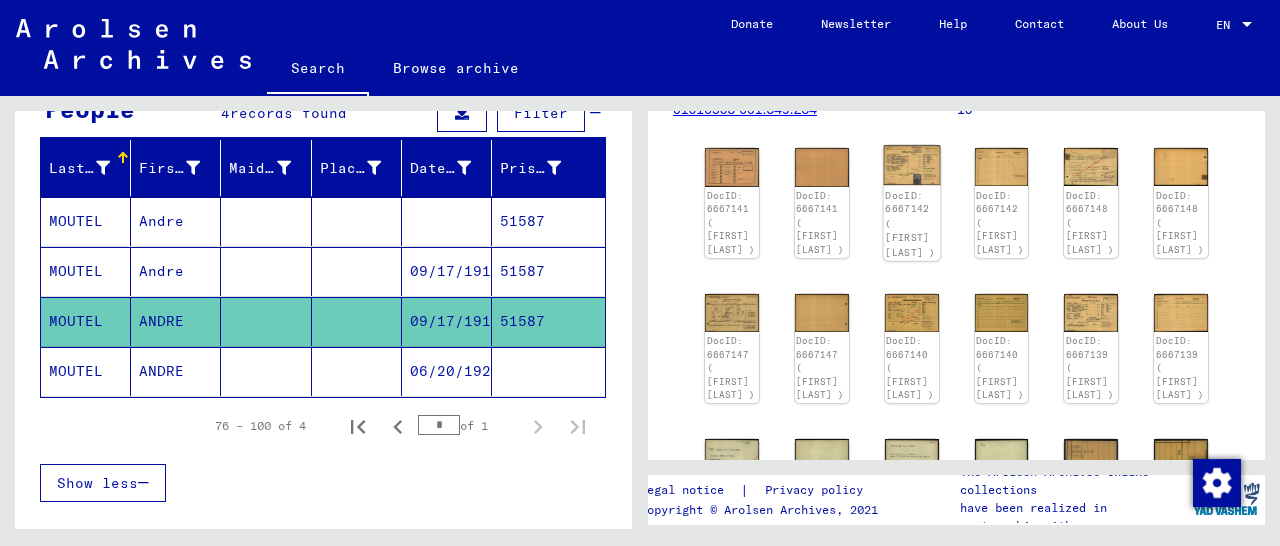 click 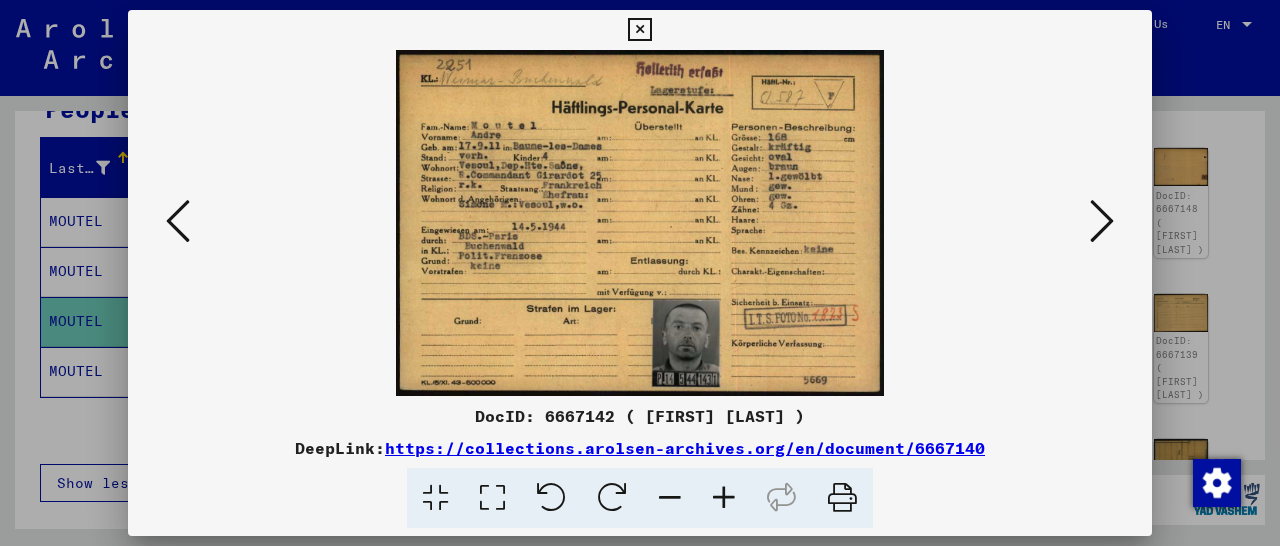 click at bounding box center (639, 30) 